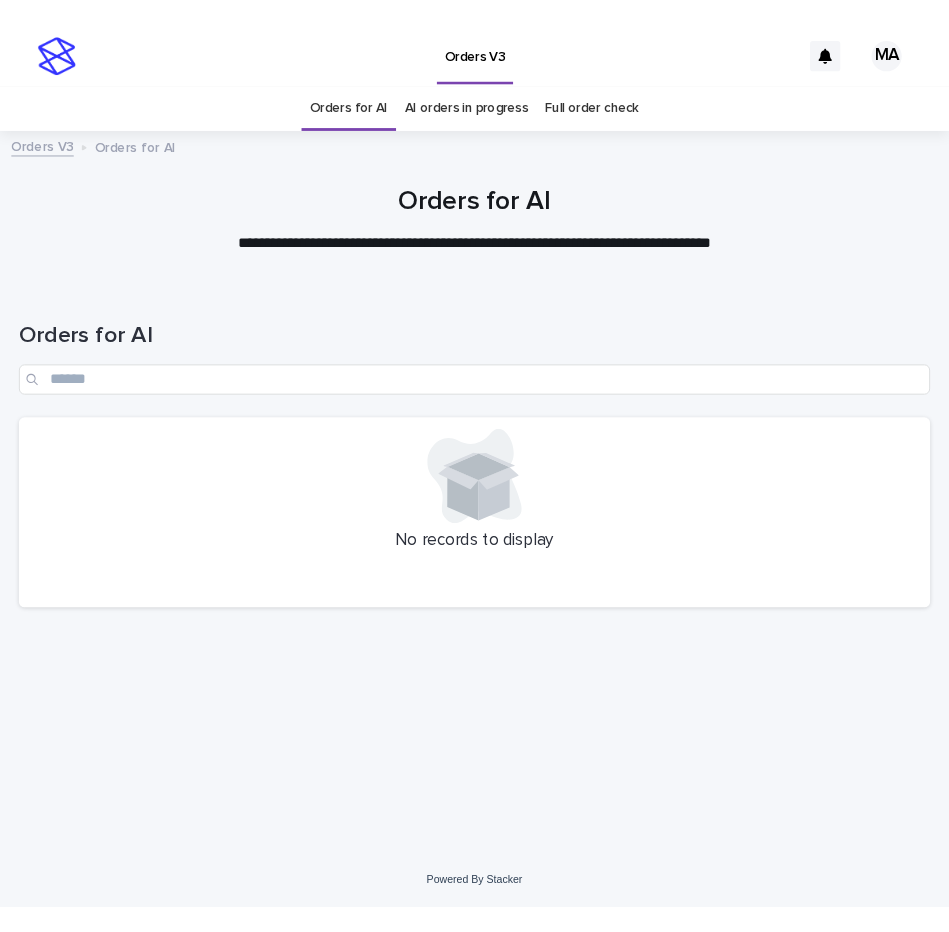 scroll, scrollTop: 0, scrollLeft: 0, axis: both 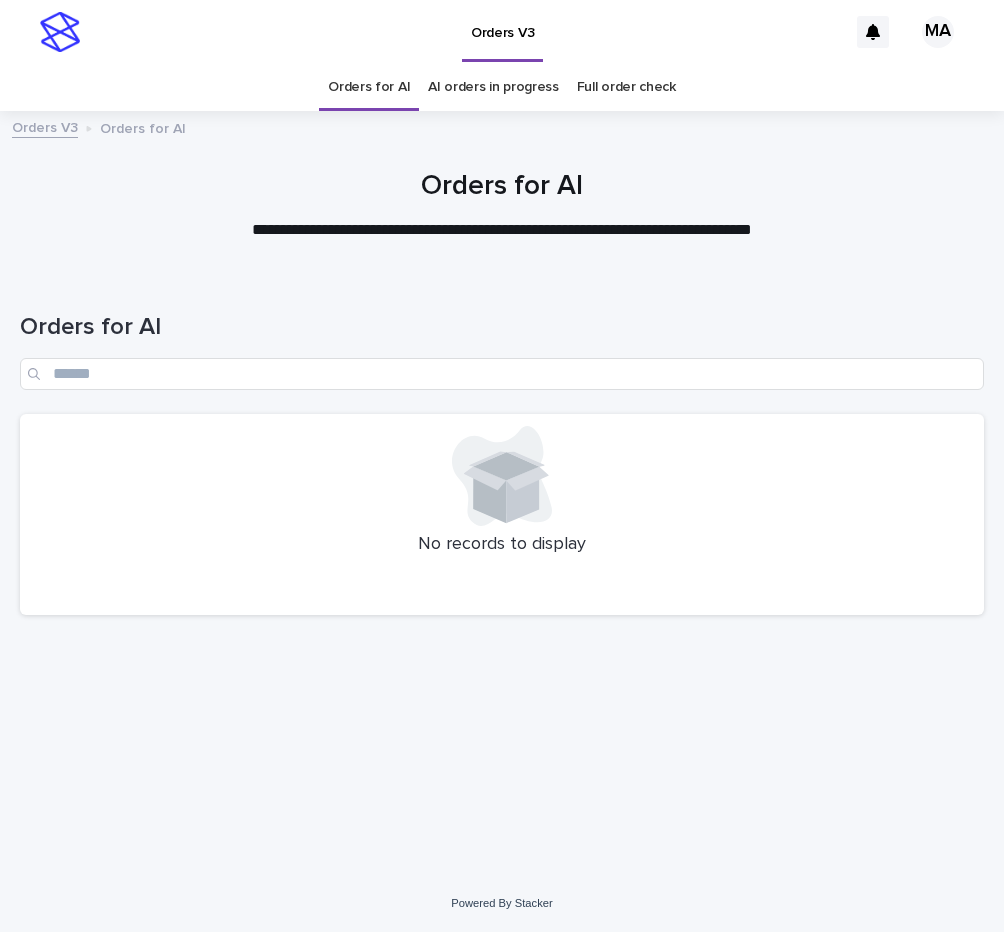 click on "Orders V3" at bounding box center (468, 32) 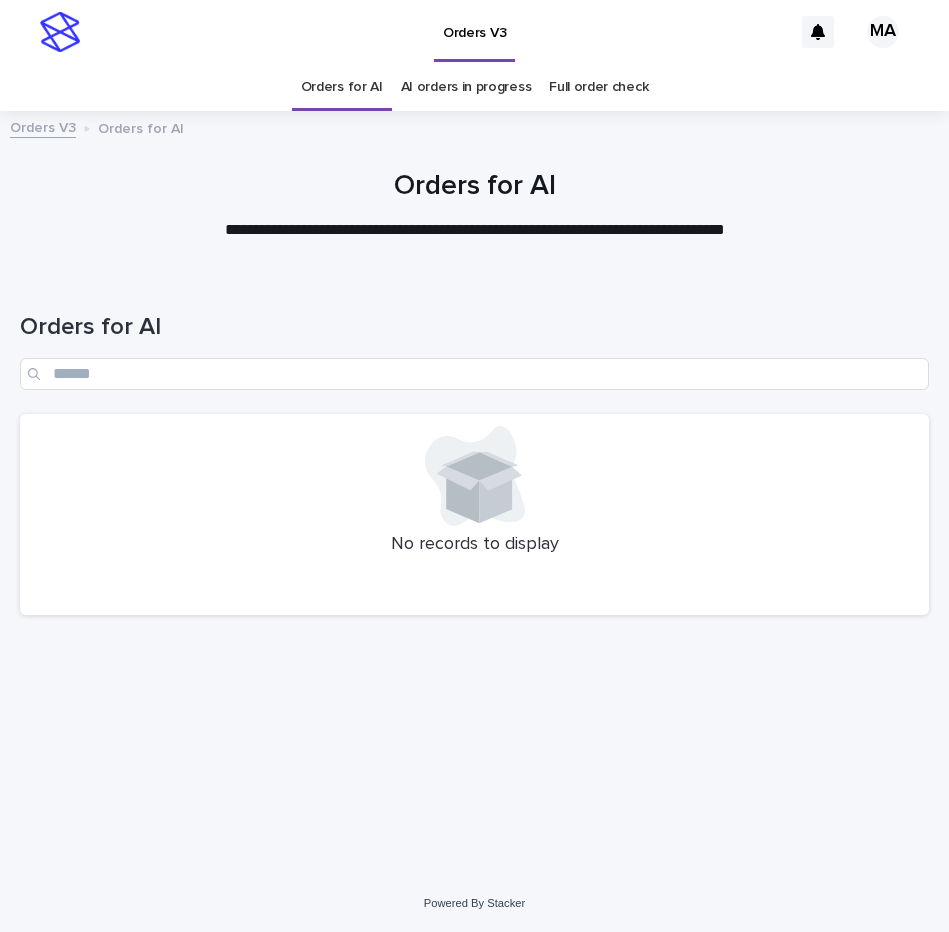 click at bounding box center (474, 593) 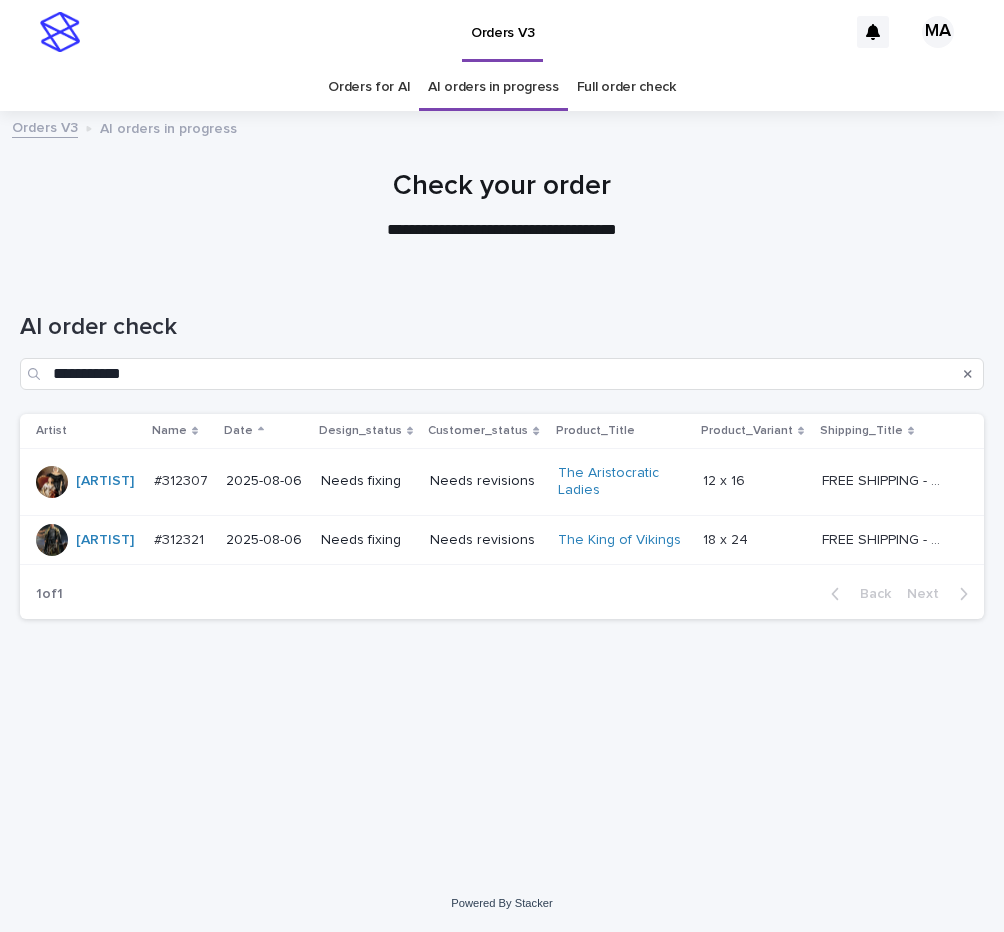 scroll, scrollTop: 0, scrollLeft: 0, axis: both 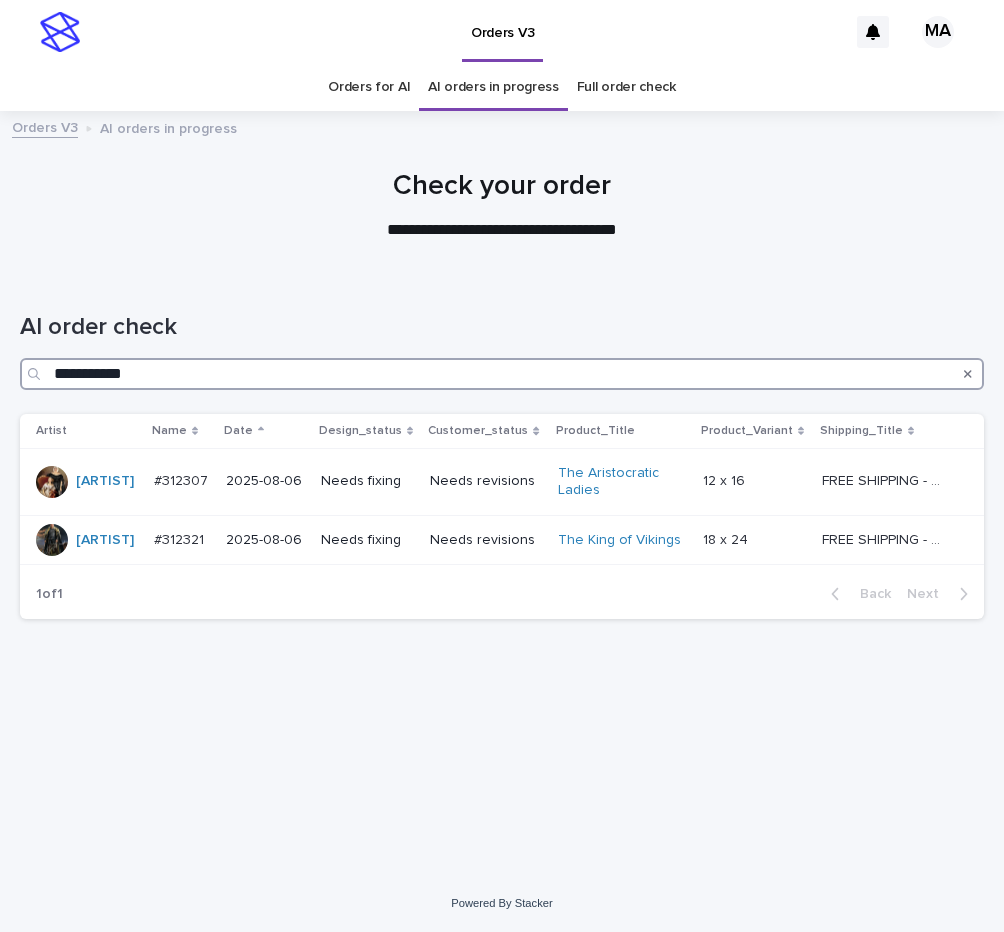 drag, startPoint x: 142, startPoint y: 371, endPoint x: -4, endPoint y: 371, distance: 146 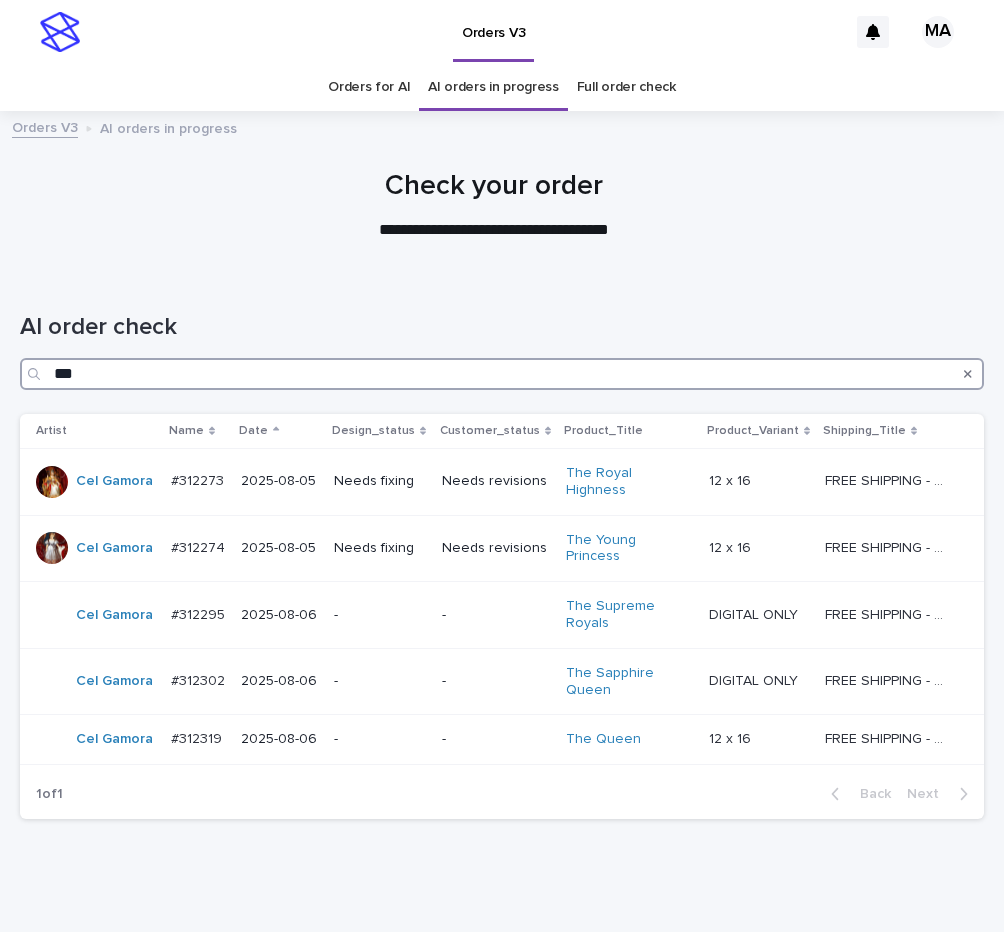 drag, startPoint x: 60, startPoint y: 374, endPoint x: -6, endPoint y: 374, distance: 66 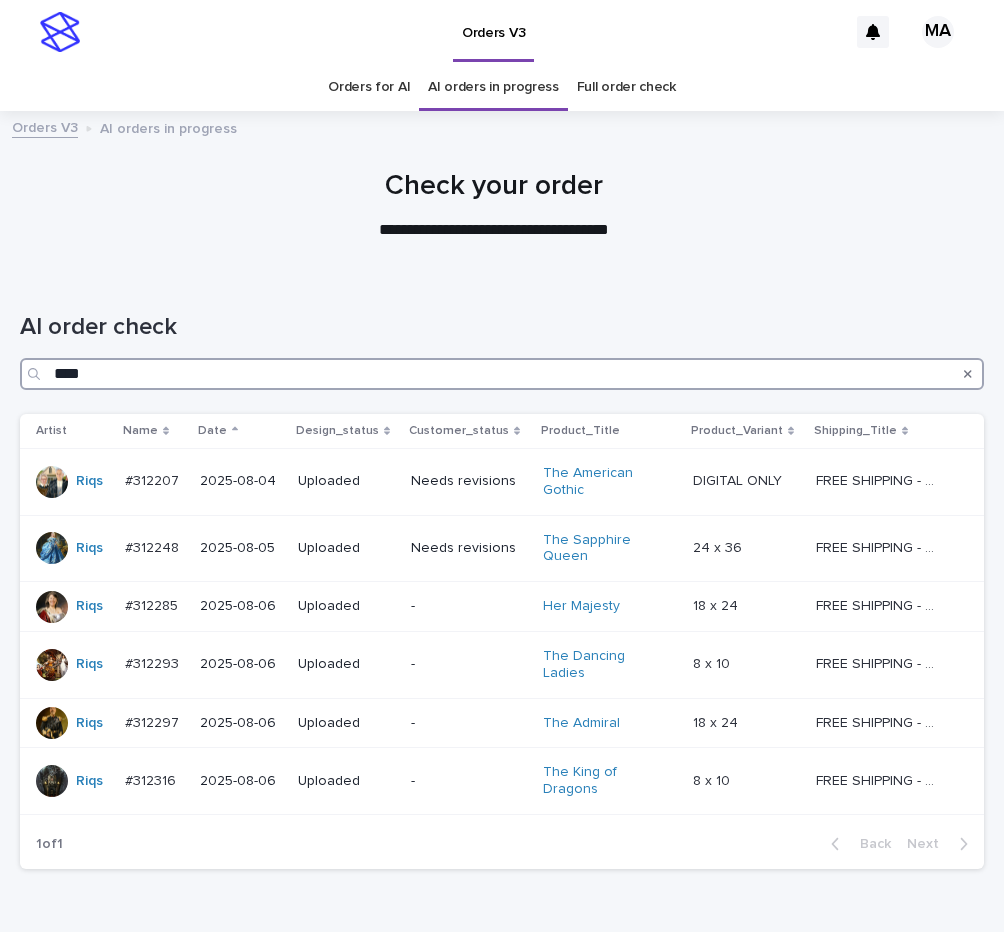 drag, startPoint x: 100, startPoint y: 368, endPoint x: 14, endPoint y: 369, distance: 86.00581 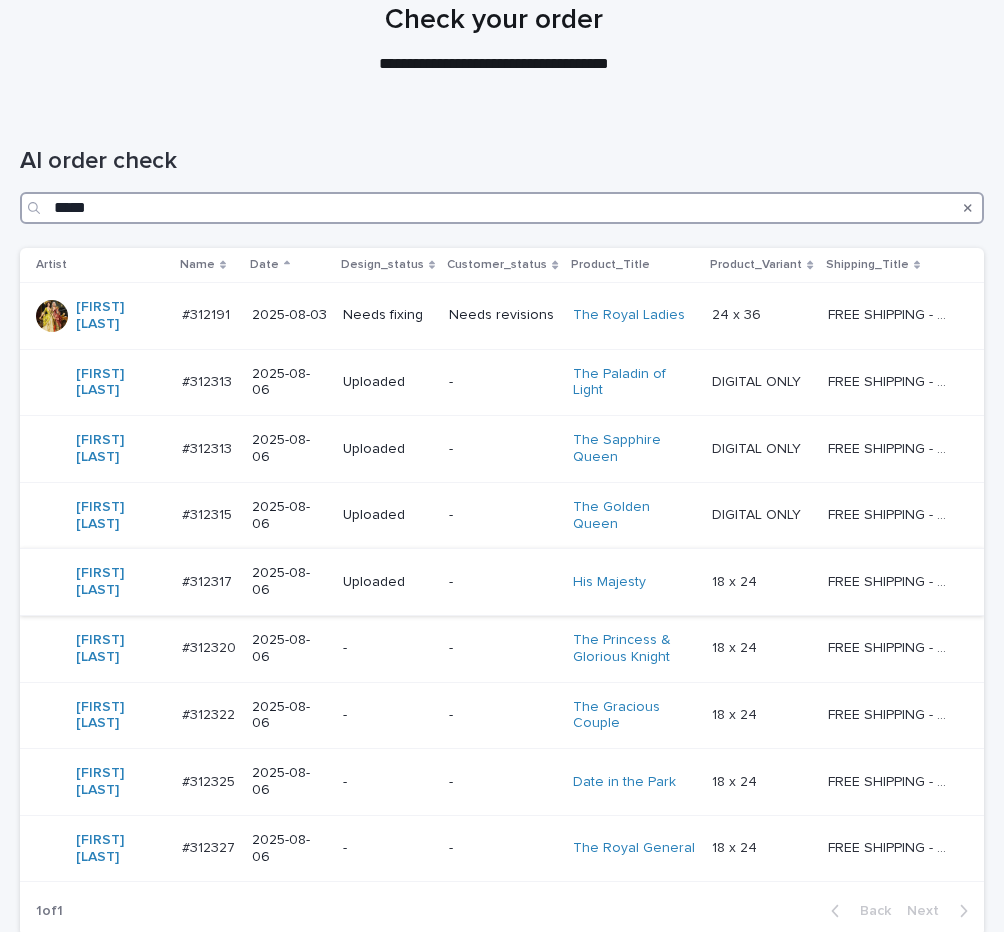scroll, scrollTop: 168, scrollLeft: 0, axis: vertical 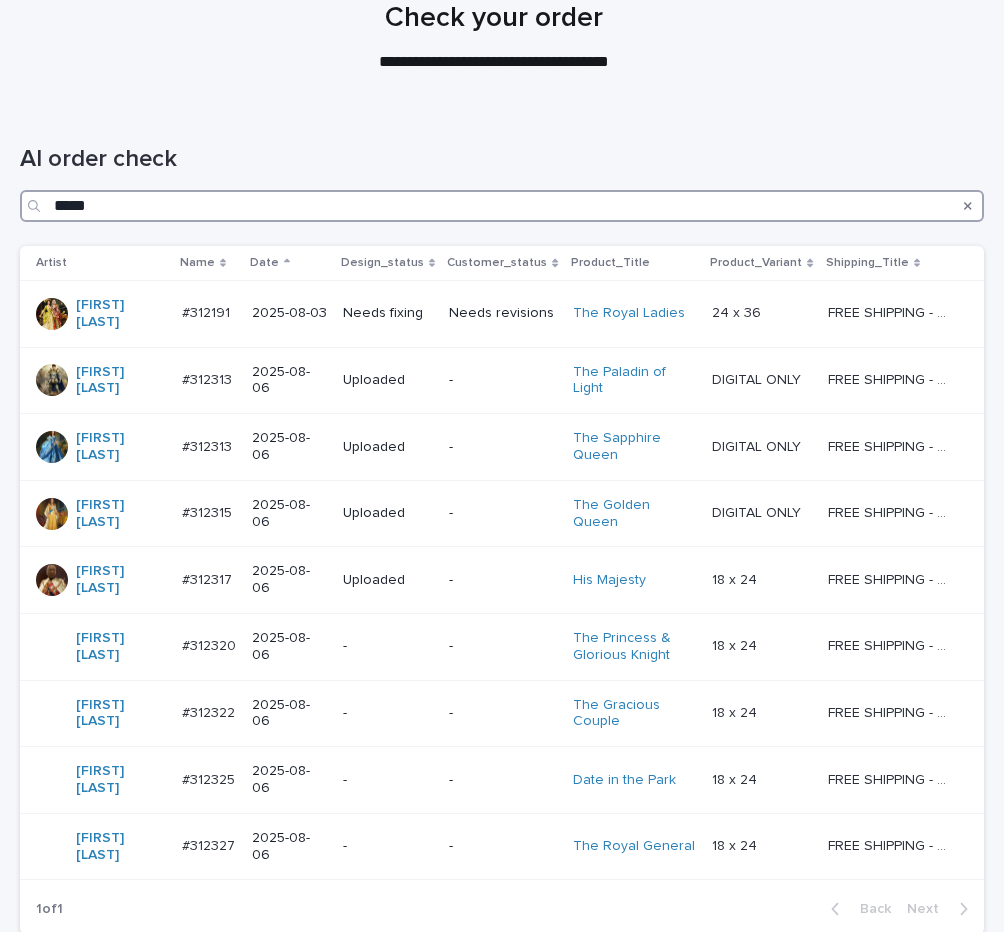 drag, startPoint x: 104, startPoint y: 204, endPoint x: 32, endPoint y: 203, distance: 72.00694 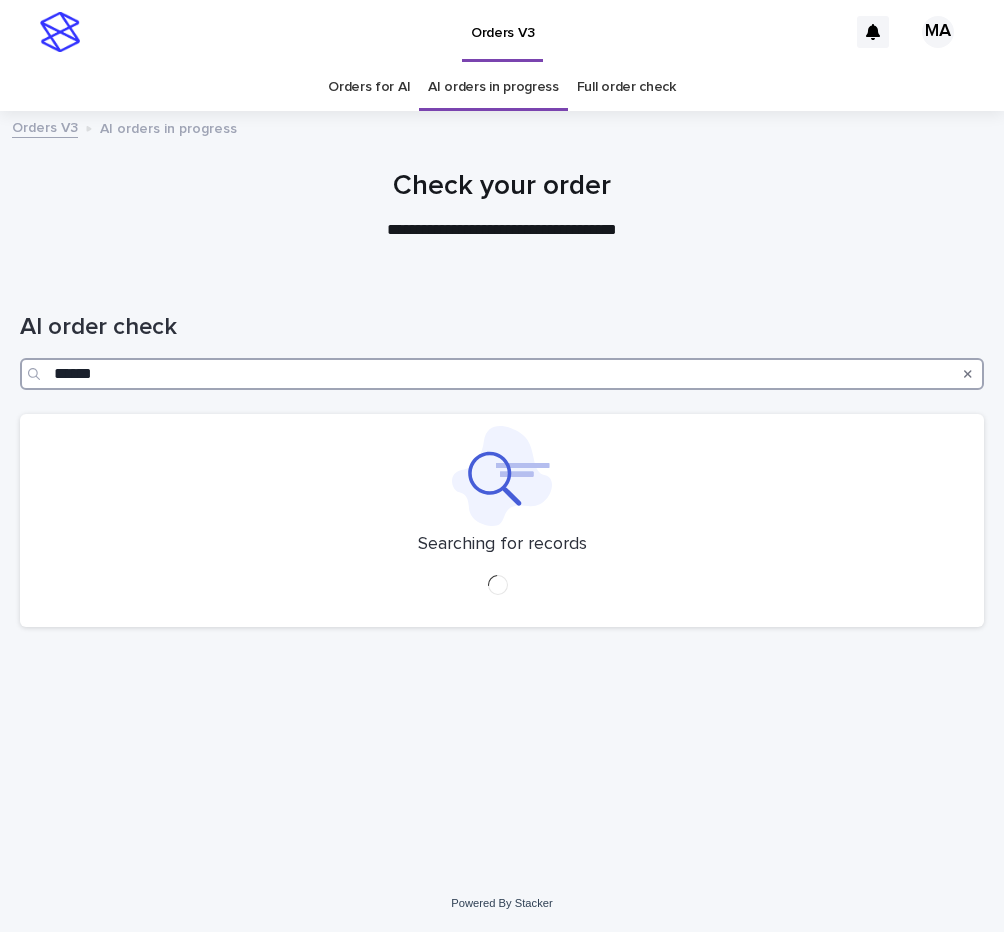 scroll, scrollTop: 0, scrollLeft: 0, axis: both 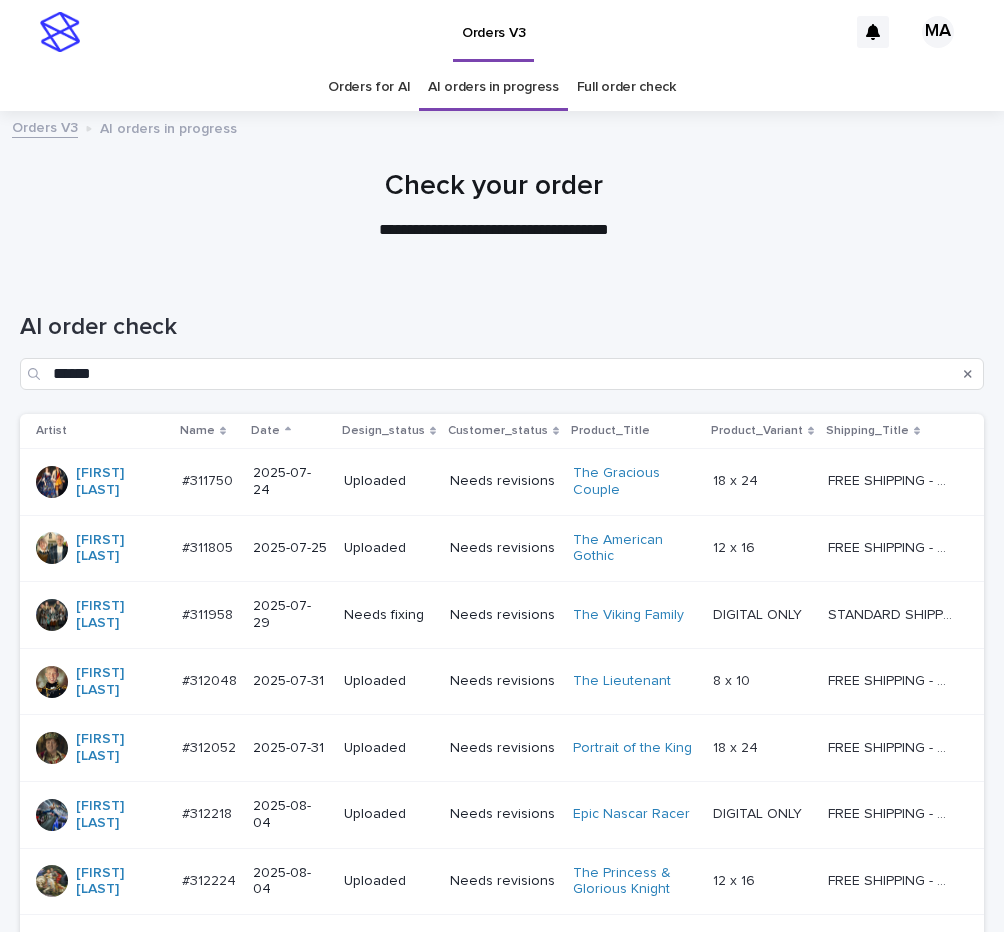click on "Orders for AI AI orders in progress Full order check" at bounding box center (502, 87) 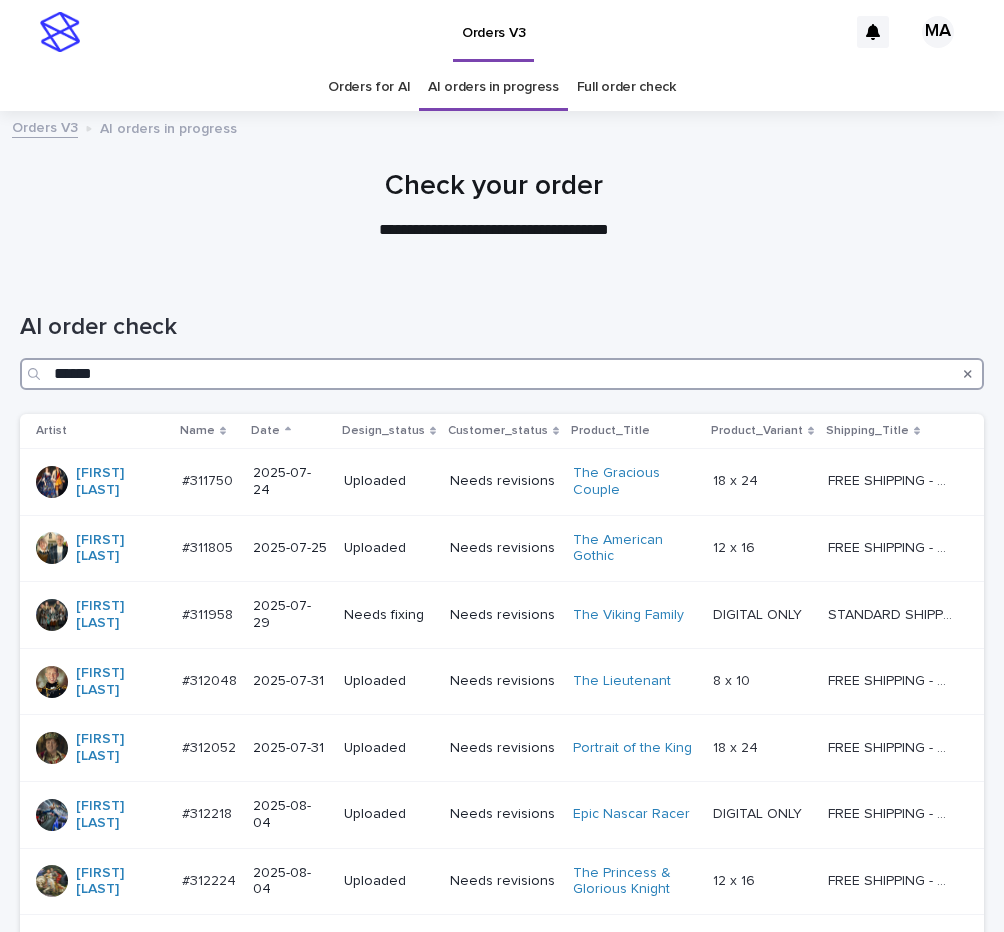 click on "******" at bounding box center (502, 374) 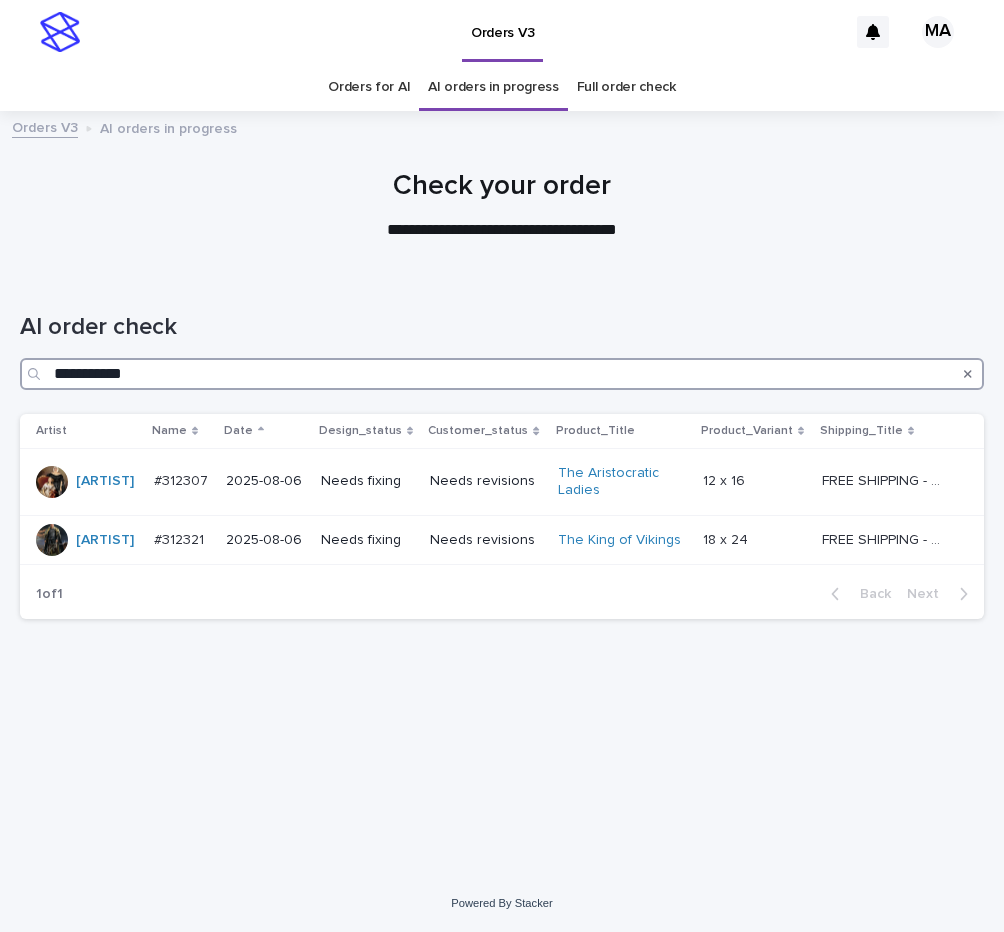 type on "**********" 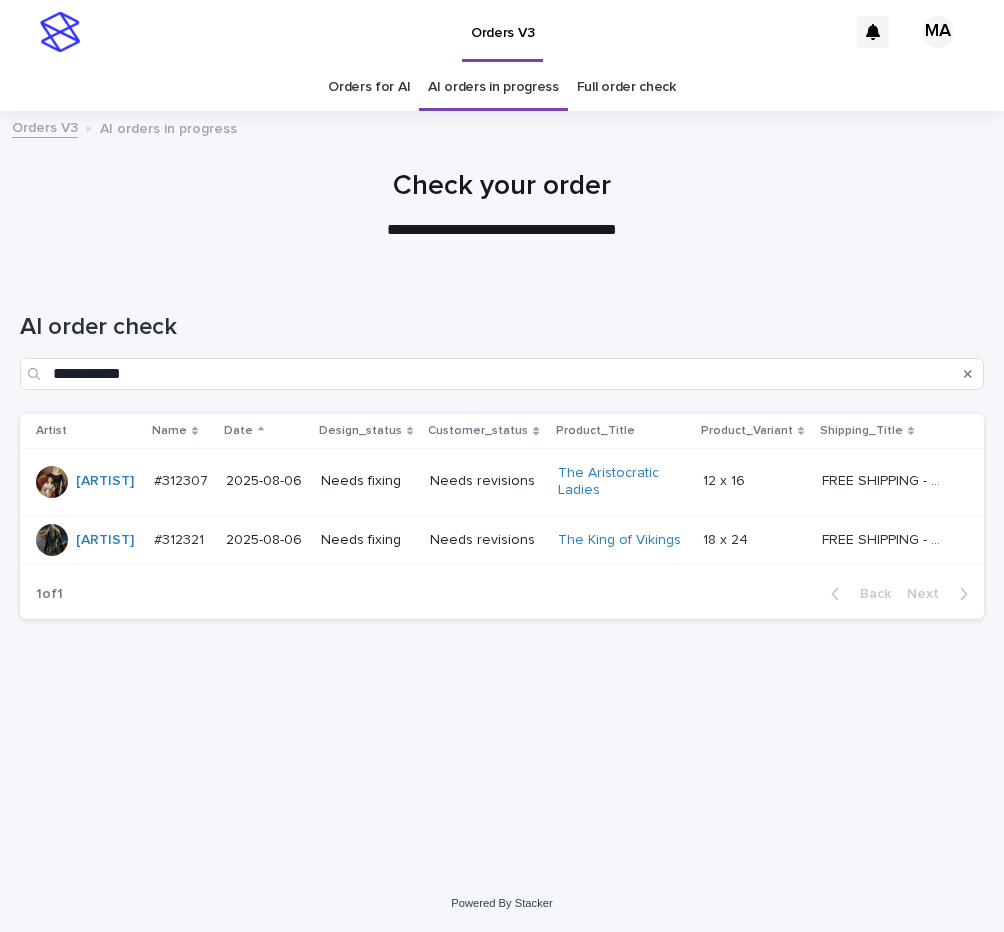 click on "18 x 24 18 x 24" at bounding box center [754, 540] 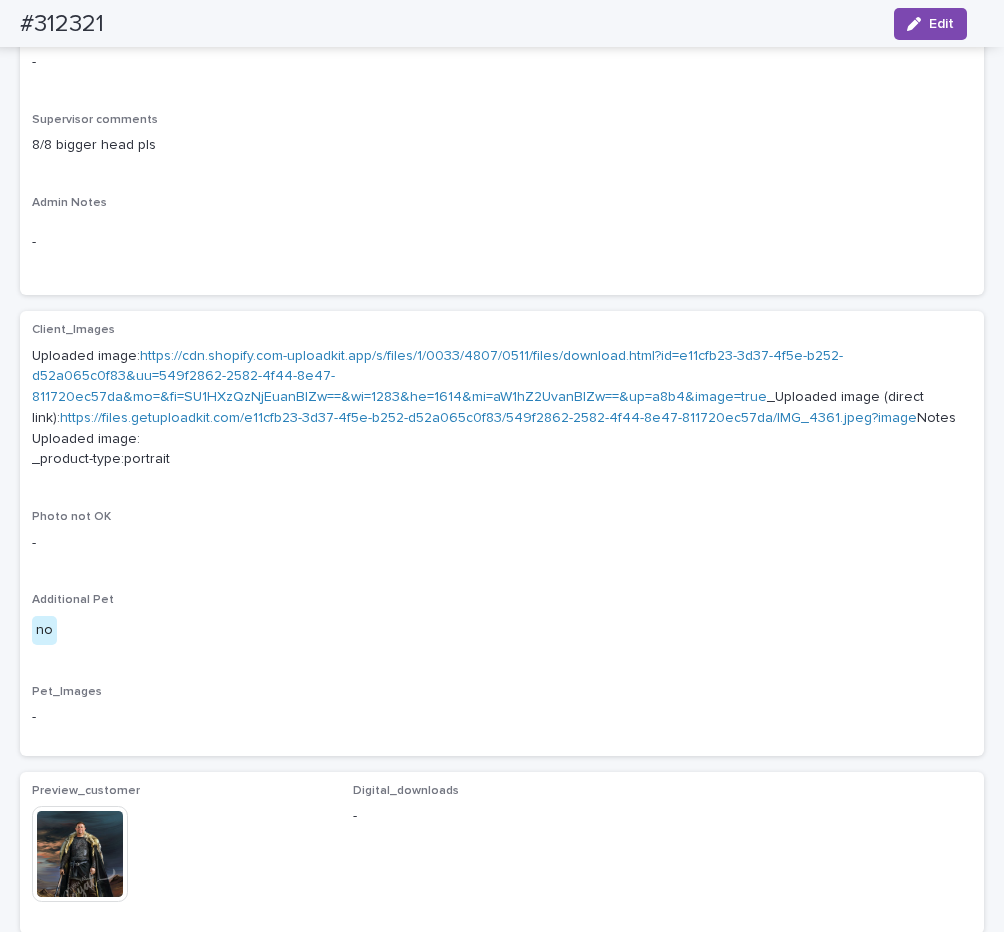 scroll, scrollTop: 756, scrollLeft: 0, axis: vertical 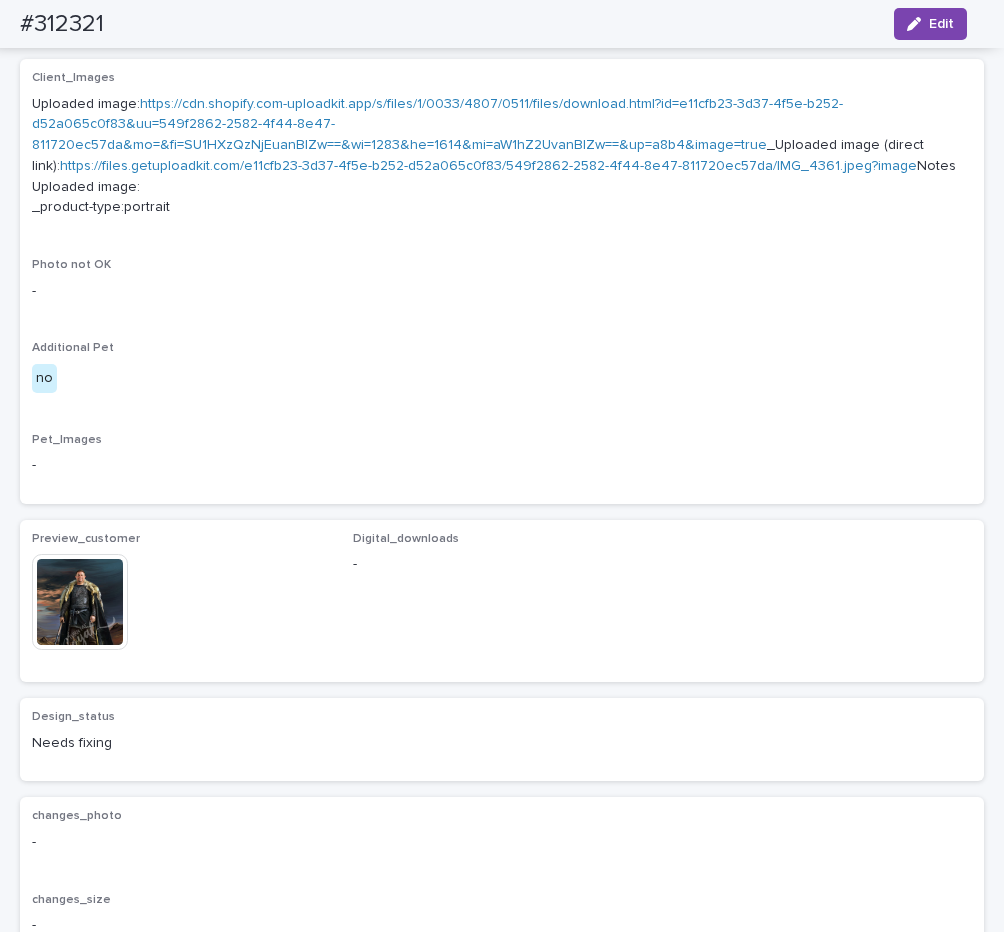click at bounding box center [80, 602] 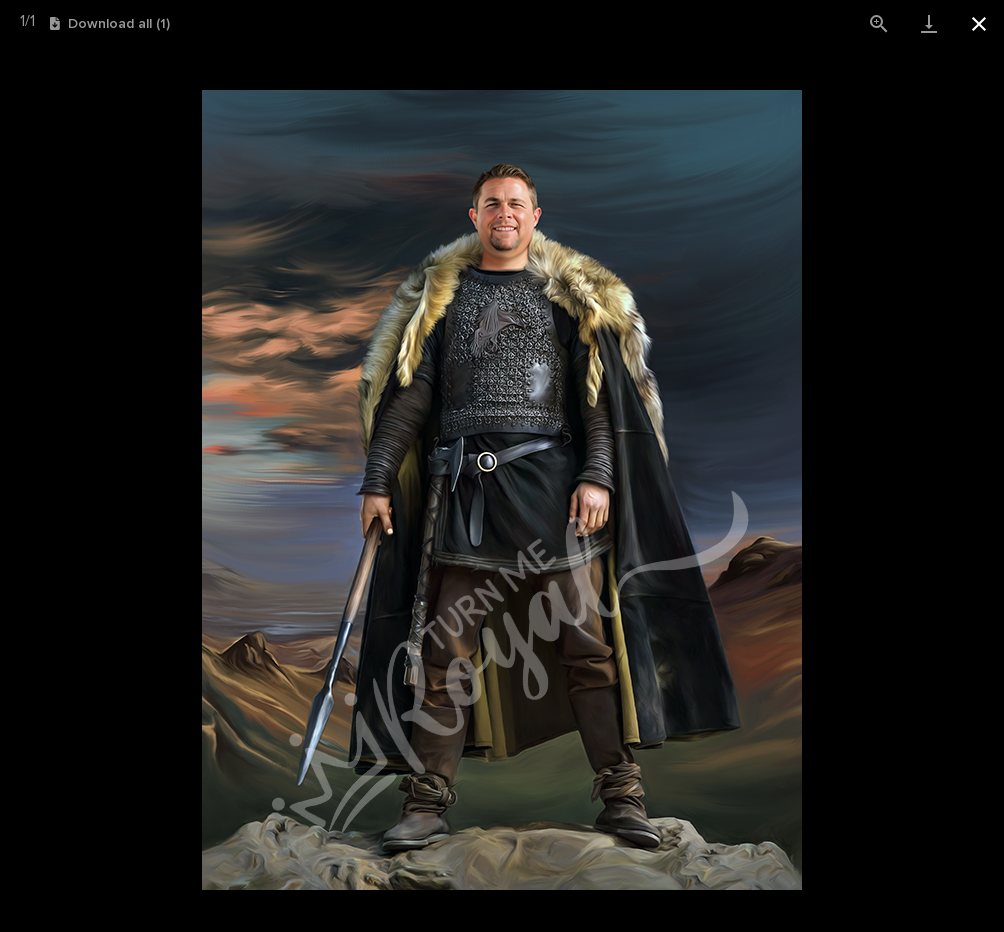 click at bounding box center (979, 23) 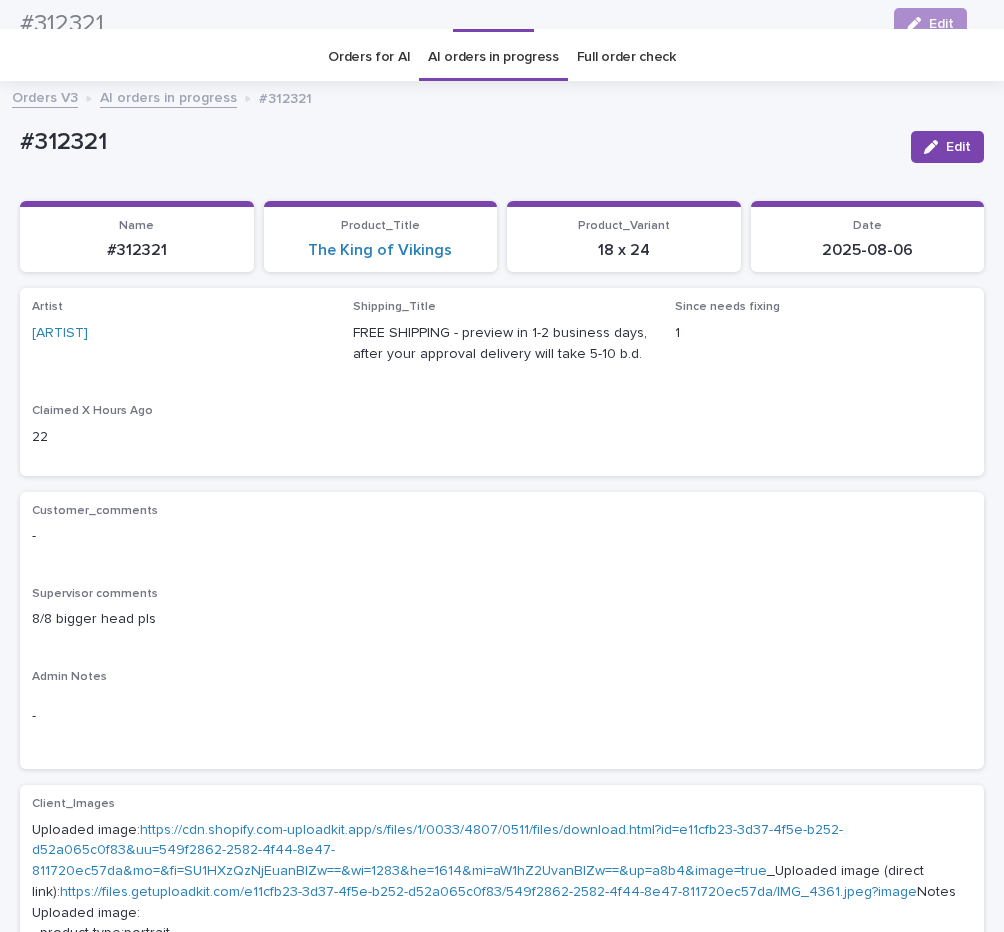 scroll, scrollTop: 0, scrollLeft: 0, axis: both 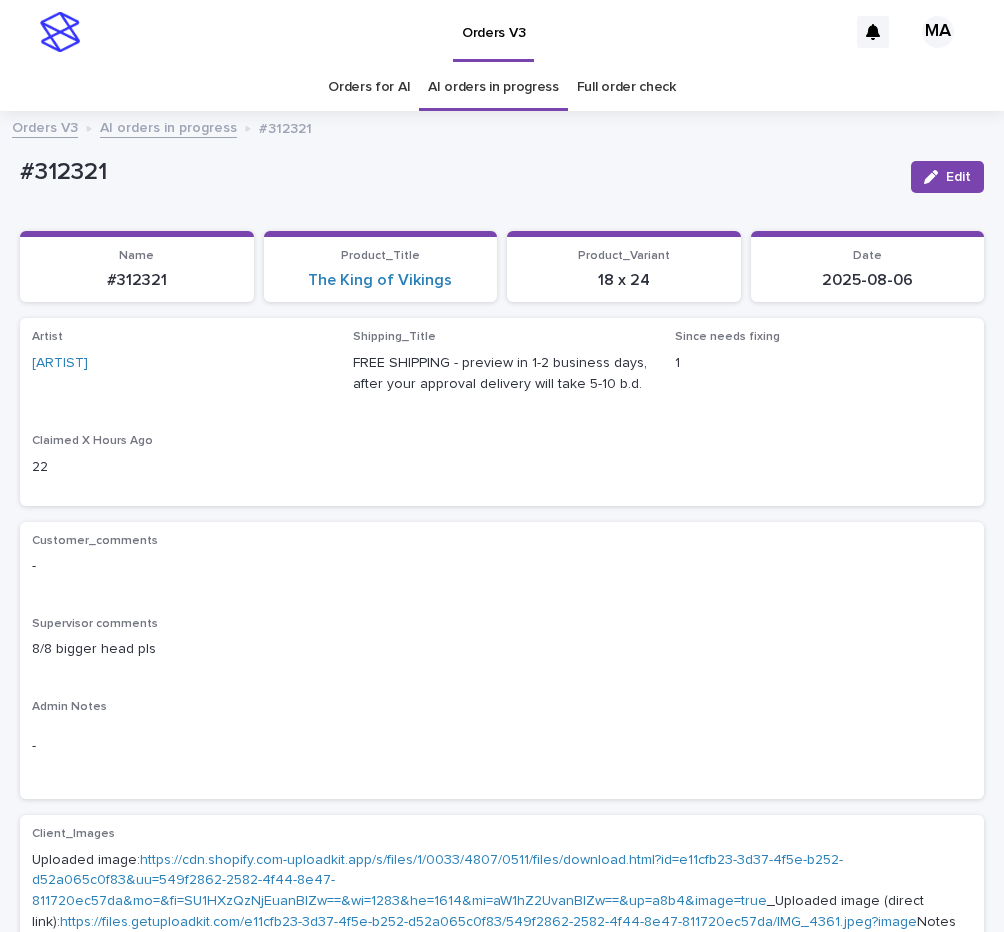 click on "AI orders in progress" at bounding box center (168, 126) 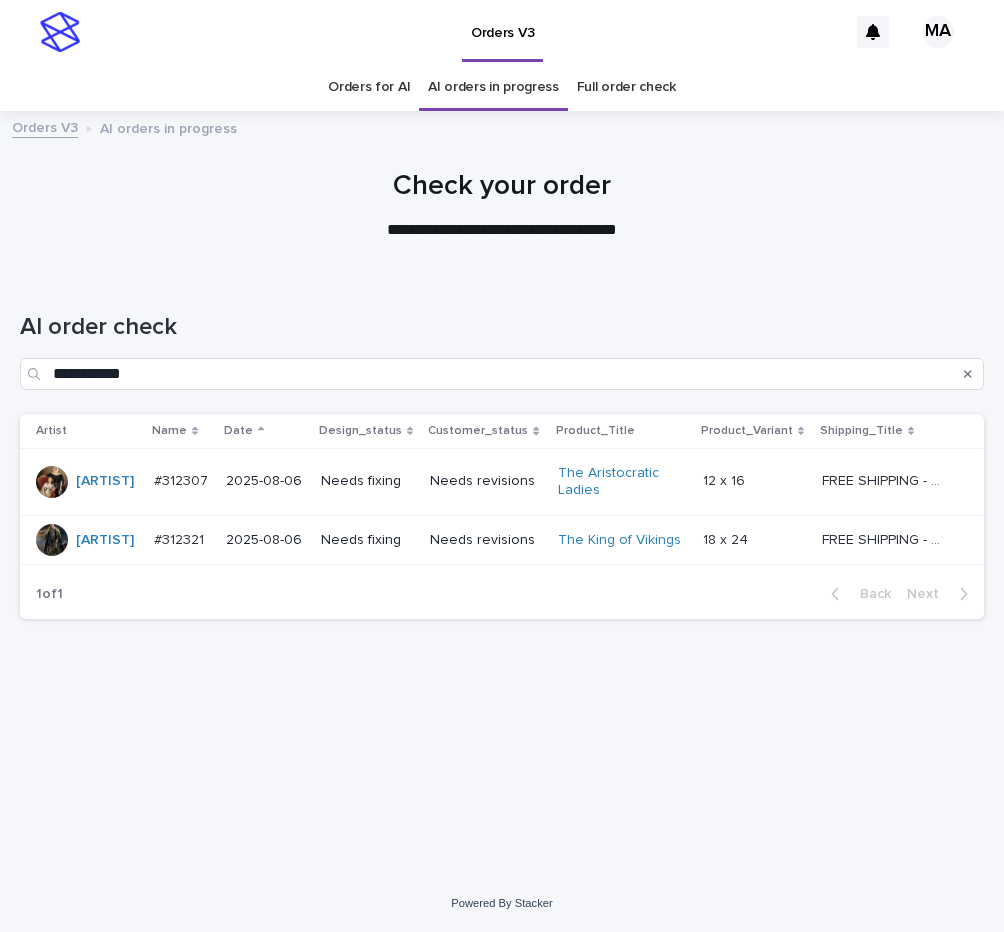click on "18 x 24" at bounding box center [727, 538] 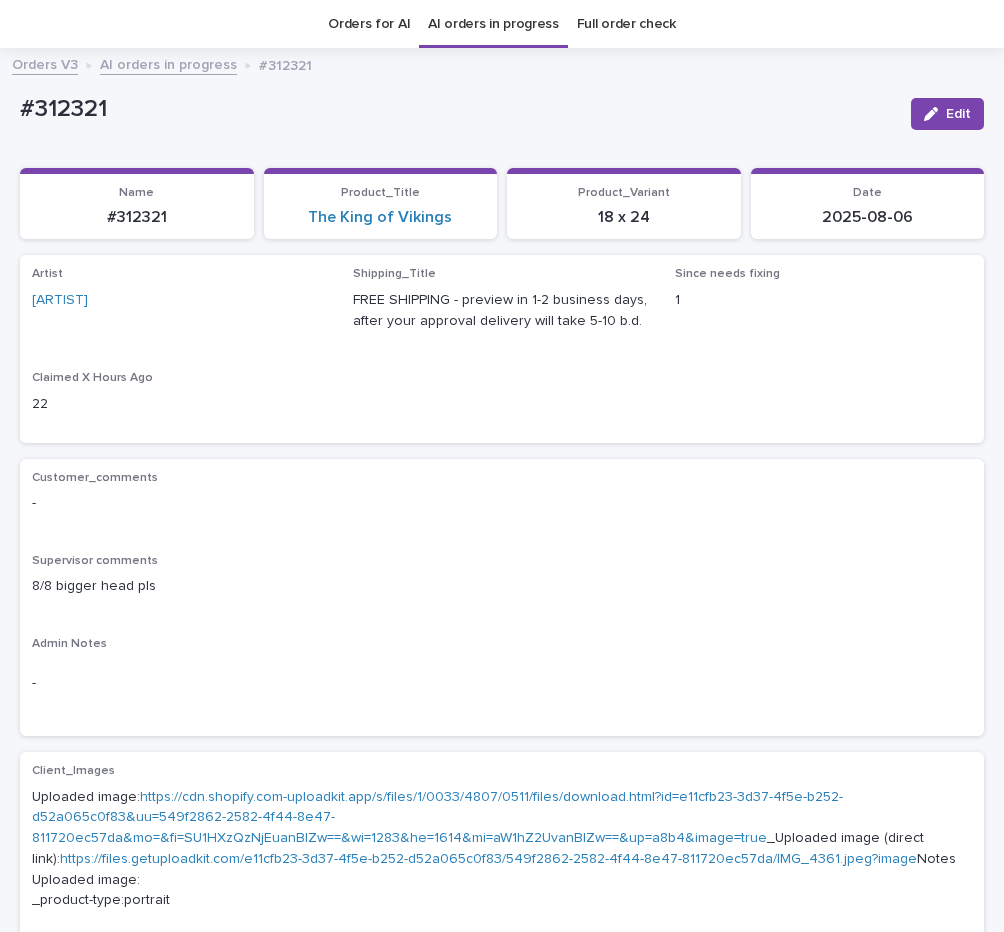 scroll, scrollTop: 64, scrollLeft: 0, axis: vertical 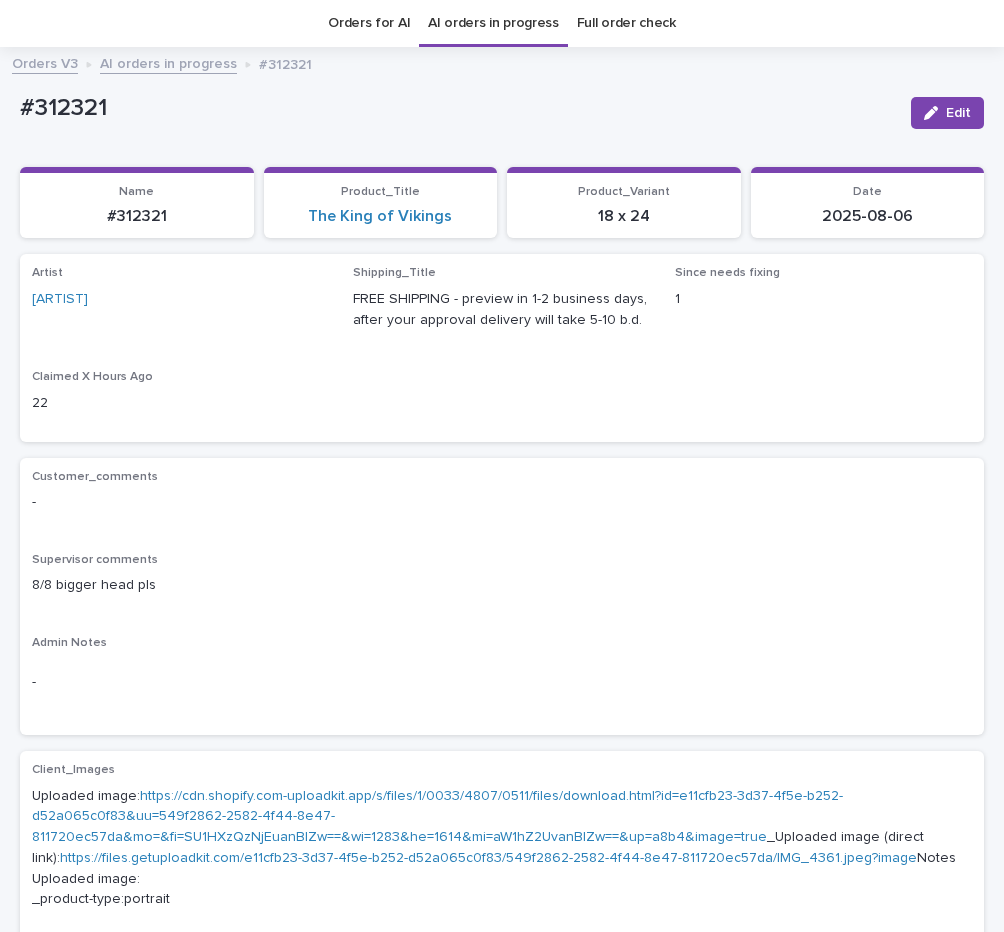 click on "AI orders in progress" at bounding box center [168, 62] 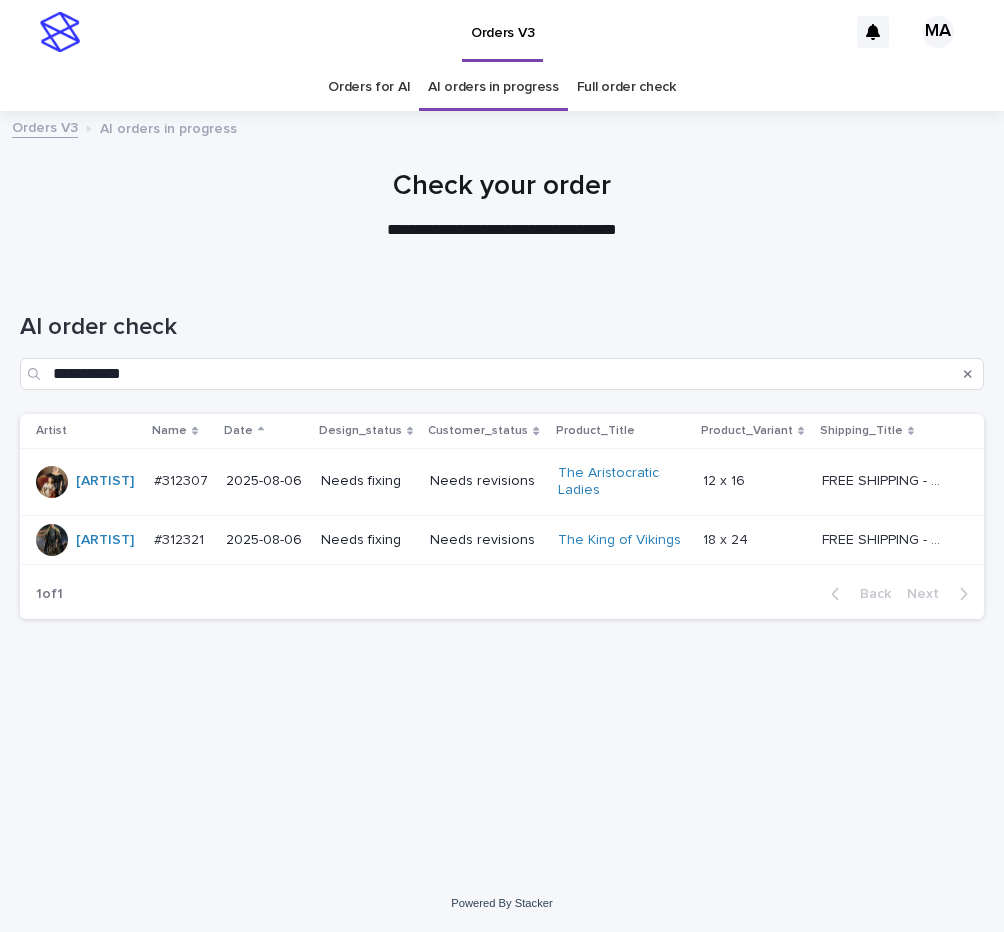 scroll, scrollTop: 0, scrollLeft: 0, axis: both 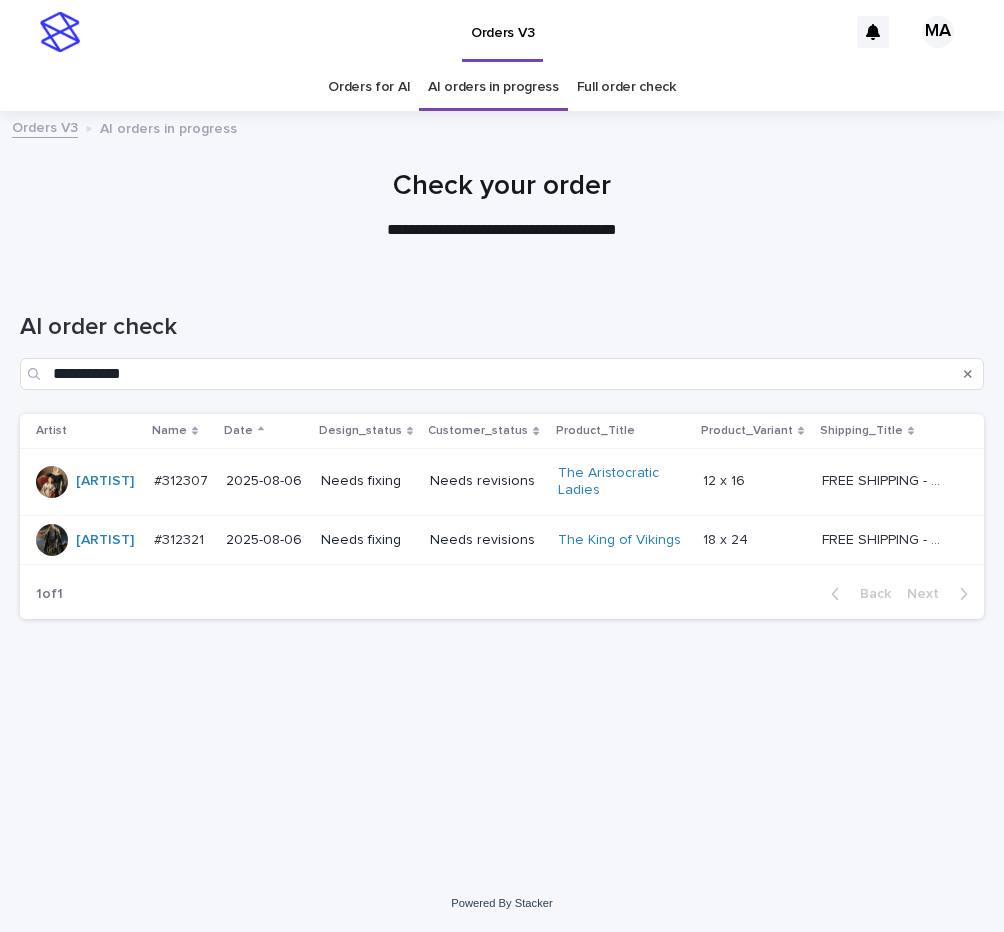 click on "12 x 16" at bounding box center (726, 479) 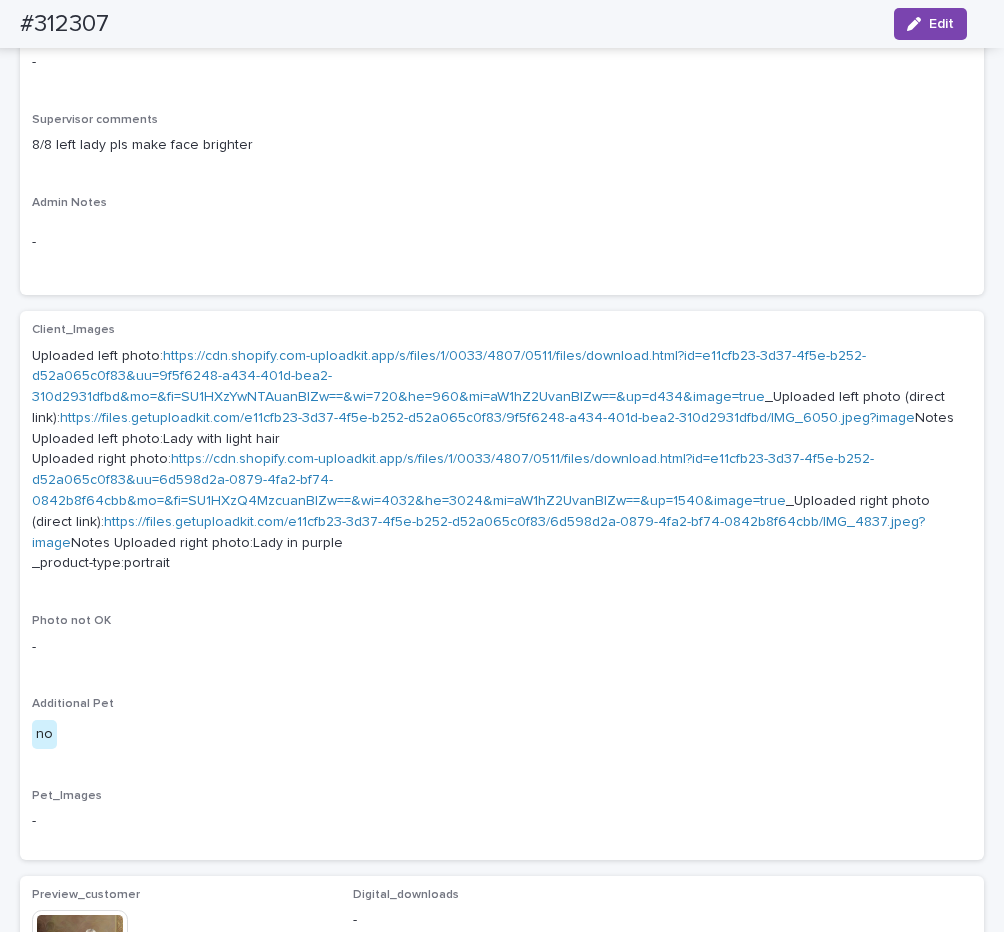 scroll, scrollTop: 840, scrollLeft: 0, axis: vertical 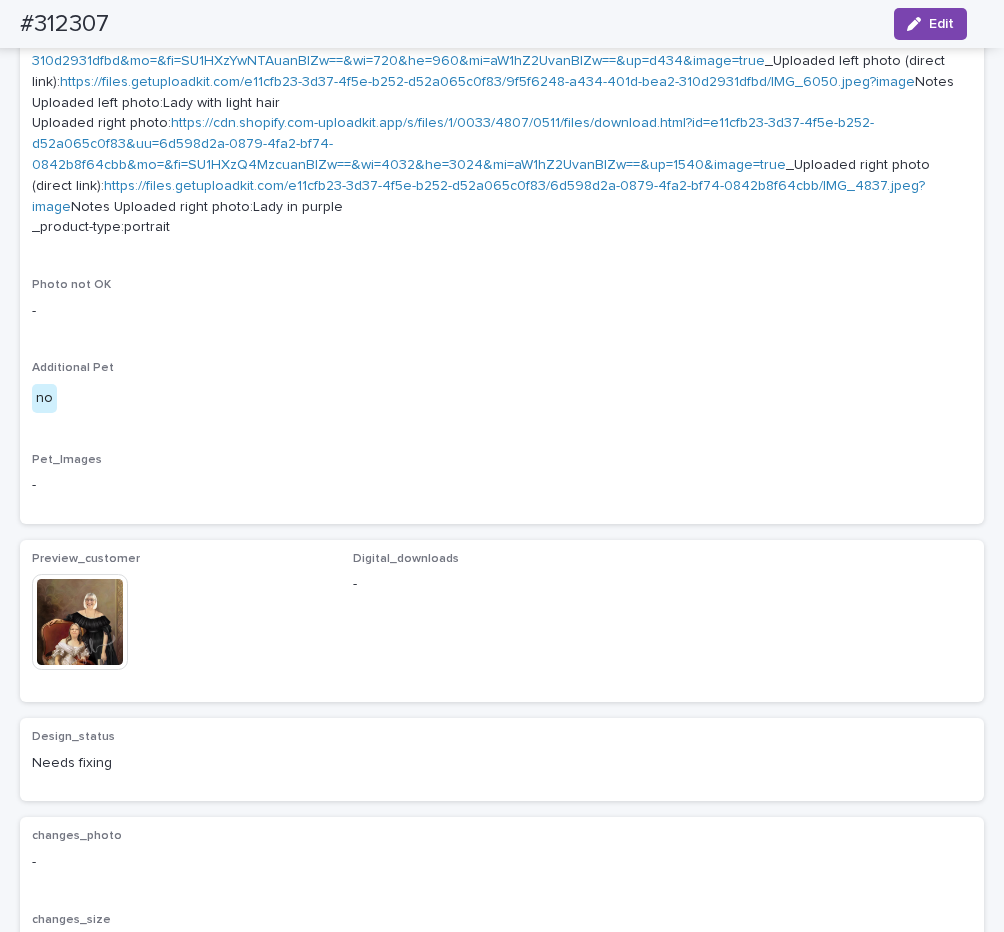 click at bounding box center [80, 622] 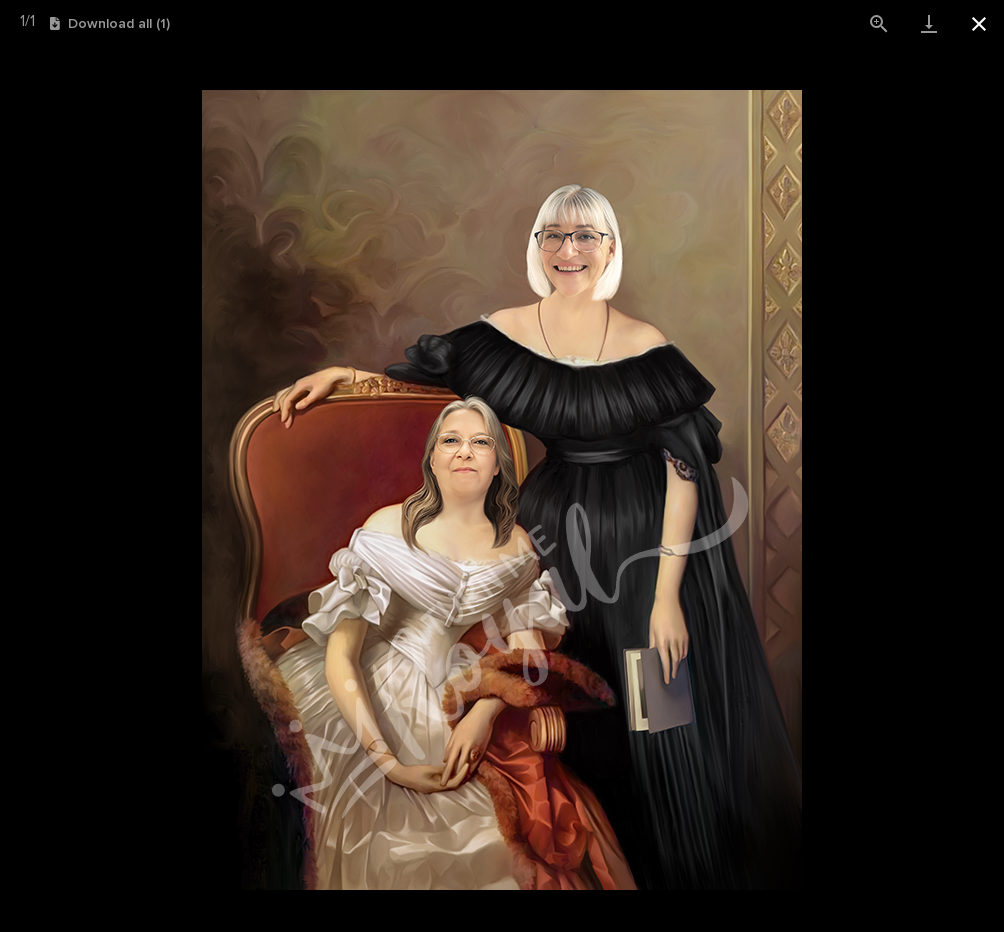 click at bounding box center (979, 23) 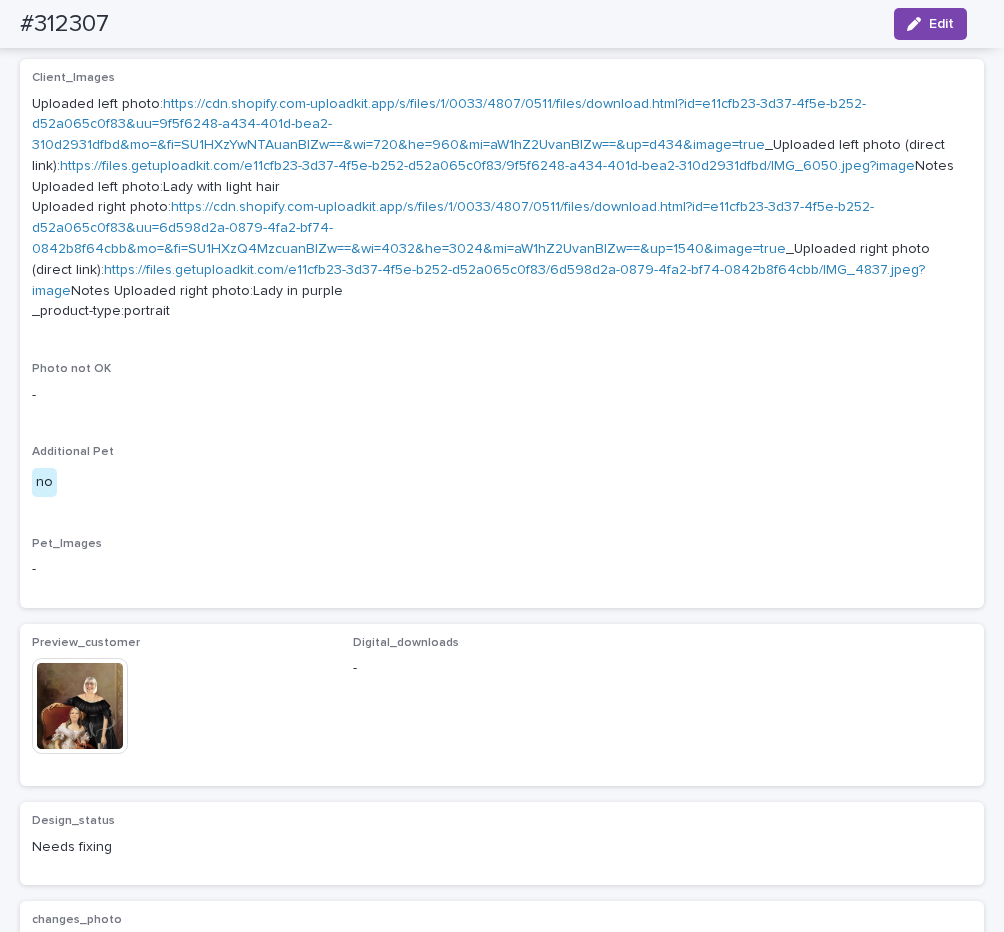 scroll, scrollTop: 1008, scrollLeft: 0, axis: vertical 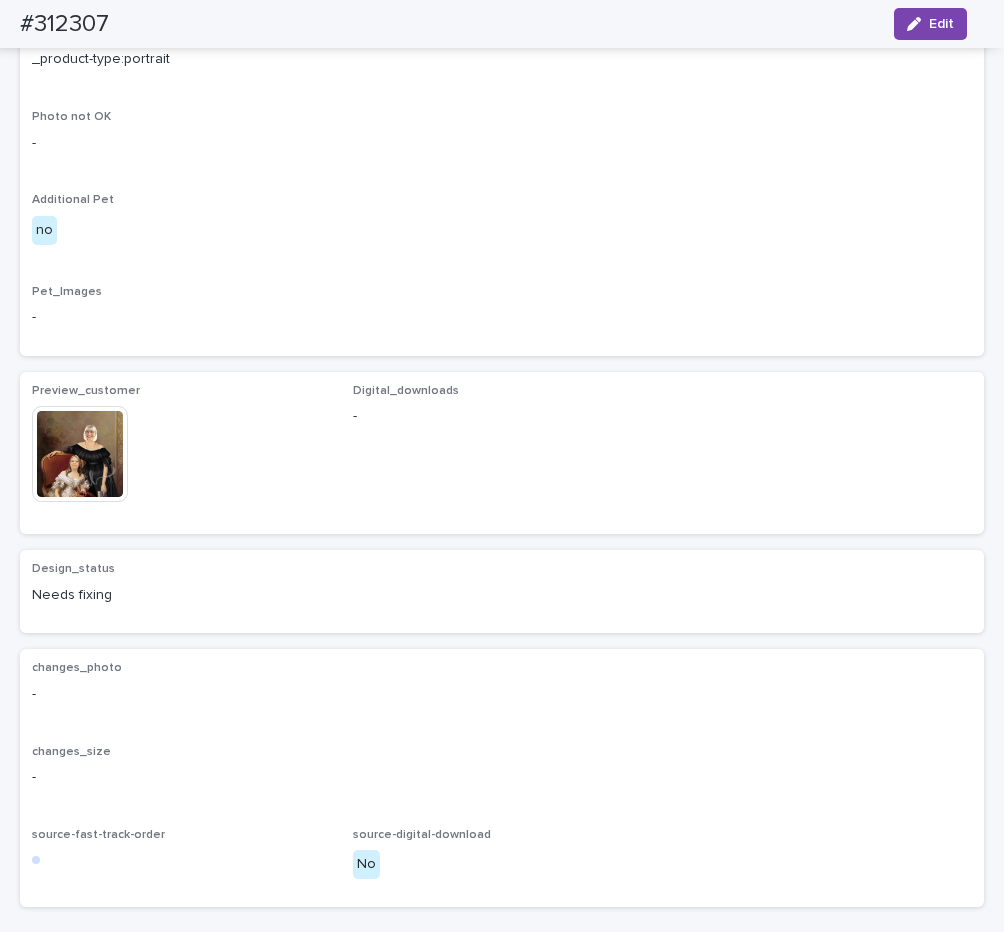 click at bounding box center [80, 454] 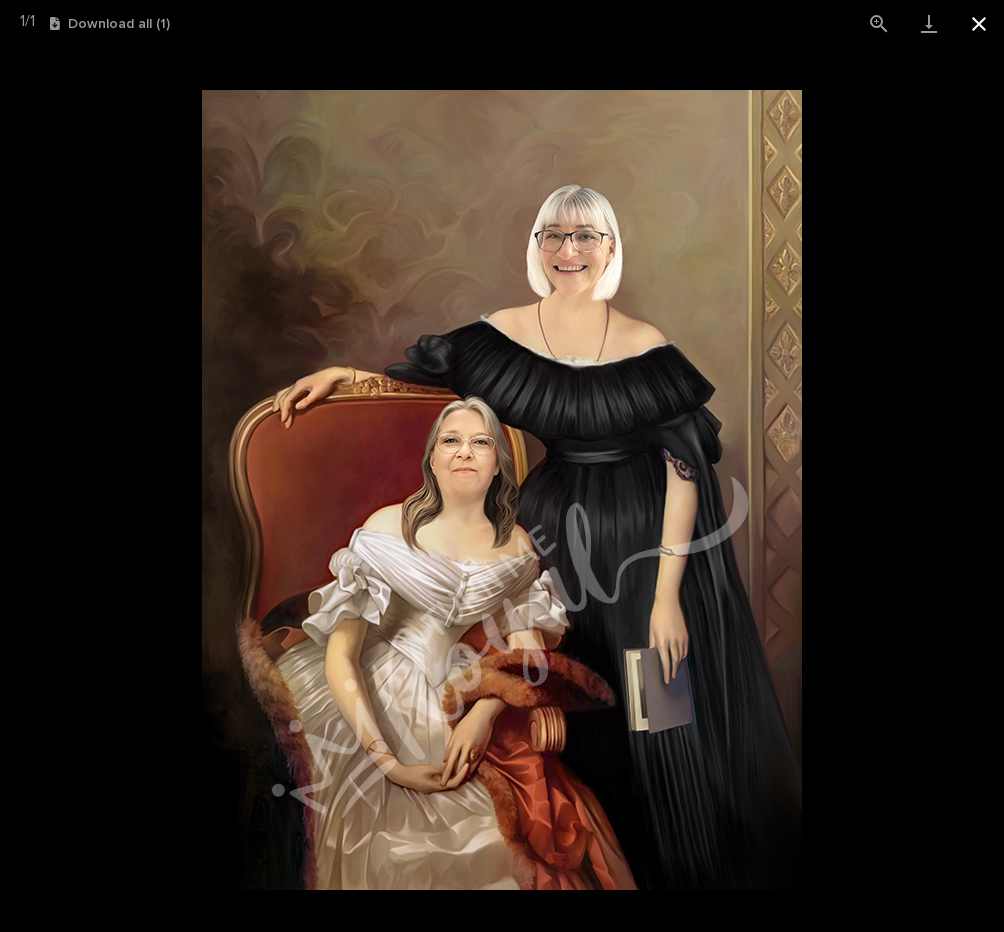 click at bounding box center [979, 23] 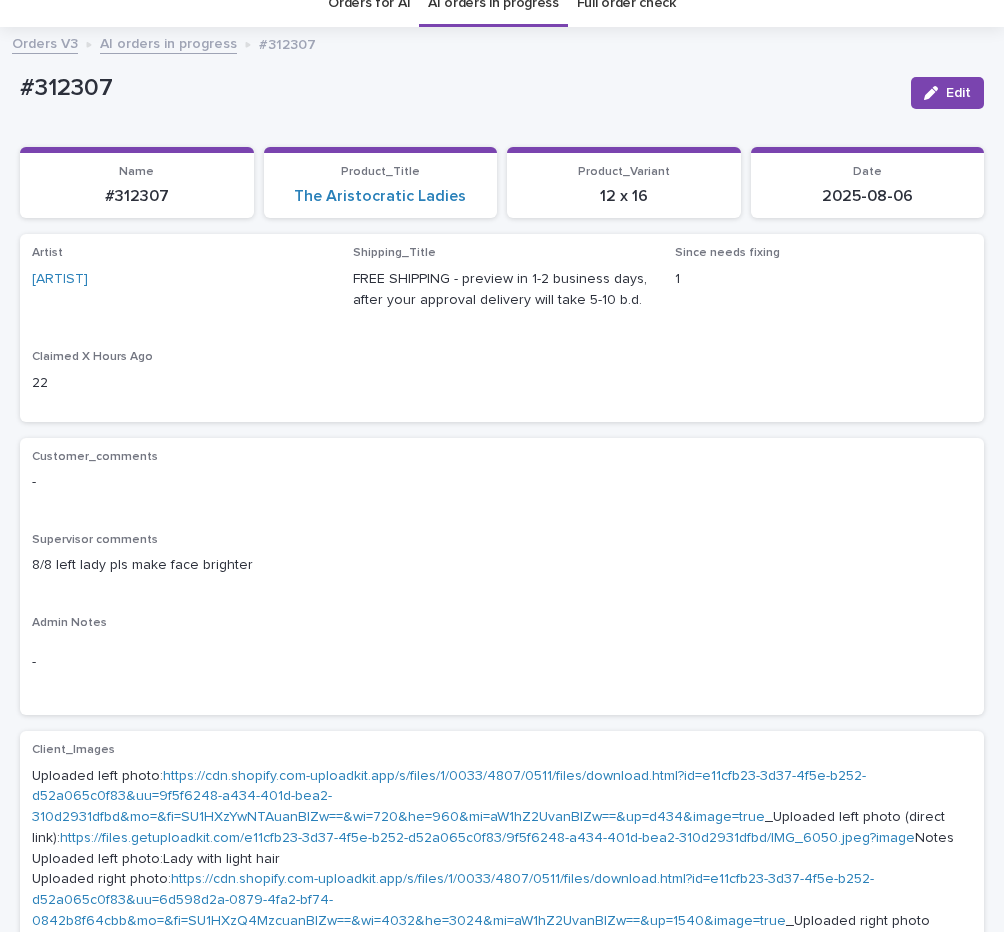 scroll, scrollTop: 0, scrollLeft: 0, axis: both 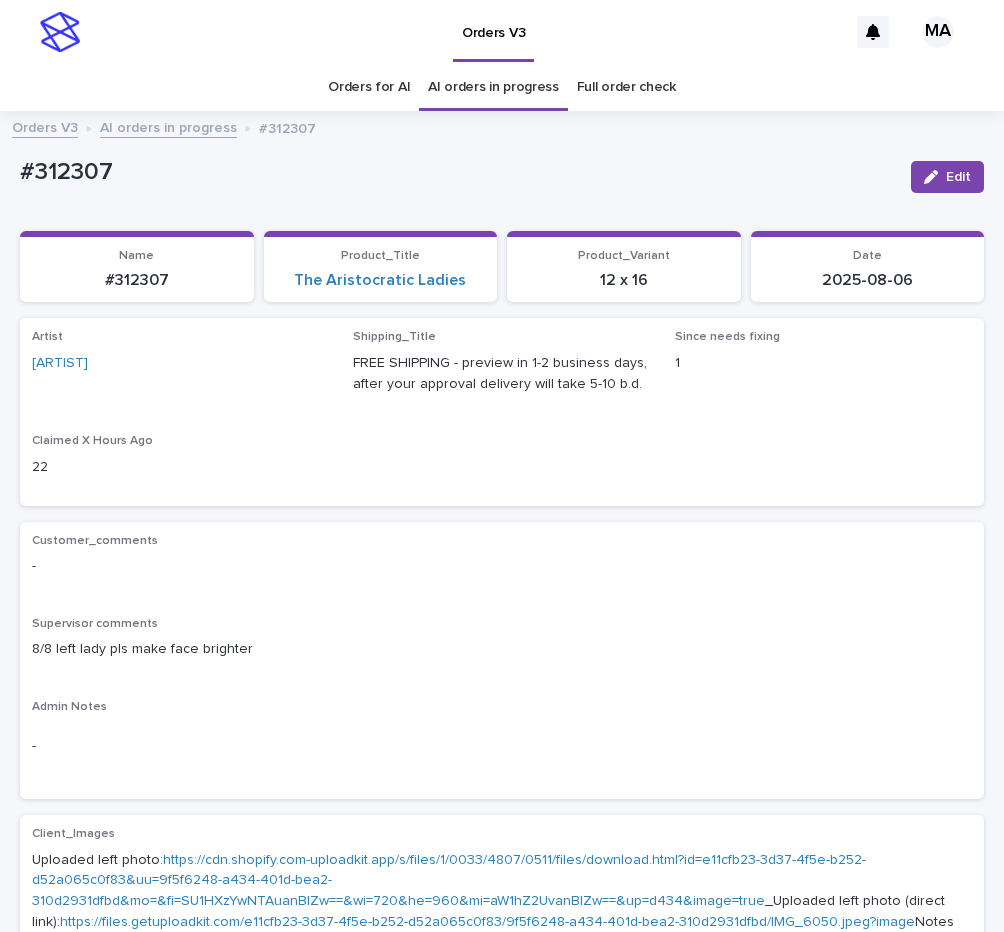 click on "AI orders in progress" at bounding box center [168, 126] 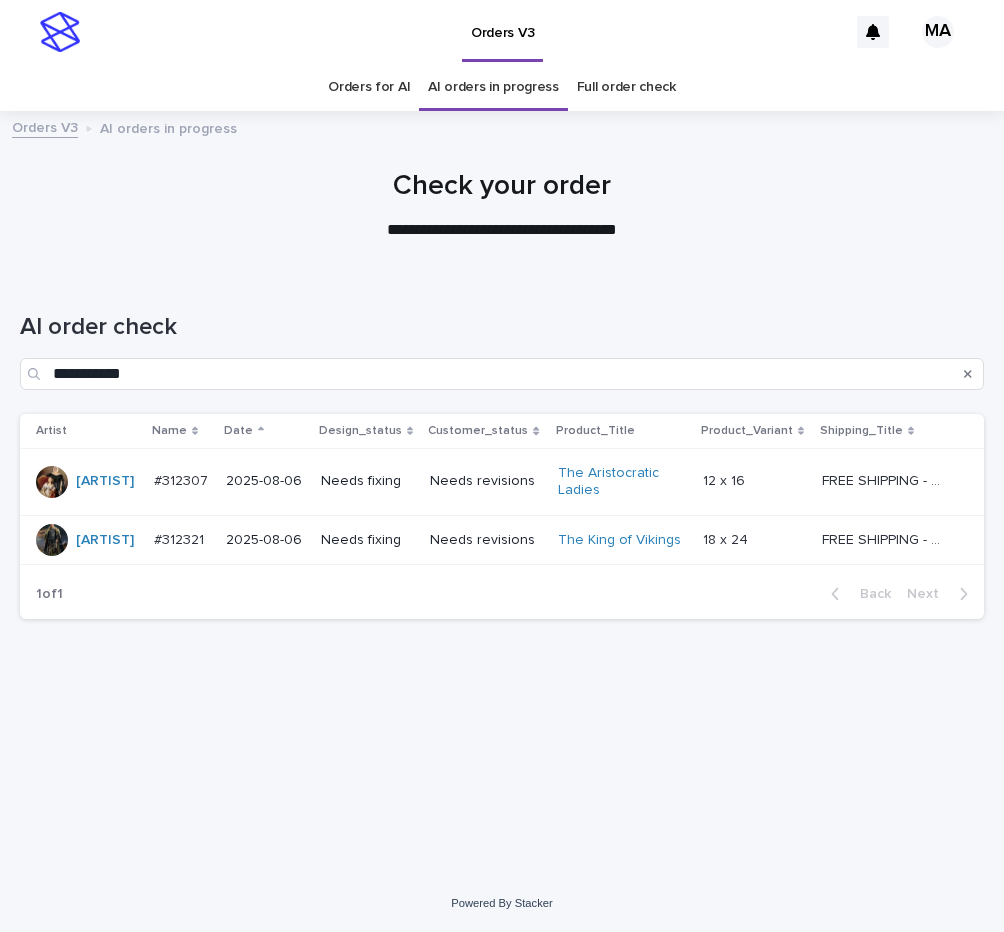 click on "Full order check" at bounding box center (626, 87) 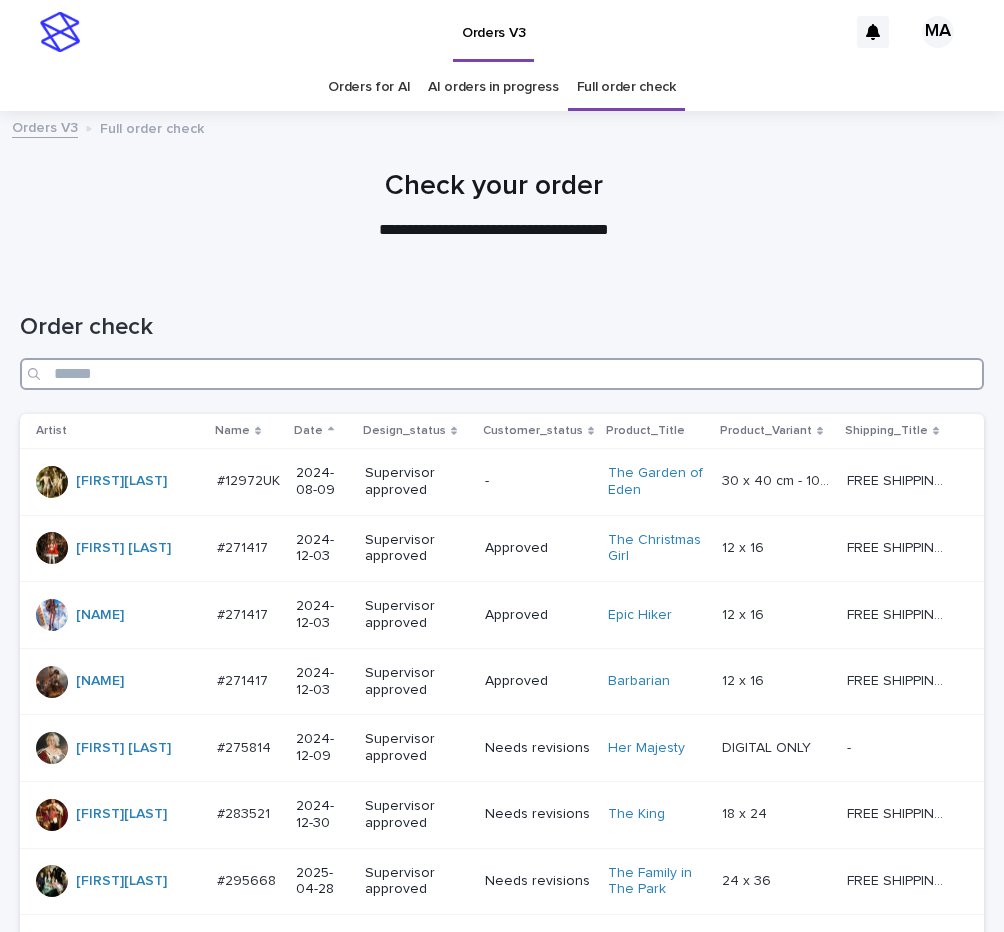 click at bounding box center (502, 374) 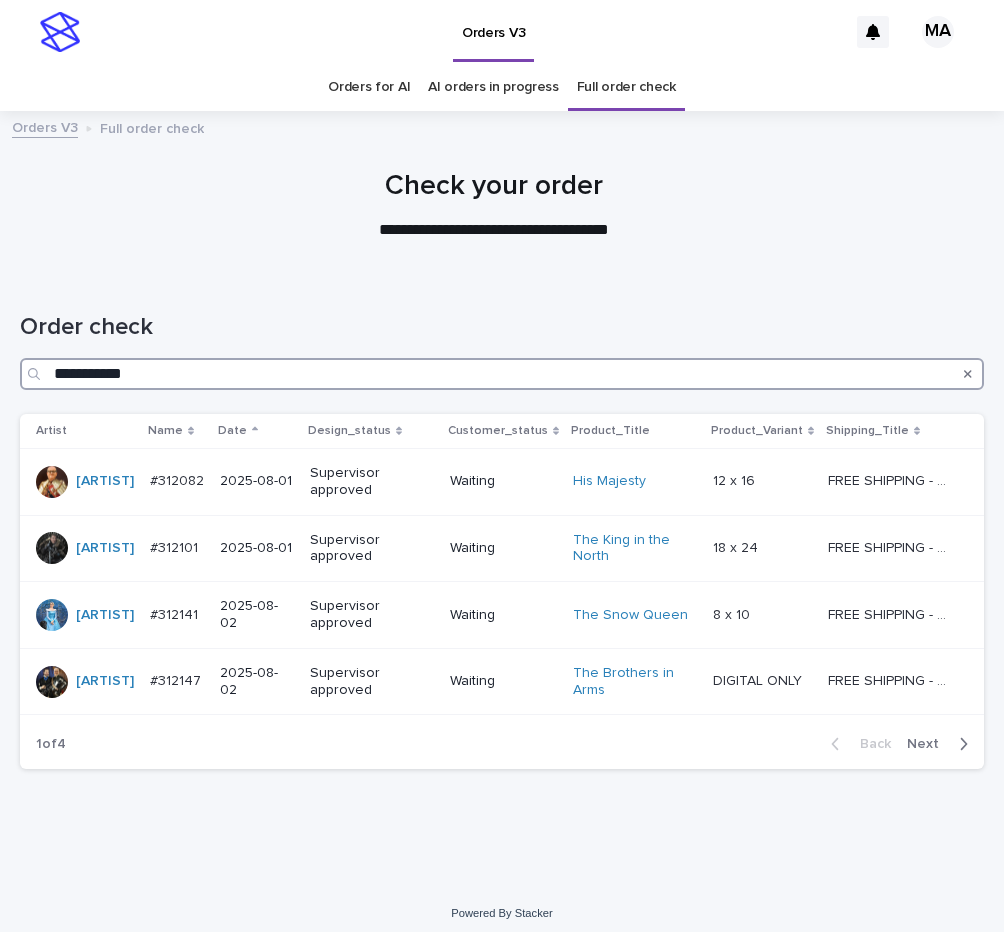 type on "**********" 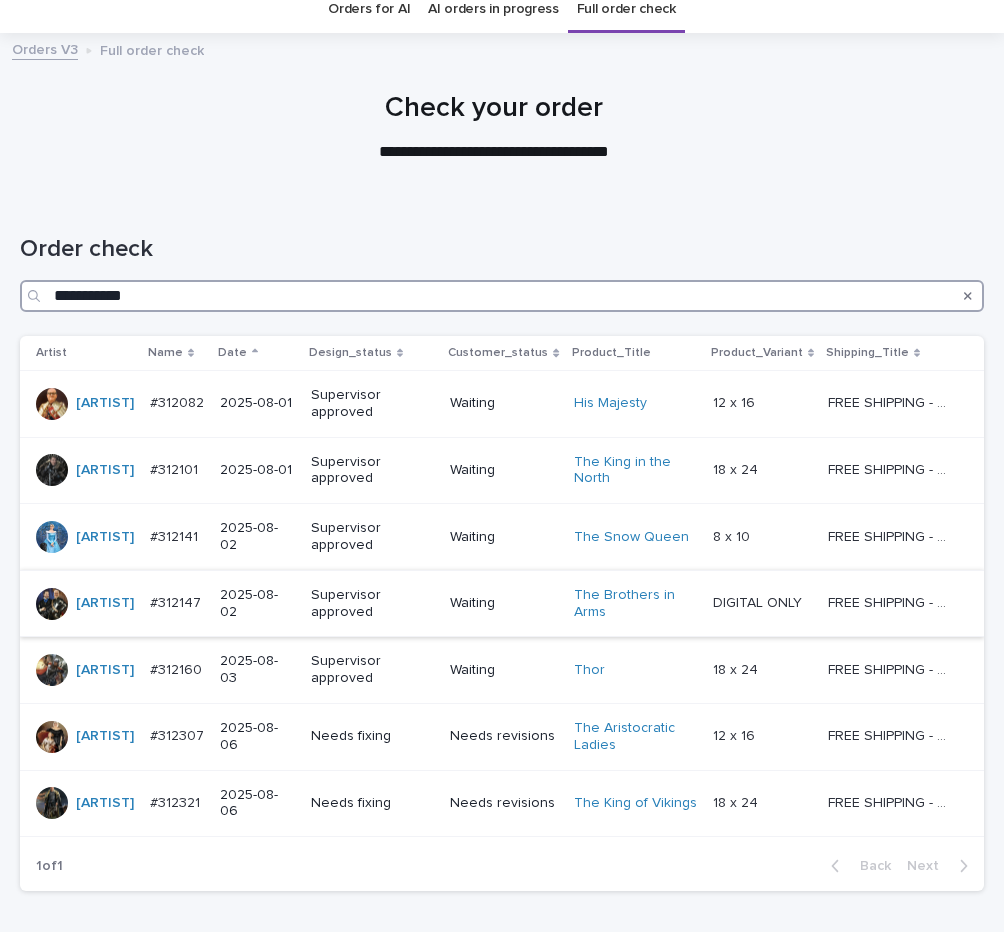 scroll, scrollTop: 84, scrollLeft: 0, axis: vertical 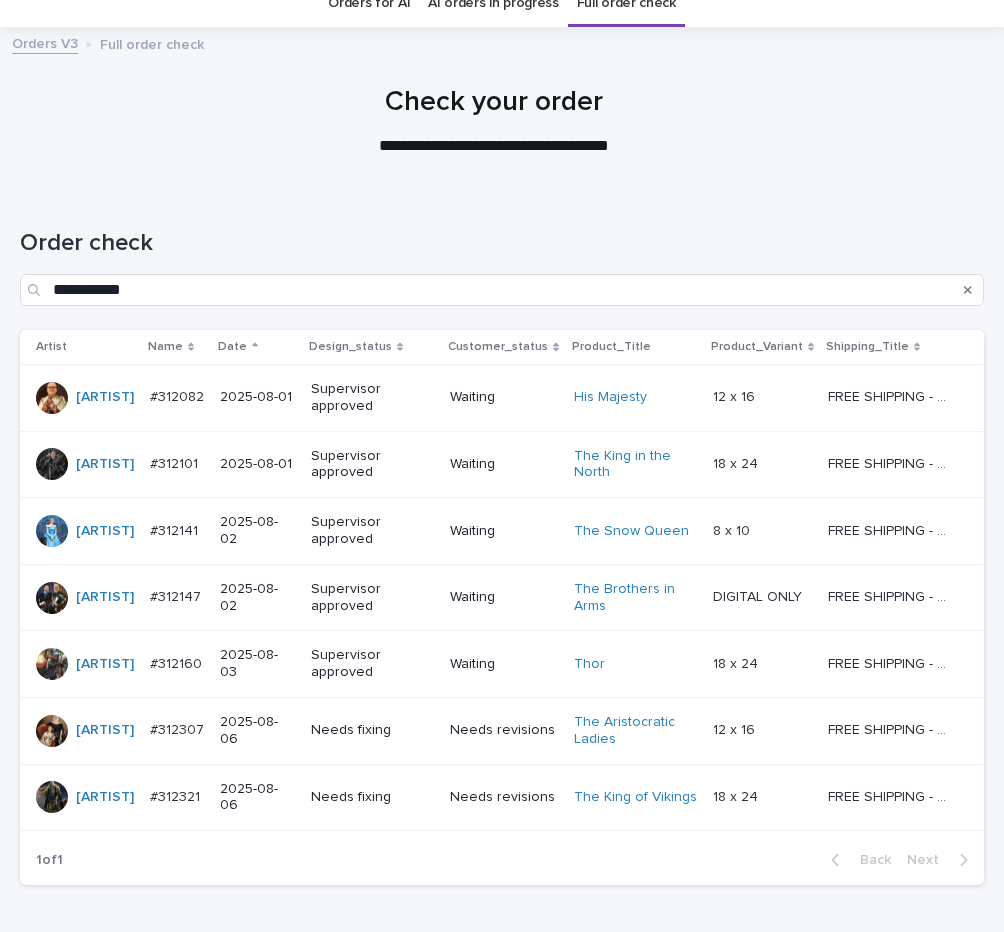 click on "Waiting" at bounding box center [503, 397] 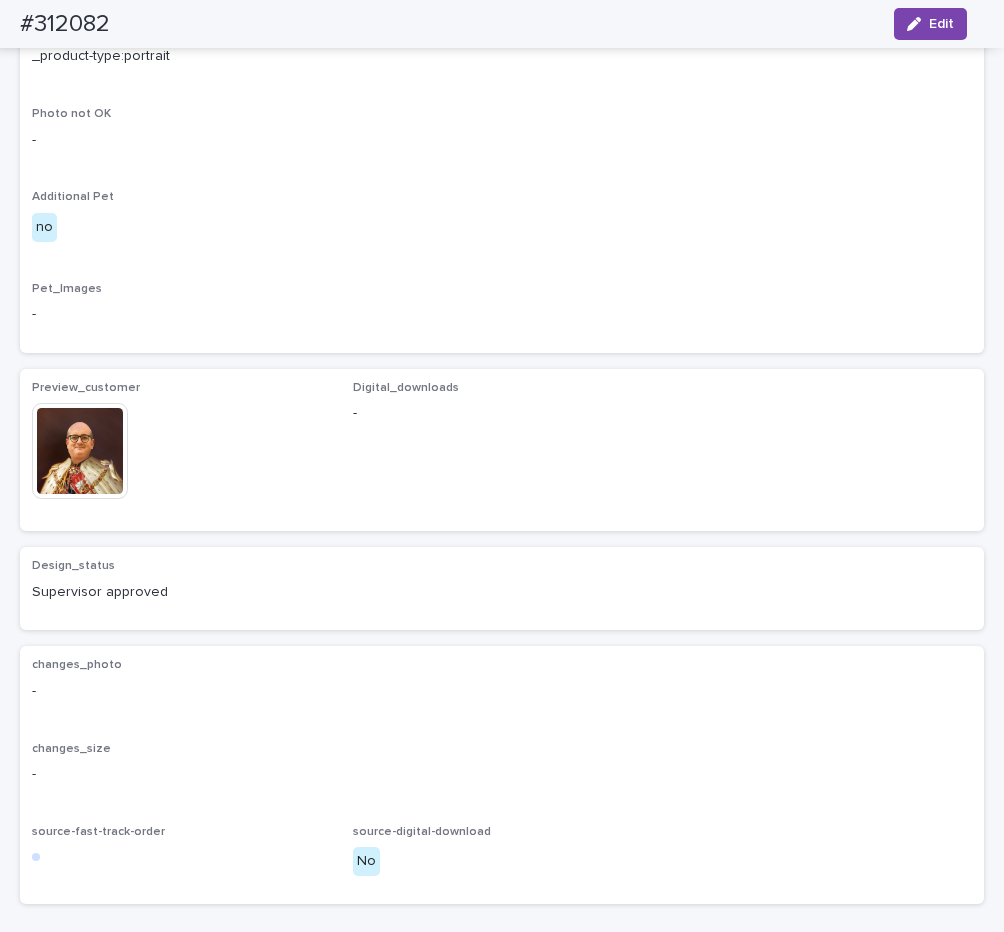 scroll, scrollTop: 1176, scrollLeft: 0, axis: vertical 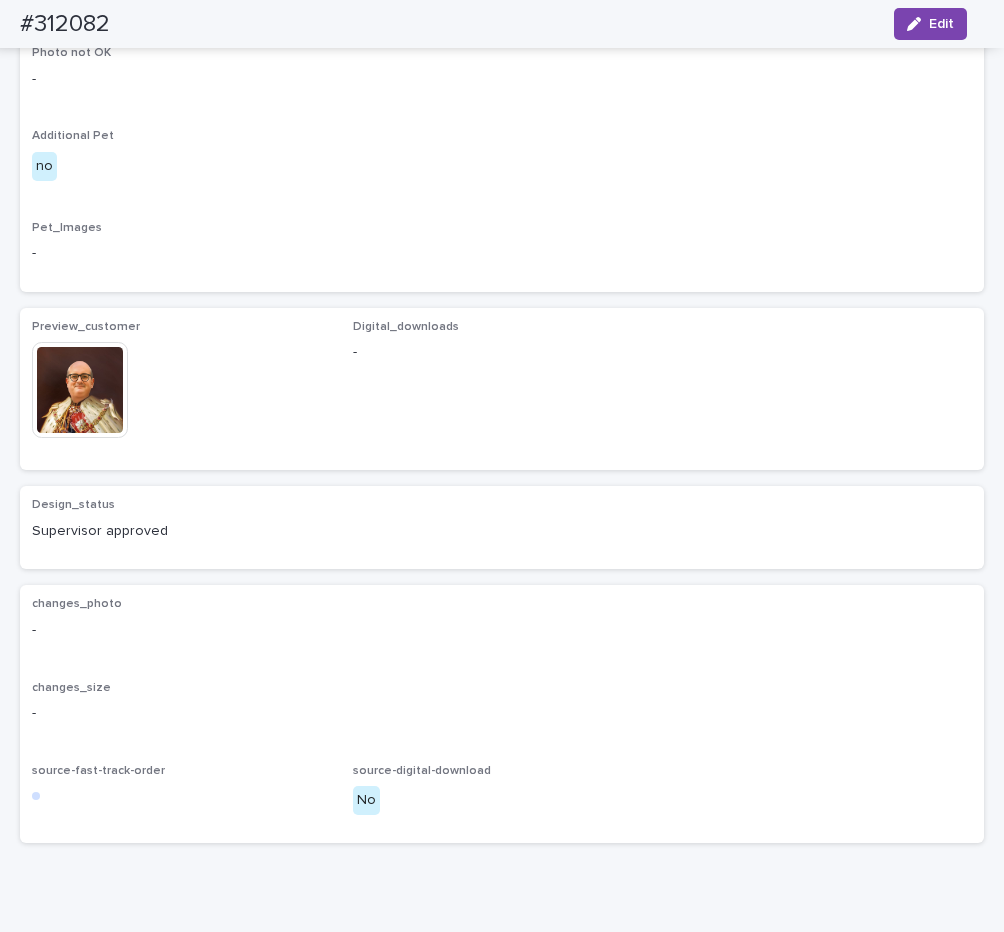 click at bounding box center (80, 390) 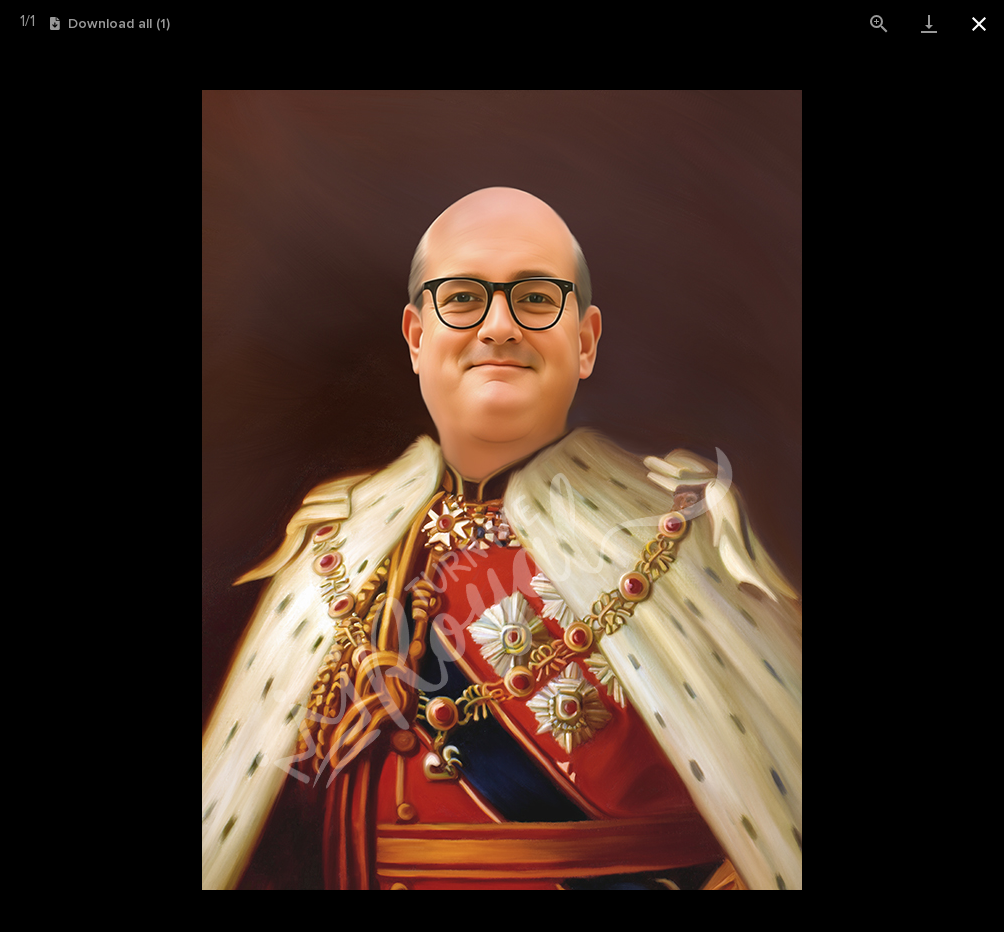 click at bounding box center (979, 23) 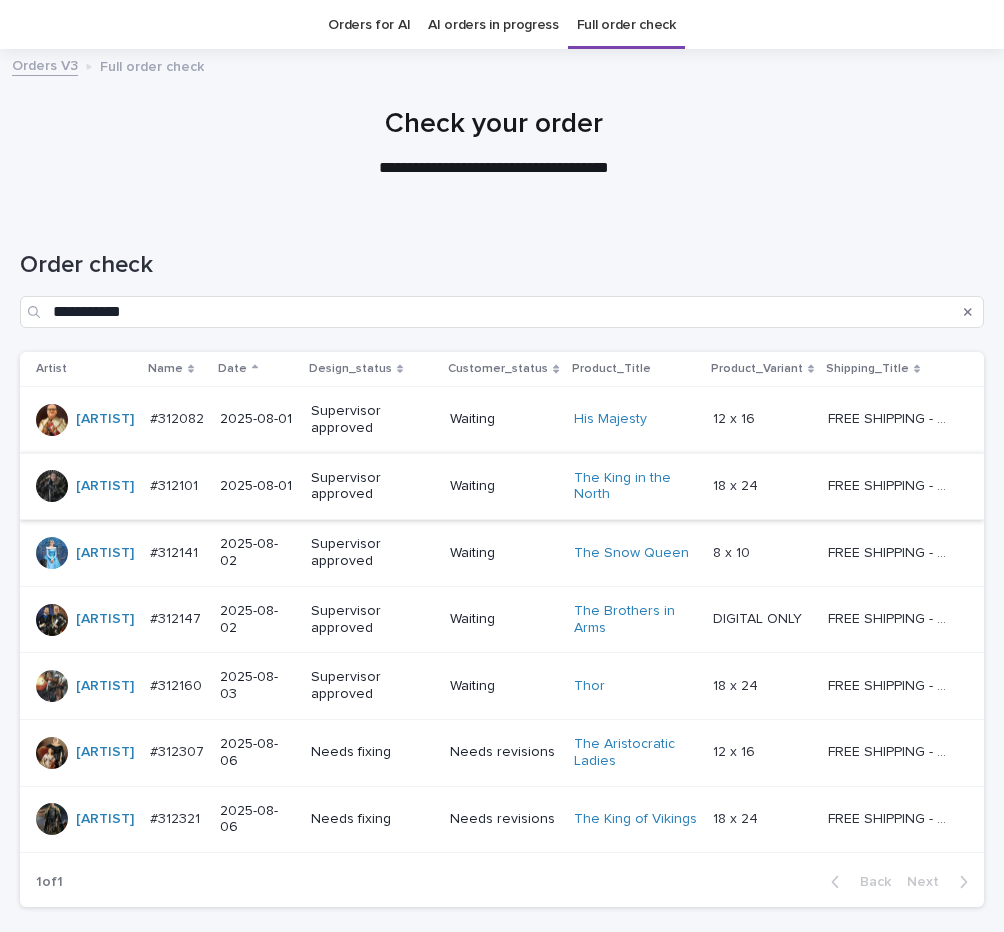 scroll, scrollTop: 64, scrollLeft: 0, axis: vertical 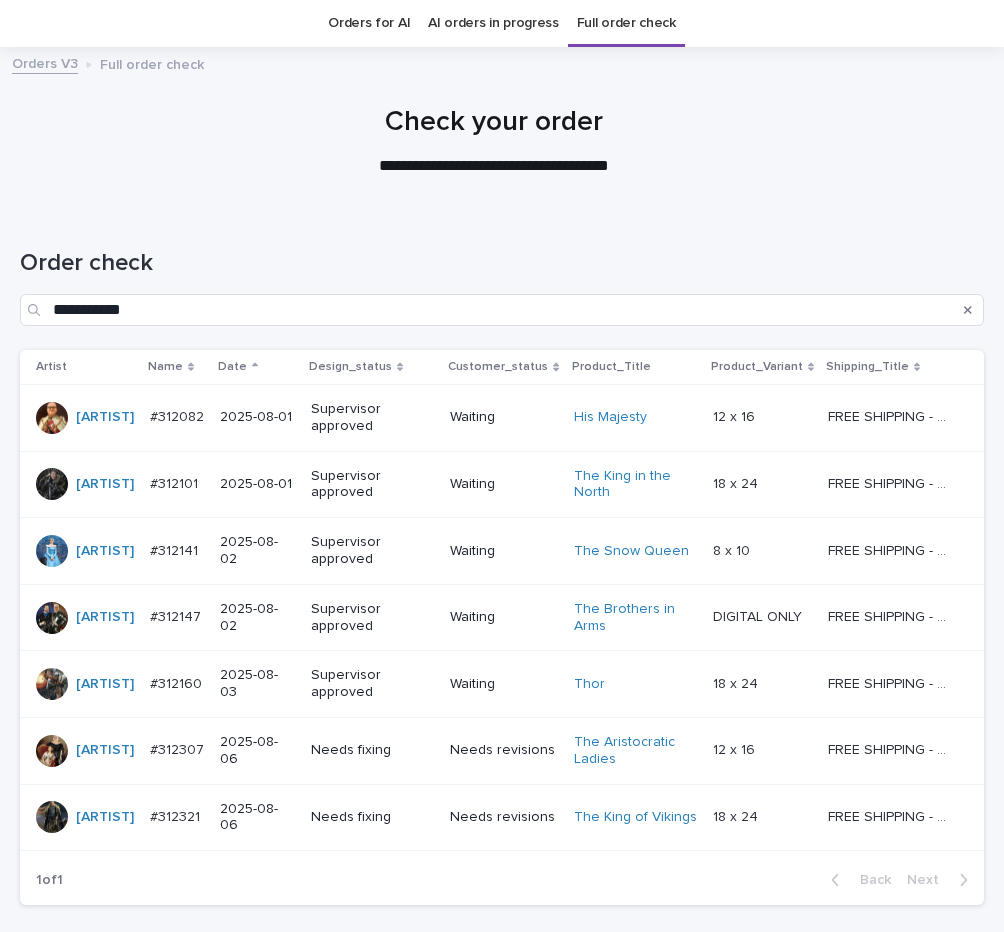 click on "Waiting" at bounding box center (503, 484) 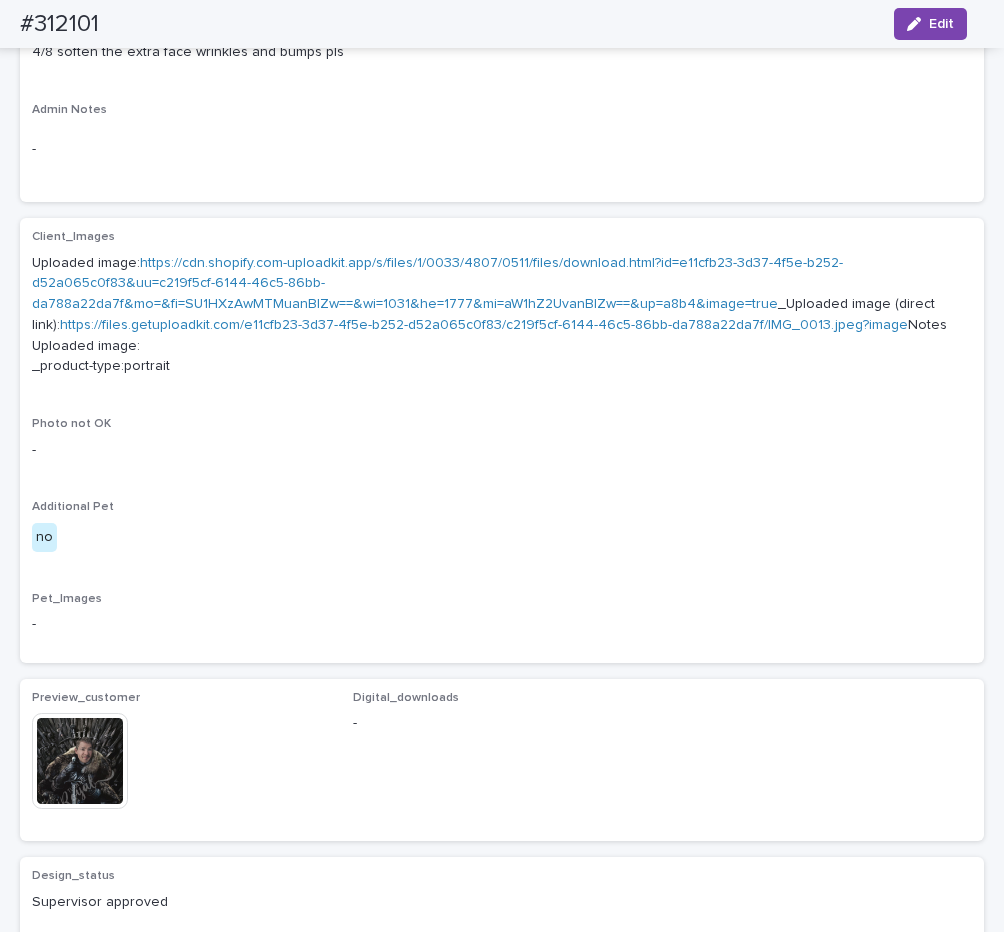 scroll, scrollTop: 672, scrollLeft: 0, axis: vertical 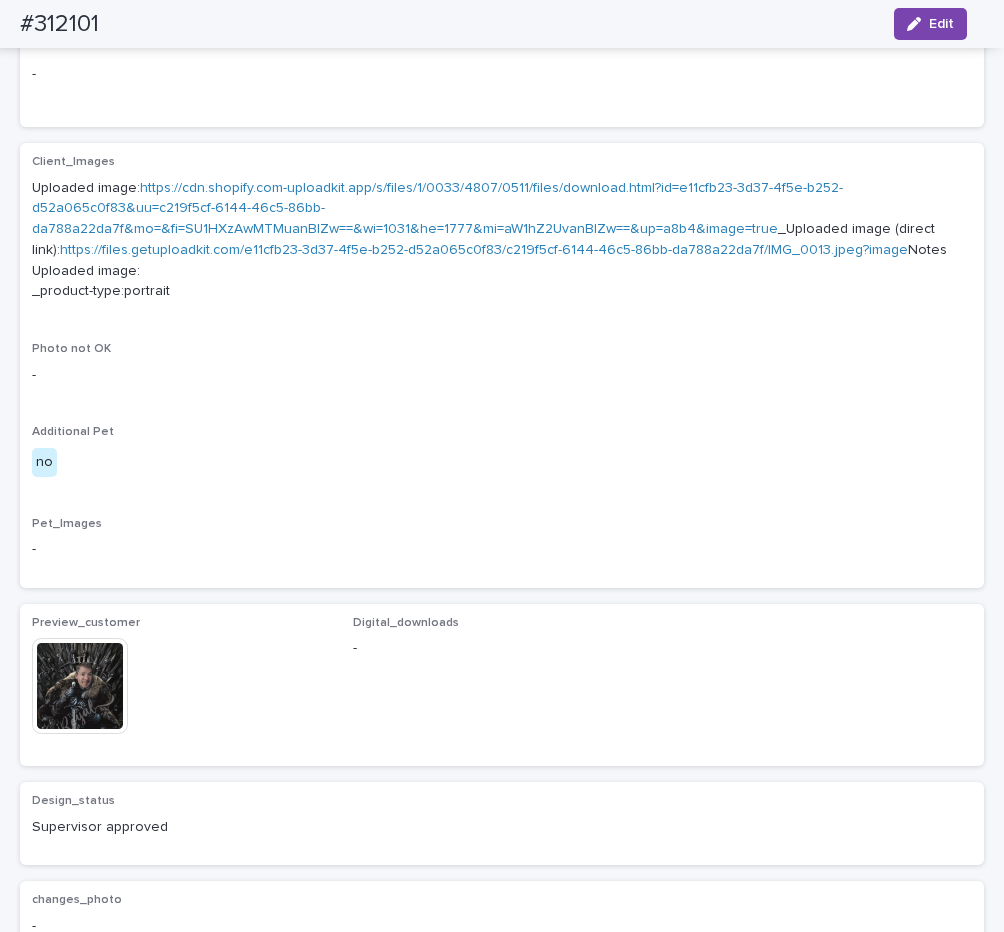 click at bounding box center [80, 686] 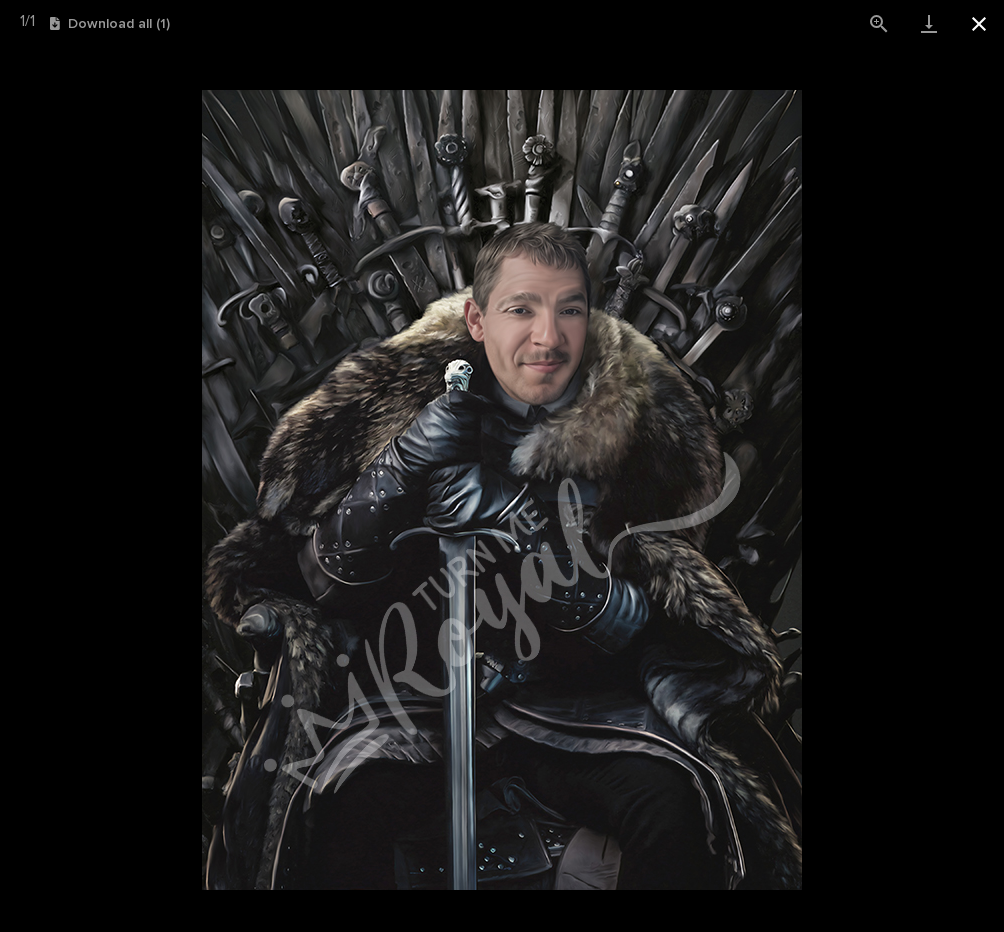 click at bounding box center (979, 23) 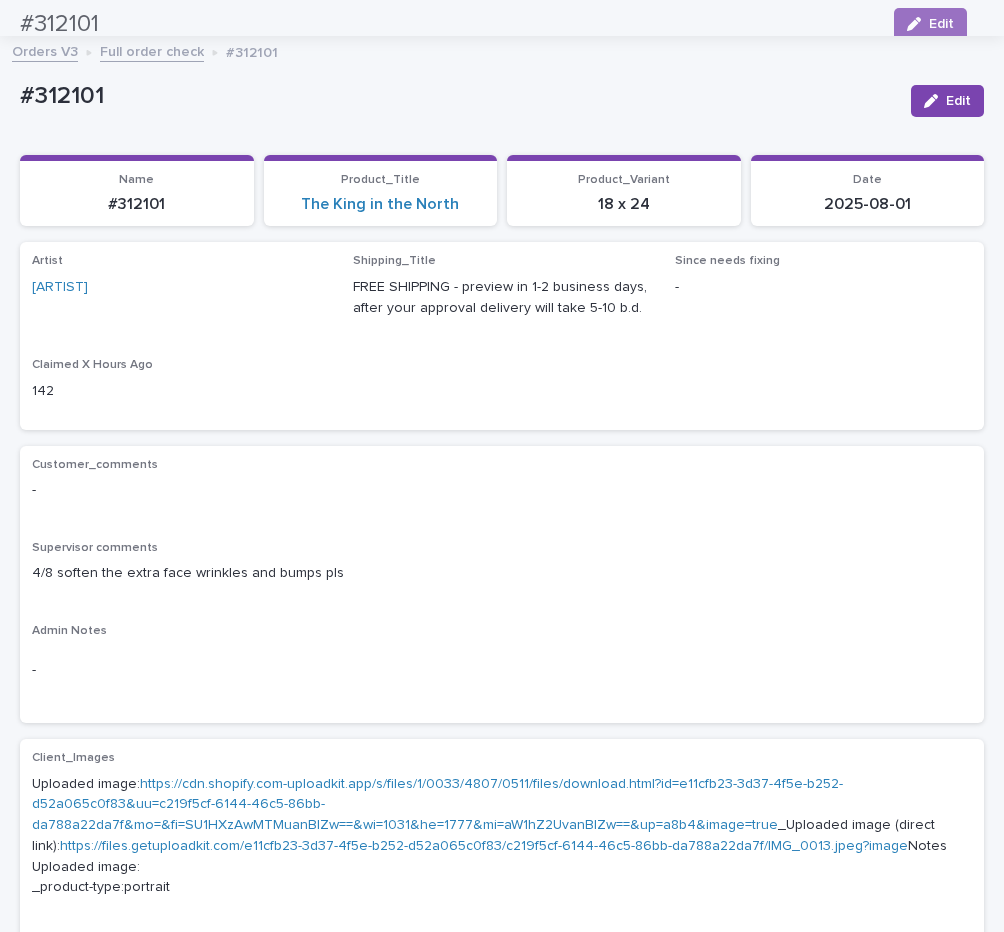 scroll, scrollTop: 0, scrollLeft: 0, axis: both 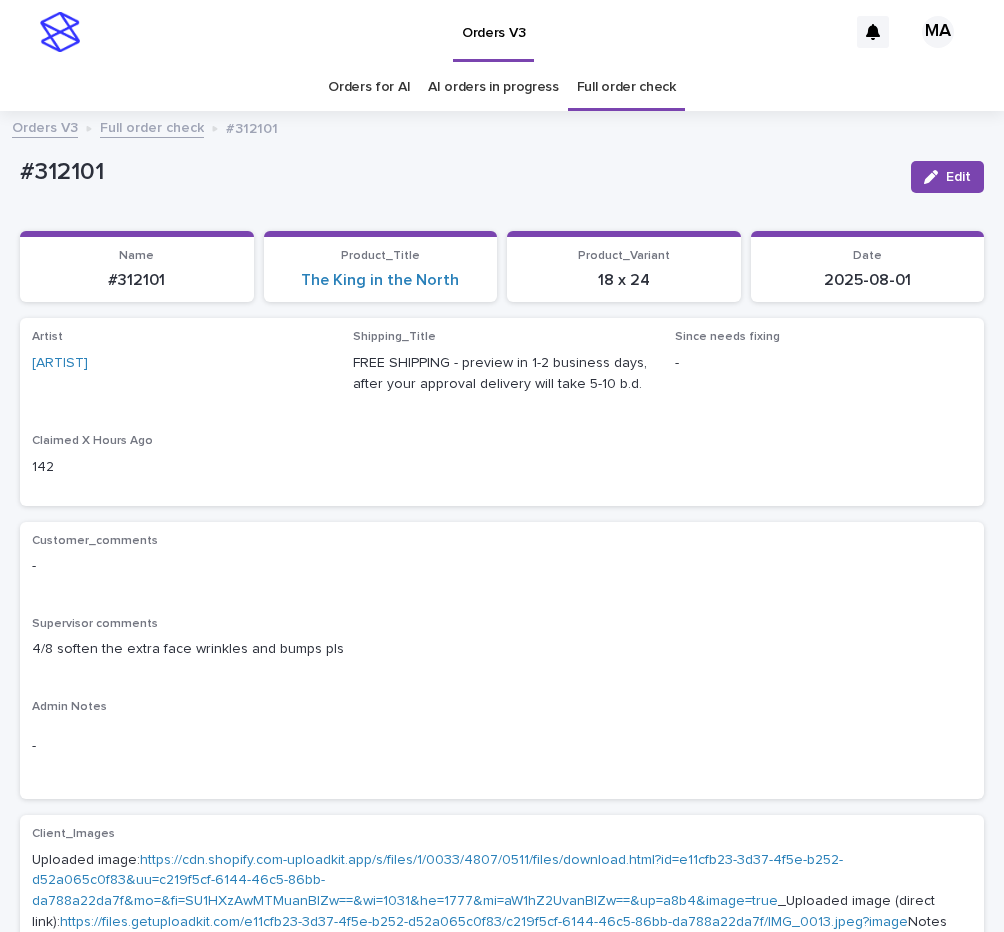 click on "Full order check" at bounding box center (152, 126) 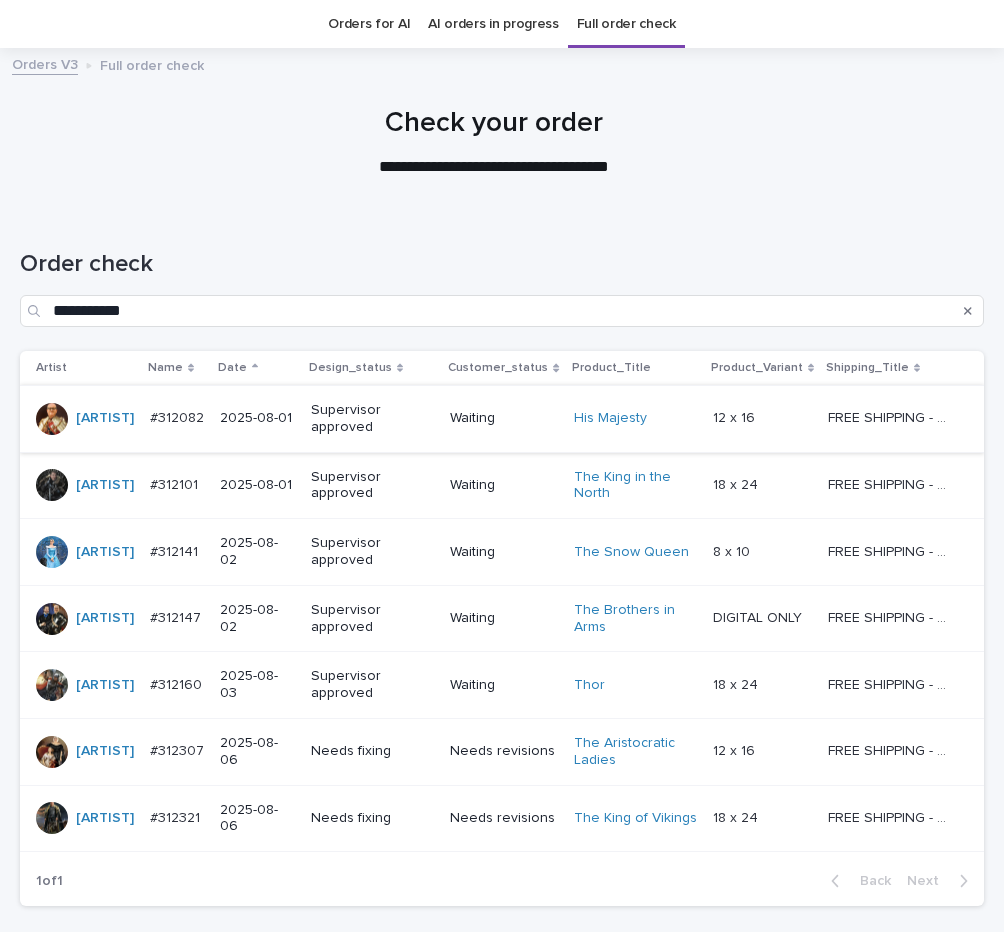 scroll, scrollTop: 64, scrollLeft: 0, axis: vertical 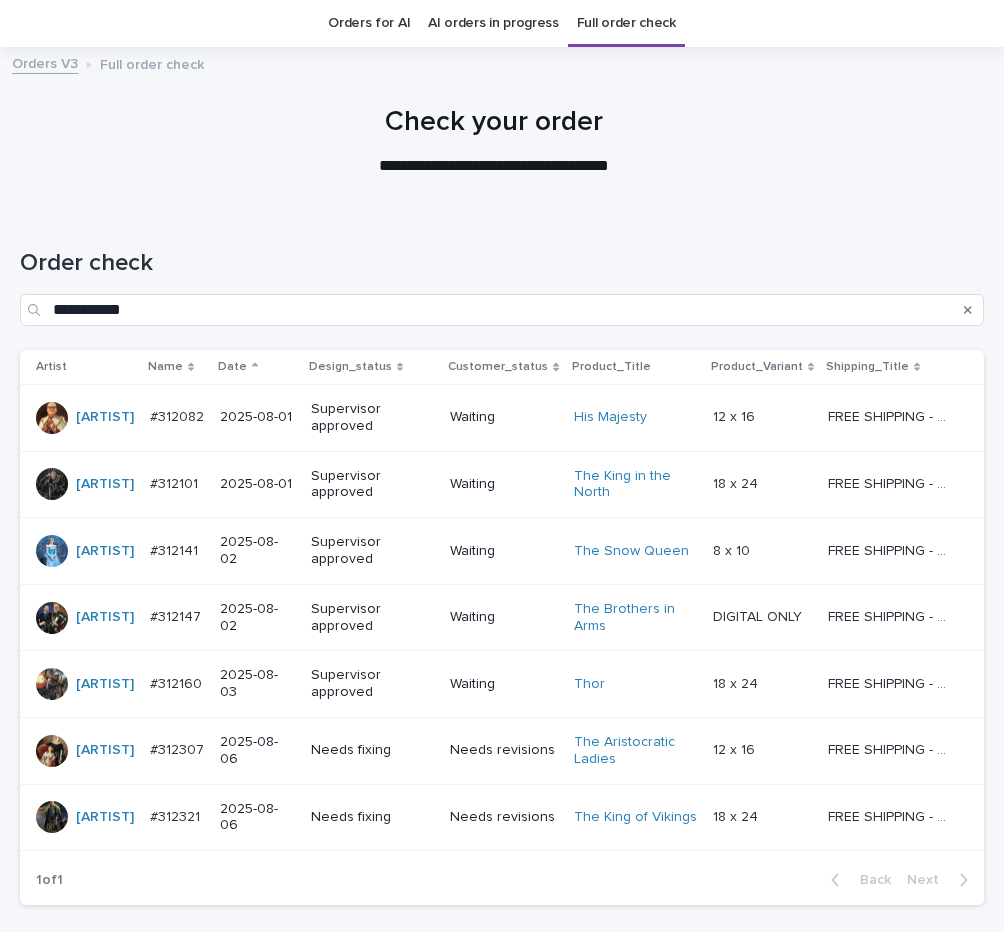 click on "AI orders in progress" at bounding box center [493, 23] 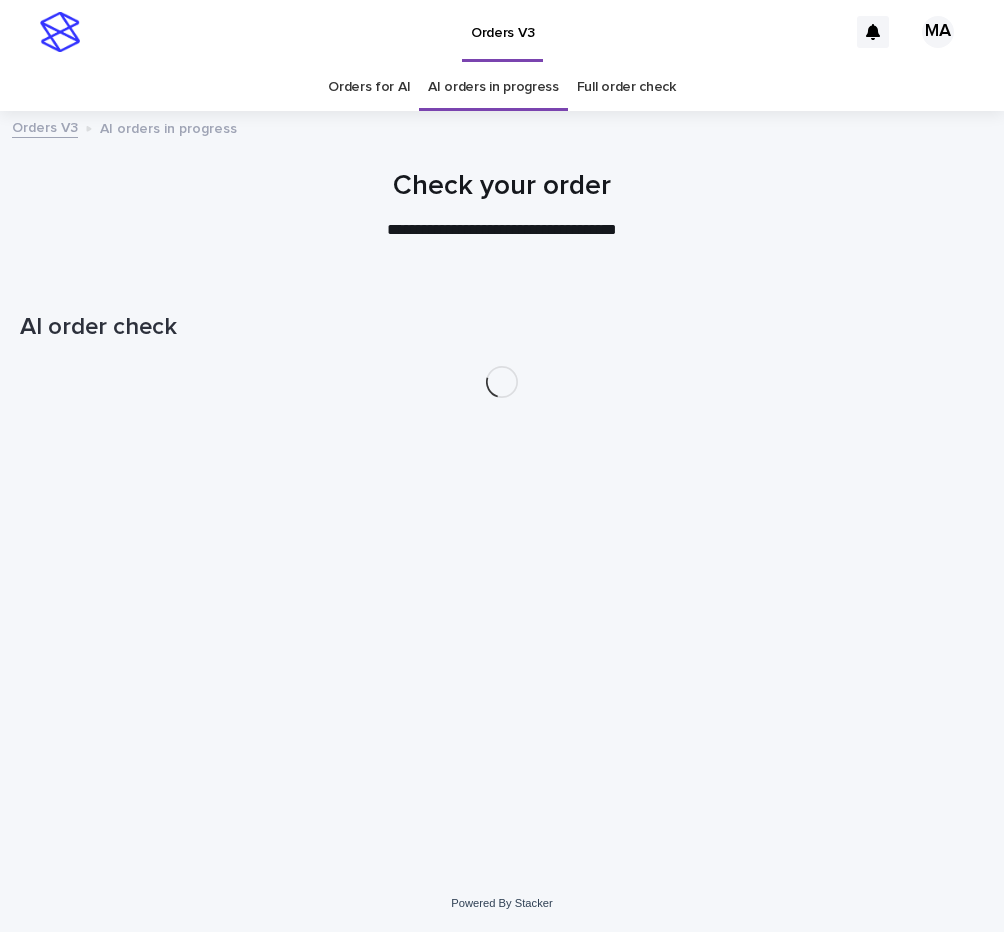 scroll, scrollTop: 0, scrollLeft: 0, axis: both 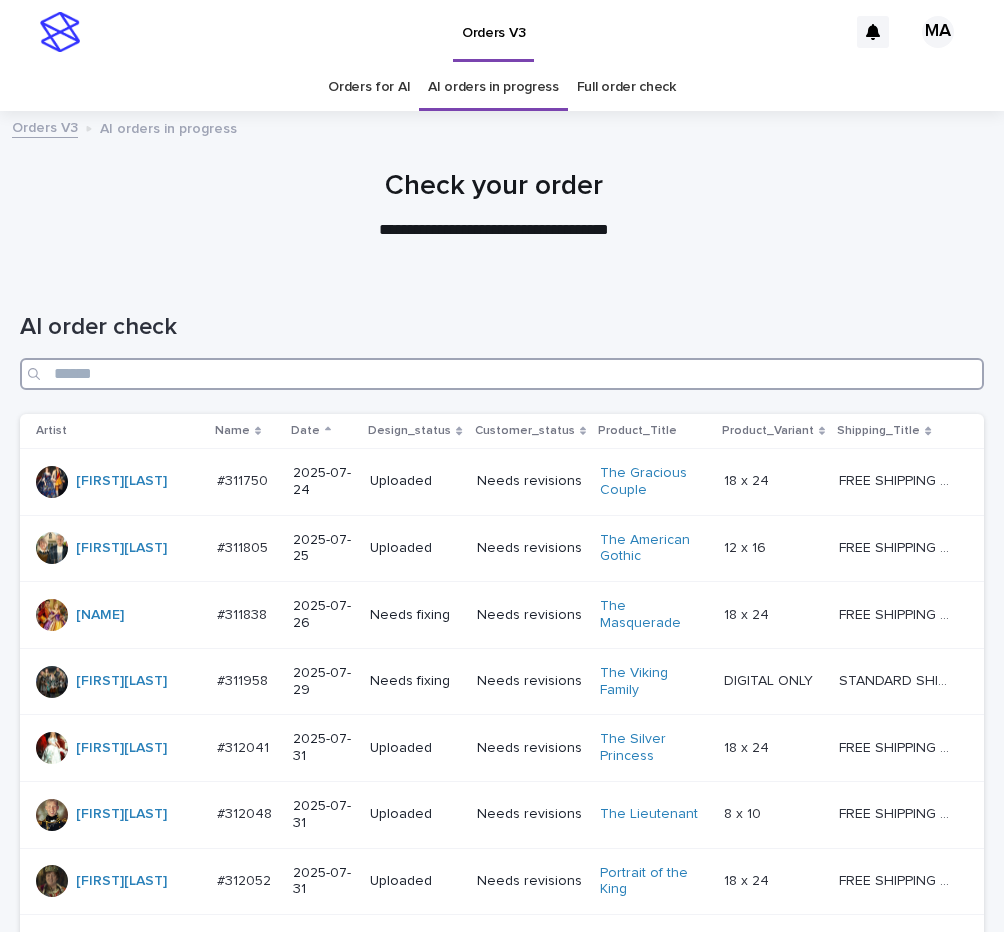 click at bounding box center [502, 374] 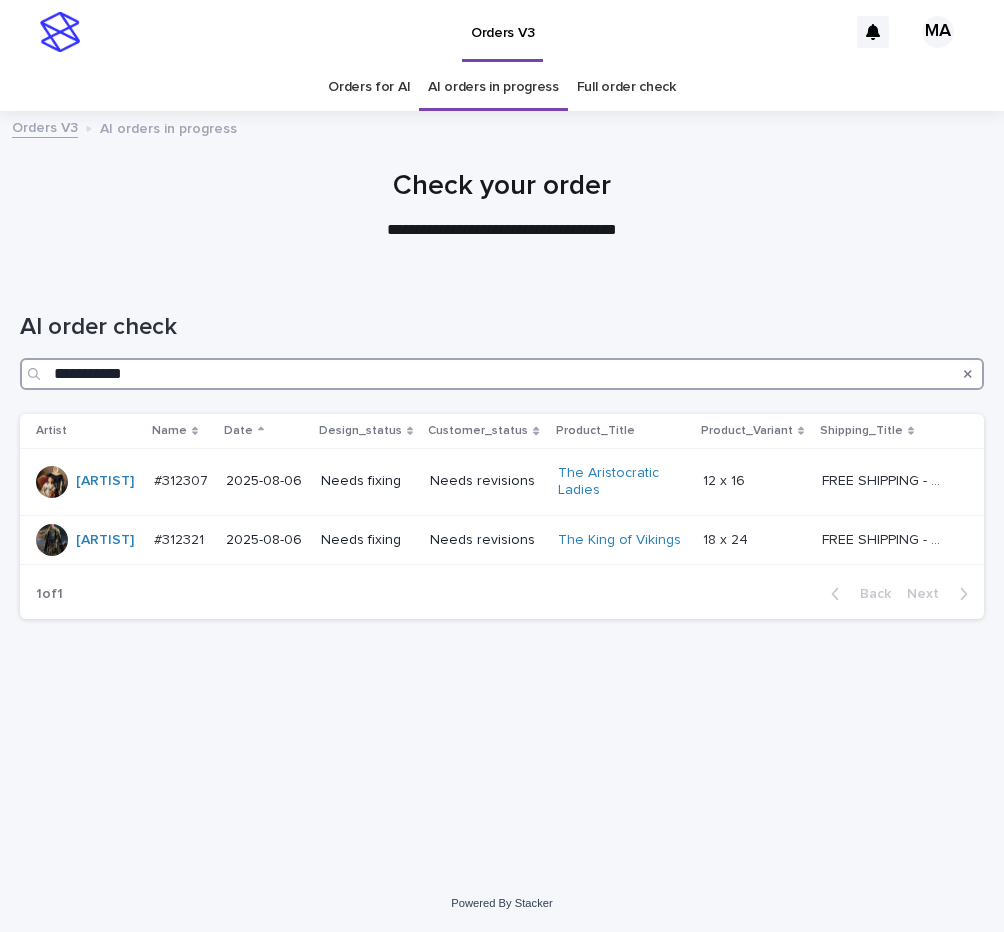 type on "**********" 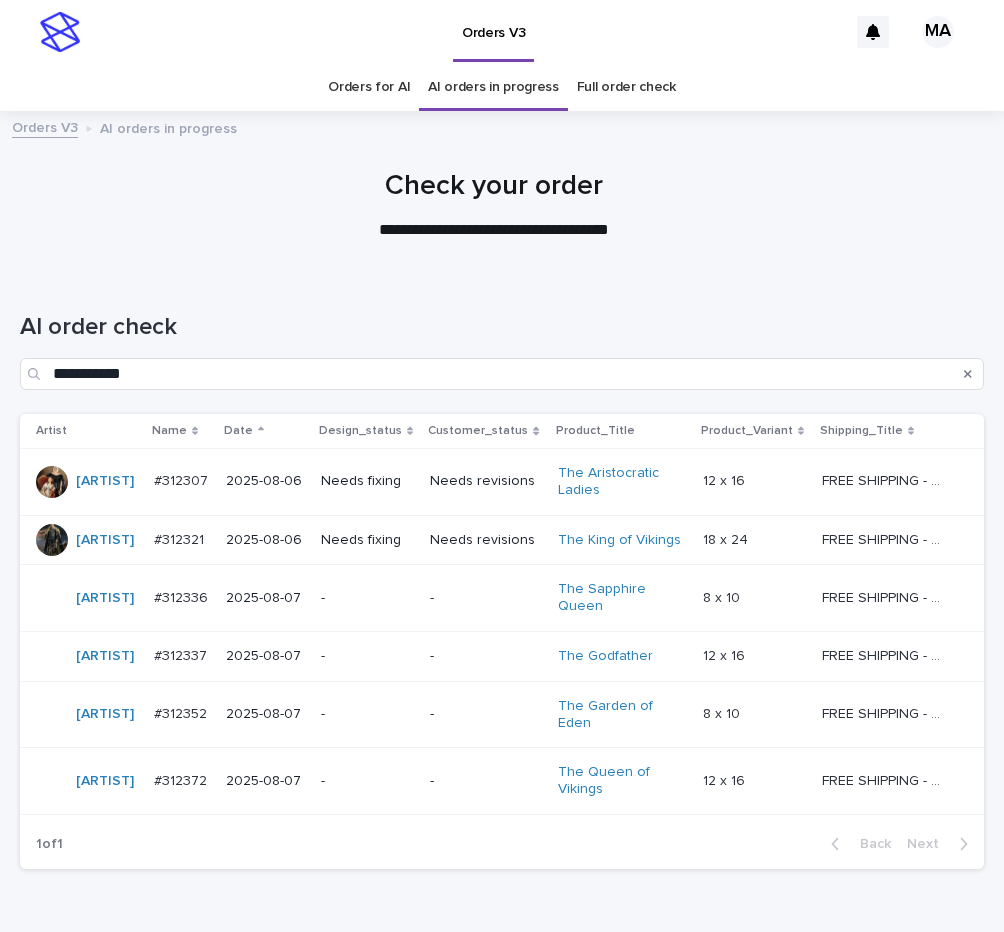 click on "-" at bounding box center (485, 598) 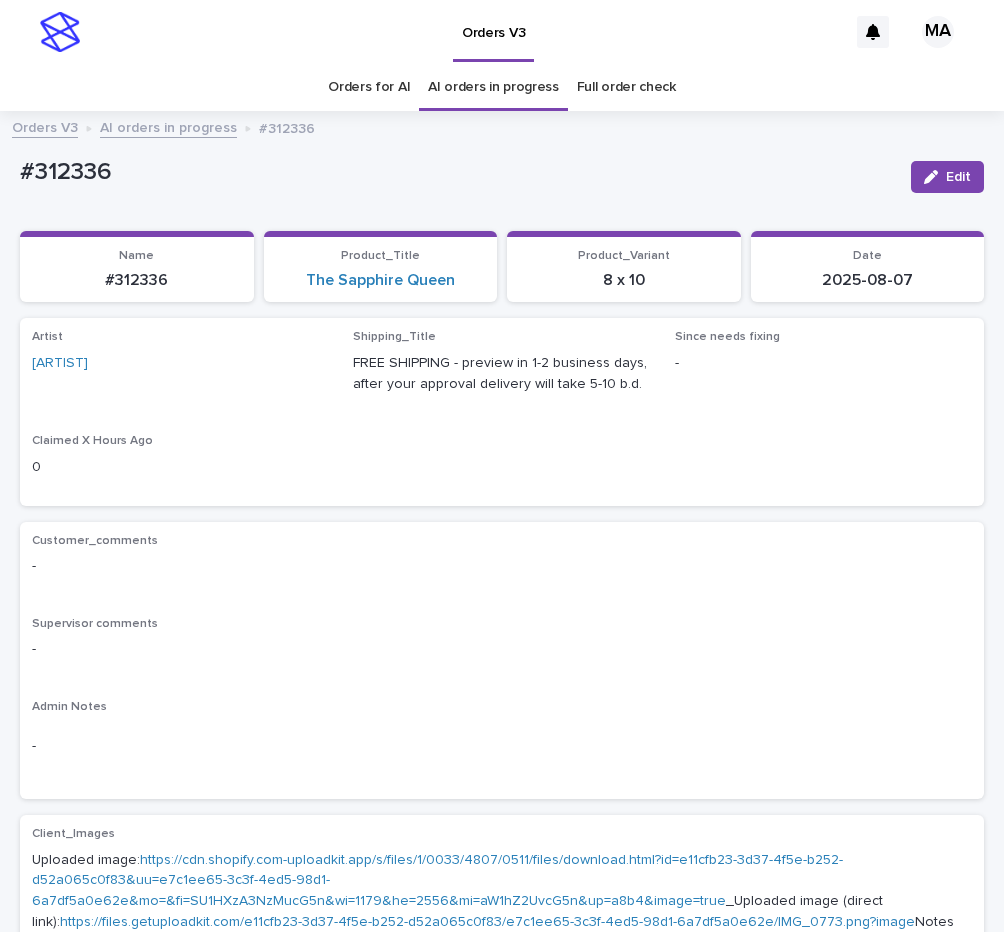 scroll, scrollTop: 252, scrollLeft: 0, axis: vertical 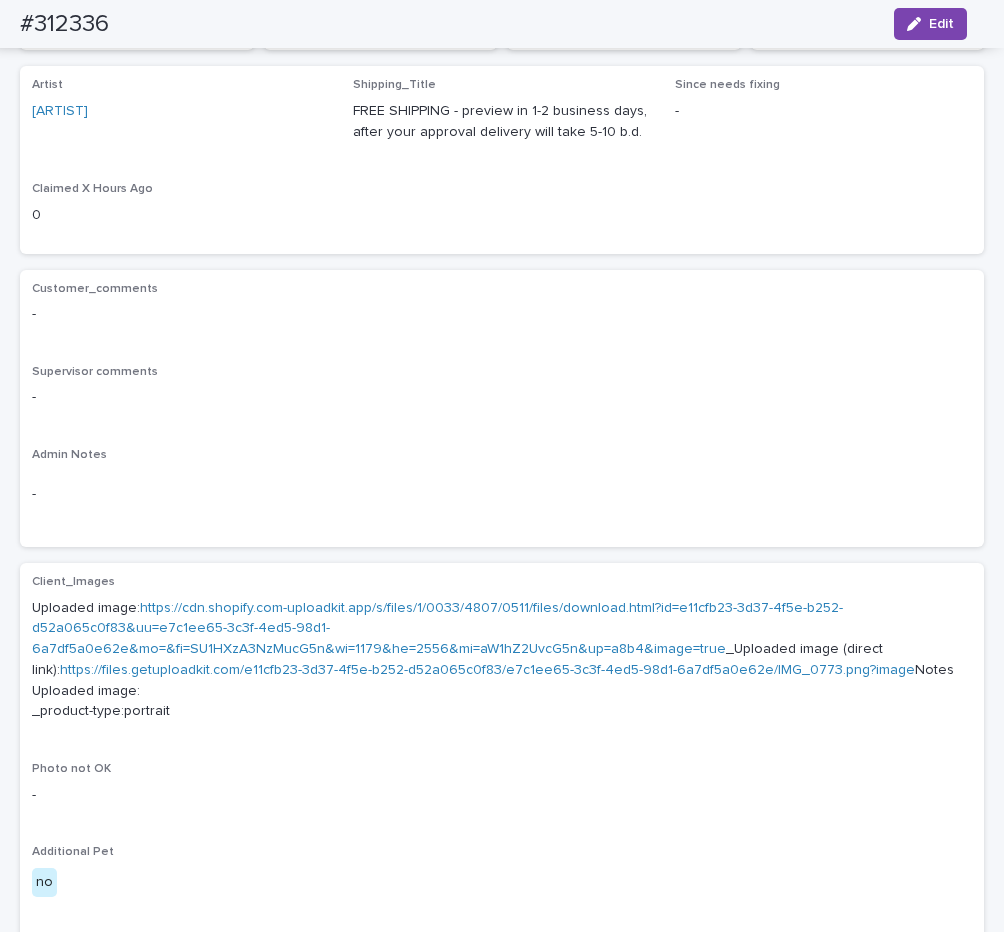 click on "https://cdn.shopify.com-uploadkit.app/s/files/1/0033/4807/0511/files/download.html?id=e11cfb23-3d37-4f5e-b252-d52a065c0f83&uu=e7c1ee65-3c3f-4ed5-98d1-6a7df5a0e62e&mo=&fi=SU1HXzA3NzMucG5n&wi=1179&he=2556&mi=aW1hZ2UvcG5n&up=a8b4&image=true" at bounding box center (437, 629) 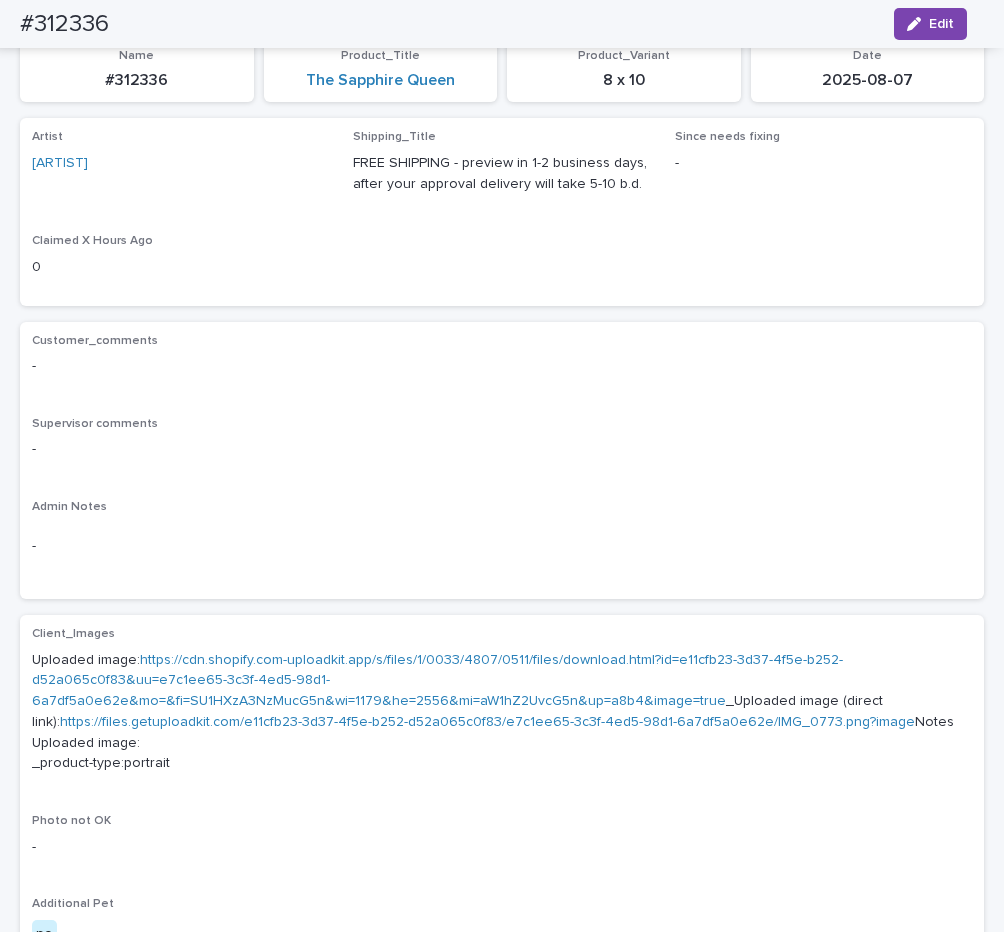 scroll, scrollTop: 84, scrollLeft: 0, axis: vertical 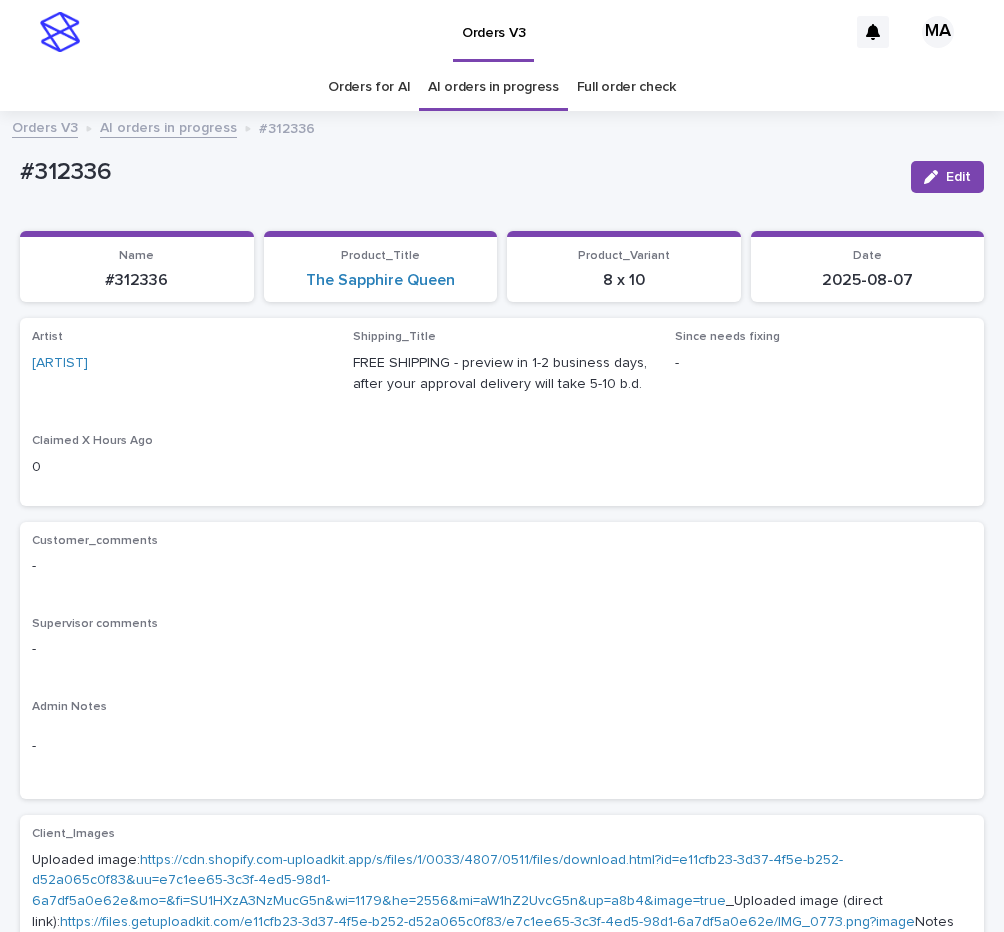 click on "AI orders in progress" at bounding box center [168, 126] 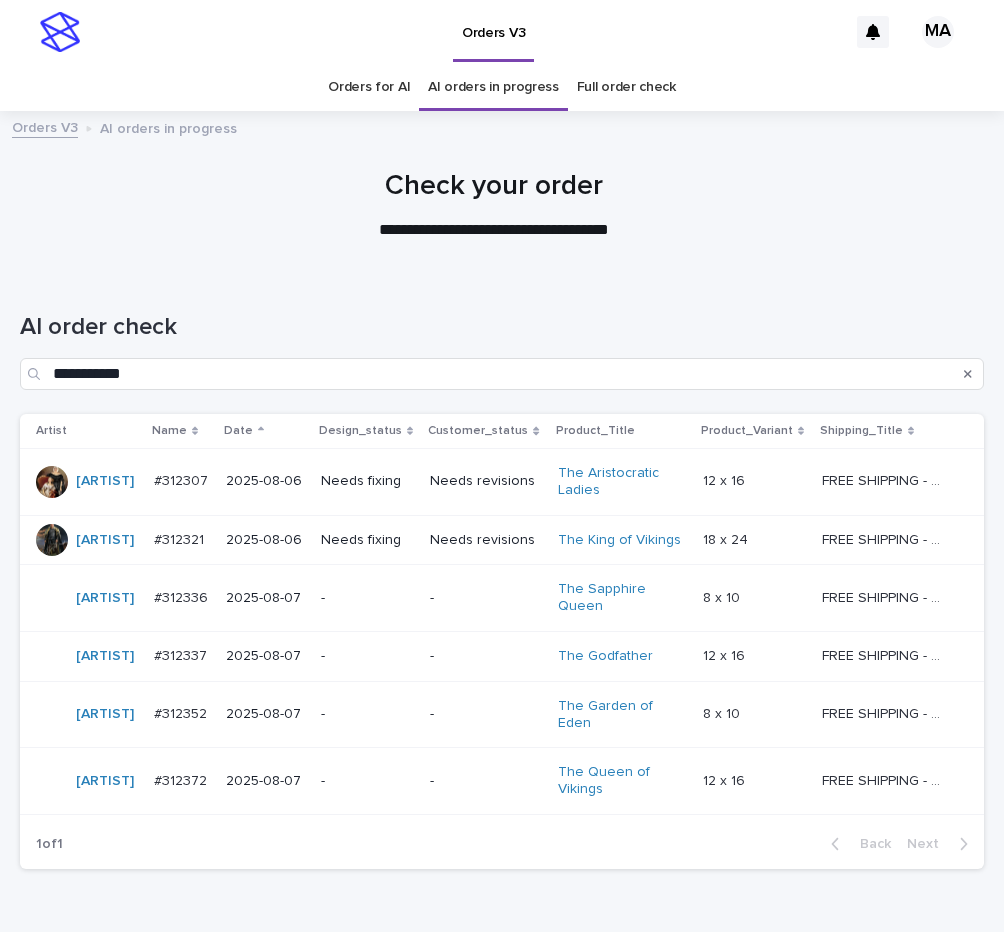scroll, scrollTop: 43, scrollLeft: 0, axis: vertical 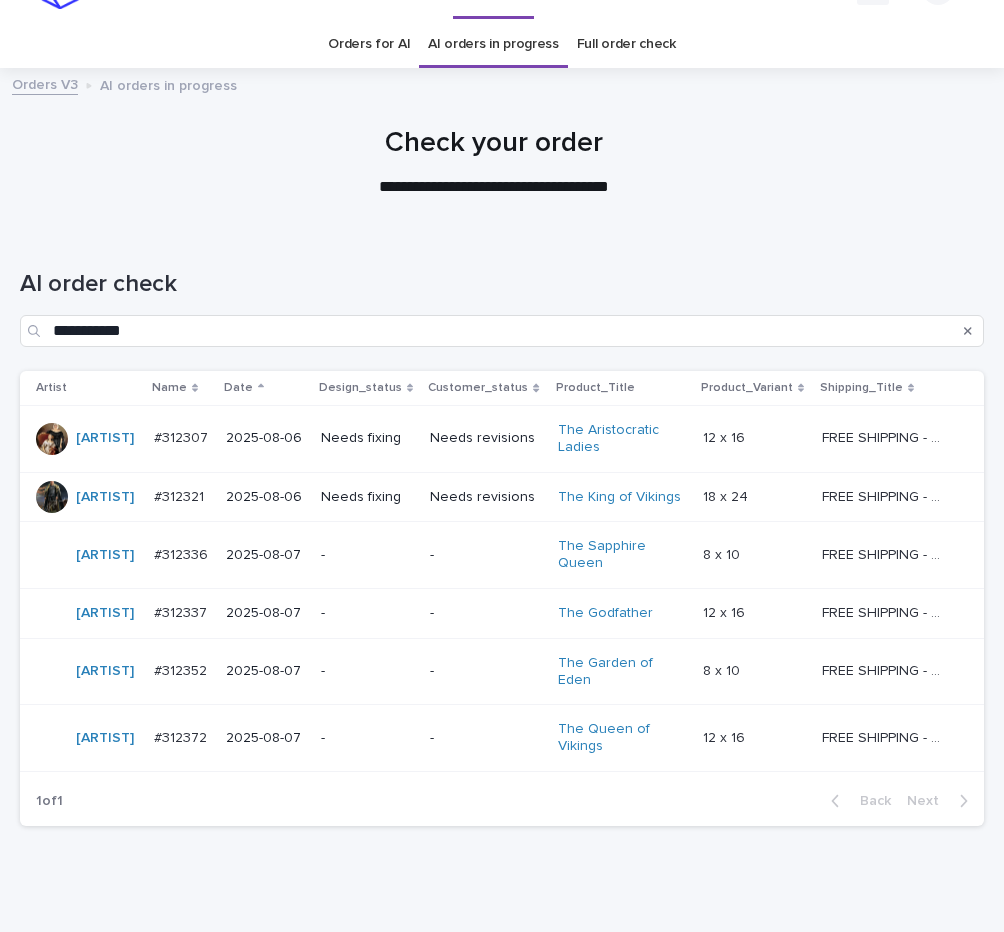 click on "-" at bounding box center (485, 613) 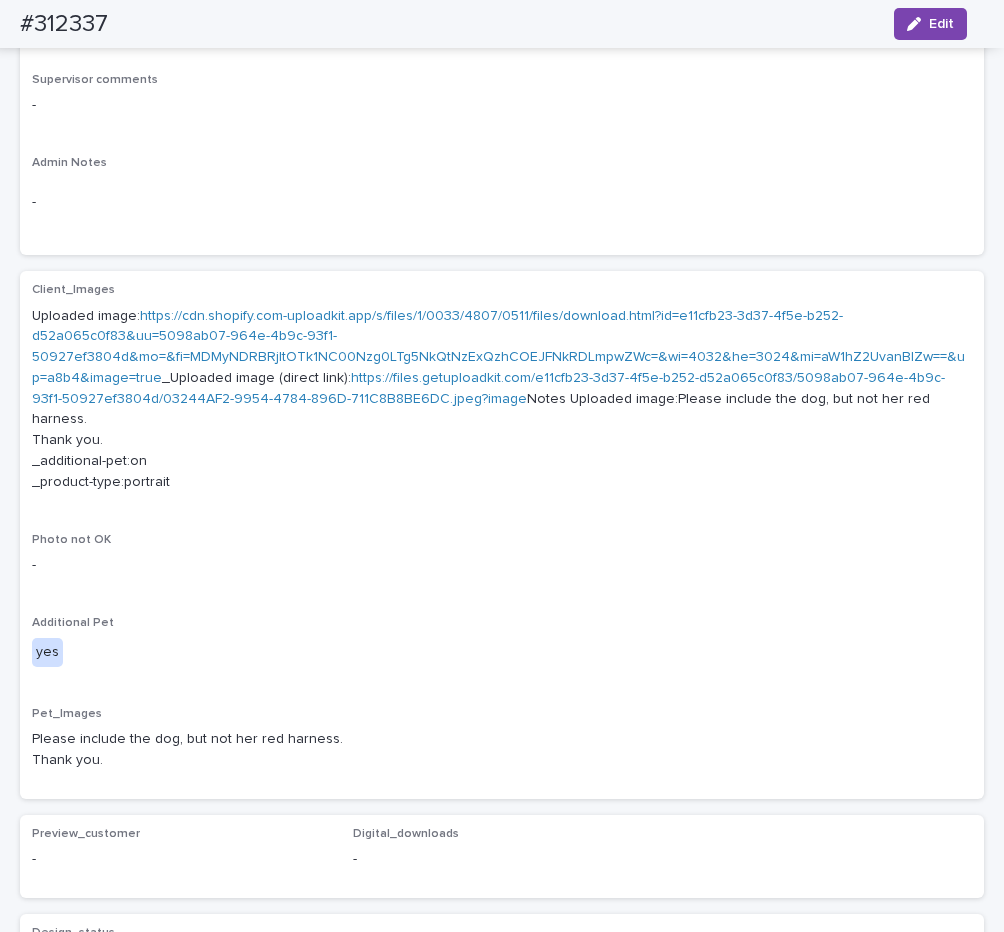 scroll, scrollTop: 489, scrollLeft: 0, axis: vertical 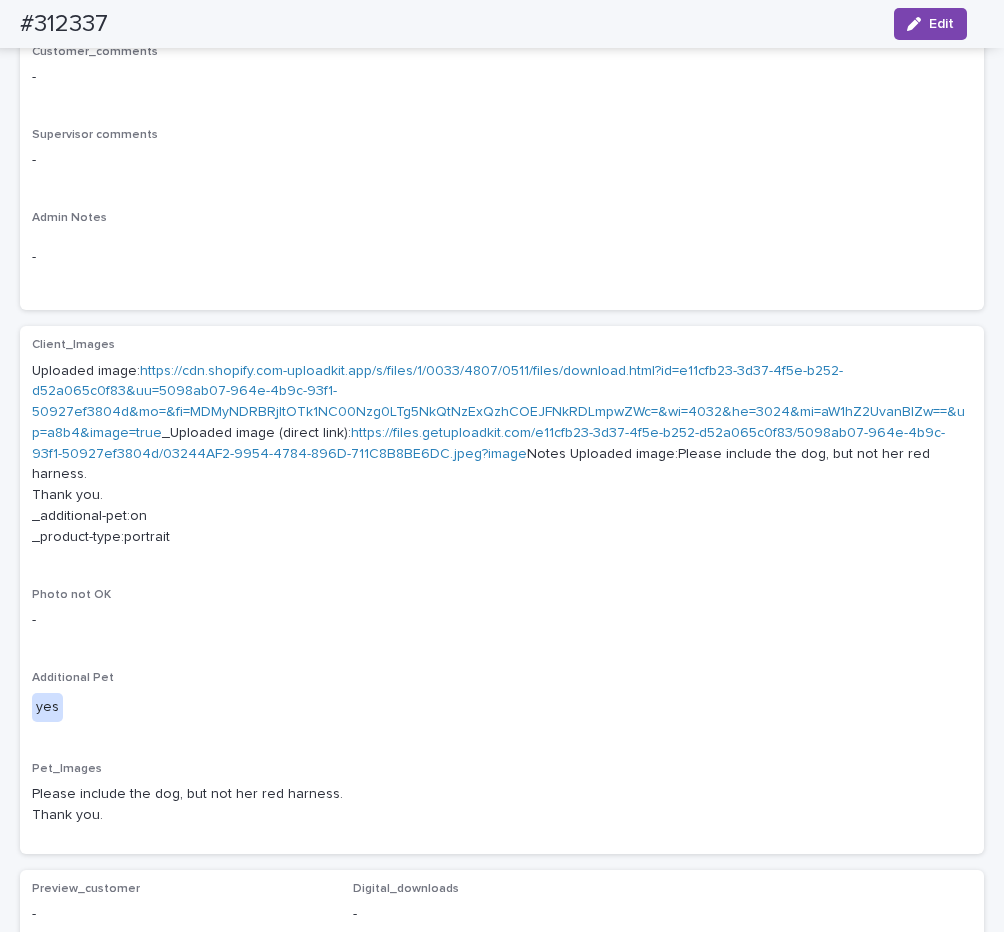 click on "https://cdn.shopify.com-uploadkit.app/s/files/1/0033/4807/0511/files/download.html?id=e11cfb23-3d37-4f5e-b252-d52a065c0f83&uu=5098ab07-964e-4b9c-93f1-50927ef3804d&mo=&fi=MDMyNDRBRjItOTk1NC00Nzg0LTg5NkQtNzExQzhCOEJFNkRDLmpwZWc=&wi=4032&he=3024&mi=aW1hZ2UvanBlZw==&up=a8b4&image=true" at bounding box center (498, 402) 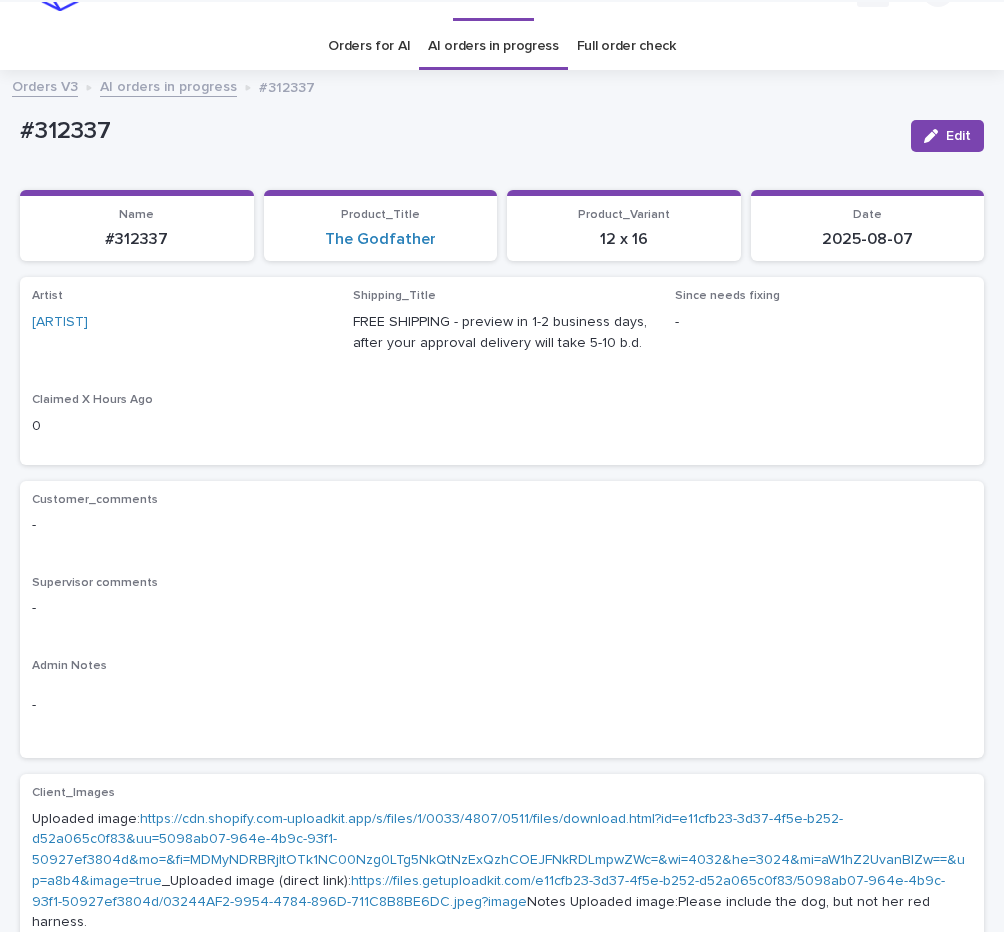 scroll, scrollTop: 0, scrollLeft: 0, axis: both 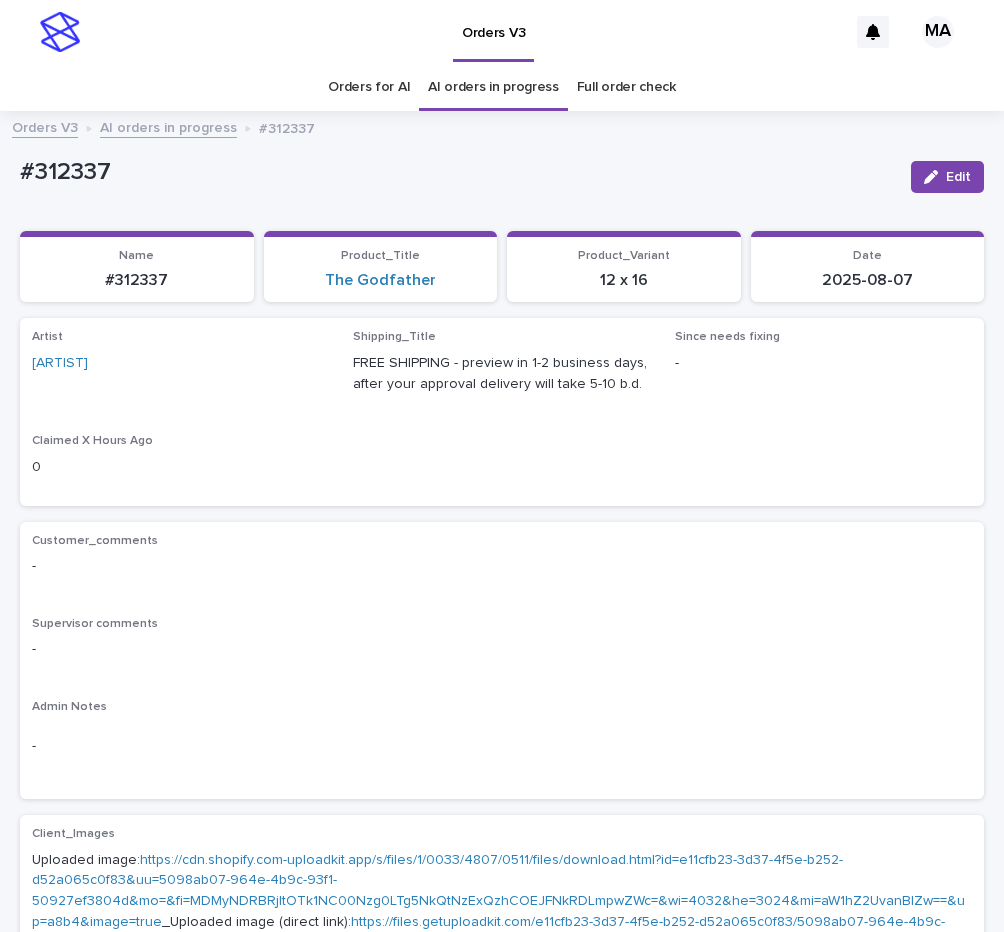 click on "AI orders in progress" at bounding box center [168, 126] 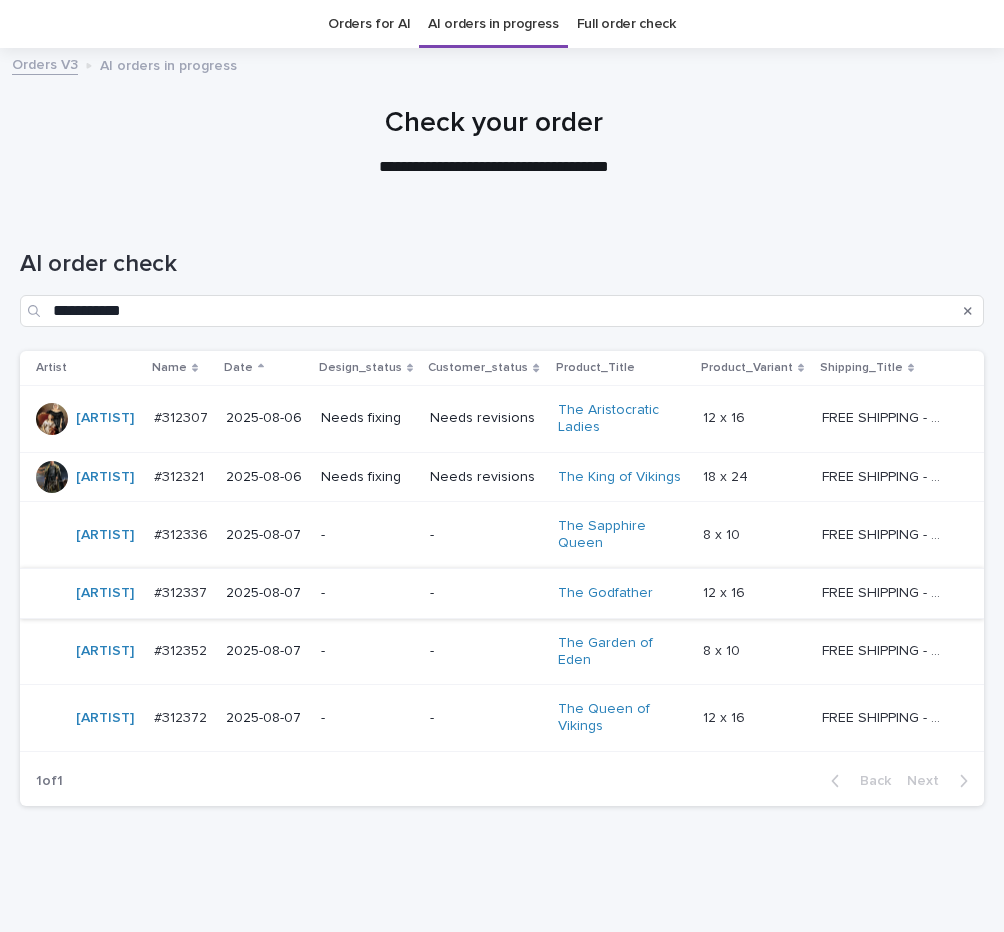 scroll, scrollTop: 64, scrollLeft: 0, axis: vertical 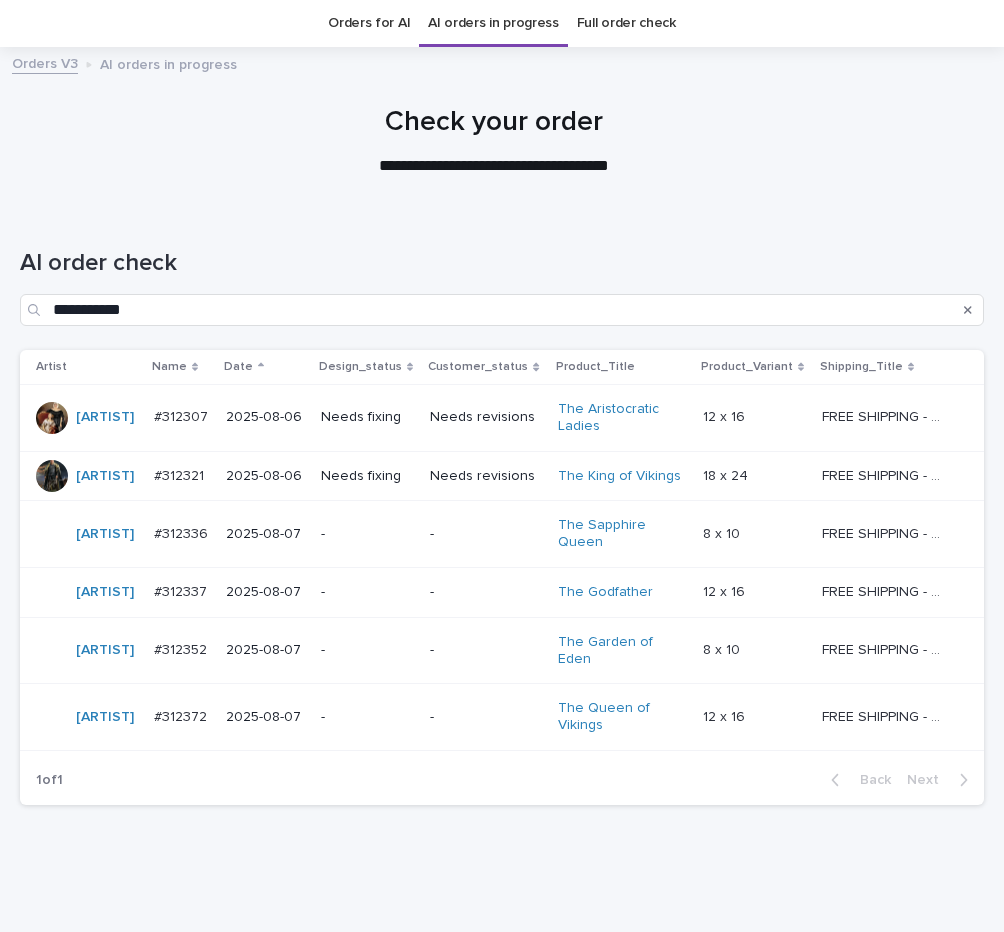 click on "-" at bounding box center (485, 650) 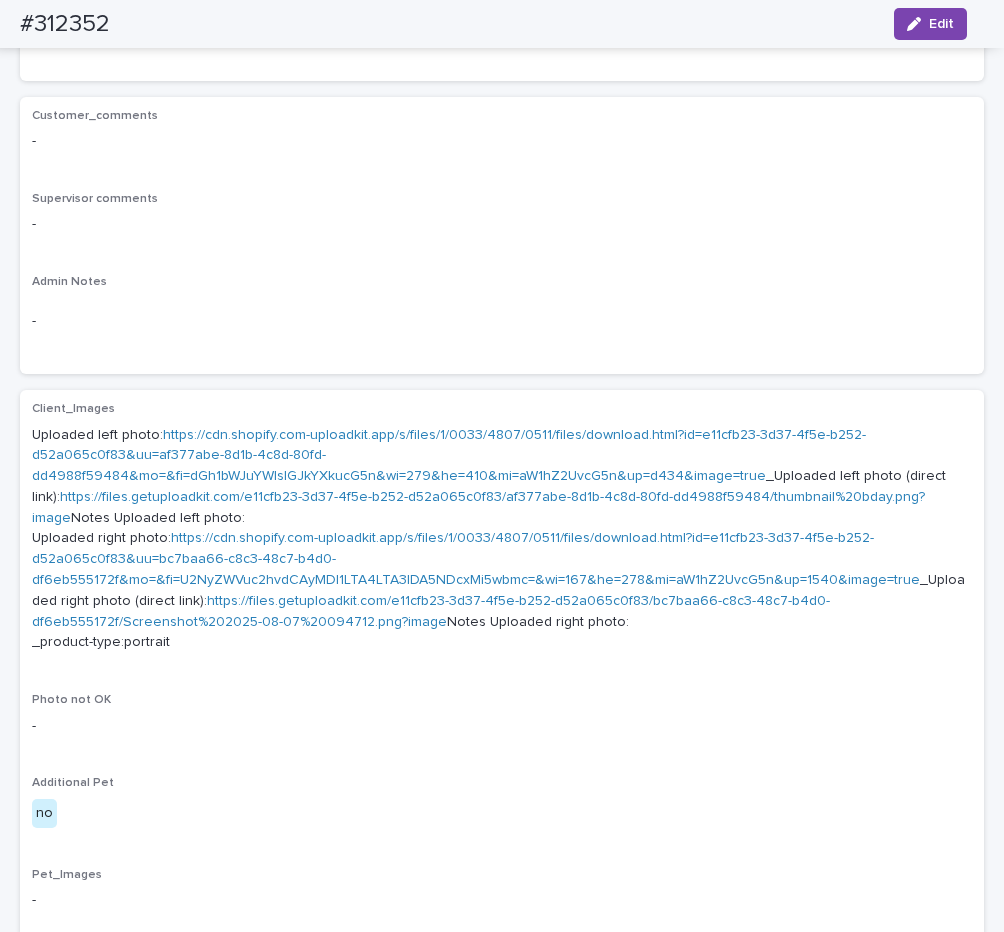 scroll, scrollTop: 420, scrollLeft: 0, axis: vertical 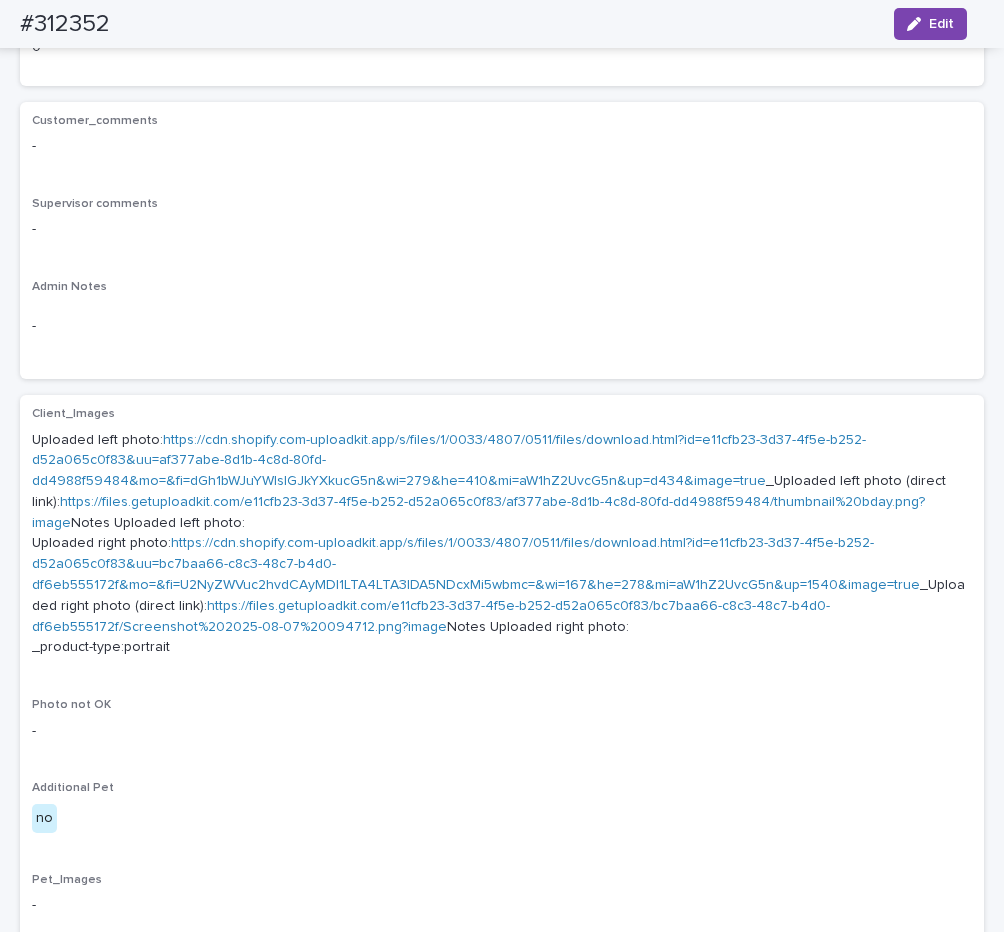 click on "https://cdn.shopify.com-uploadkit.app/s/files/1/0033/4807/0511/files/download.html?id=e11cfb23-3d37-4f5e-b252-d52a065c0f83&uu=af377abe-8d1b-4c8d-80fd-dd4988f59484&mo=&fi=dGh1bWJuYWlsIGJkYXkucG5n&wi=279&he=410&mi=aW1hZ2UvcG5n&up=d434&image=true" at bounding box center (449, 461) 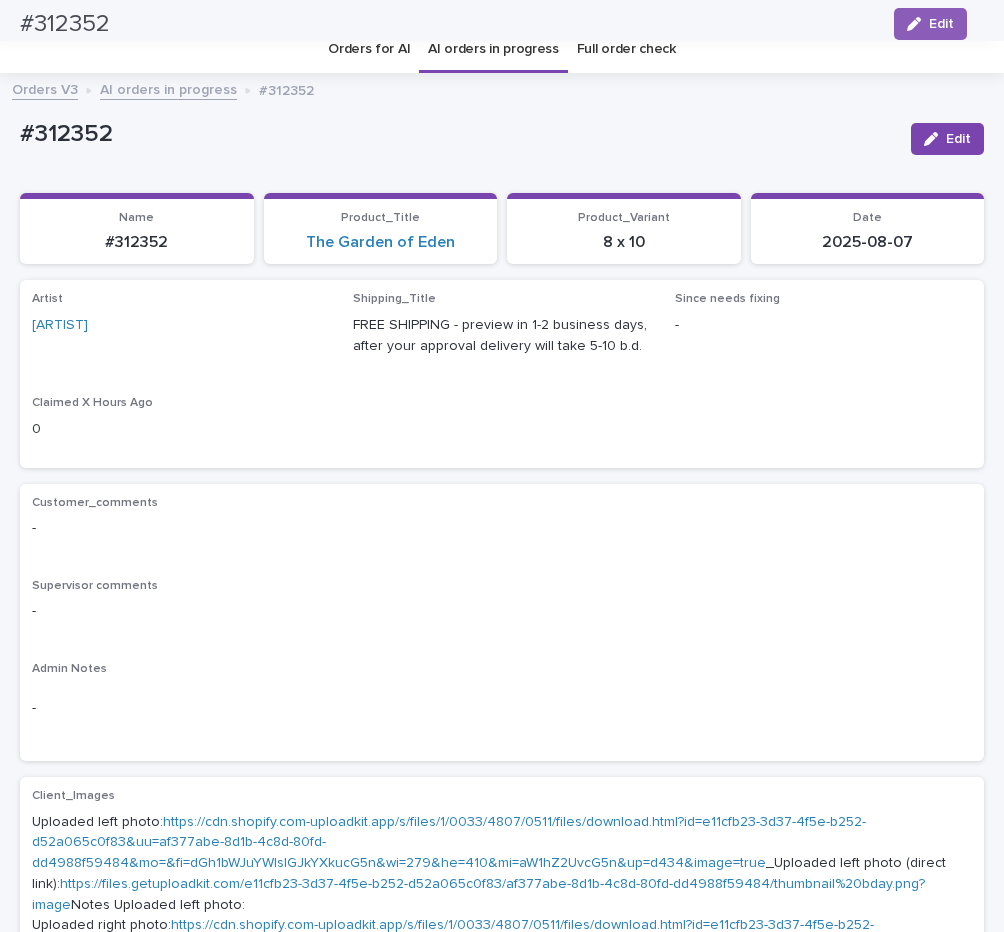 scroll, scrollTop: 0, scrollLeft: 0, axis: both 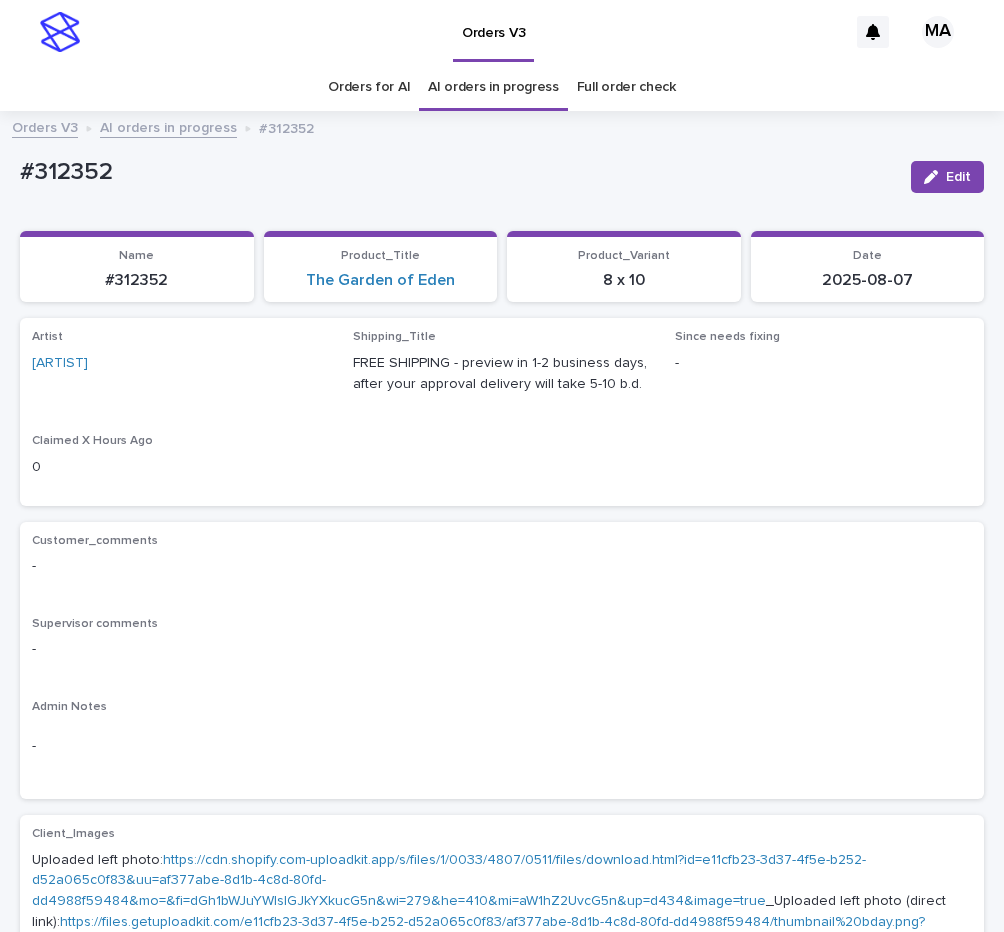 click on "AI orders in progress" at bounding box center (168, 126) 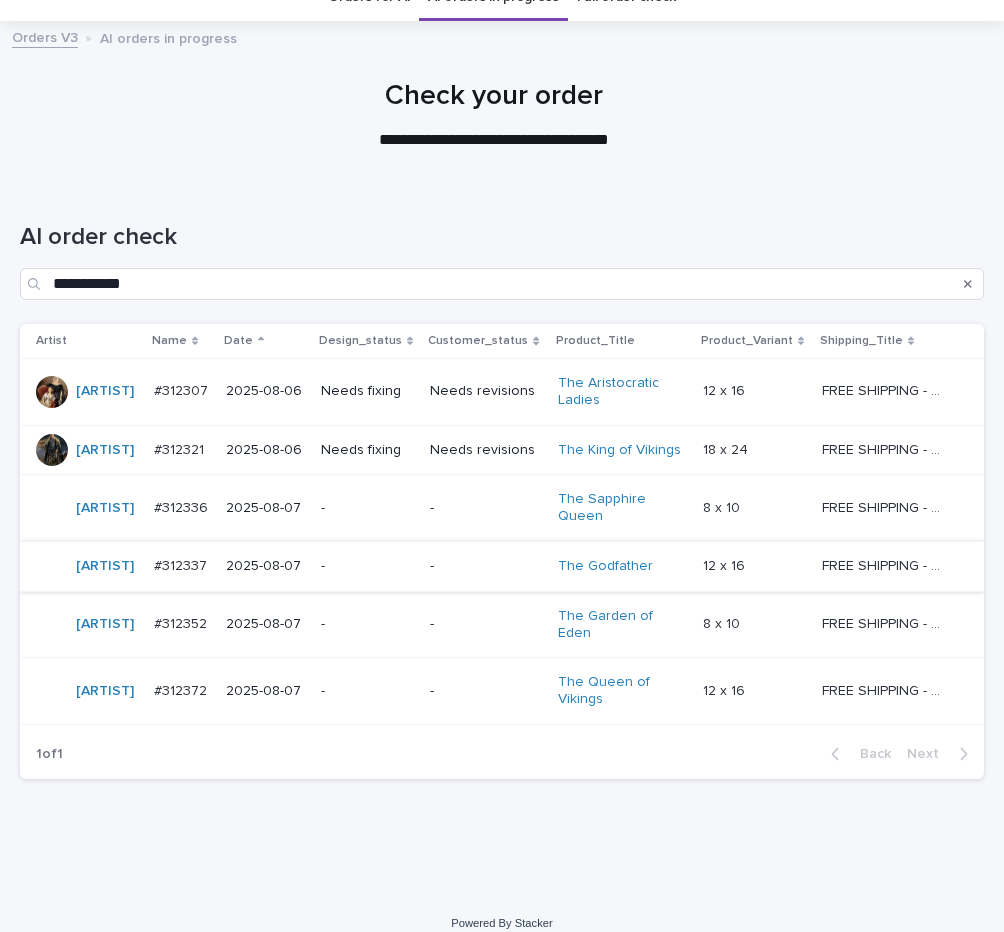 scroll, scrollTop: 93, scrollLeft: 0, axis: vertical 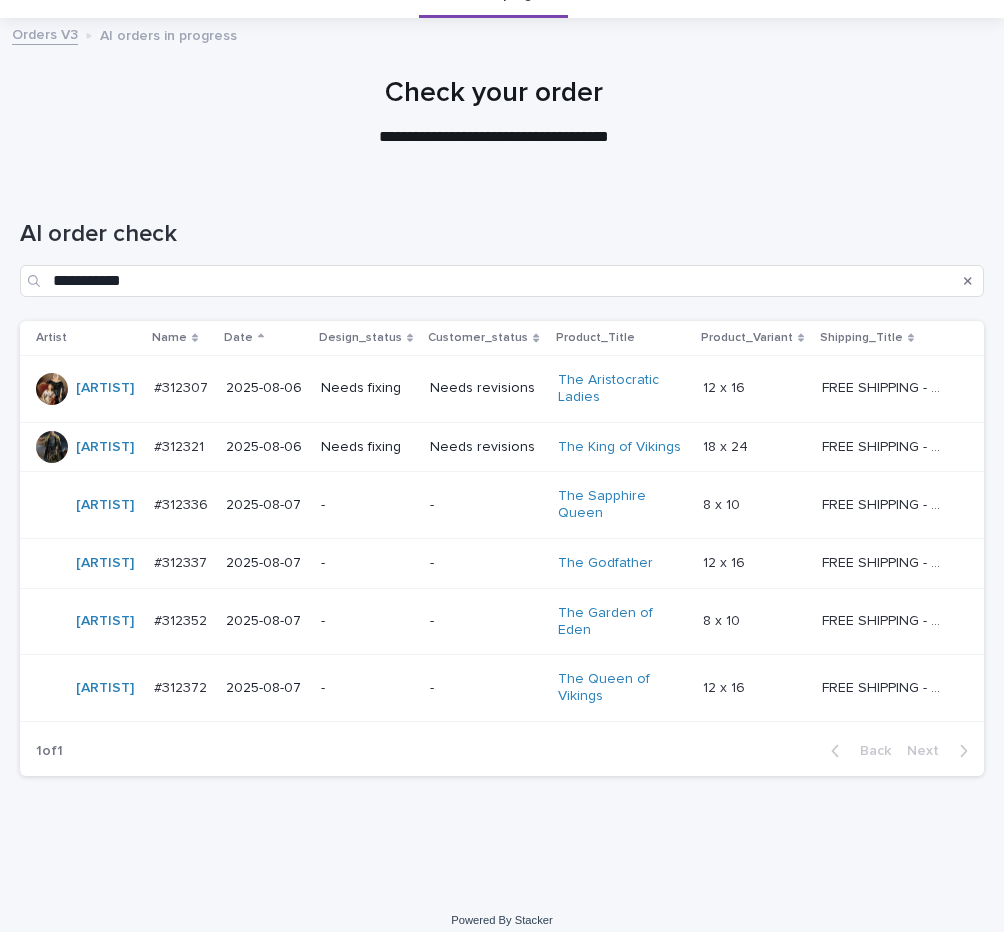 click on "-" at bounding box center (368, 688) 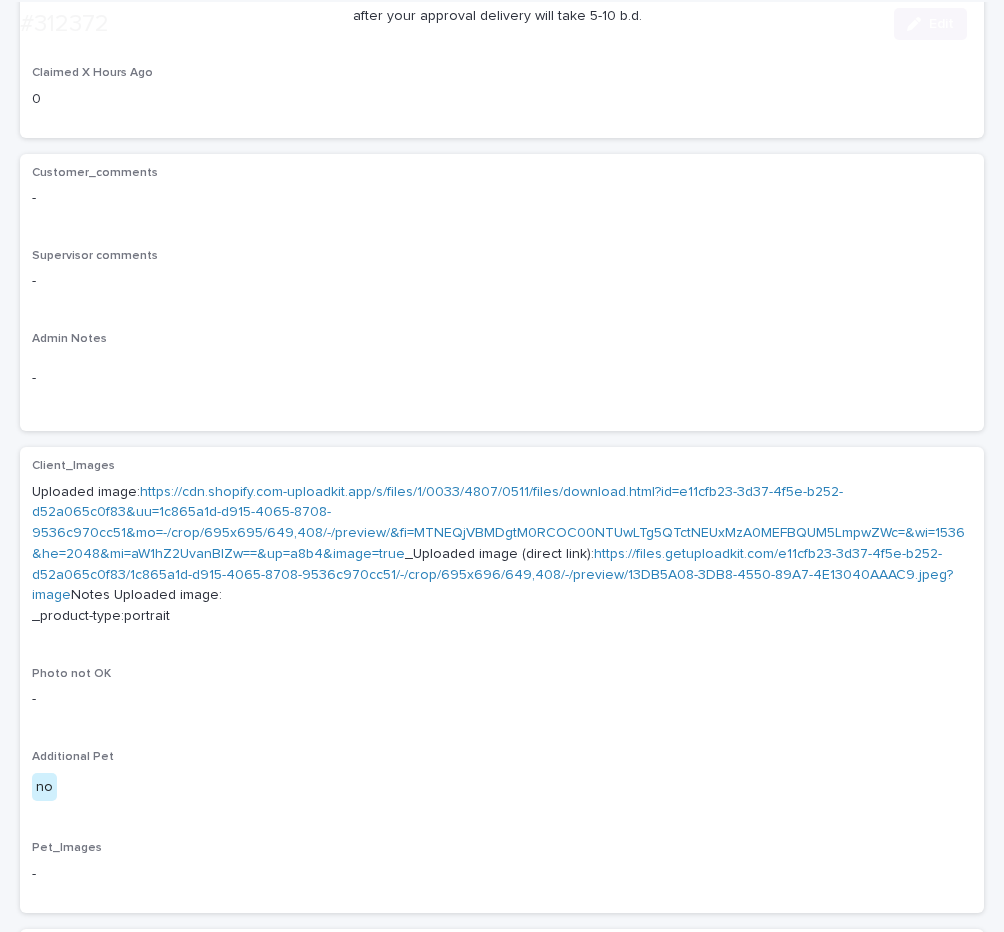 scroll, scrollTop: 420, scrollLeft: 0, axis: vertical 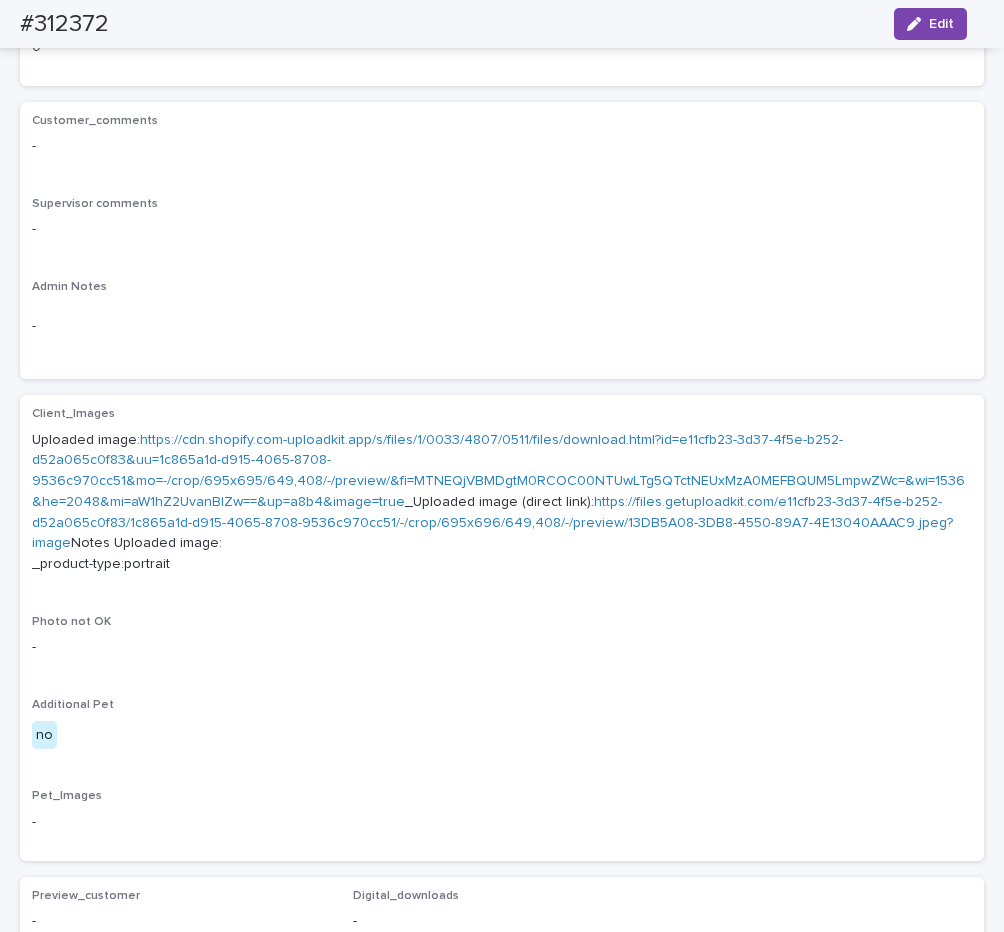click on "https://cdn.shopify.com-uploadkit.app/s/files/1/0033/4807/0511/files/download.html?id=e11cfb23-3d37-4f5e-b252-d52a065c0f83&uu=1c865a1d-d915-4065-8708-9536c970cc51&mo=-/crop/695x696/649,408/-/preview/&fi=MTNEQjVBMDgtM0RCOC00NTUwLTg5QTctNEUxMzA0MEFBQUM5LmpwZWc=&wi=1536&he=2048&mi=aW1hZ2UvanBlZw==&up=a8b4&image=true" at bounding box center (498, 471) 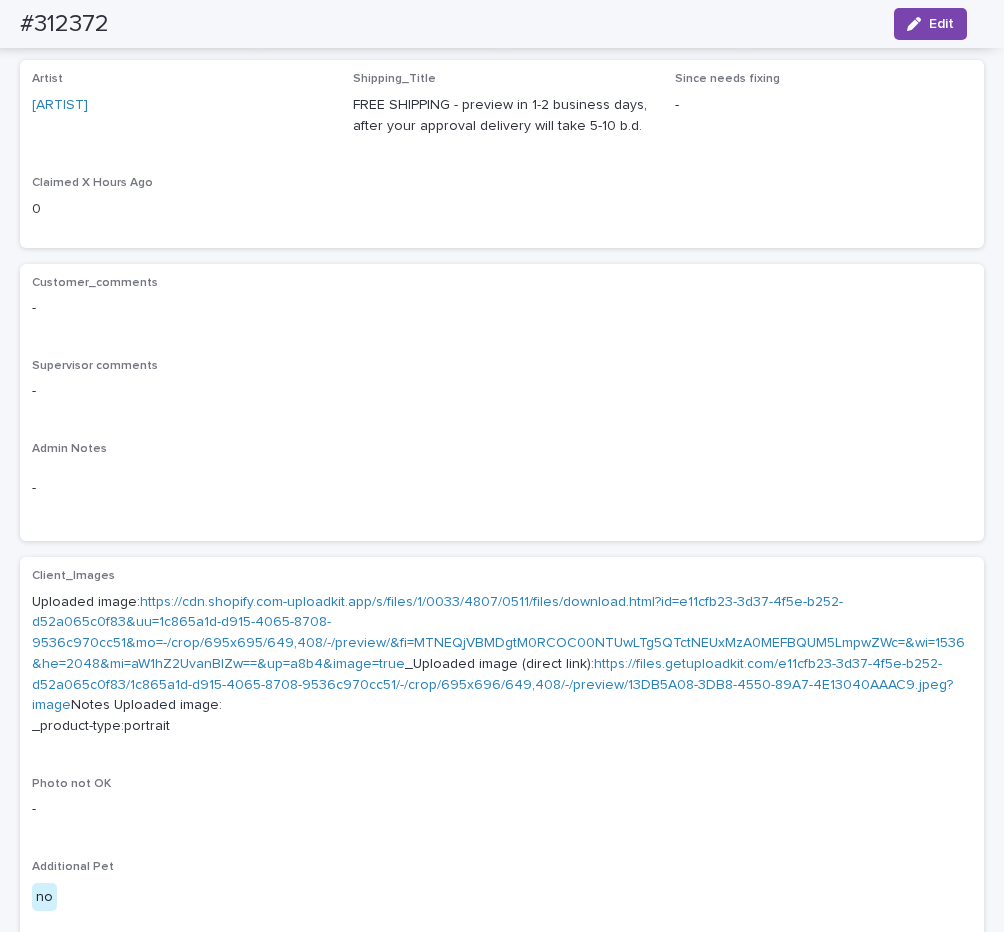 scroll, scrollTop: 0, scrollLeft: 0, axis: both 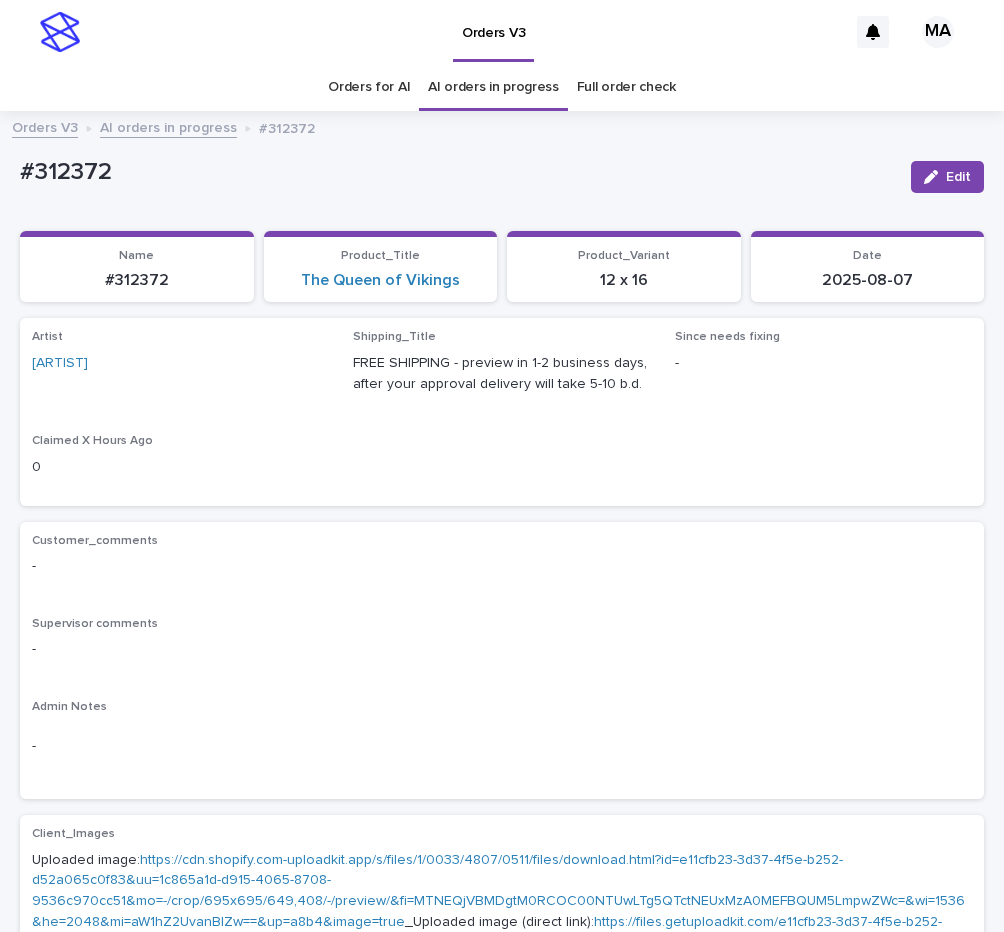 click on "Orders V3 AI orders in progress #312372" at bounding box center [502, 129] 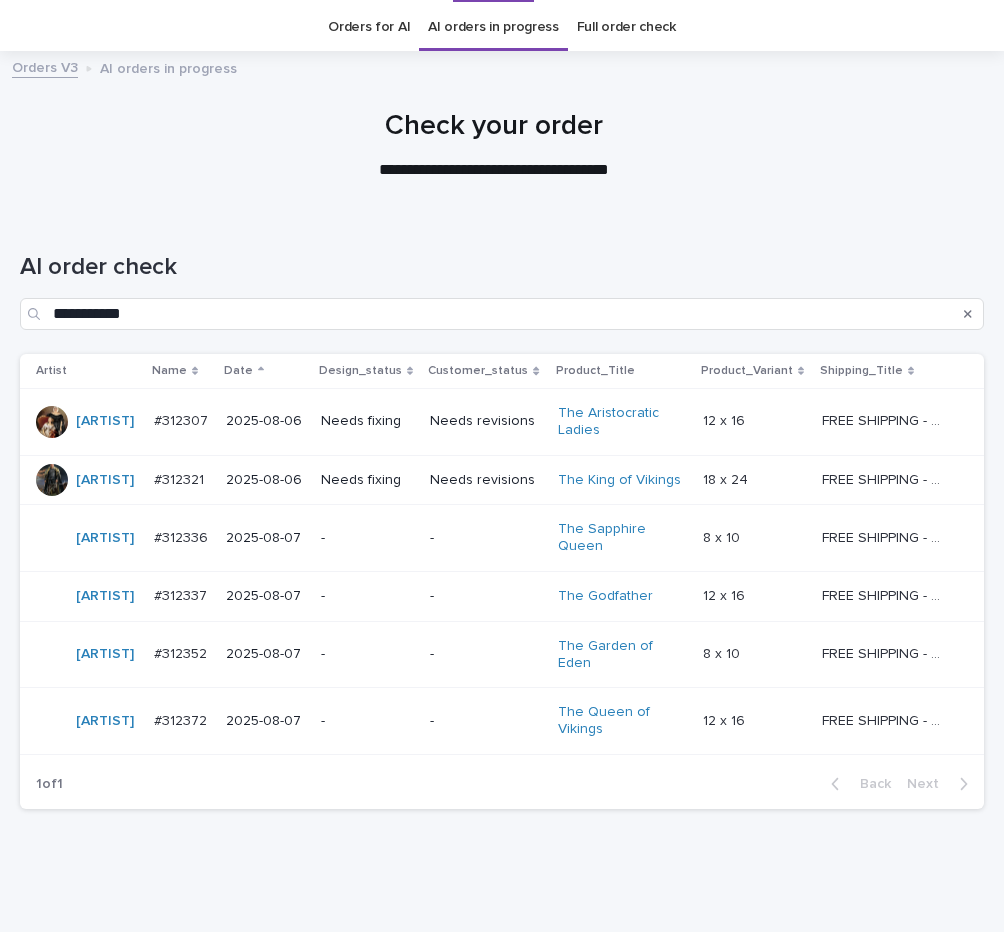 scroll, scrollTop: 64, scrollLeft: 0, axis: vertical 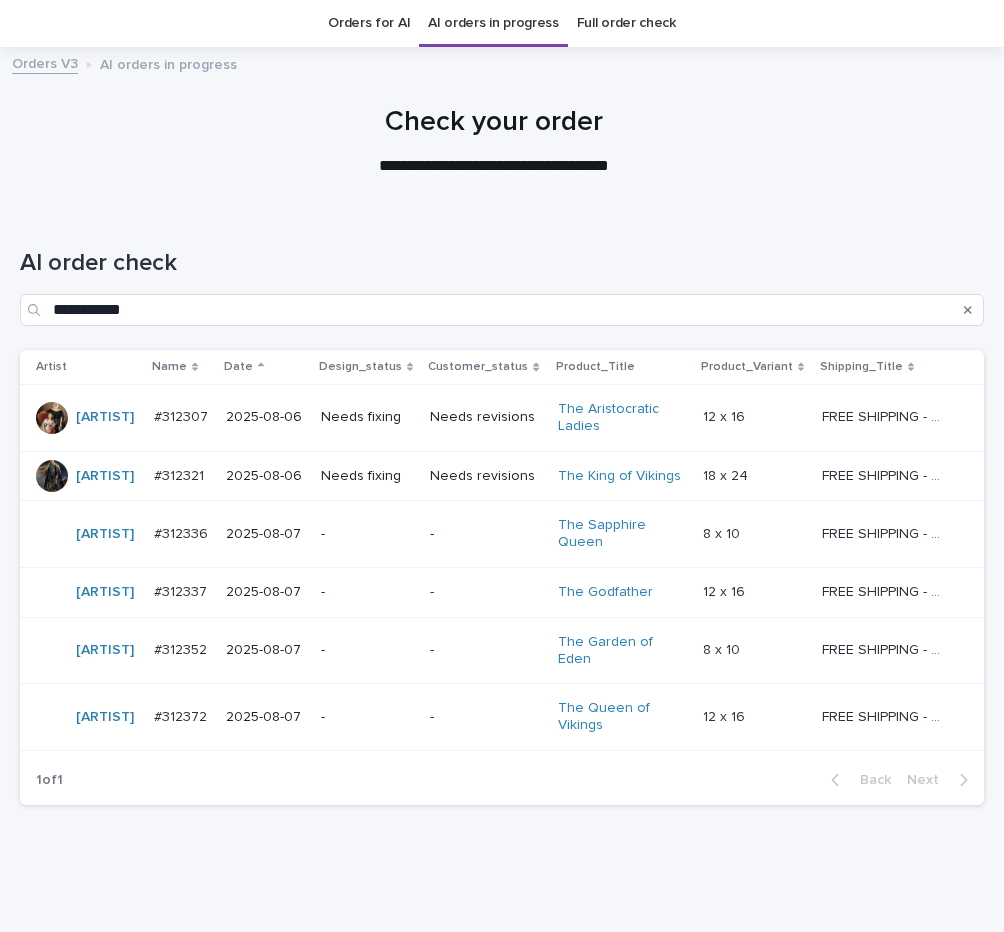 click on "Needs revisions" at bounding box center (485, 417) 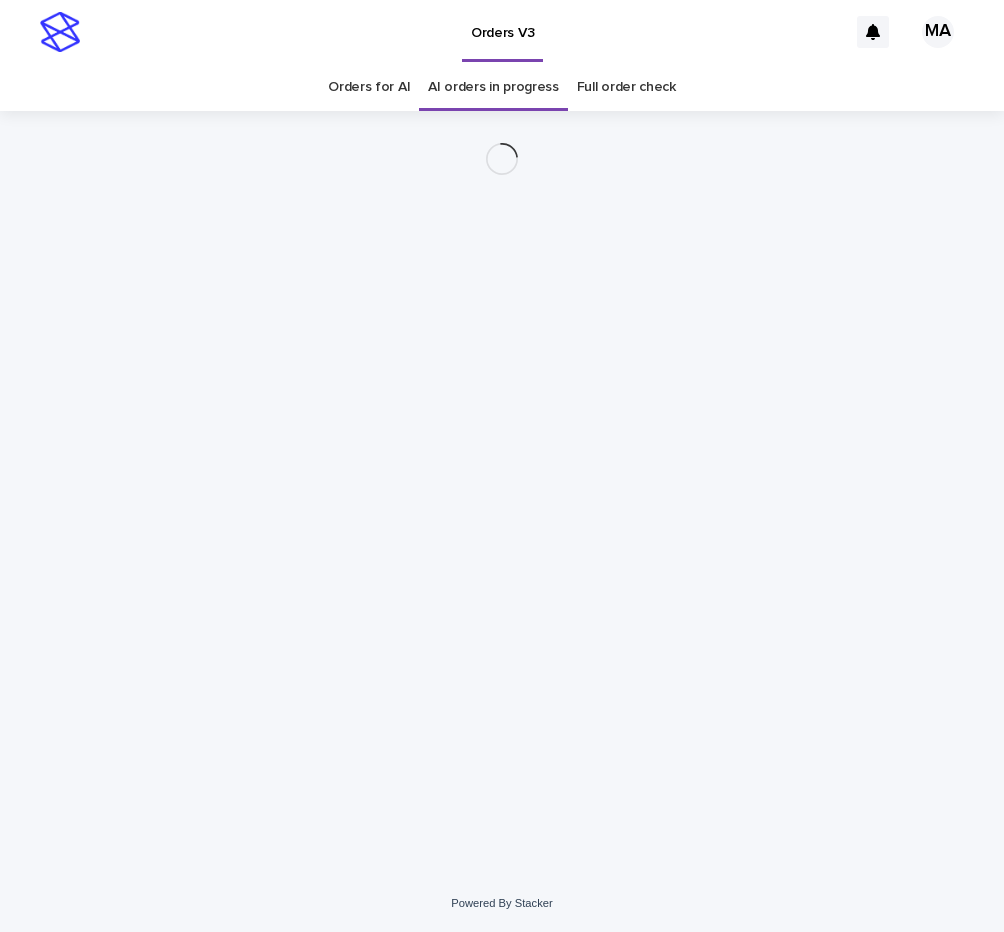 scroll, scrollTop: 0, scrollLeft: 0, axis: both 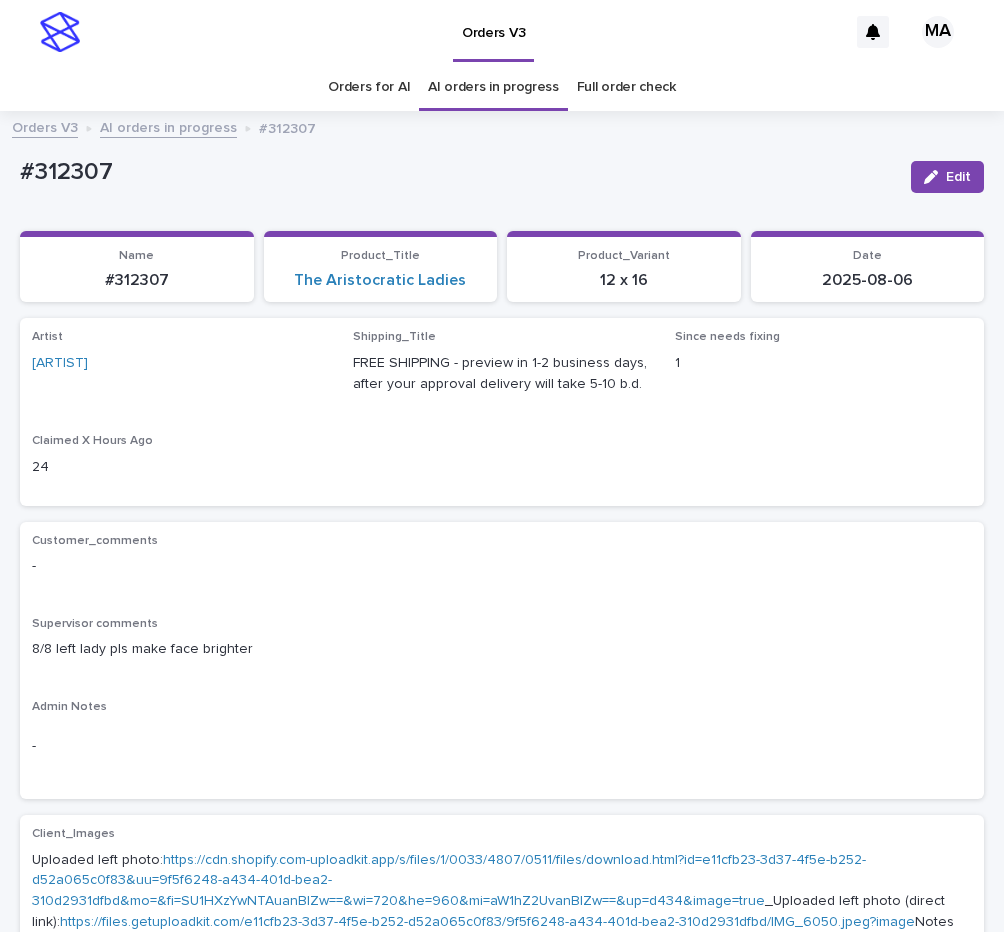 click on "Customer_comments -" at bounding box center [502, 563] 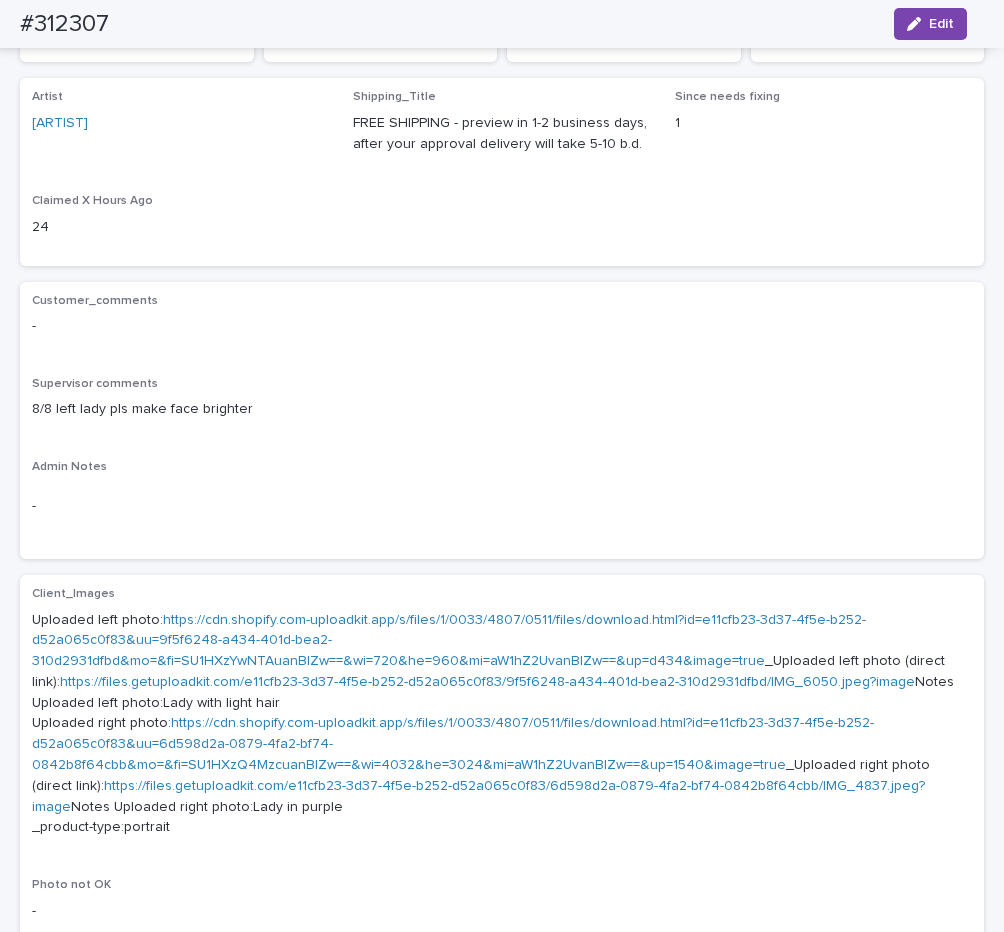 scroll, scrollTop: 0, scrollLeft: 0, axis: both 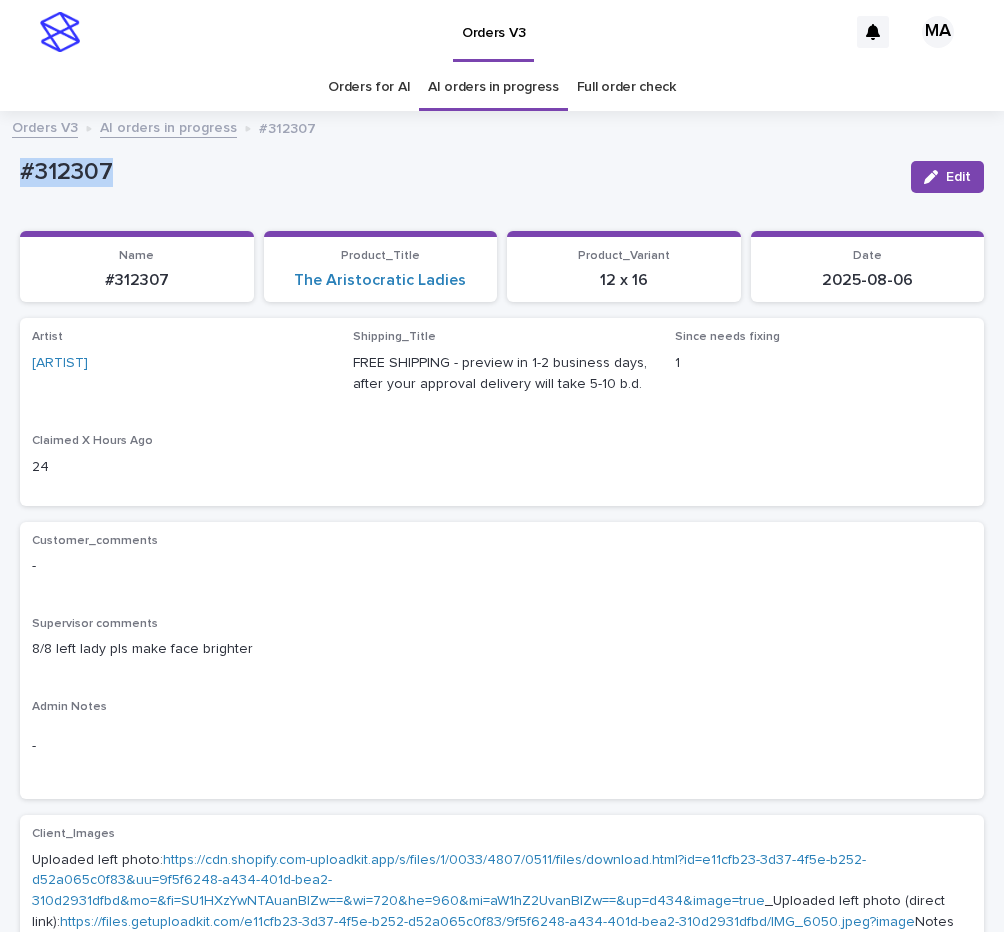 drag, startPoint x: 181, startPoint y: 181, endPoint x: -32, endPoint y: 189, distance: 213.15018 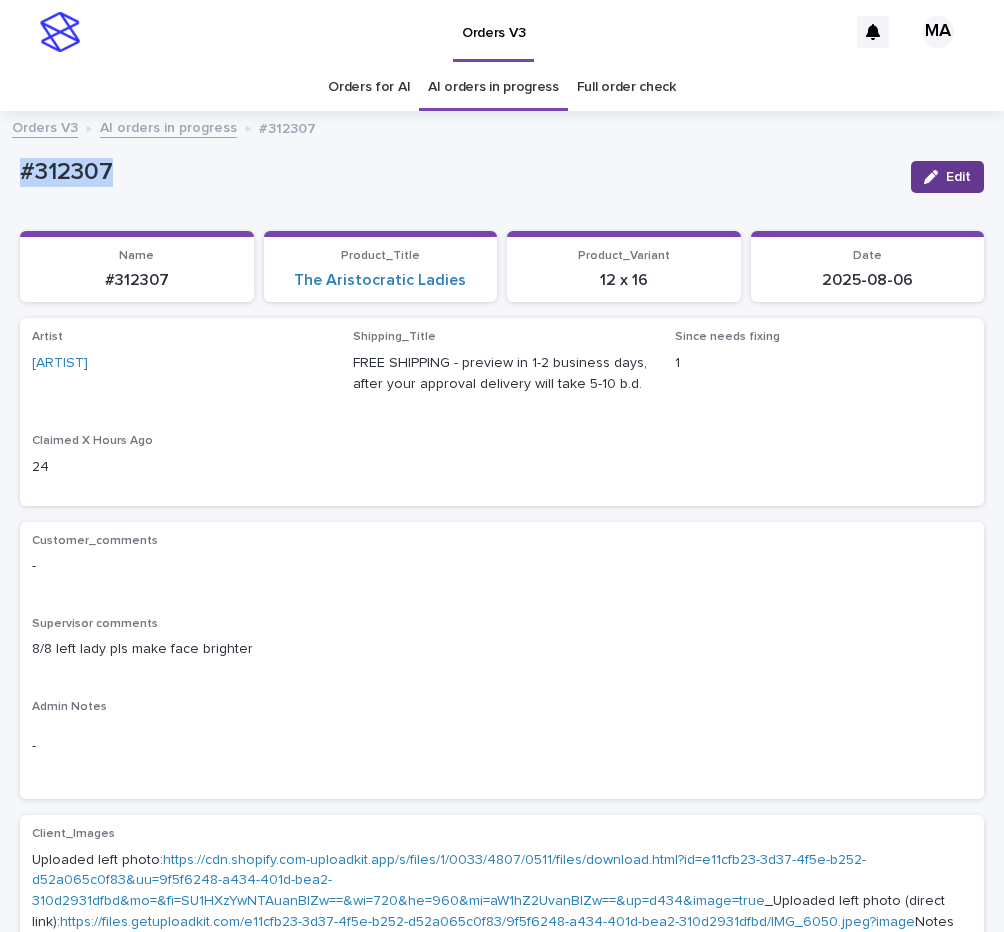 click on "Edit" at bounding box center (947, 177) 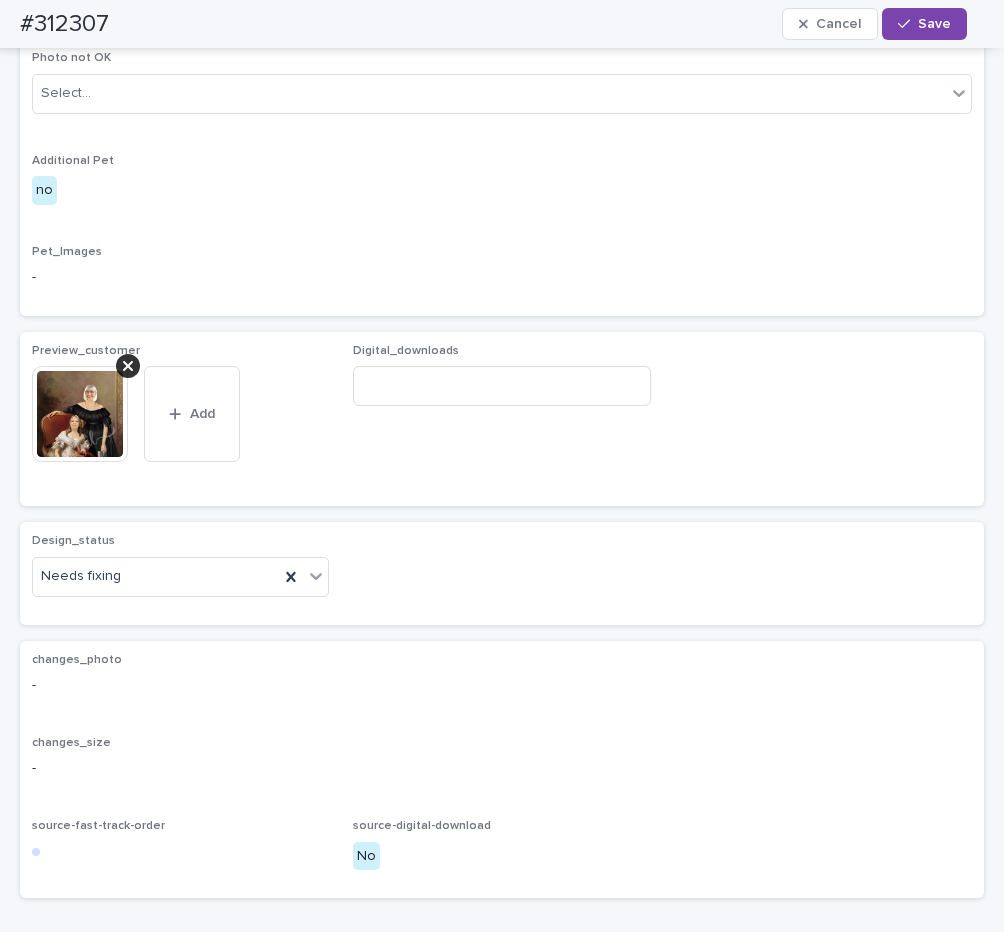 scroll, scrollTop: 1008, scrollLeft: 0, axis: vertical 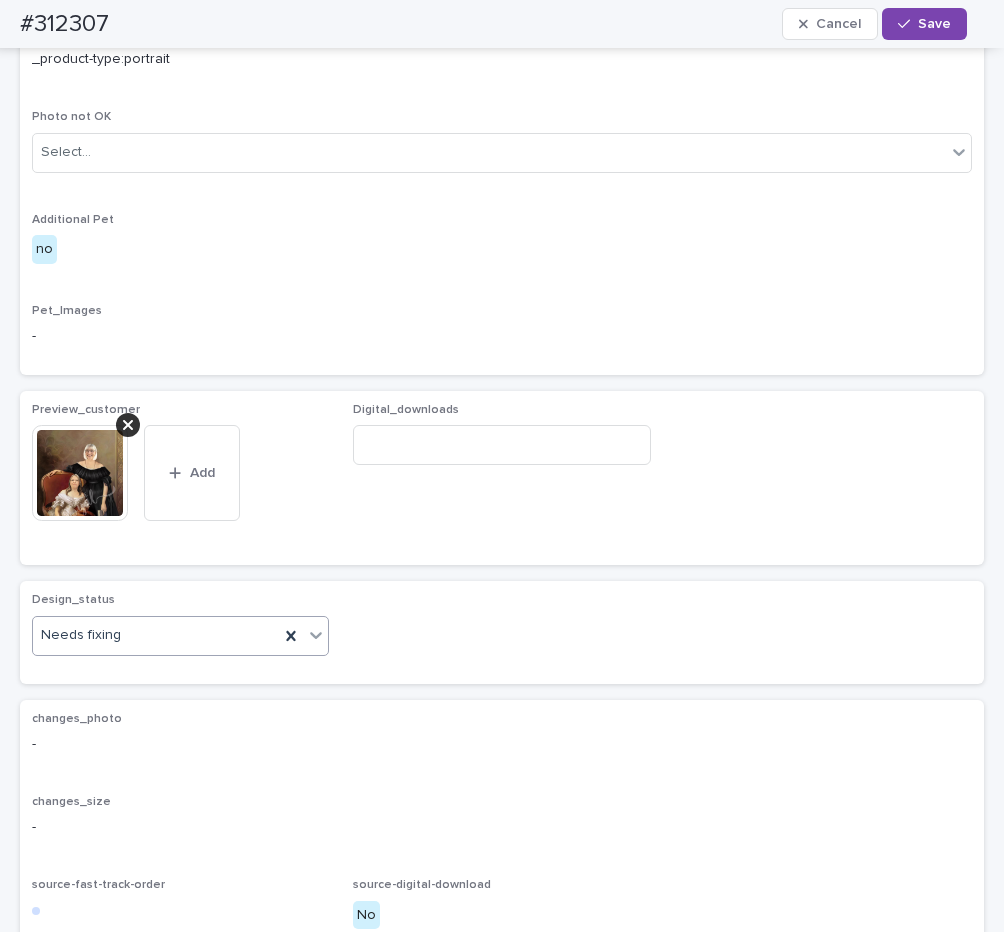 click 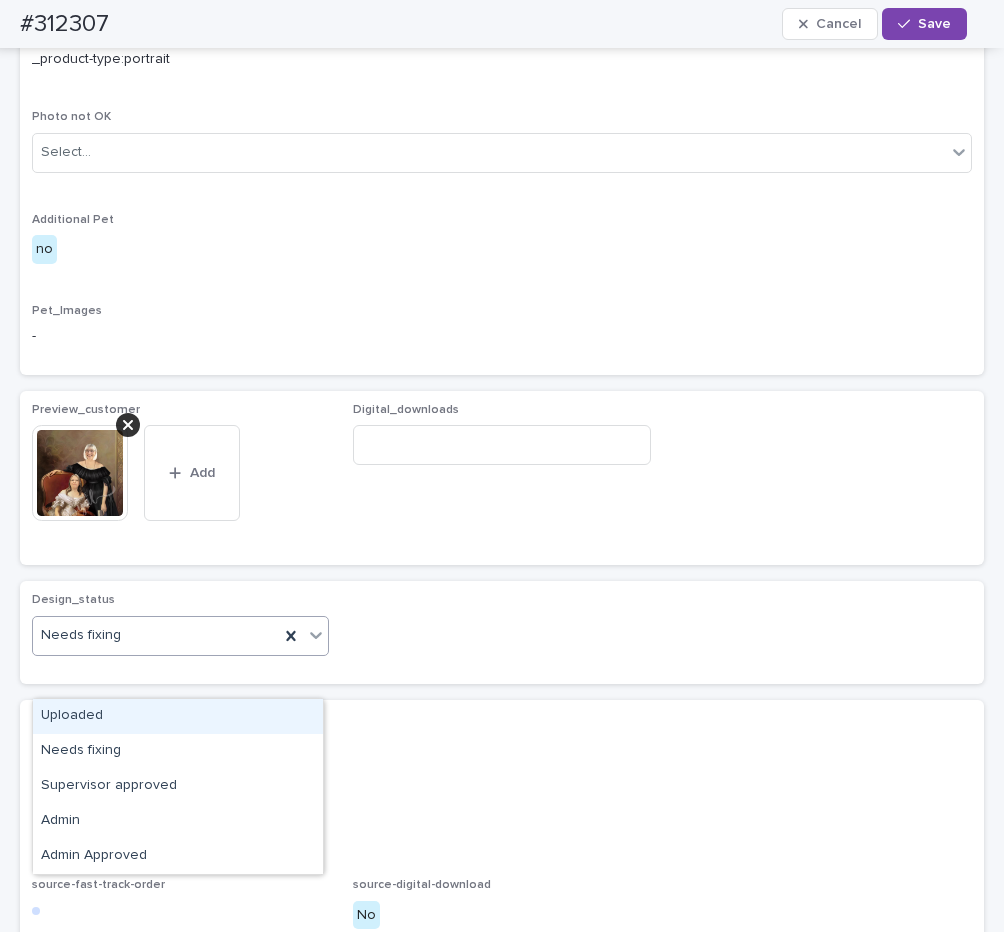 click on "Uploaded" at bounding box center [178, 716] 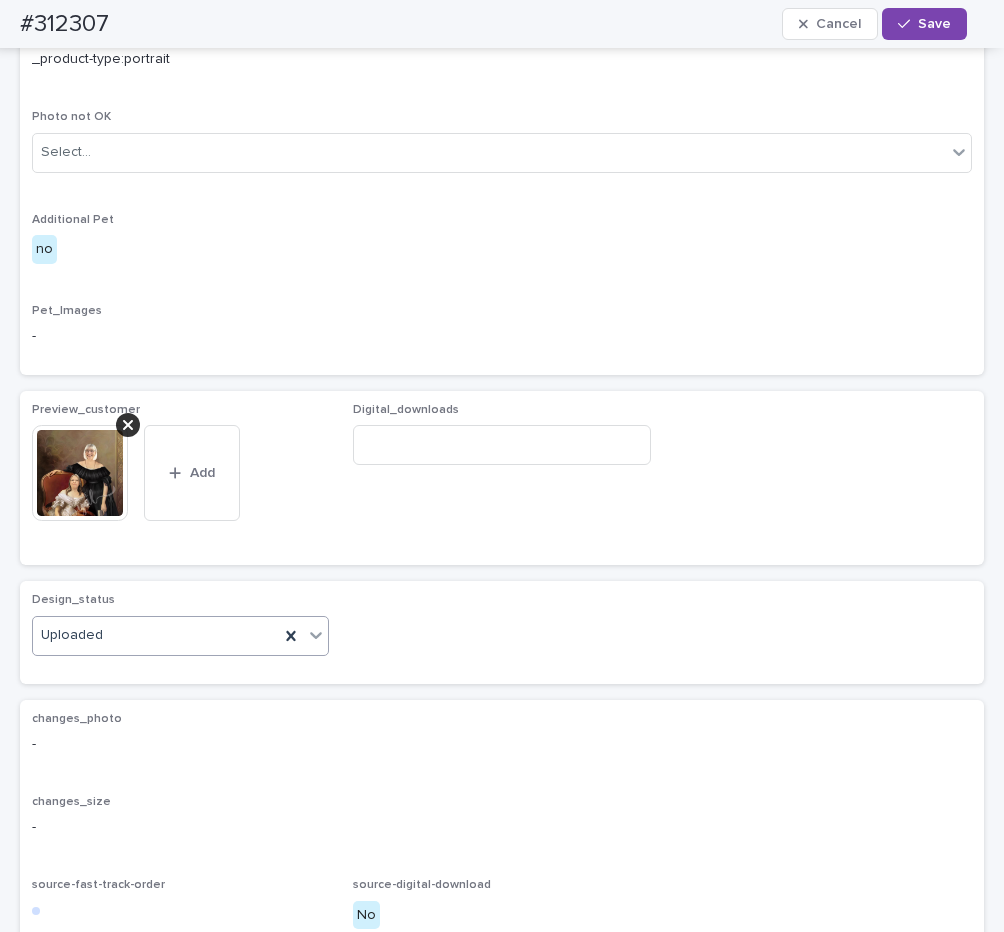 click at bounding box center (88, 473) 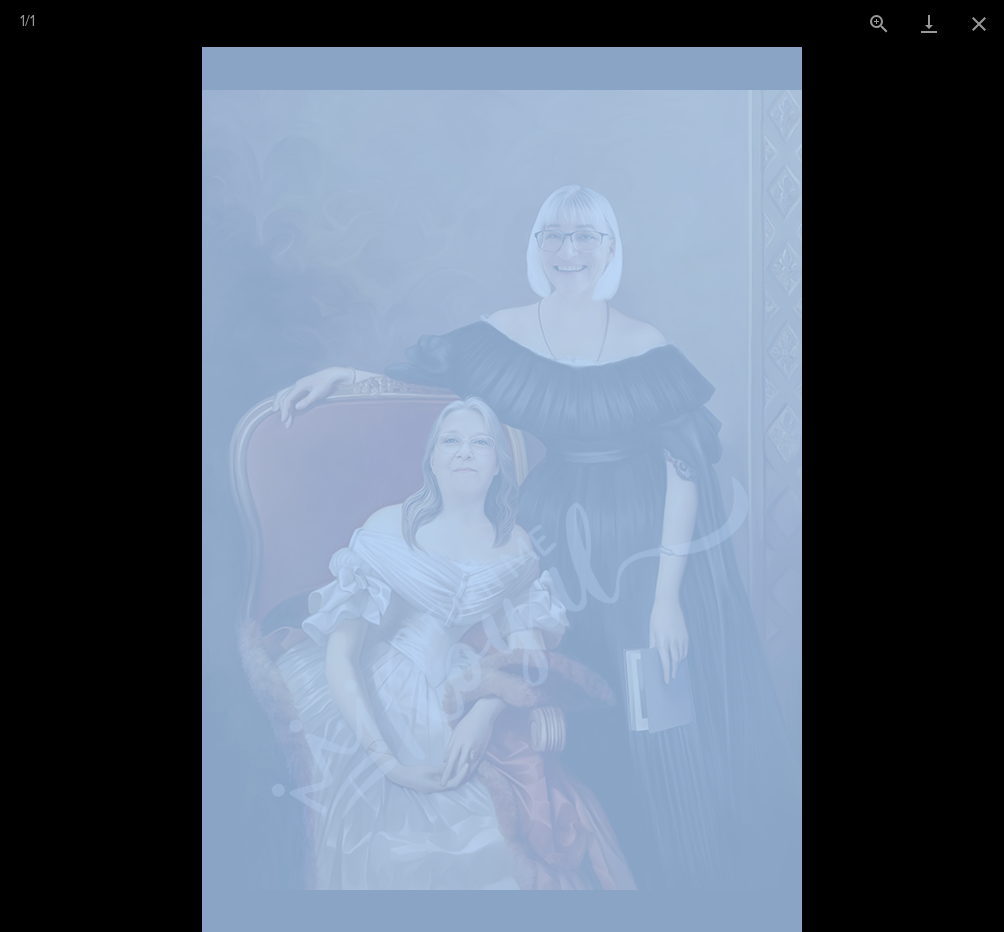 click at bounding box center (502, 489) 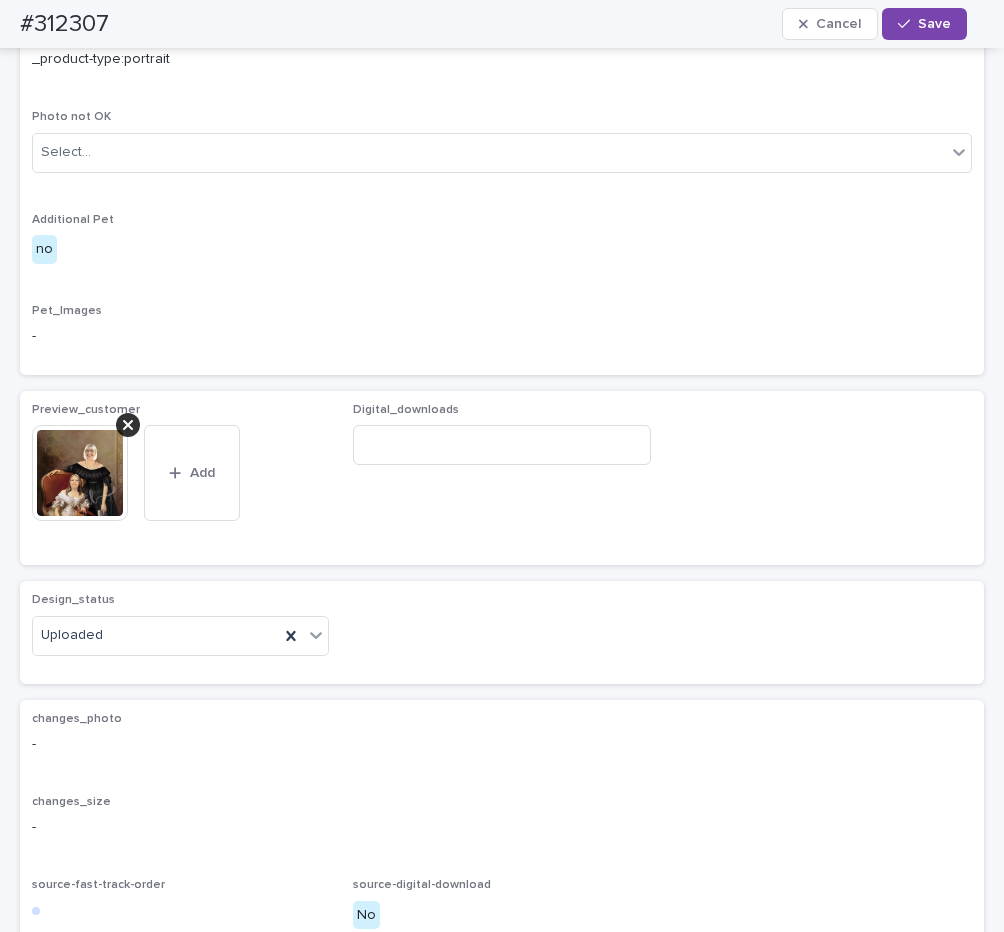 click at bounding box center (128, 425) 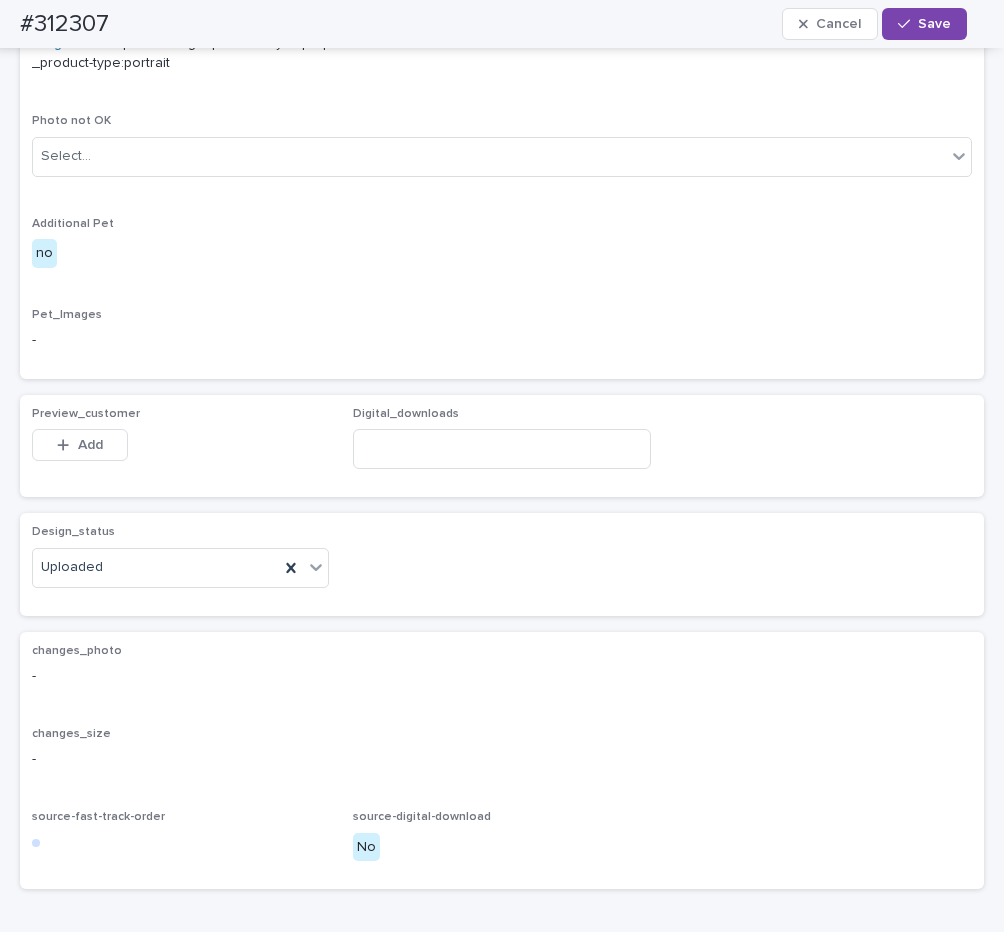 scroll, scrollTop: 972, scrollLeft: 0, axis: vertical 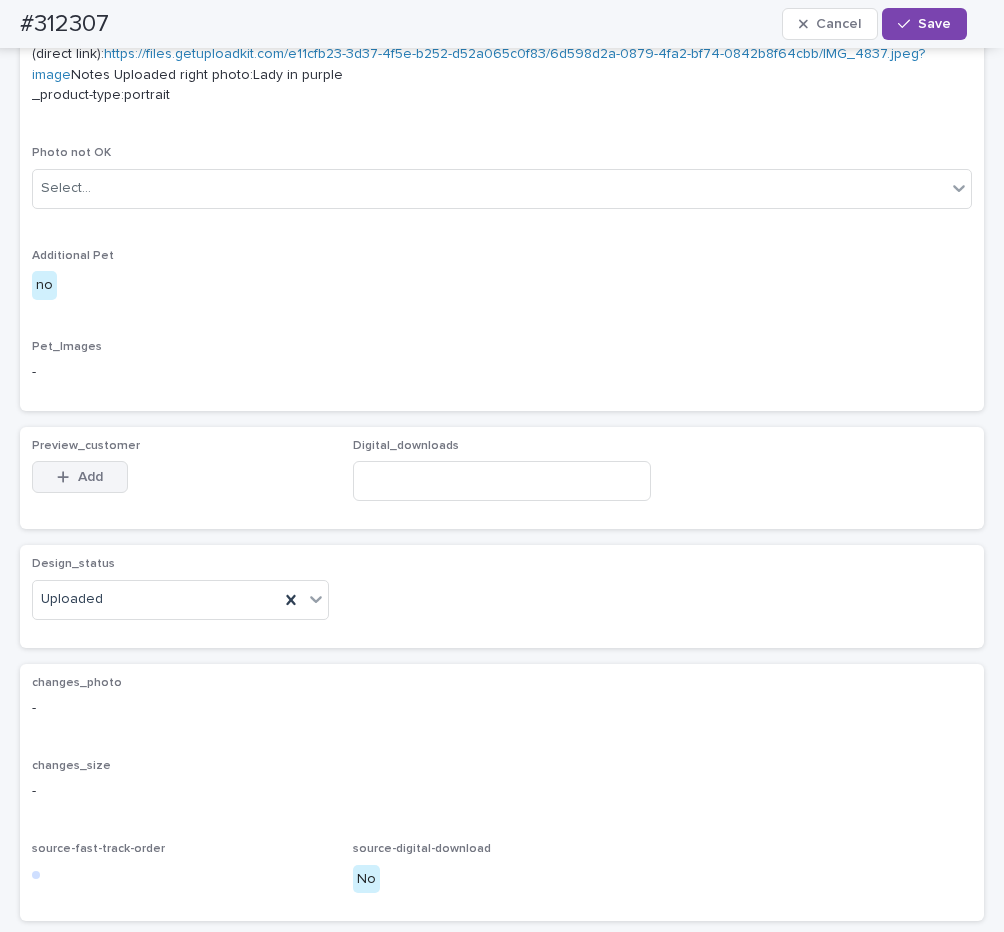 click on "Add" at bounding box center [80, 477] 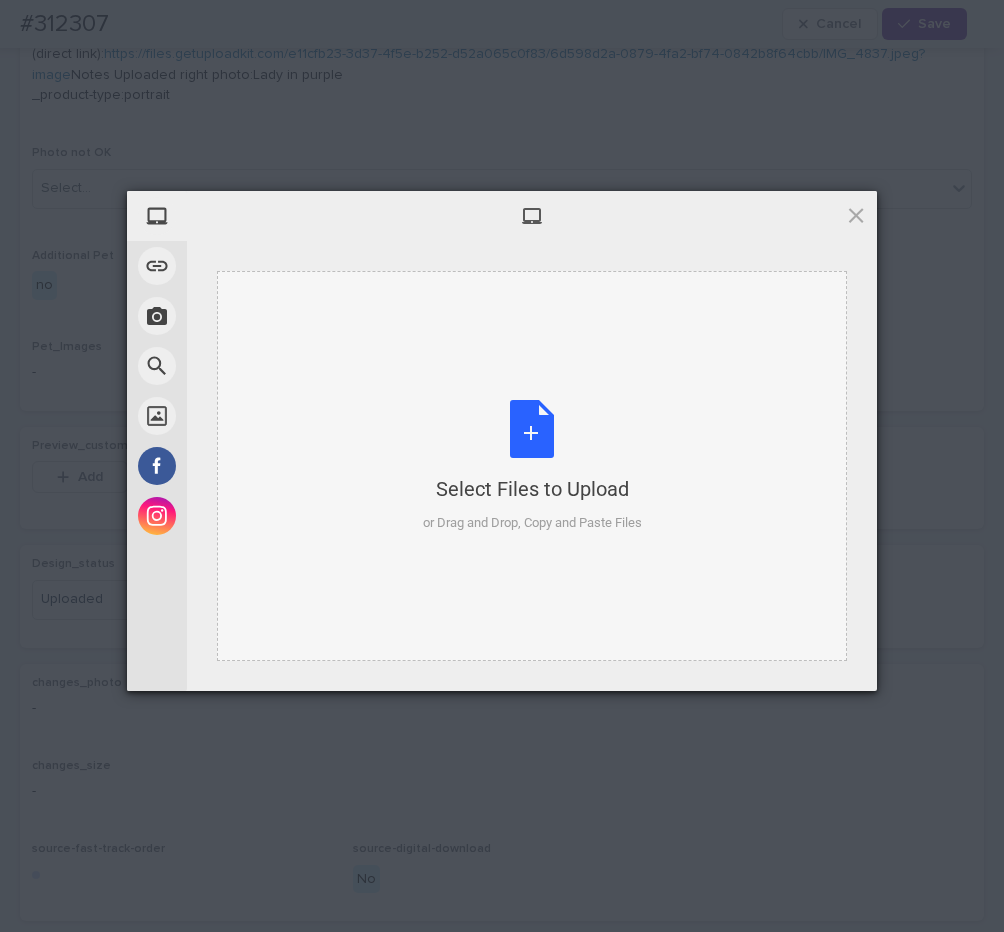 click on "Select Files to Upload
or Drag and Drop, Copy and Paste Files" at bounding box center (532, 466) 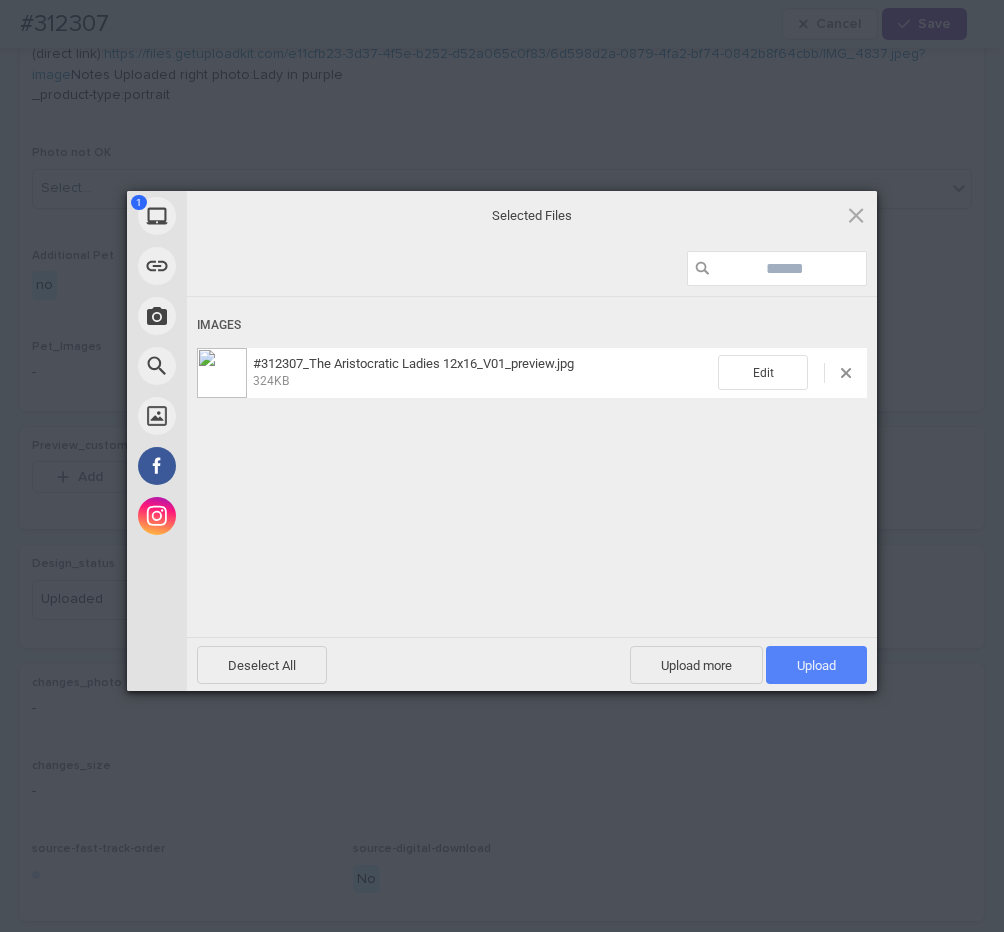 click on "Upload
1" at bounding box center (816, 665) 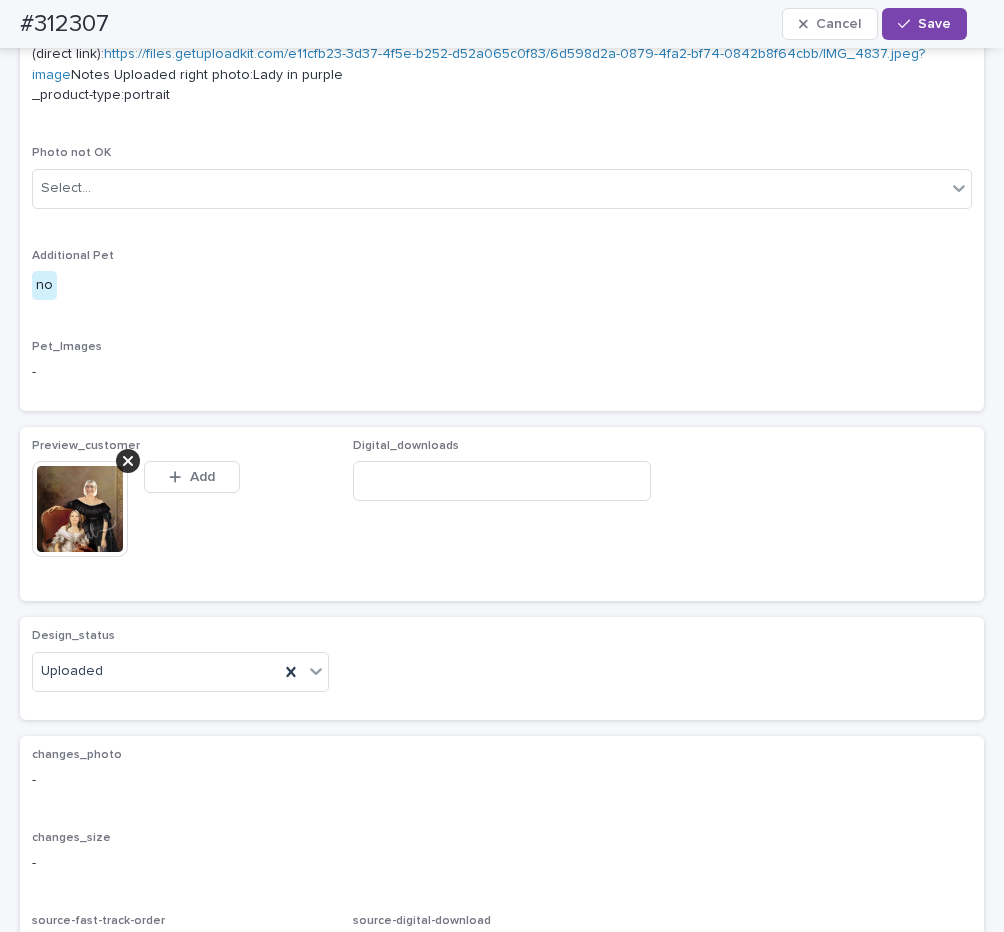 scroll, scrollTop: 972, scrollLeft: 0, axis: vertical 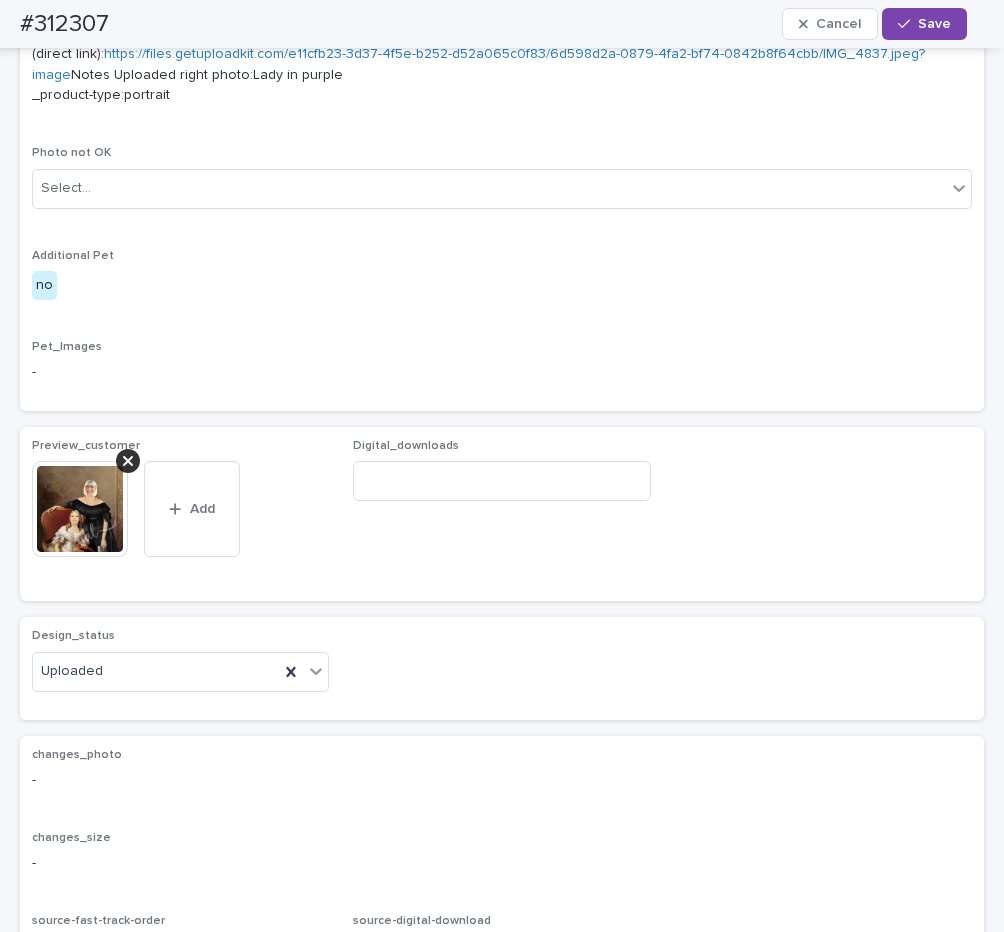 click on "Save" at bounding box center [934, 24] 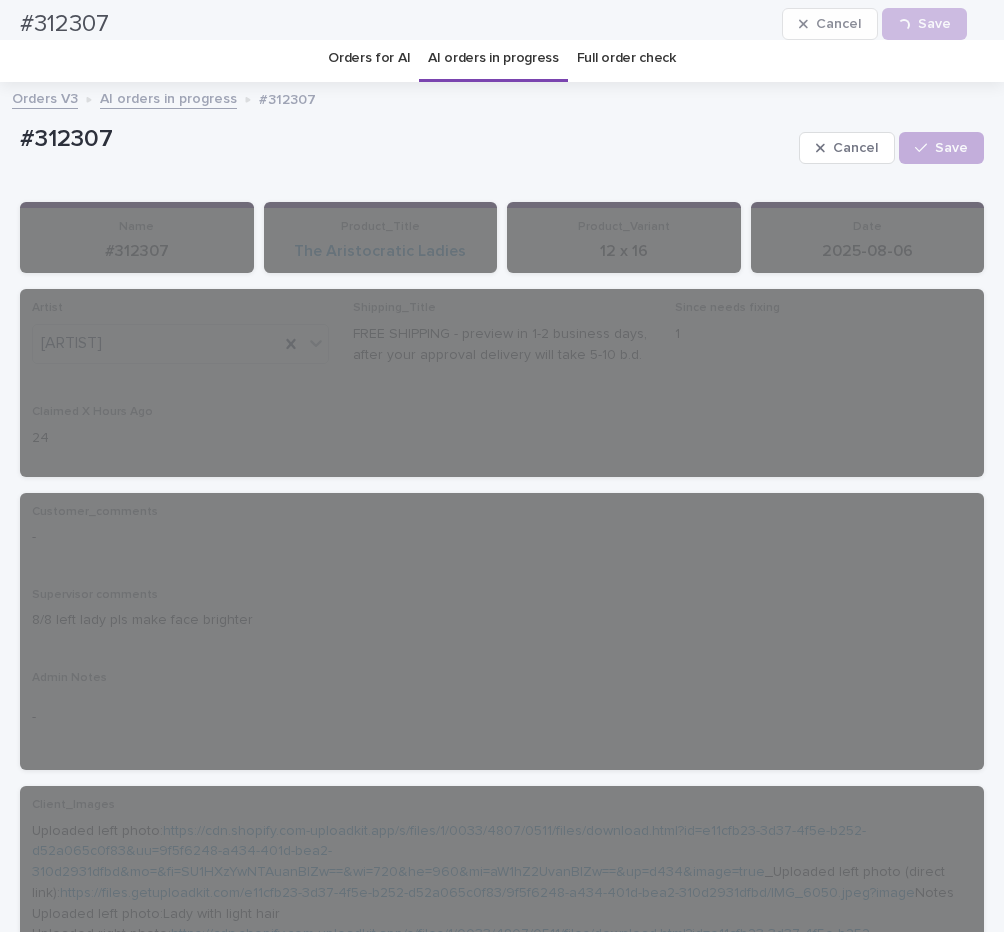 scroll, scrollTop: 0, scrollLeft: 0, axis: both 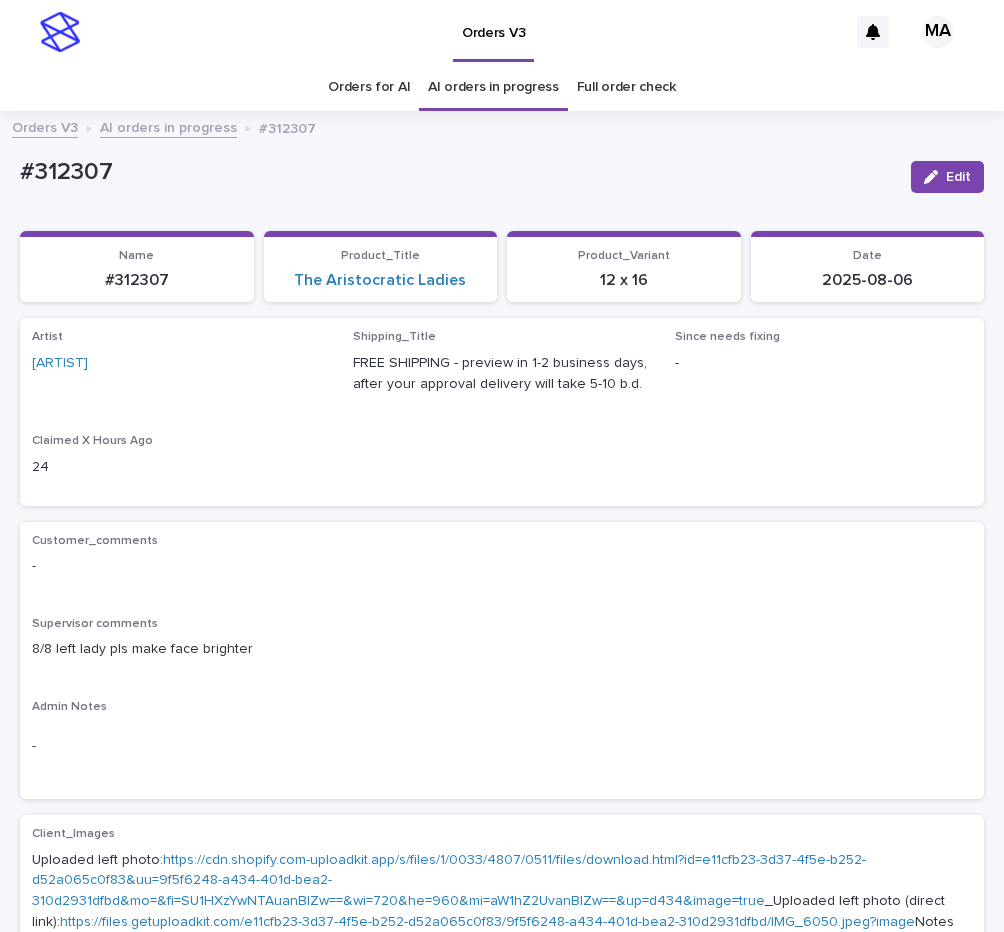 click on "AI orders in progress" at bounding box center [168, 126] 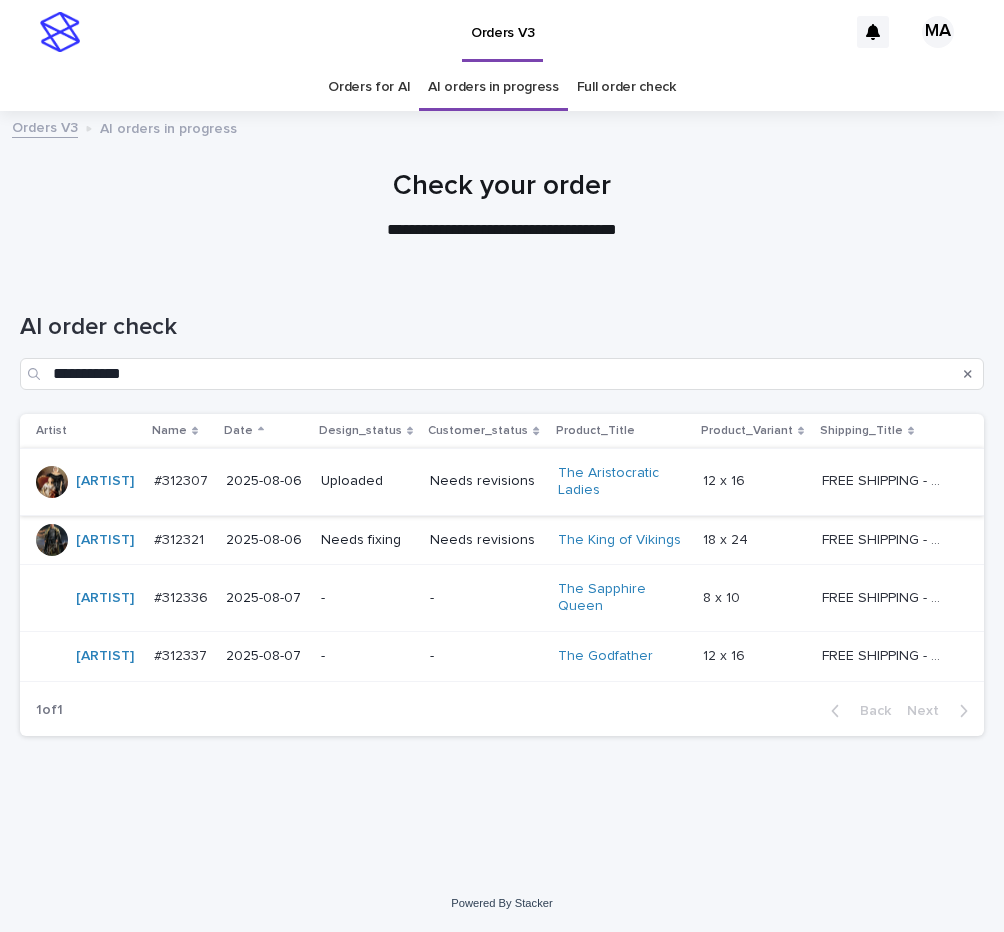 scroll, scrollTop: 0, scrollLeft: 0, axis: both 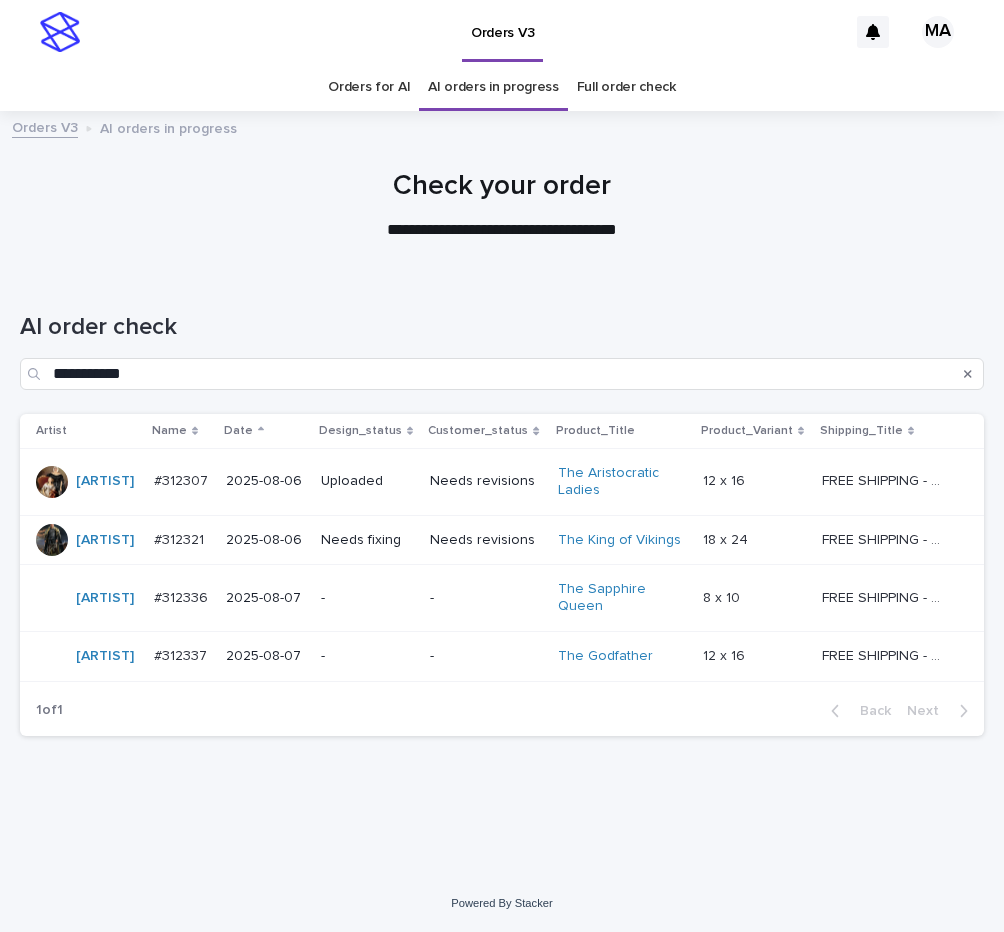 click on "**********" at bounding box center (502, 343) 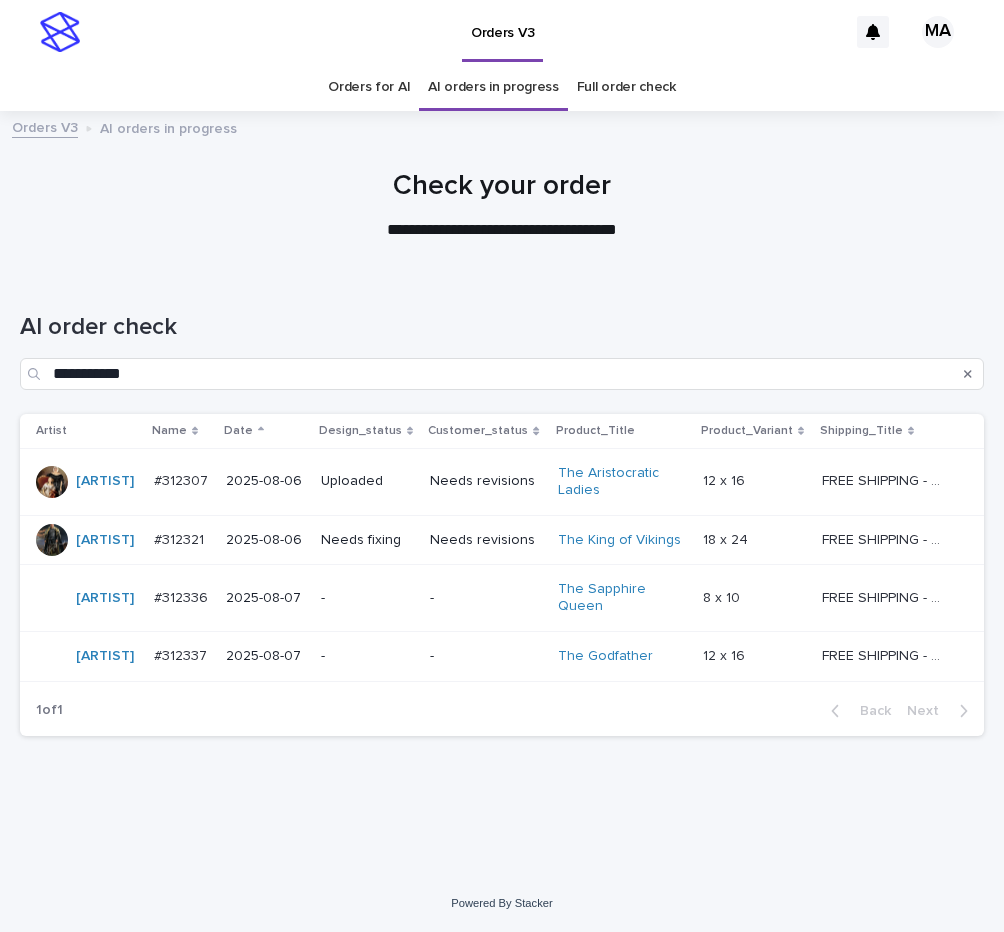 click on "18 x 24" at bounding box center [727, 538] 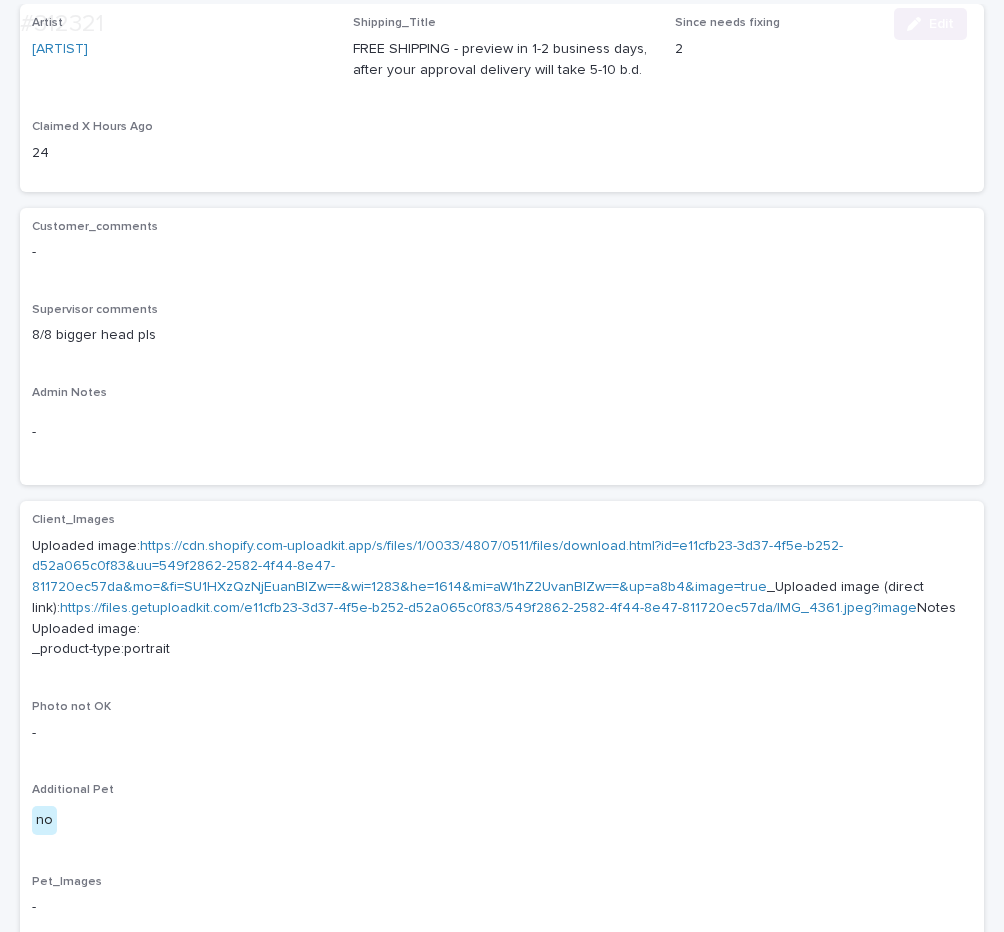 scroll, scrollTop: 336, scrollLeft: 0, axis: vertical 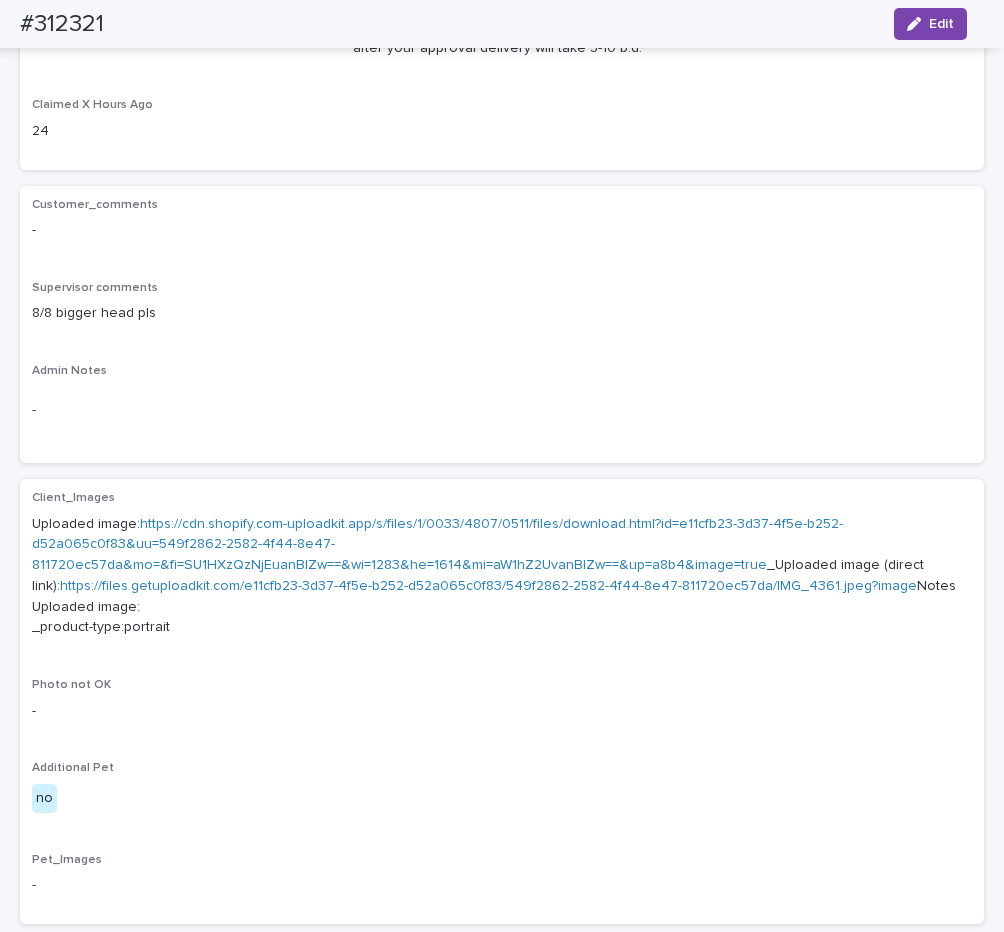 click on "8/8 bigger head pls" at bounding box center [502, 313] 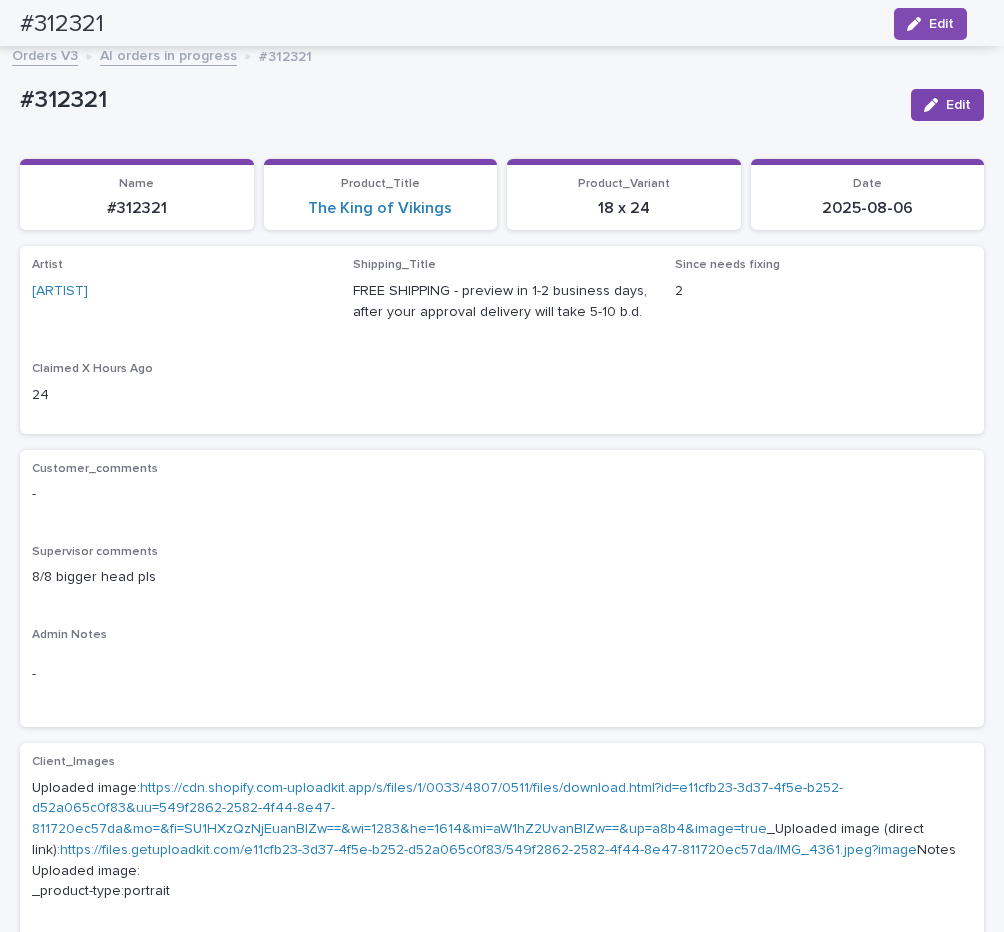 scroll, scrollTop: 0, scrollLeft: 0, axis: both 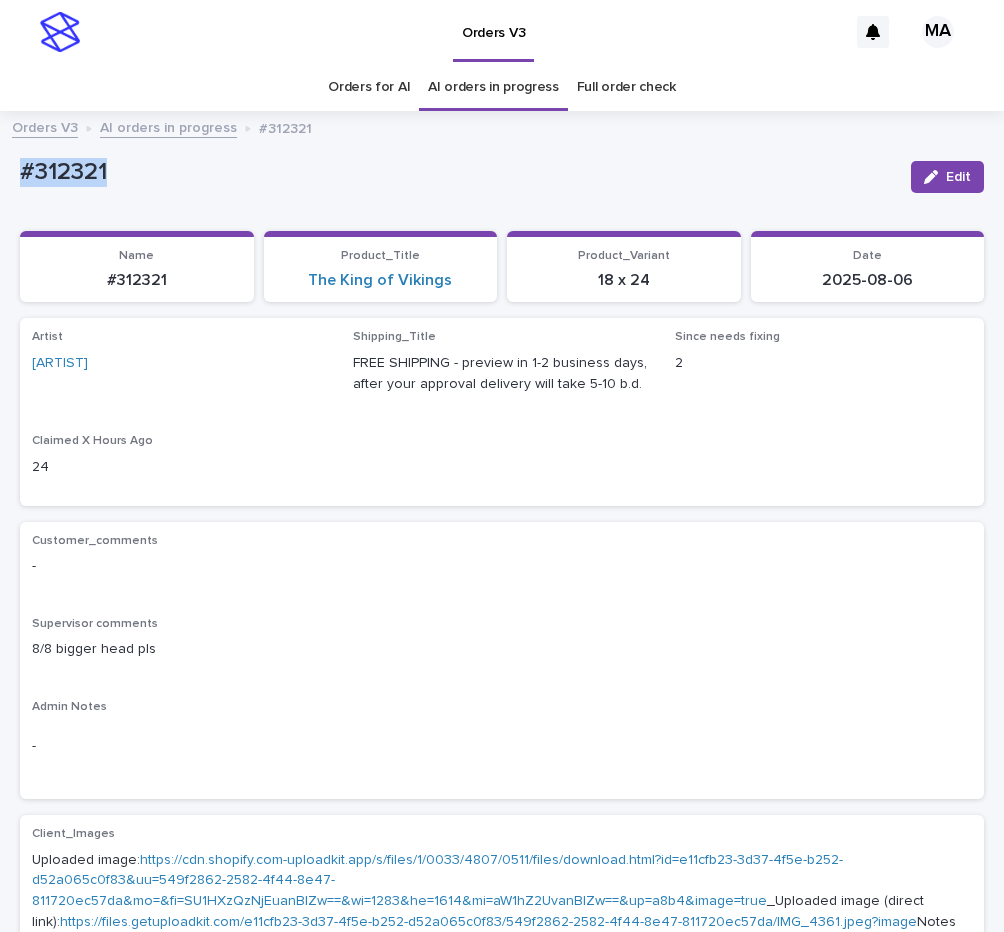 drag, startPoint x: 140, startPoint y: 172, endPoint x: -10, endPoint y: 188, distance: 150.85092 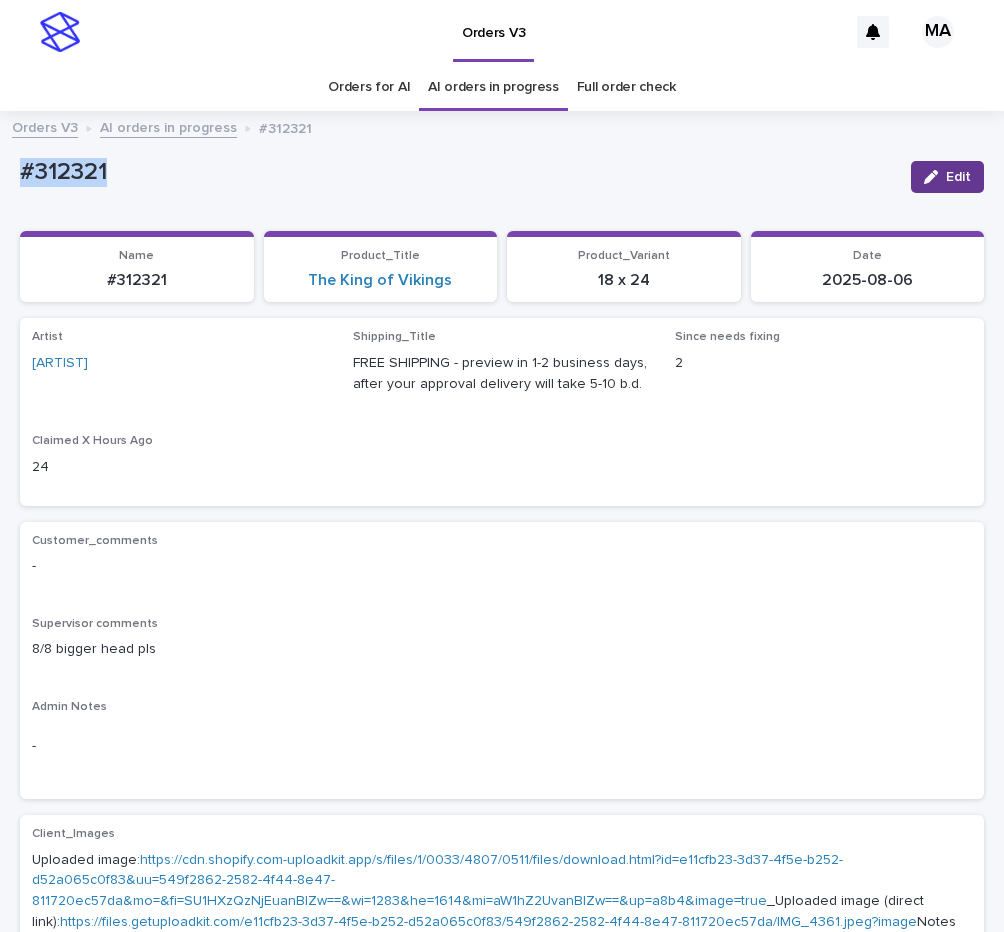 click on "Edit" at bounding box center (947, 177) 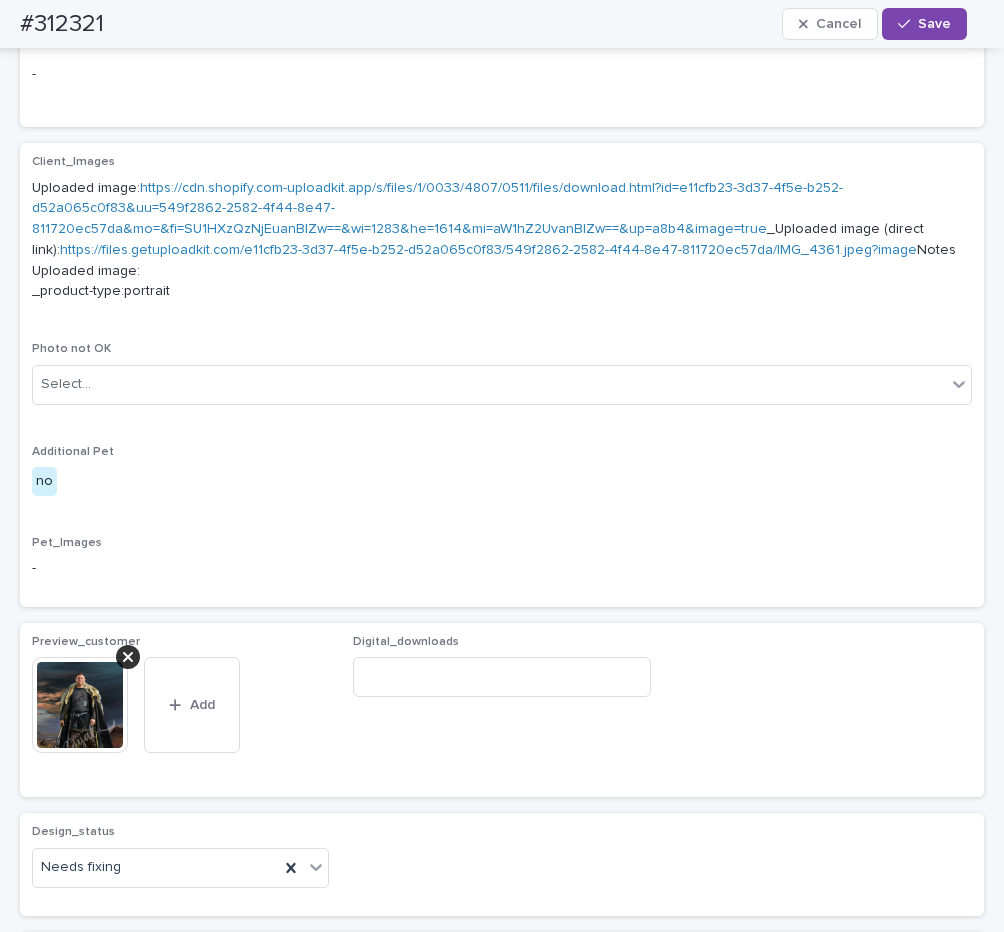 scroll, scrollTop: 1008, scrollLeft: 0, axis: vertical 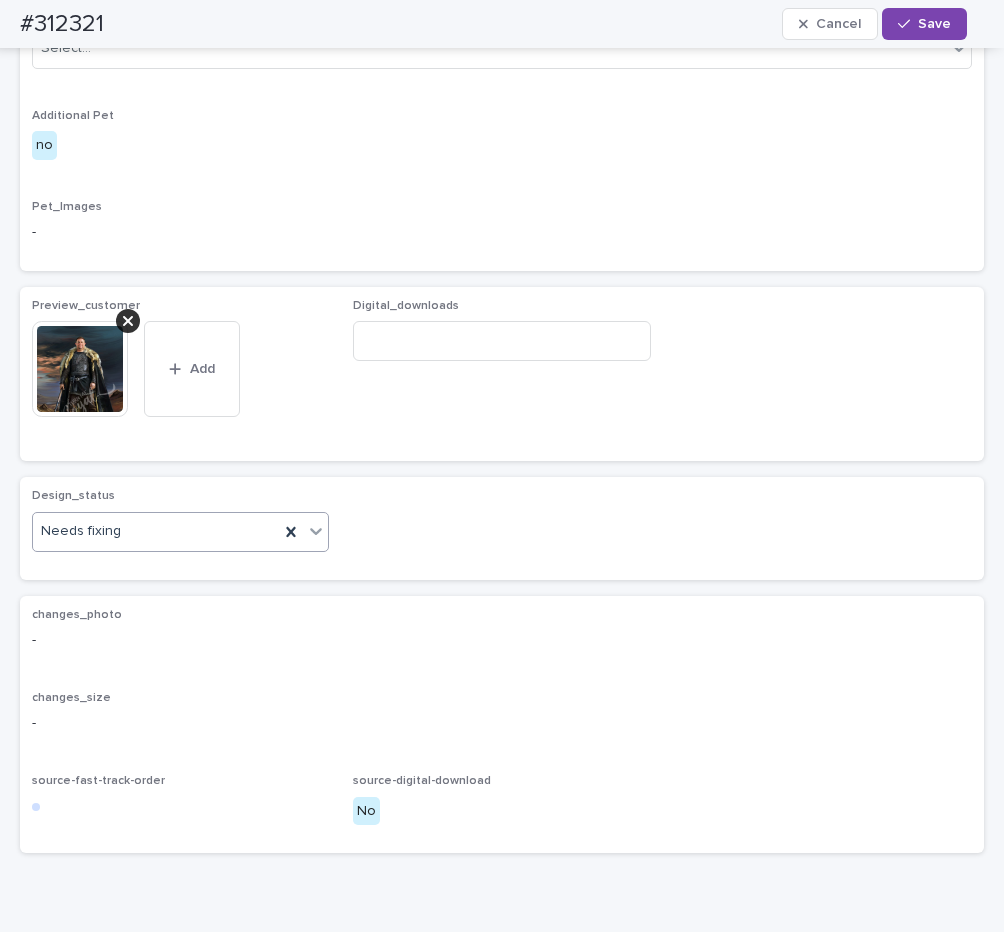 click 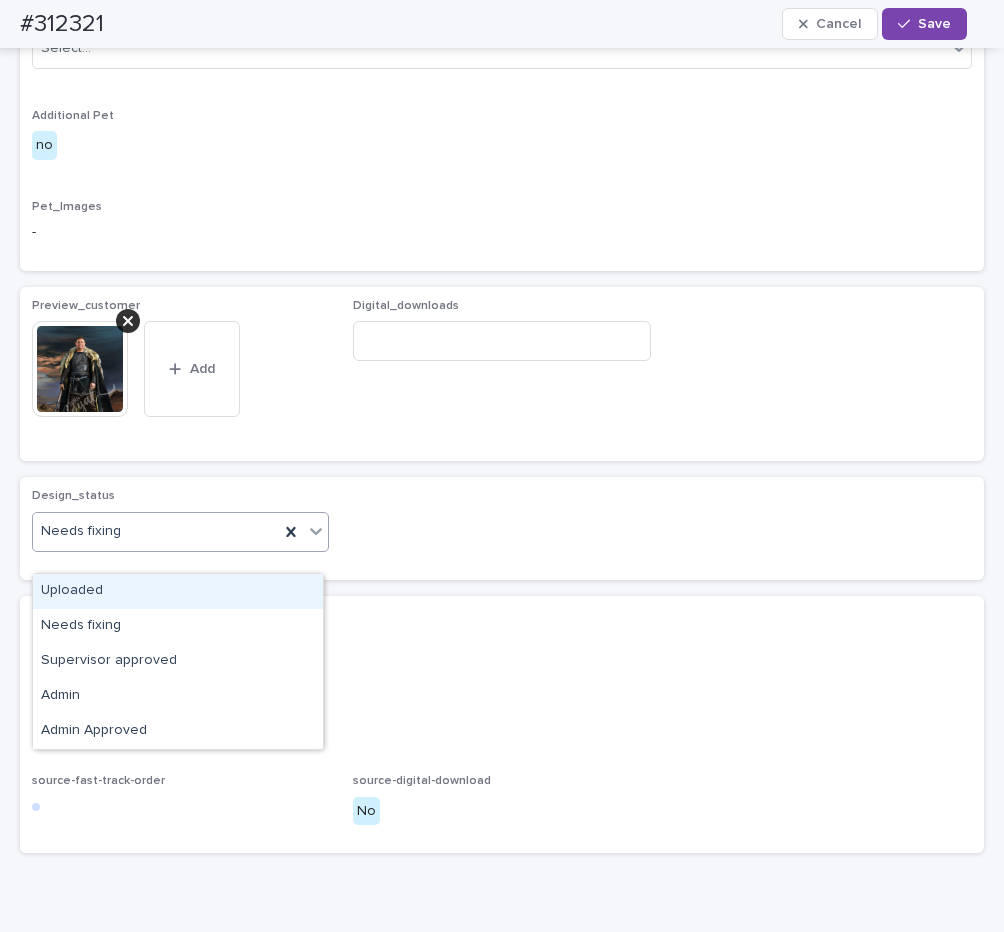 click on "Uploaded" at bounding box center [178, 591] 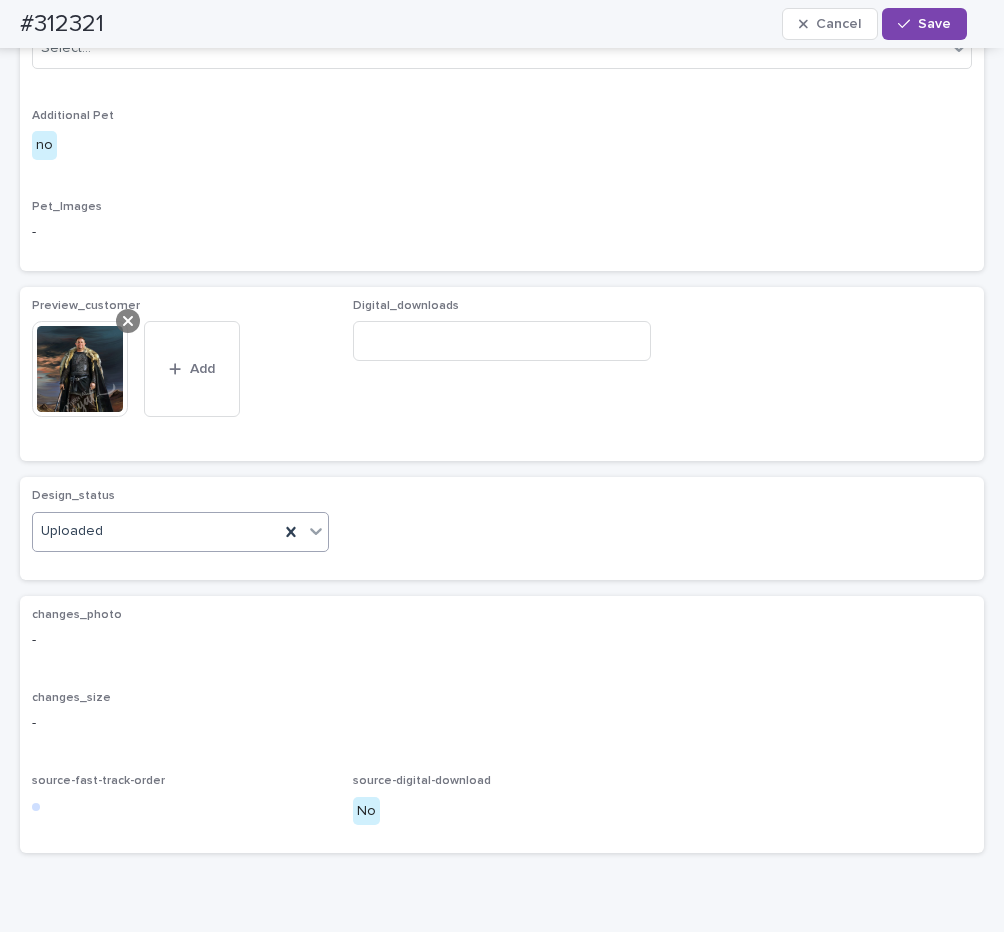 click 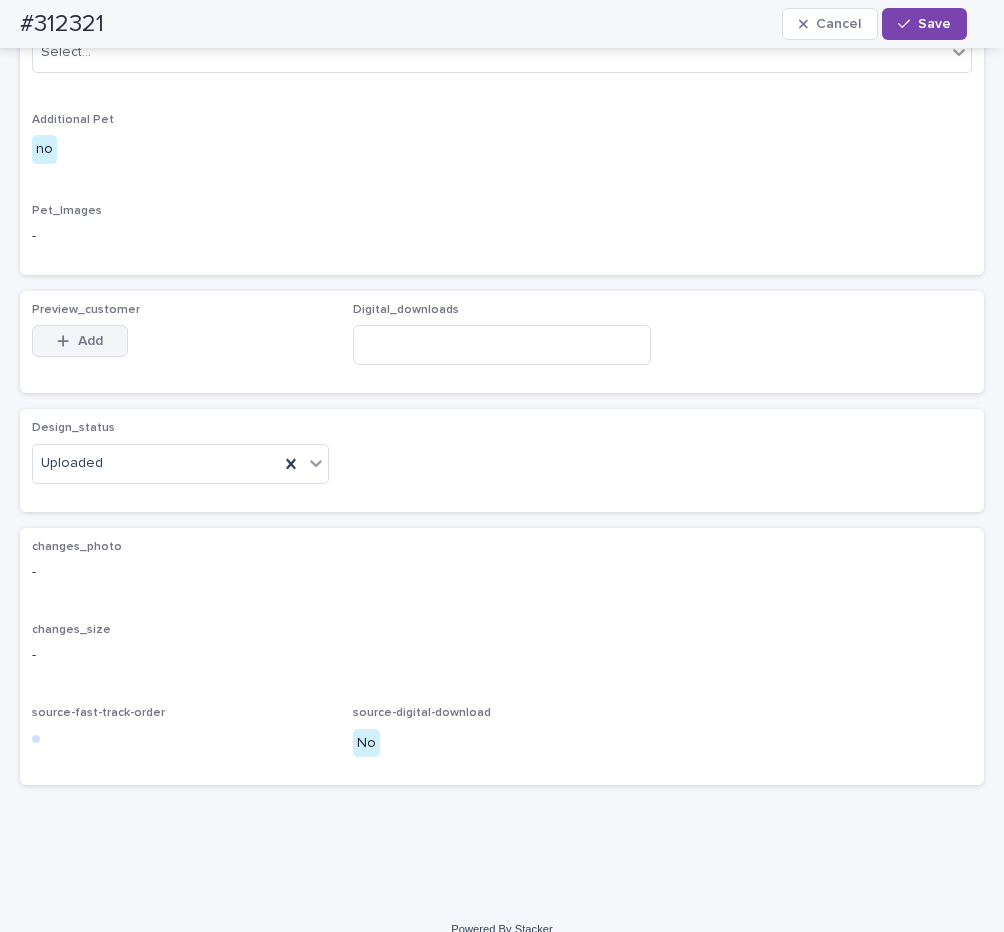 scroll, scrollTop: 972, scrollLeft: 0, axis: vertical 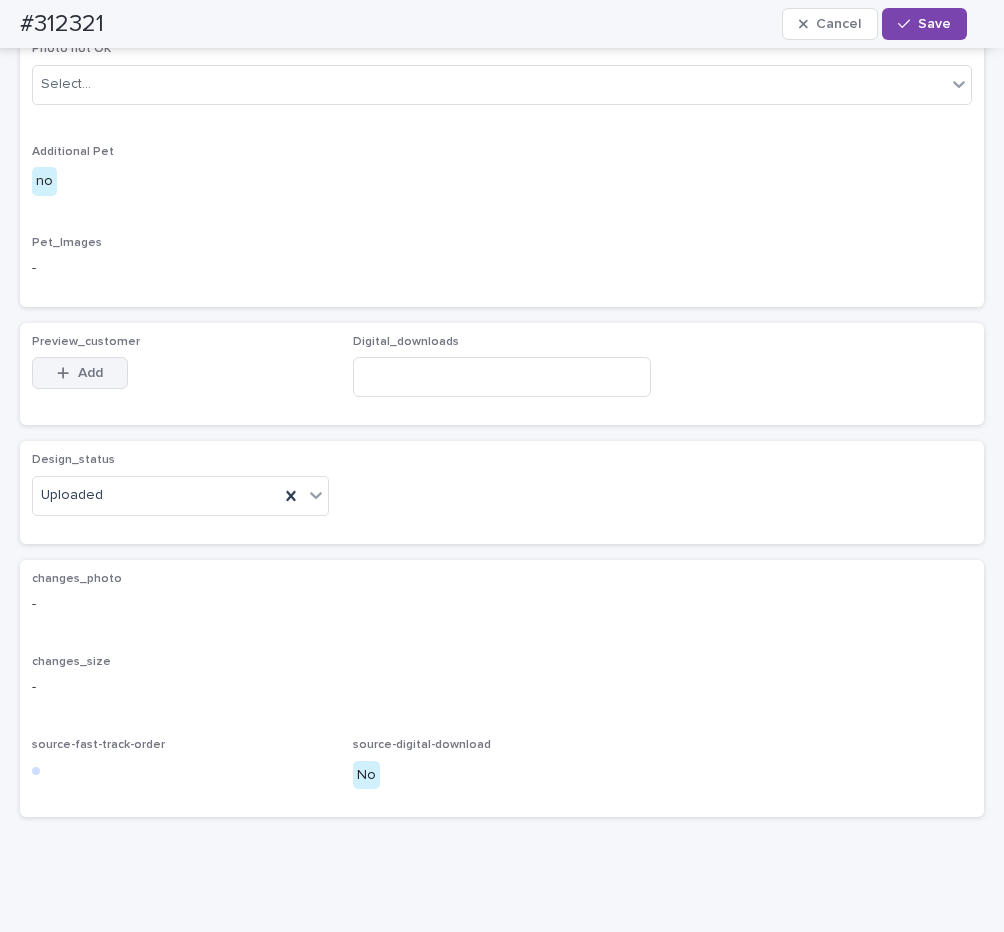 click on "Add" at bounding box center [80, 373] 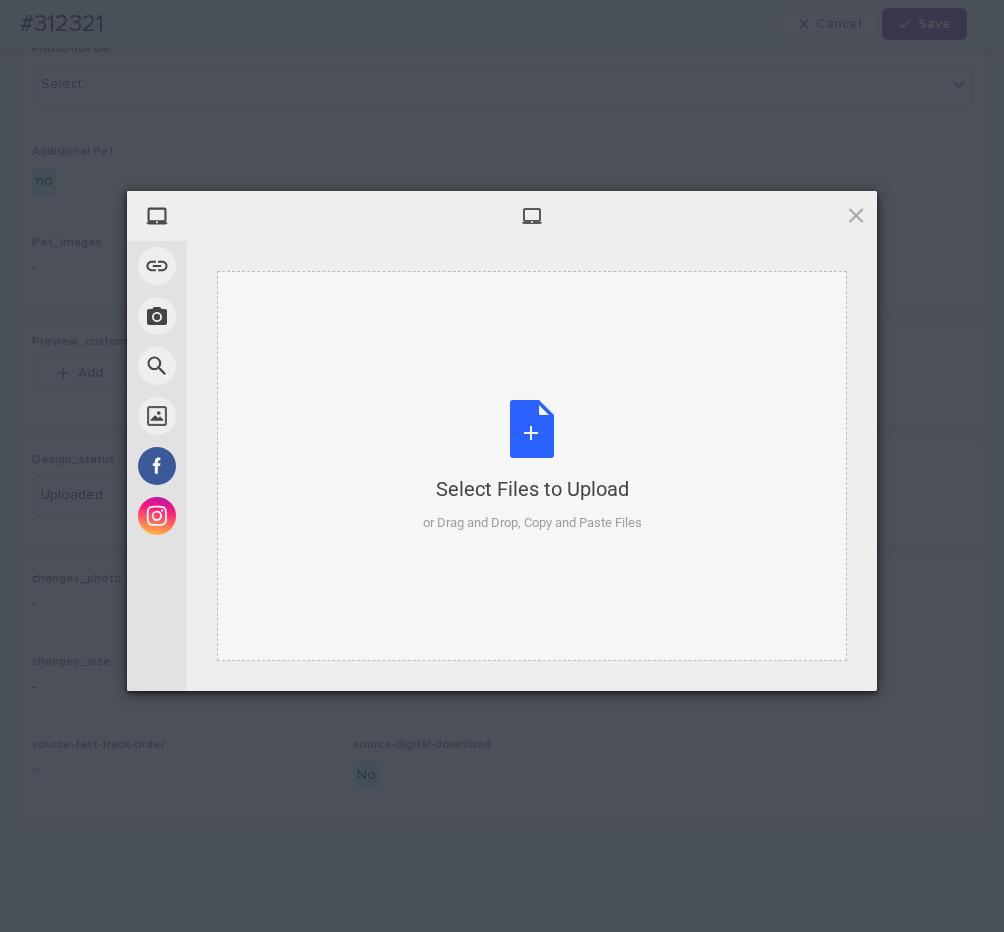 click on "Select Files to Upload
or Drag and Drop, Copy and Paste Files" at bounding box center (532, 466) 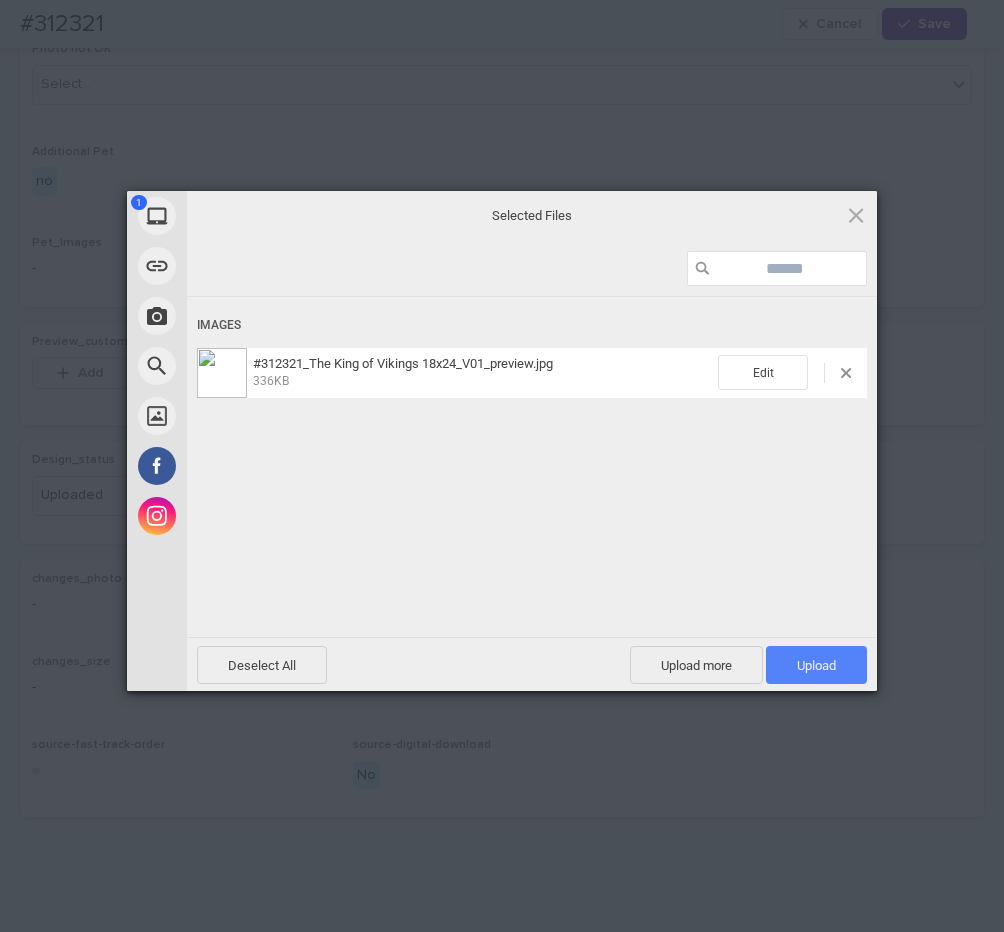 click on "Upload
1" at bounding box center [816, 665] 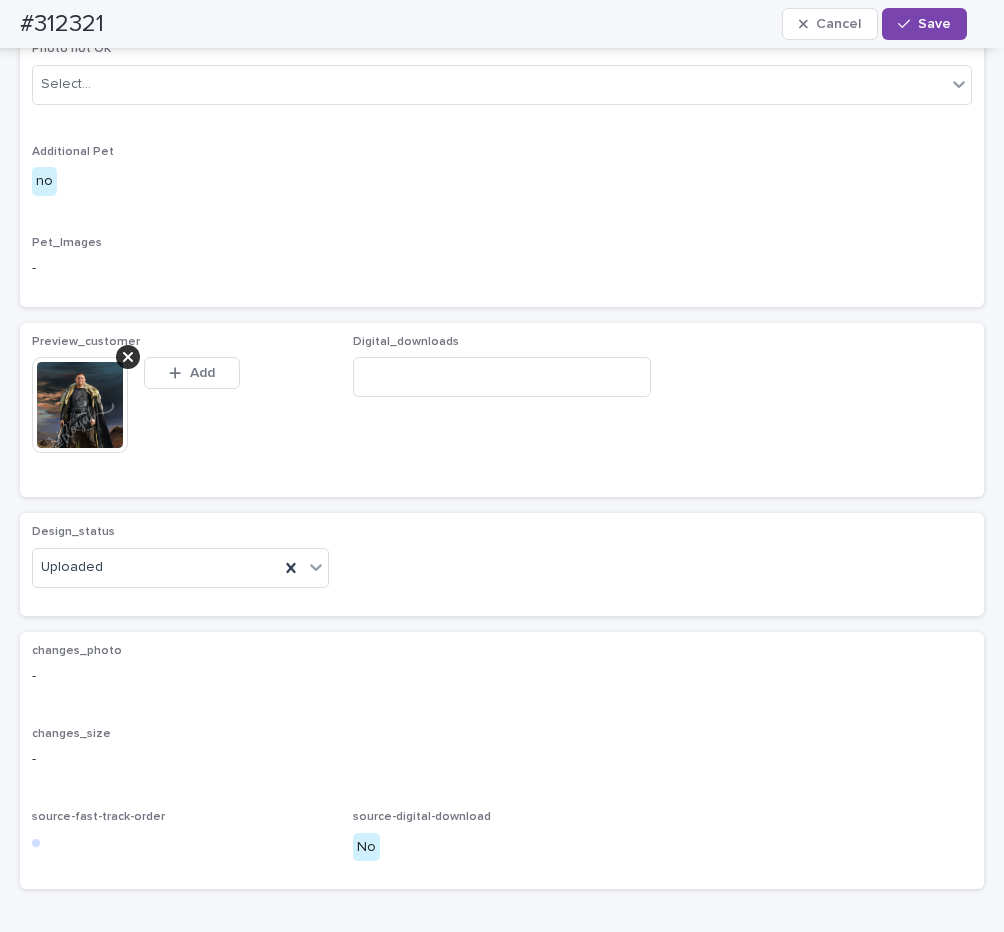 scroll, scrollTop: 972, scrollLeft: 0, axis: vertical 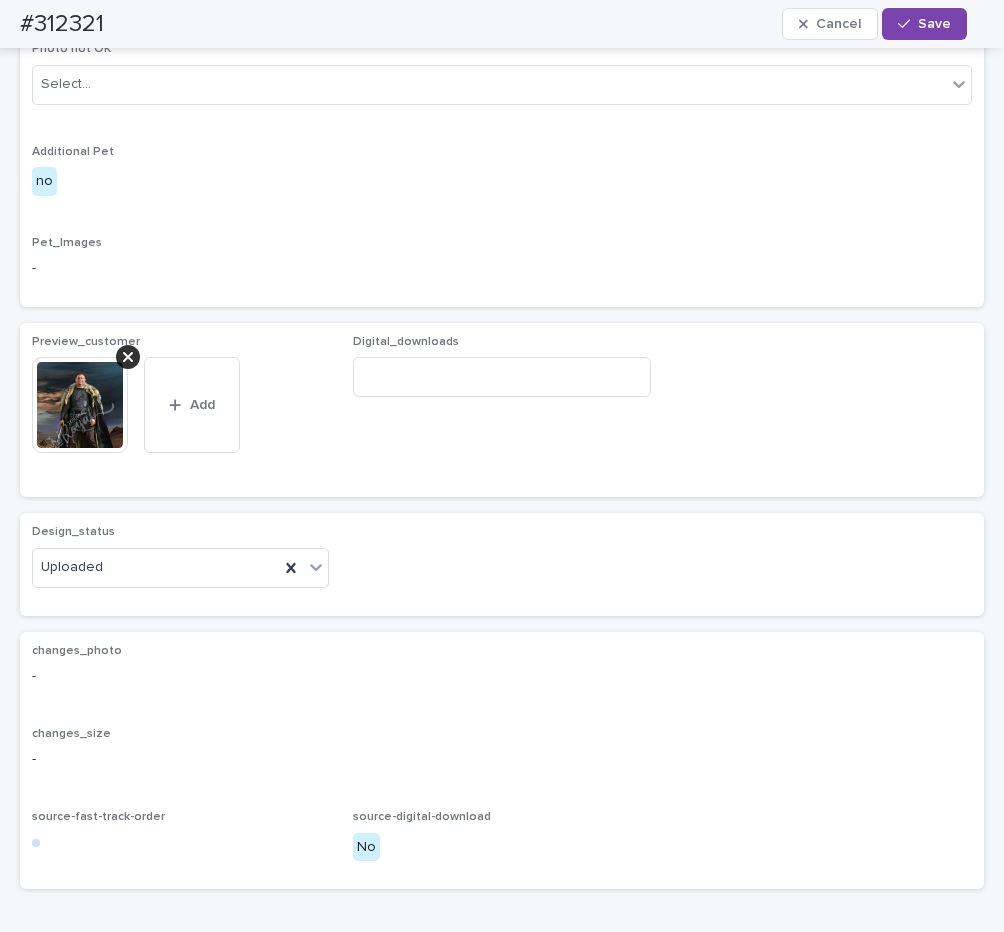 click on "Save" at bounding box center (934, 24) 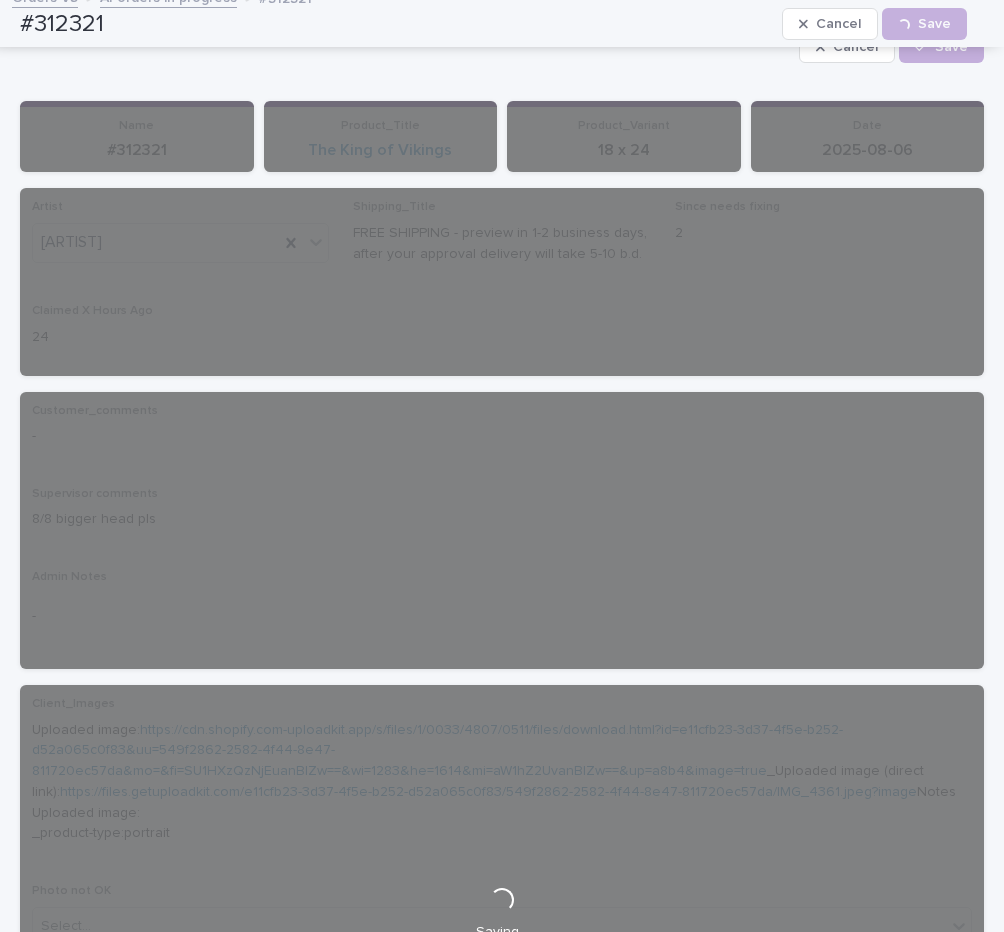 scroll, scrollTop: 0, scrollLeft: 0, axis: both 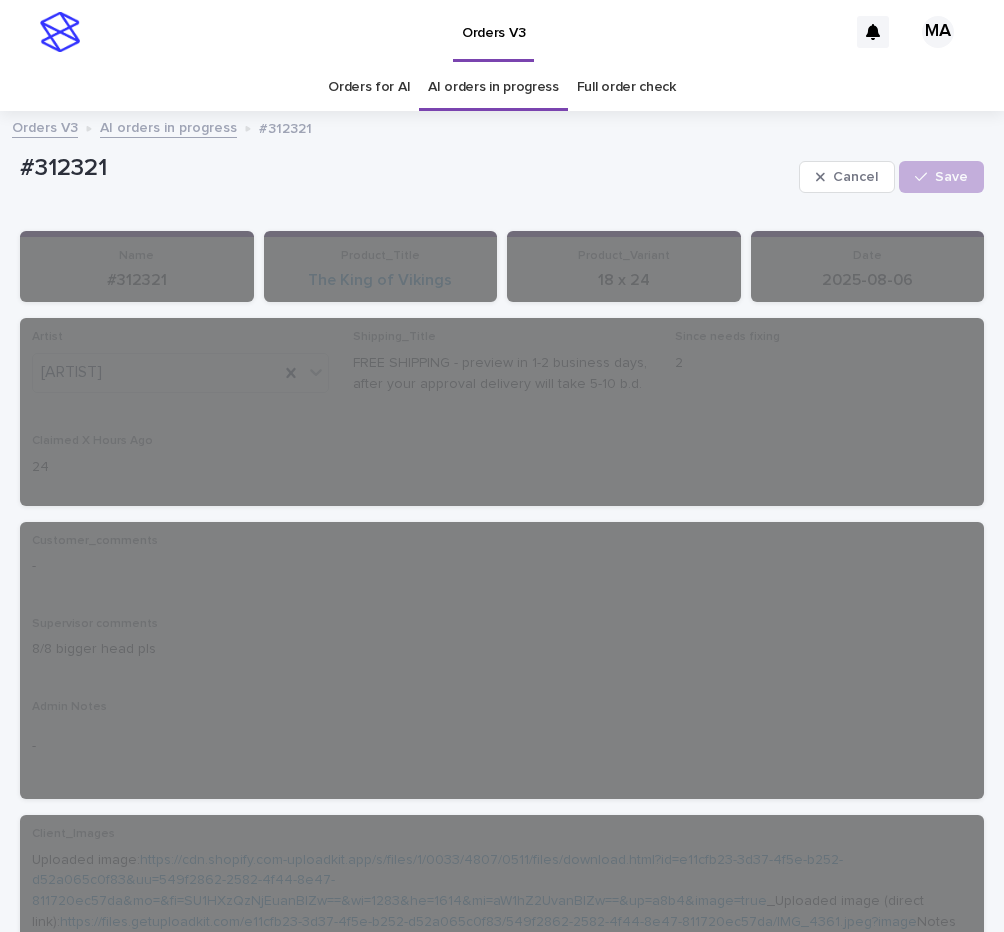click on "AI orders in progress" at bounding box center (168, 126) 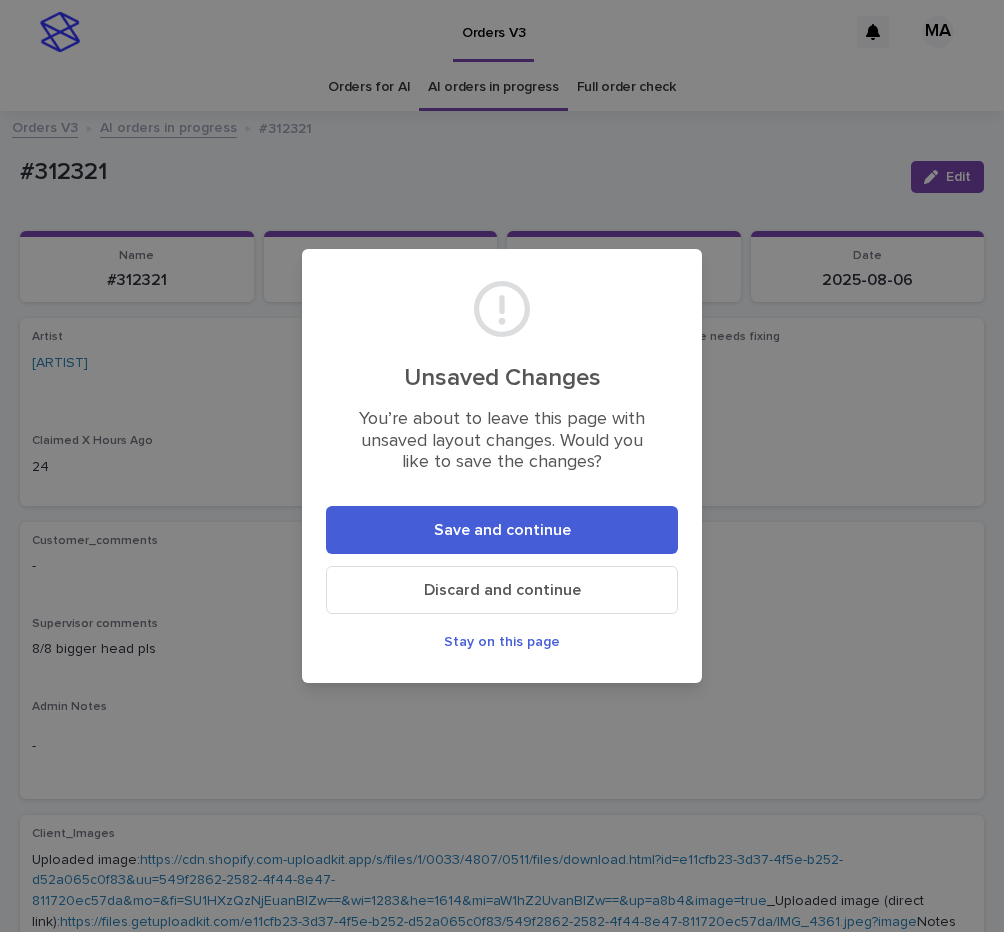 click on "Save and continue" at bounding box center [502, 530] 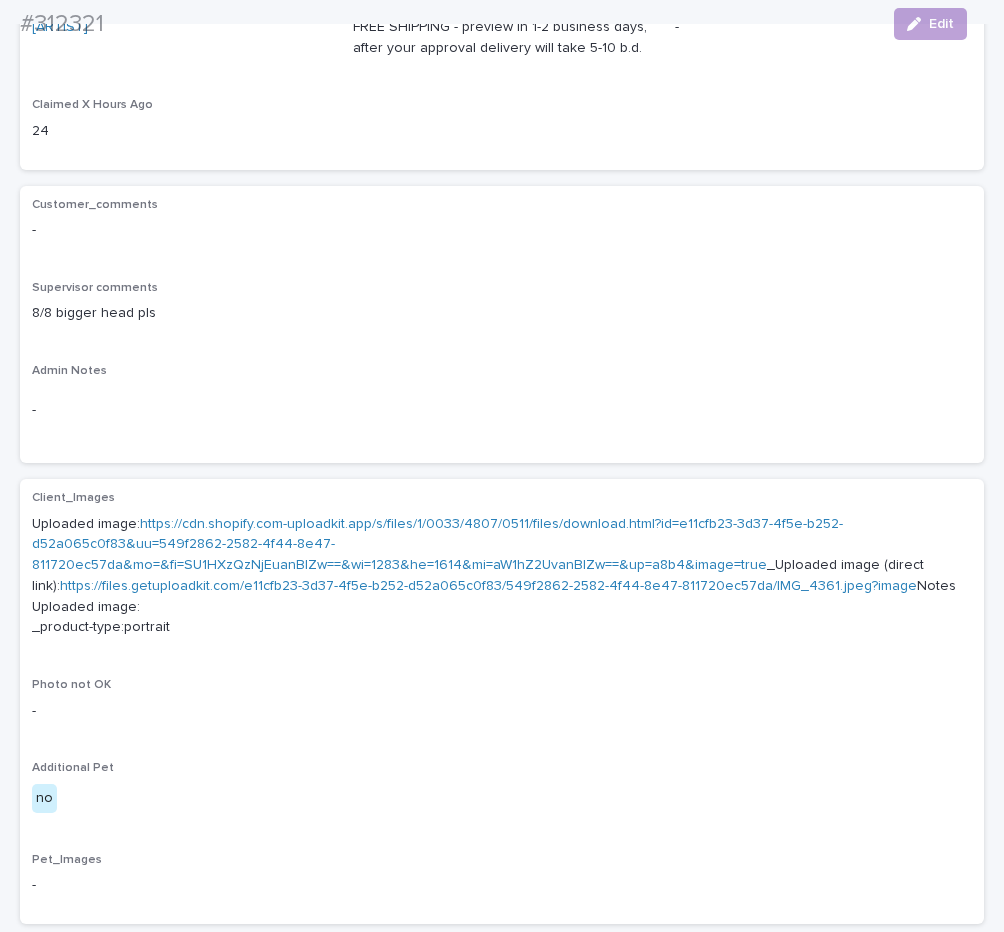 scroll, scrollTop: 672, scrollLeft: 0, axis: vertical 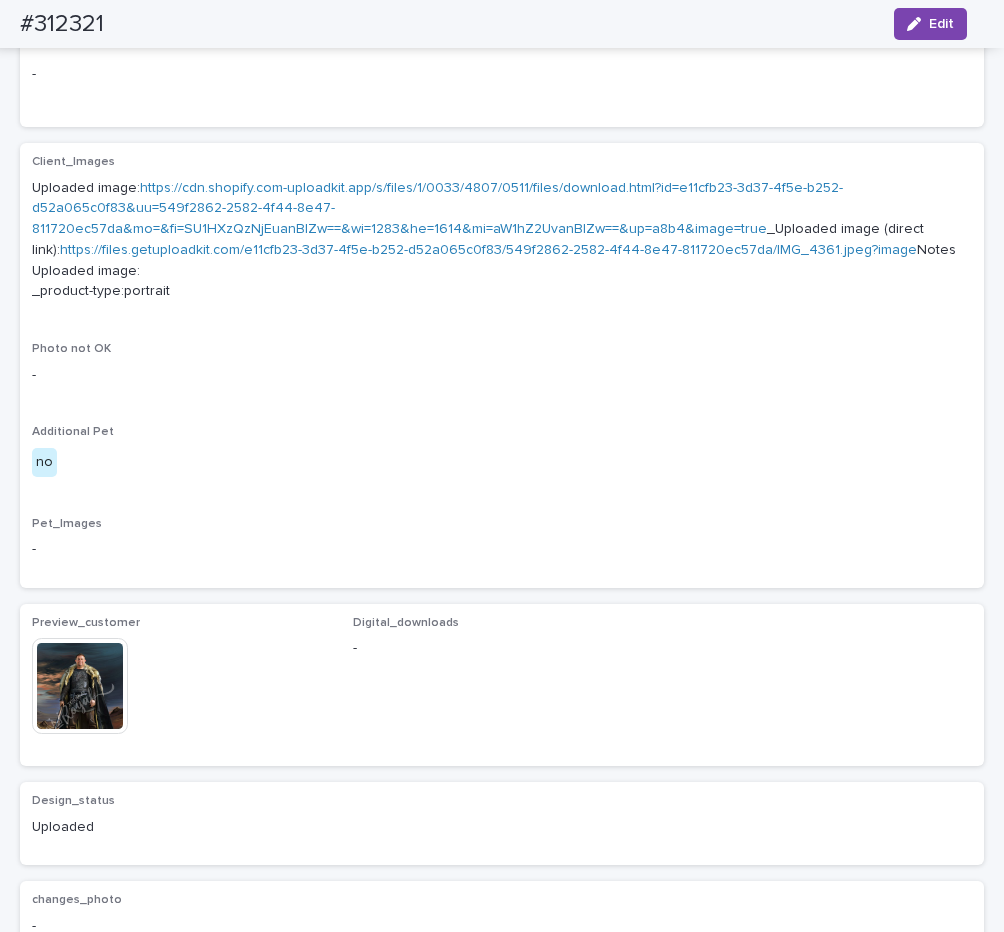 click at bounding box center [80, 686] 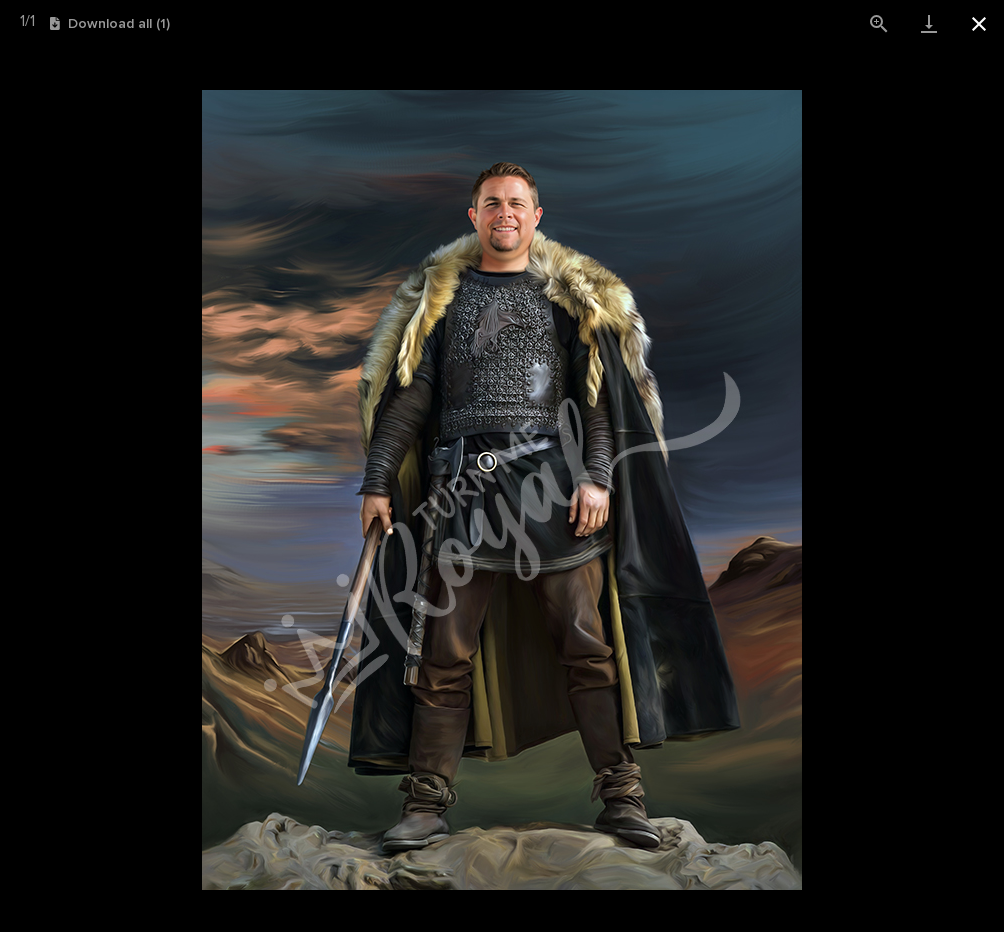 click at bounding box center [979, 23] 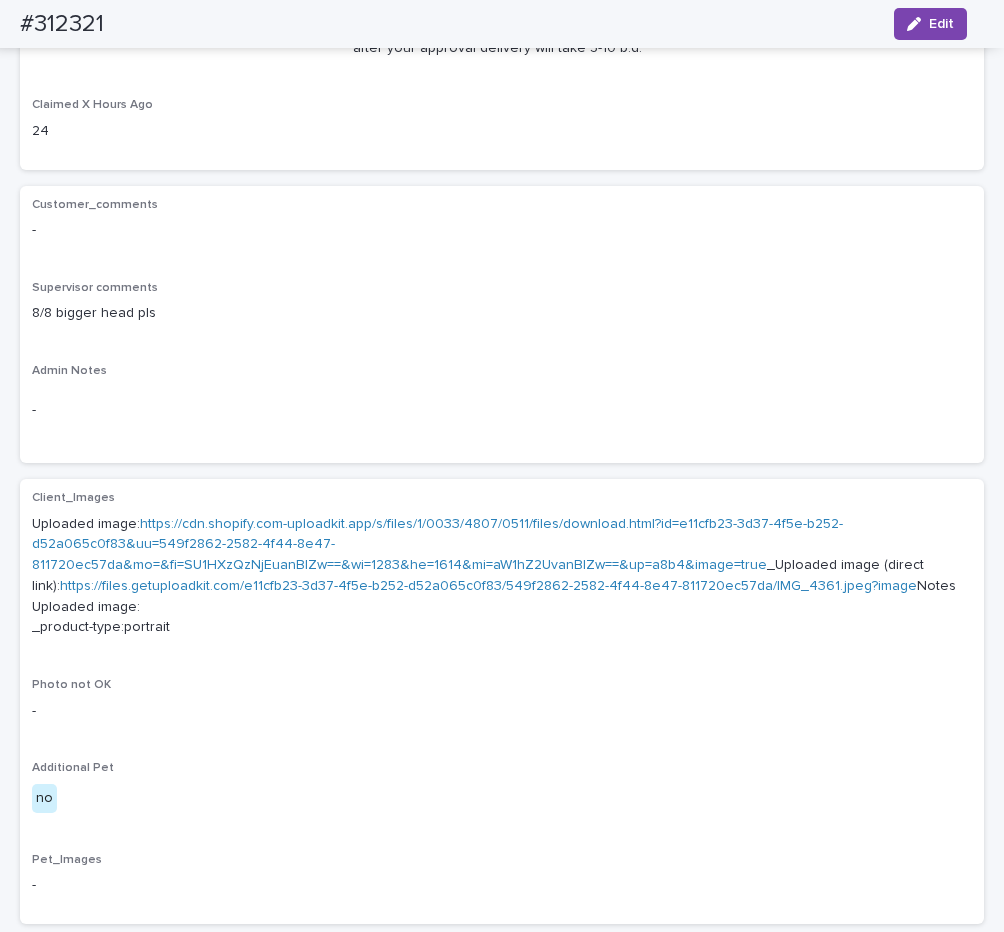 scroll, scrollTop: 0, scrollLeft: 0, axis: both 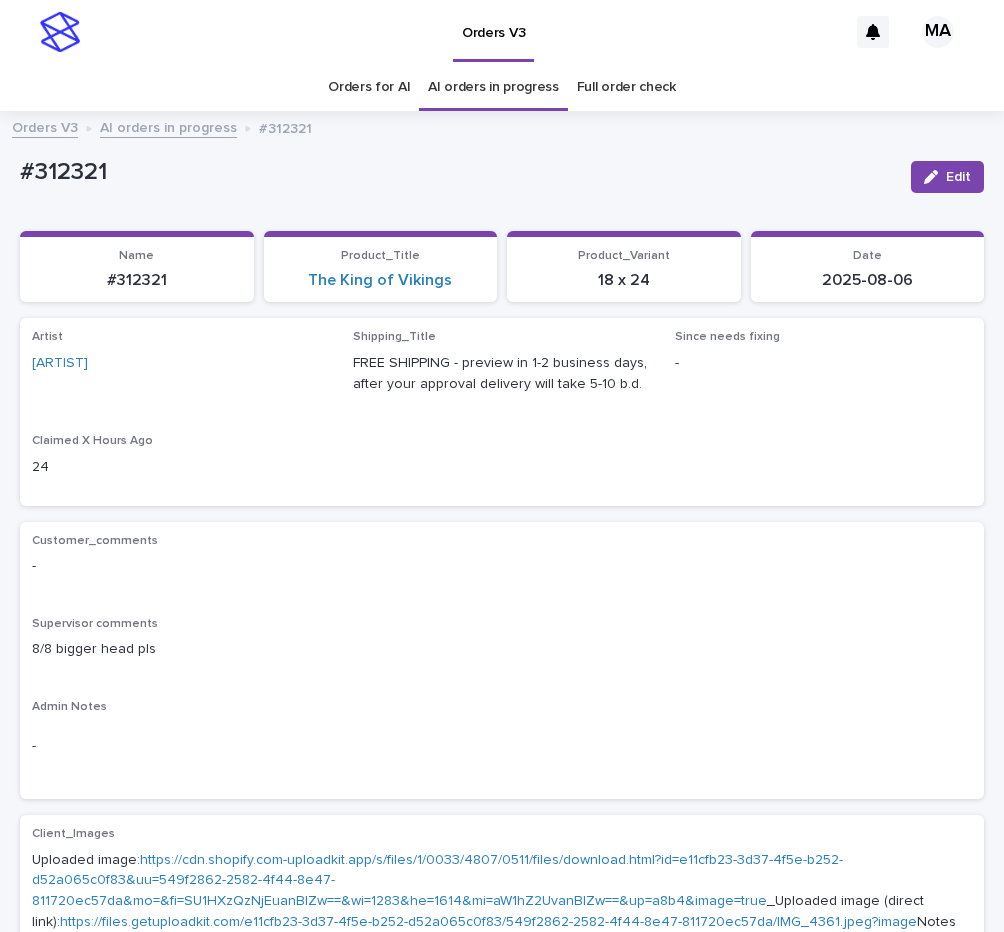 click on "AI orders in progress" at bounding box center (168, 126) 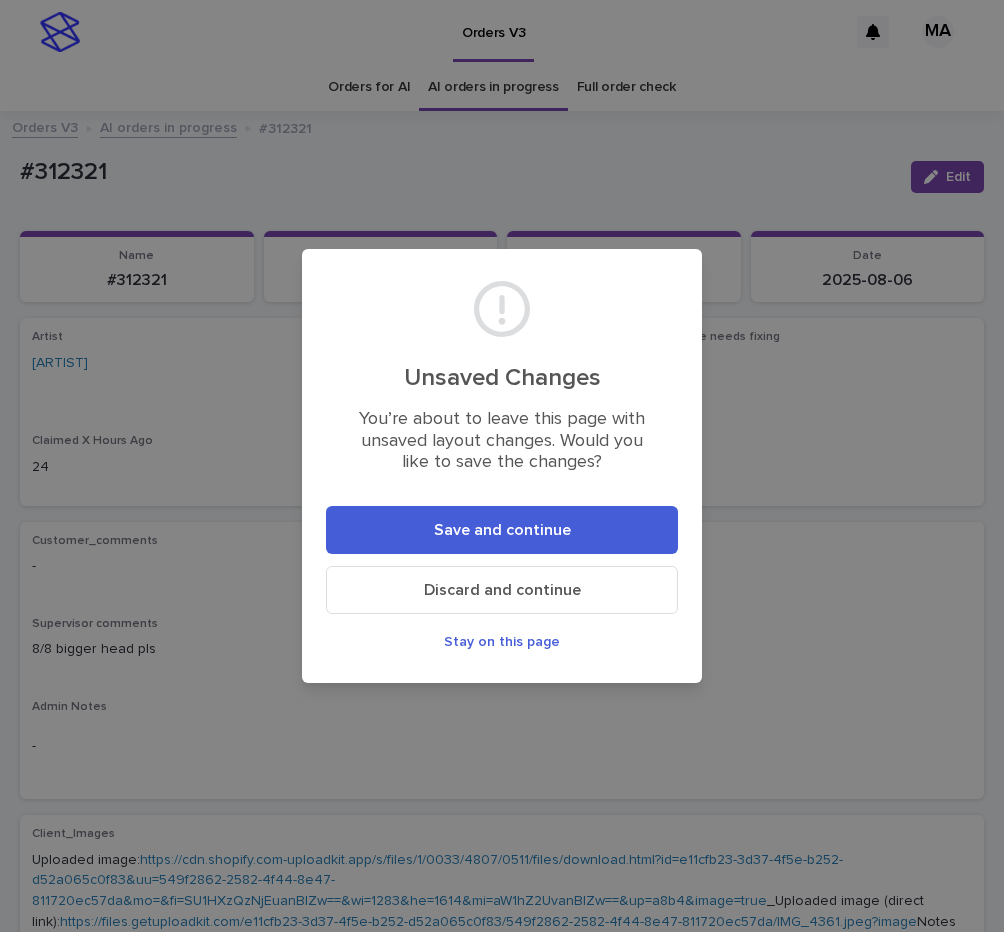 click on "Save and continue" at bounding box center (502, 530) 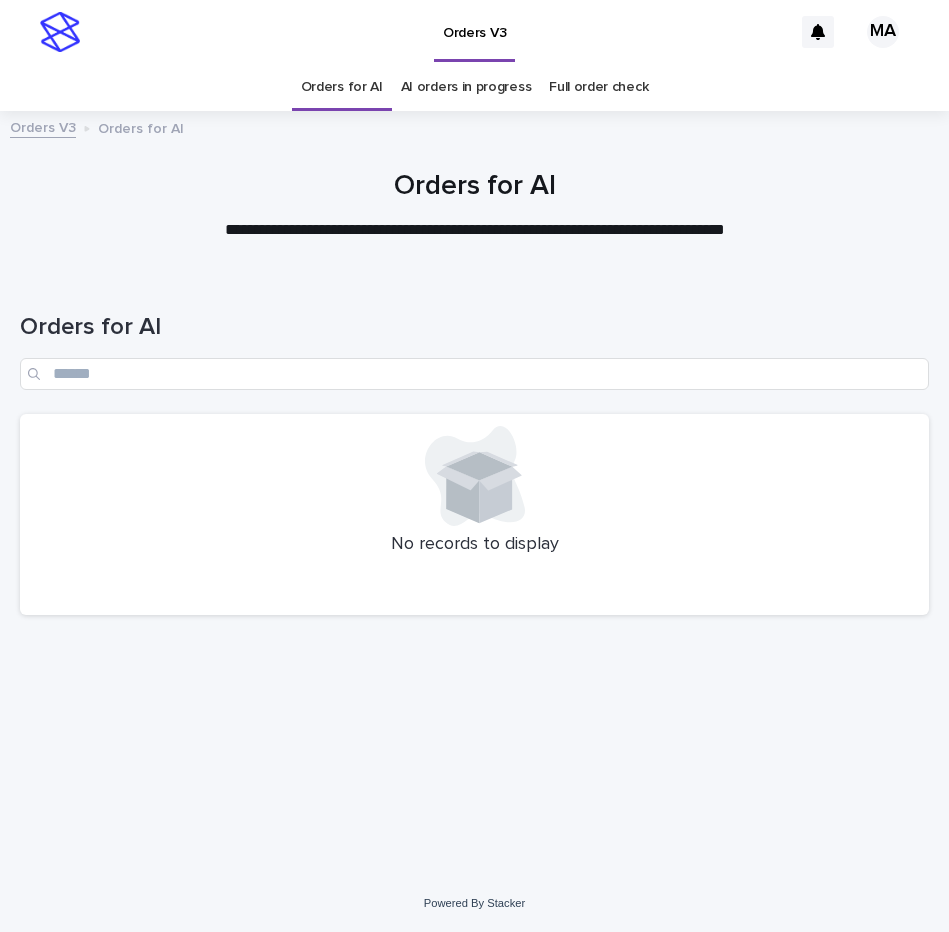 scroll, scrollTop: 0, scrollLeft: 0, axis: both 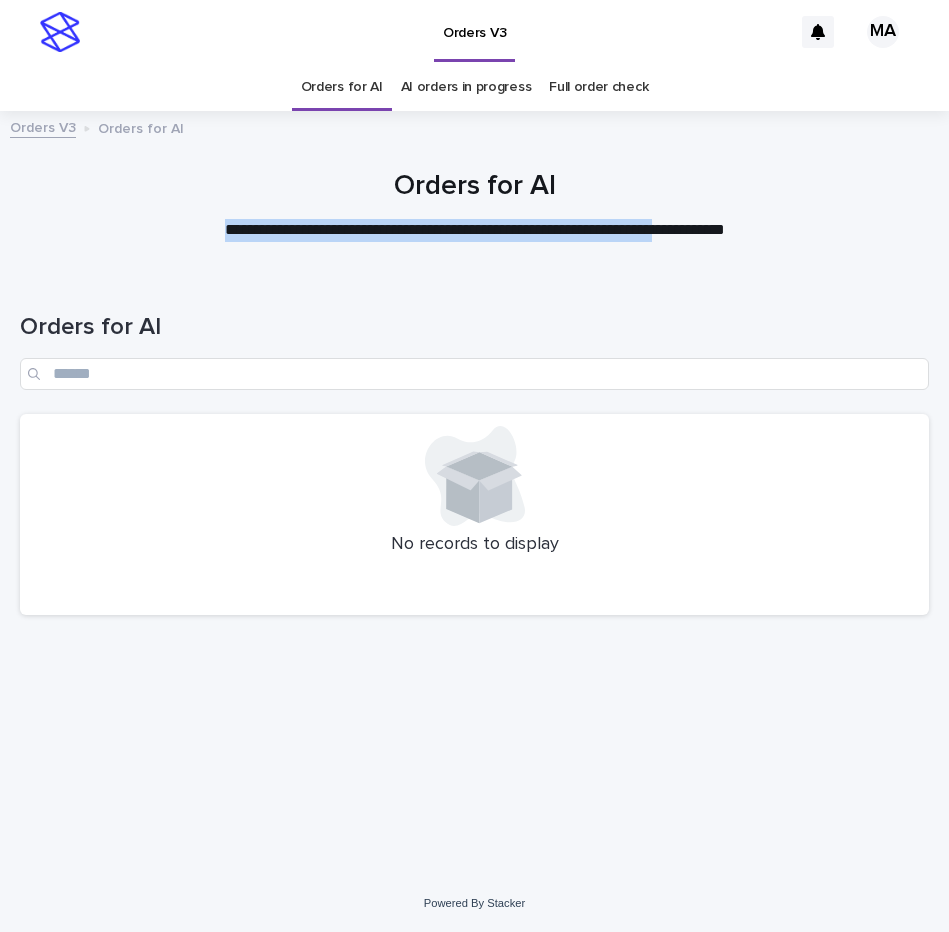 drag, startPoint x: 175, startPoint y: 222, endPoint x: 695, endPoint y: 221, distance: 520.001 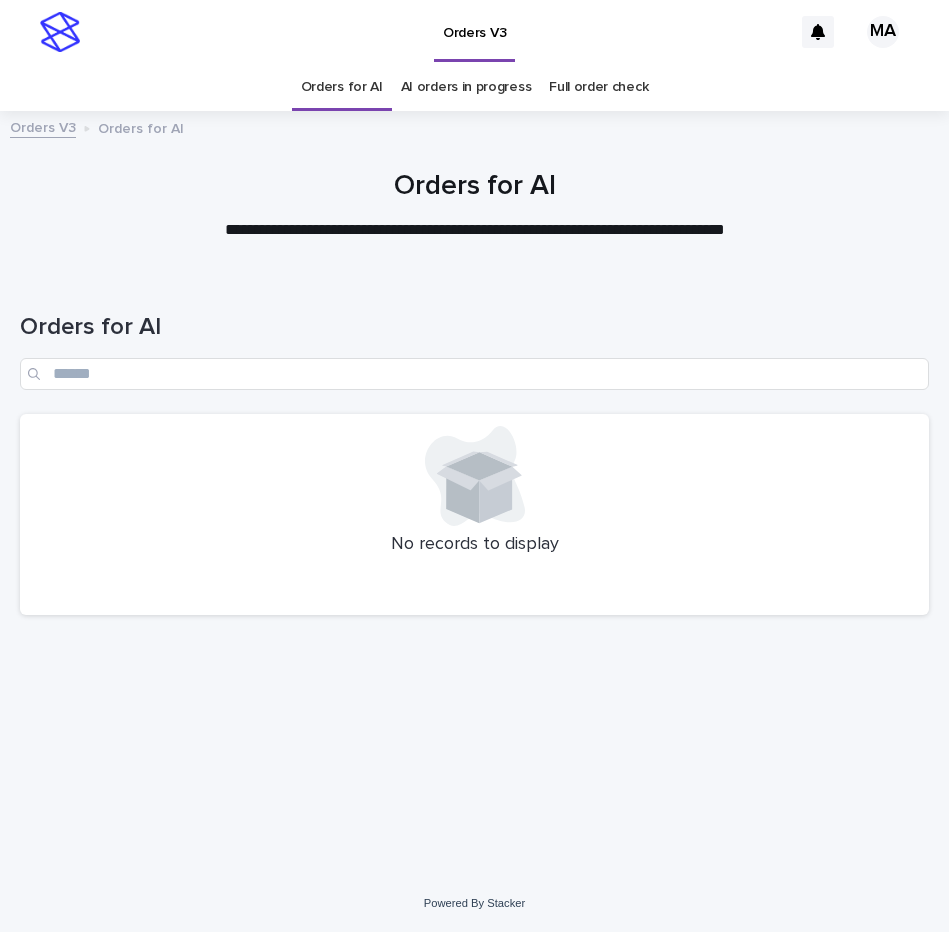 click on "**********" at bounding box center (474, 206) 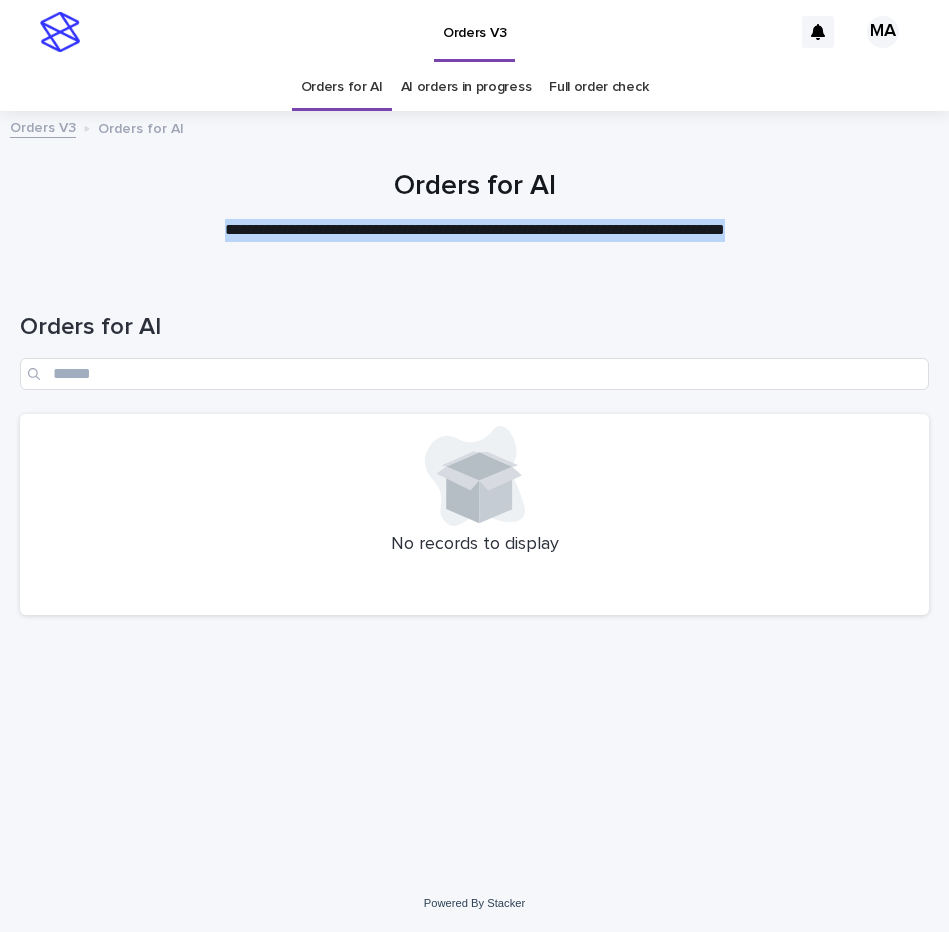 drag, startPoint x: 839, startPoint y: 220, endPoint x: -62, endPoint y: 250, distance: 901.4993 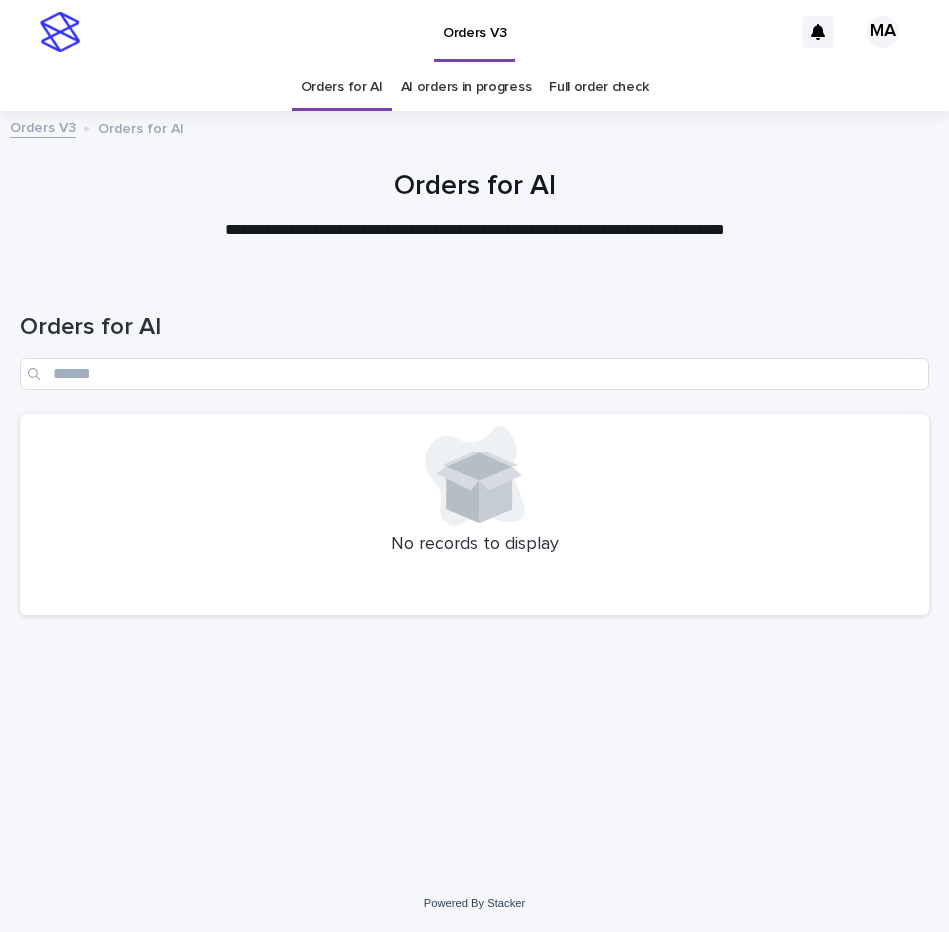 drag, startPoint x: 109, startPoint y: 213, endPoint x: 829, endPoint y: 207, distance: 720.025 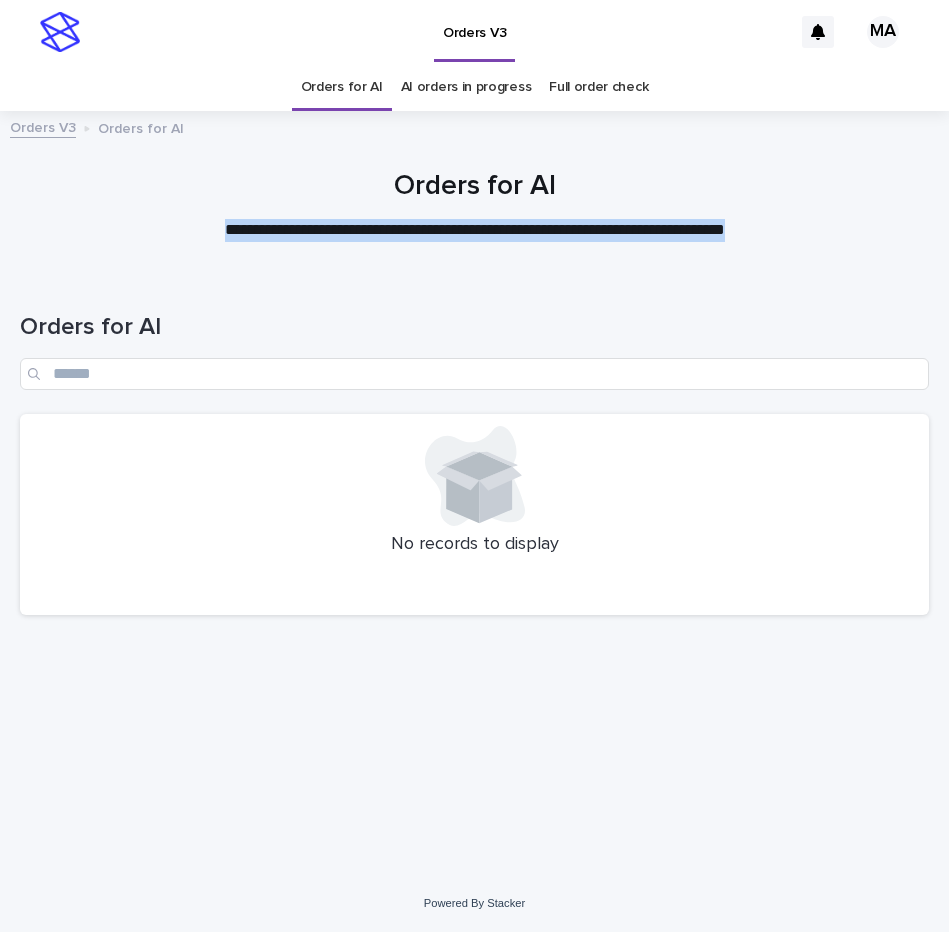 drag, startPoint x: 629, startPoint y: 236, endPoint x: 82, endPoint y: 236, distance: 547 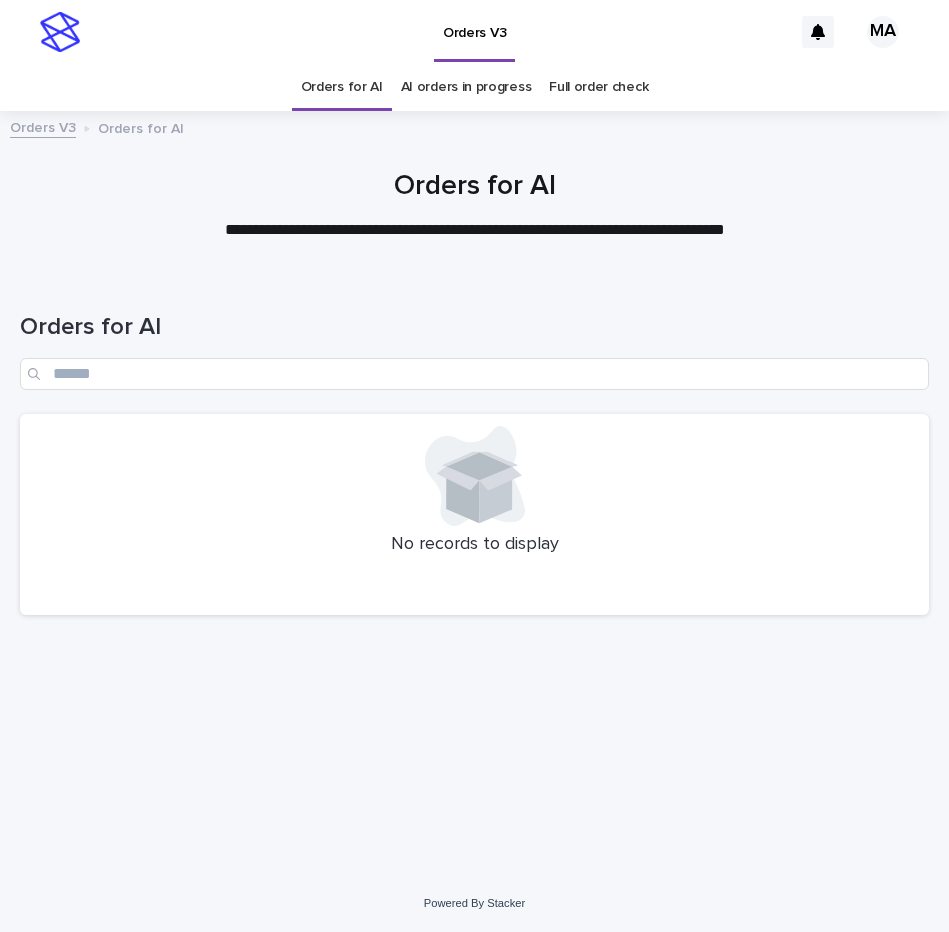 click on "**********" at bounding box center (475, 230) 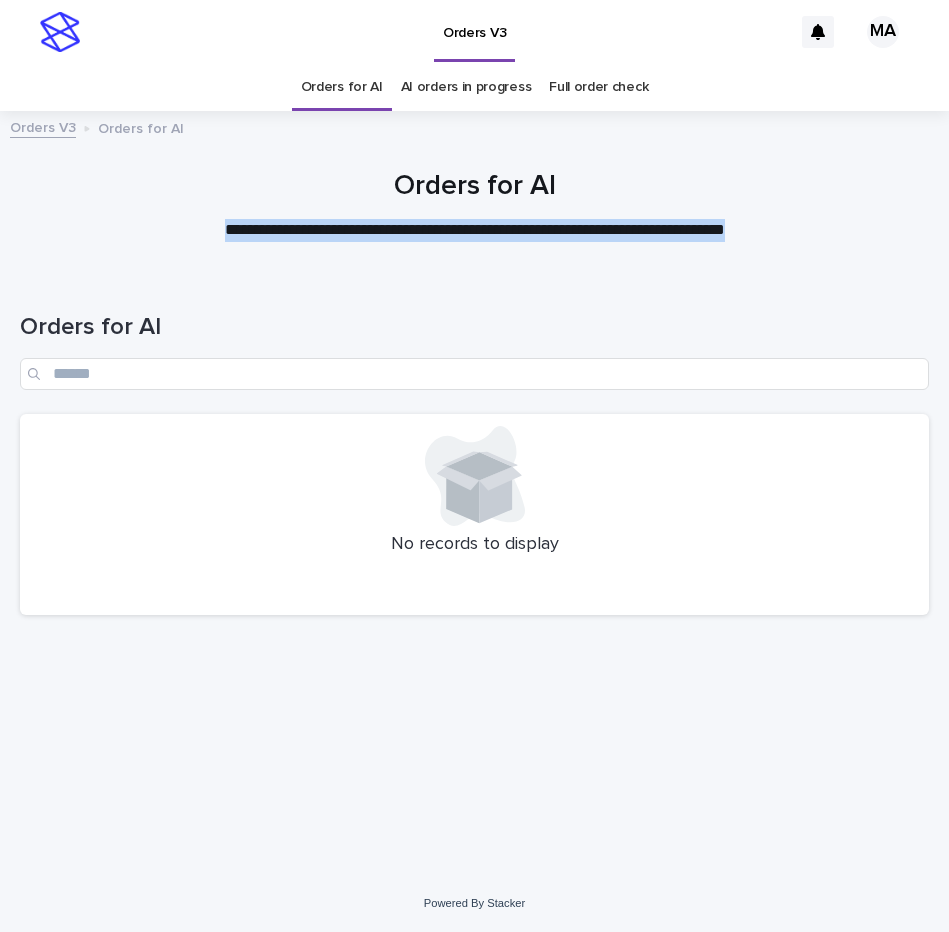 drag, startPoint x: 790, startPoint y: 233, endPoint x: 136, endPoint y: 235, distance: 654.00305 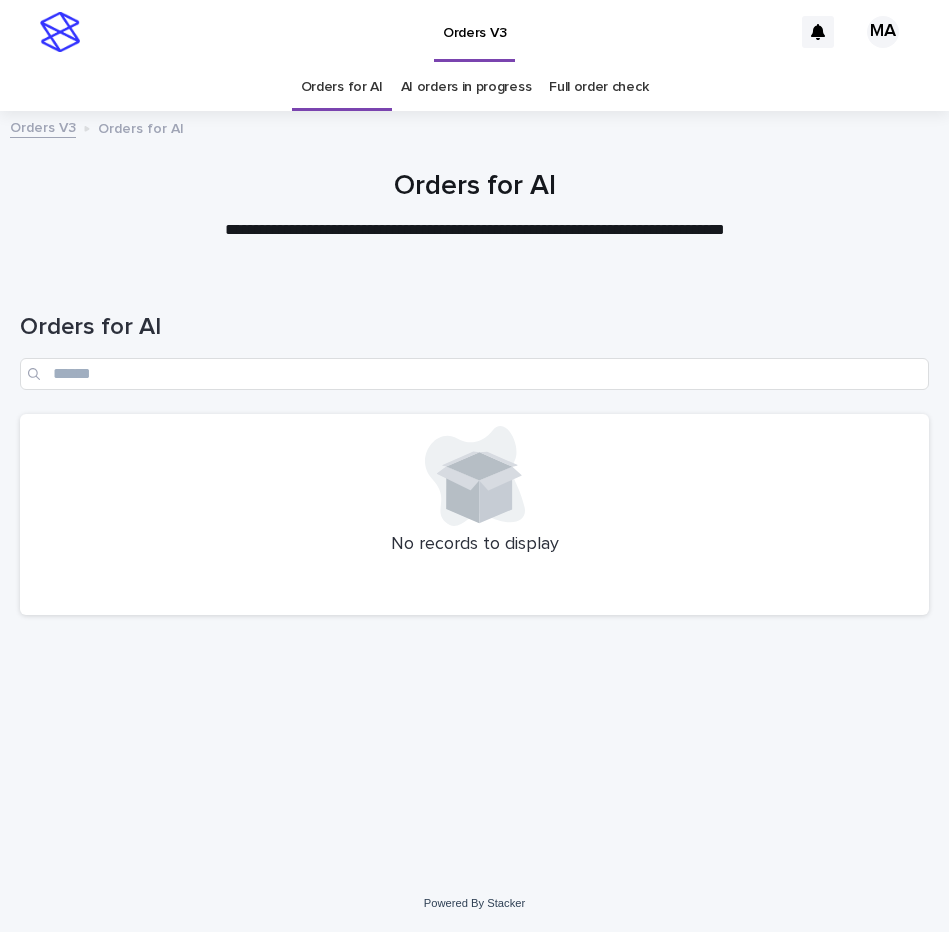 click on "**********" at bounding box center (475, 230) 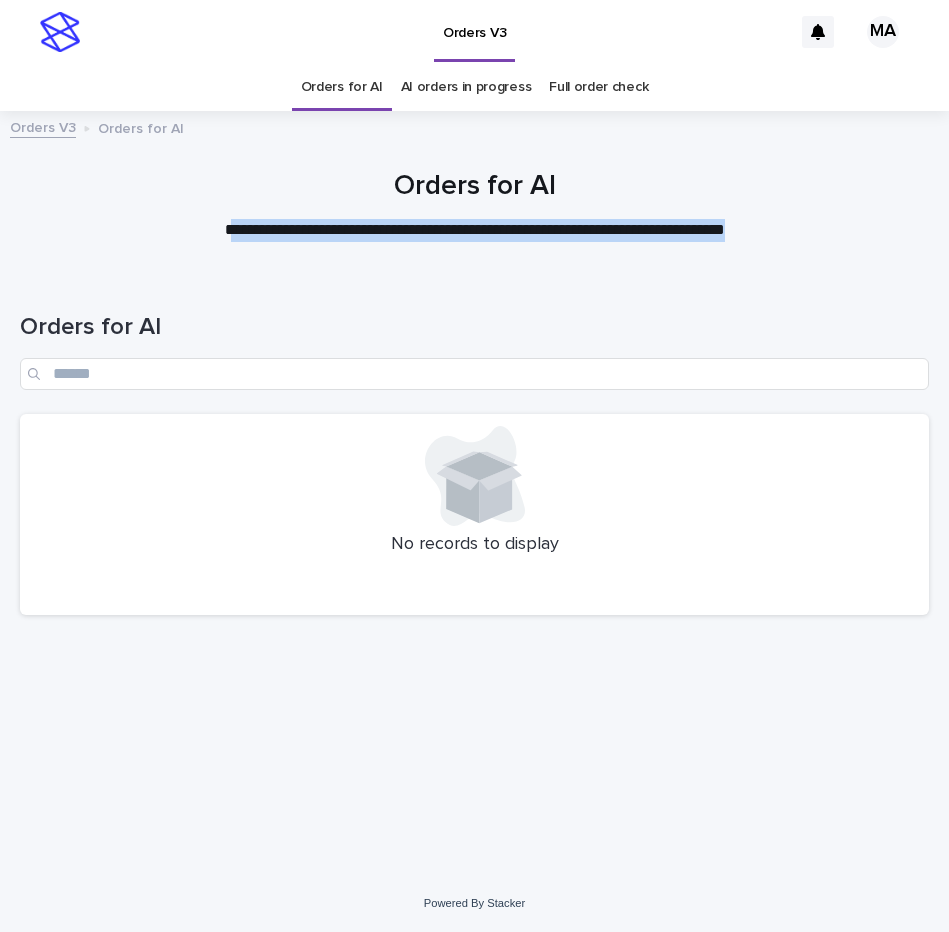drag, startPoint x: 537, startPoint y: 213, endPoint x: 801, endPoint y: 240, distance: 265.37708 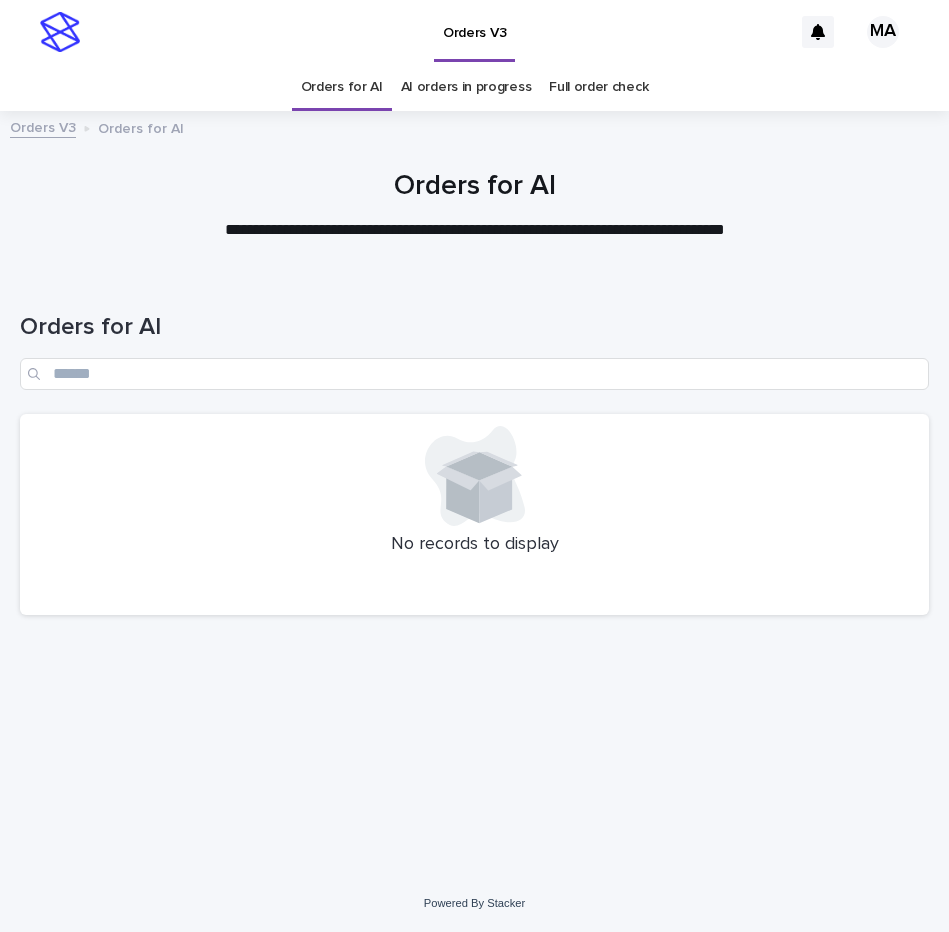 click on "**********" at bounding box center [475, 230] 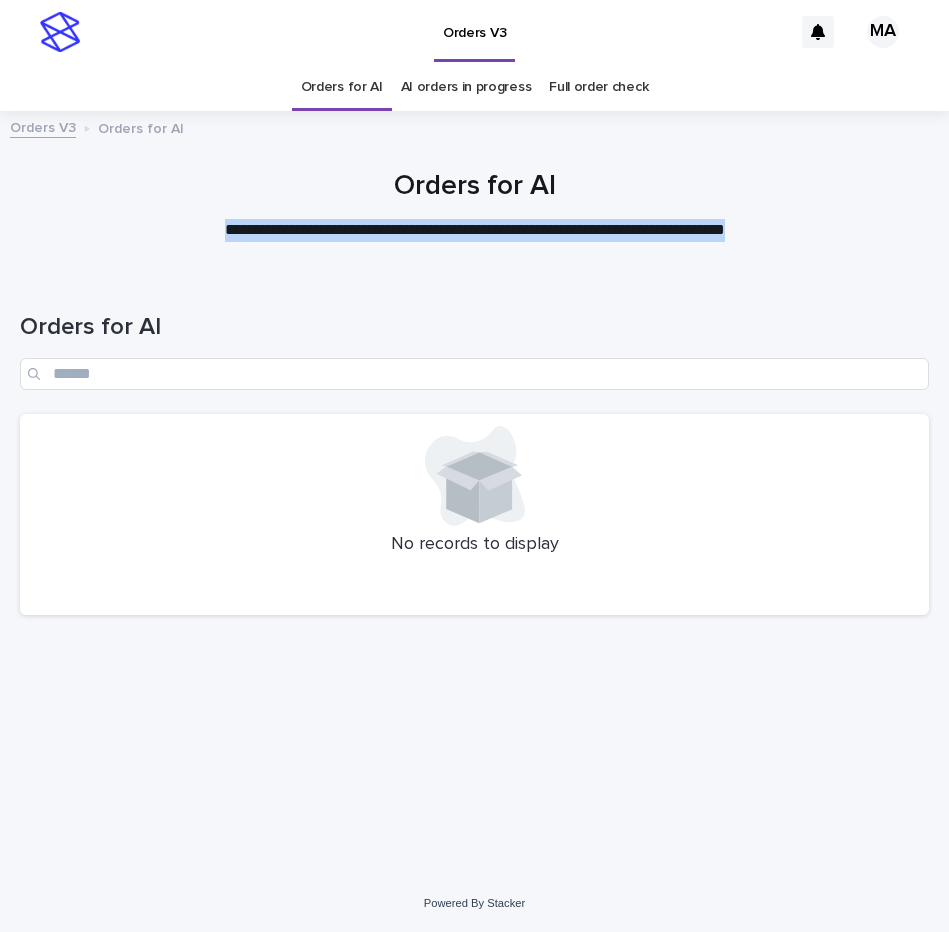 drag, startPoint x: 833, startPoint y: 235, endPoint x: 35, endPoint y: 238, distance: 798.0056 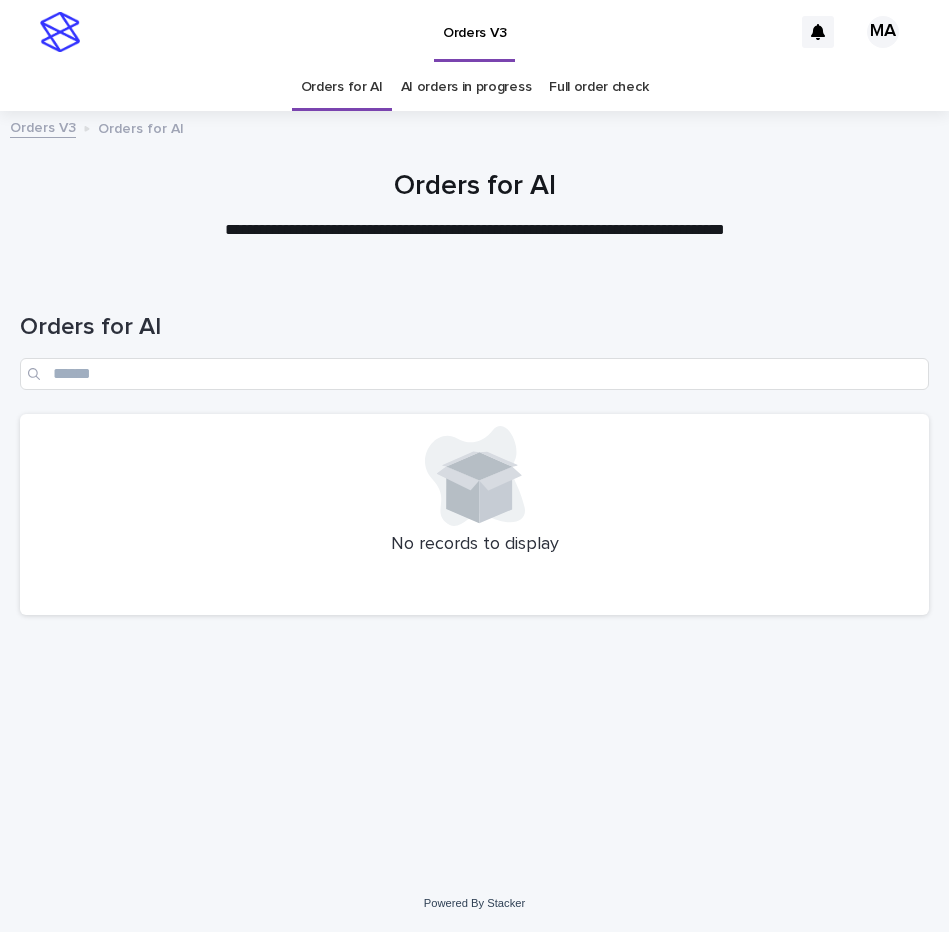 click on "**********" at bounding box center [475, 230] 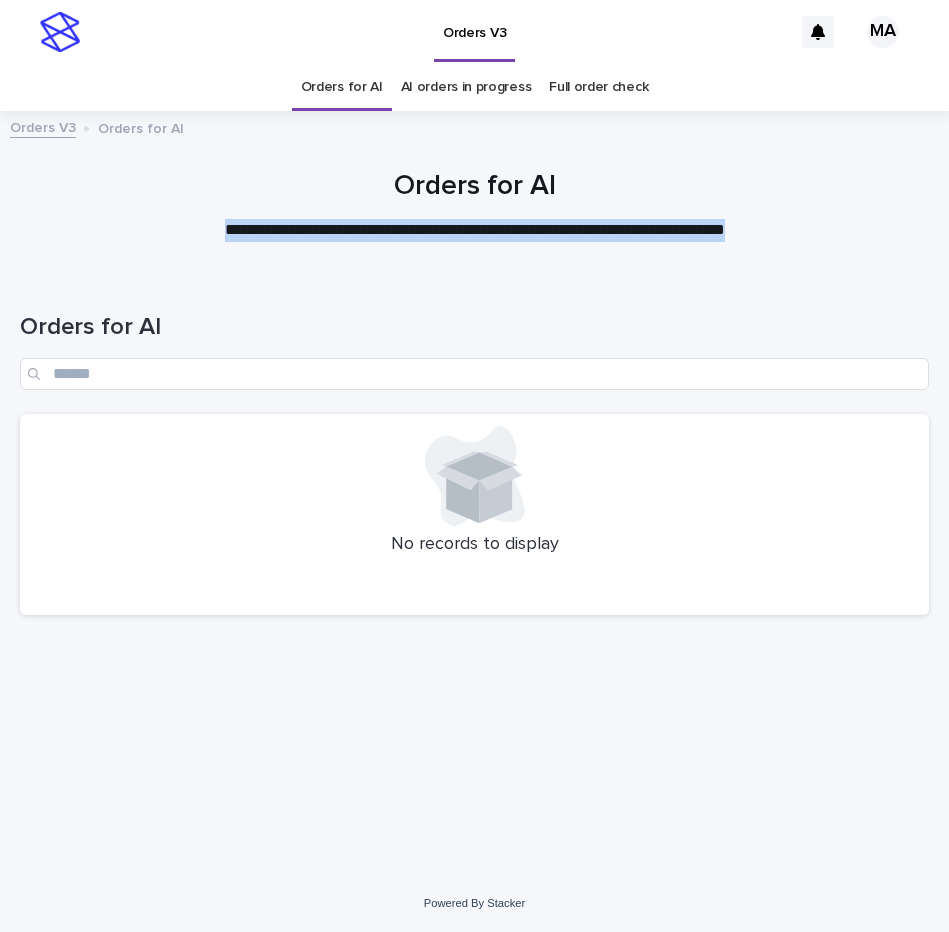 drag, startPoint x: 172, startPoint y: 226, endPoint x: 780, endPoint y: 218, distance: 608.0526 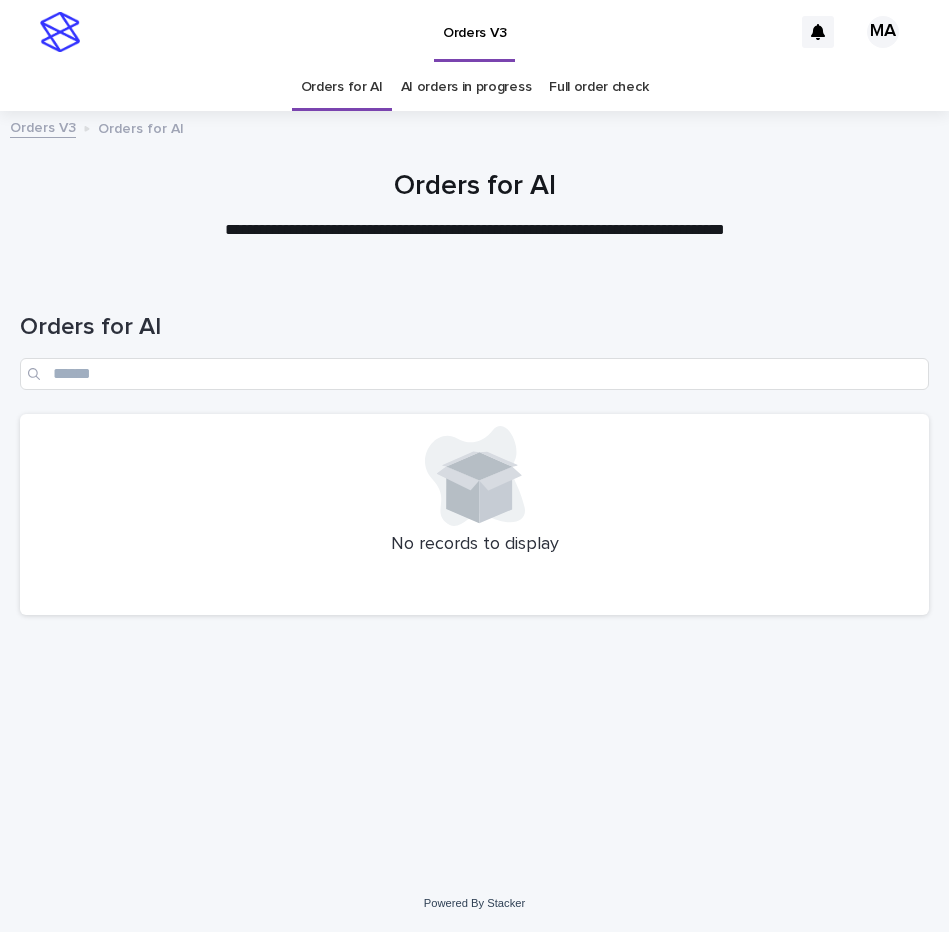click on "**********" at bounding box center [474, 206] 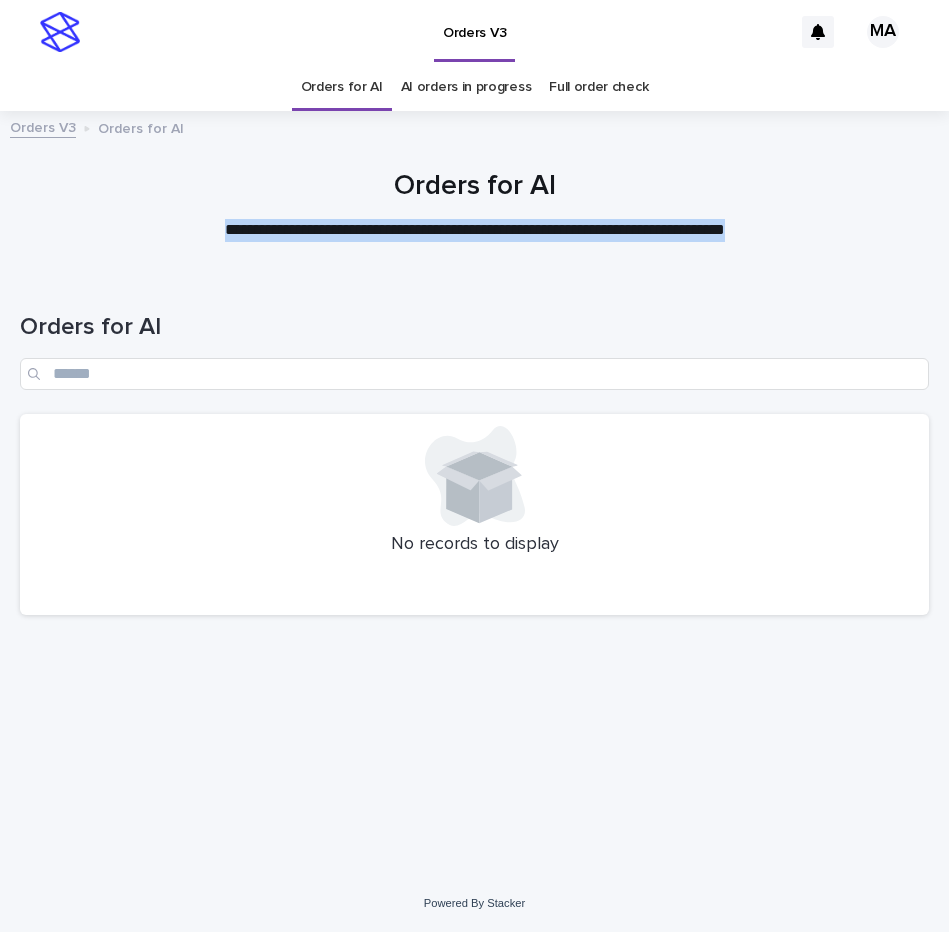drag, startPoint x: 808, startPoint y: 221, endPoint x: -9, endPoint y: 259, distance: 817.88324 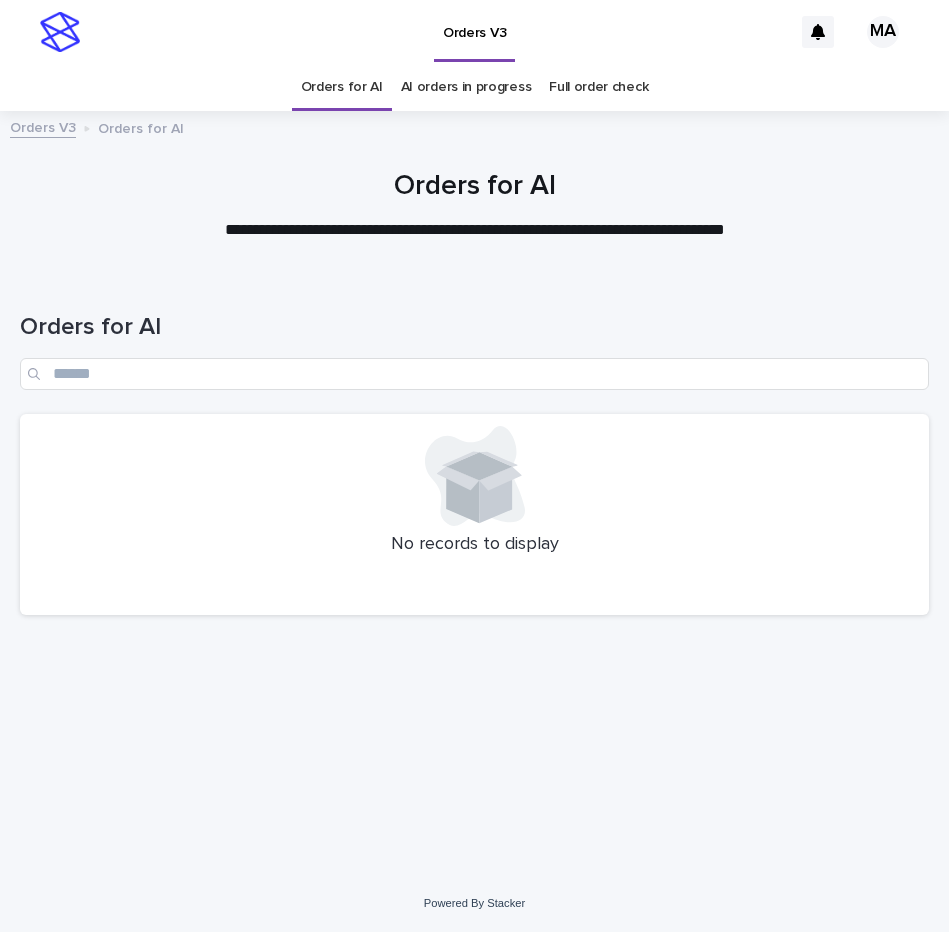 click on "**********" at bounding box center (475, 230) 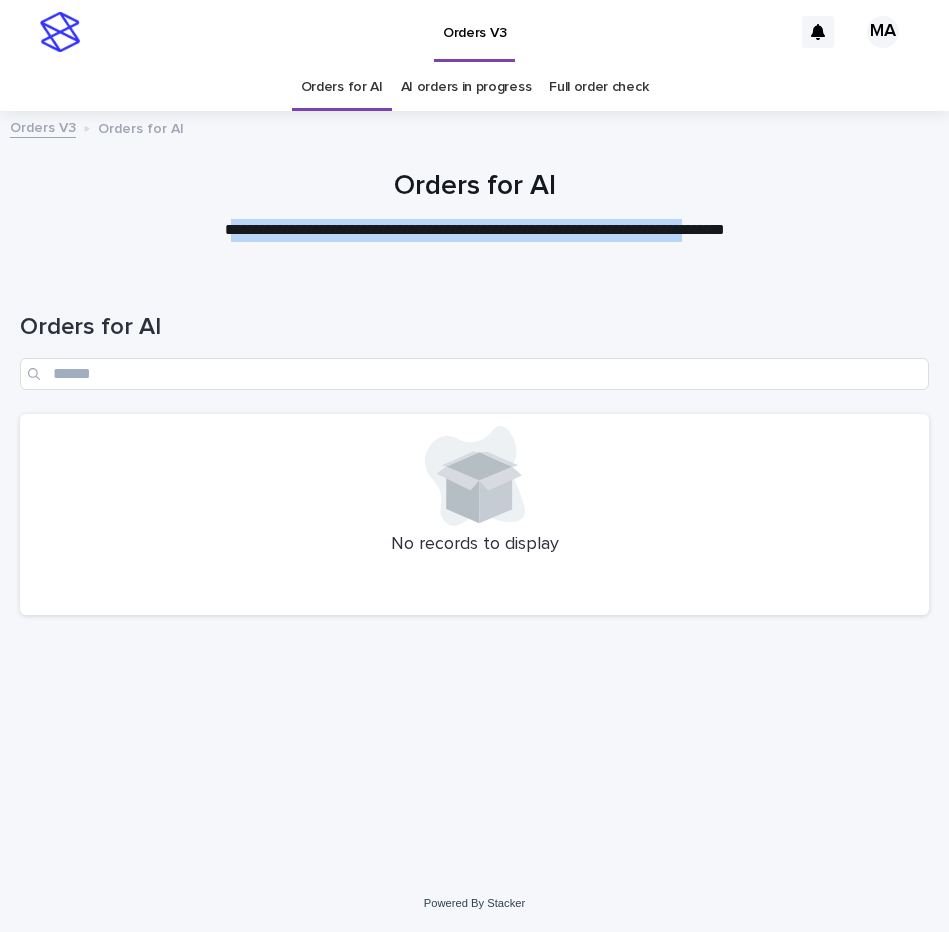 drag, startPoint x: 198, startPoint y: 232, endPoint x: 730, endPoint y: 230, distance: 532.0038 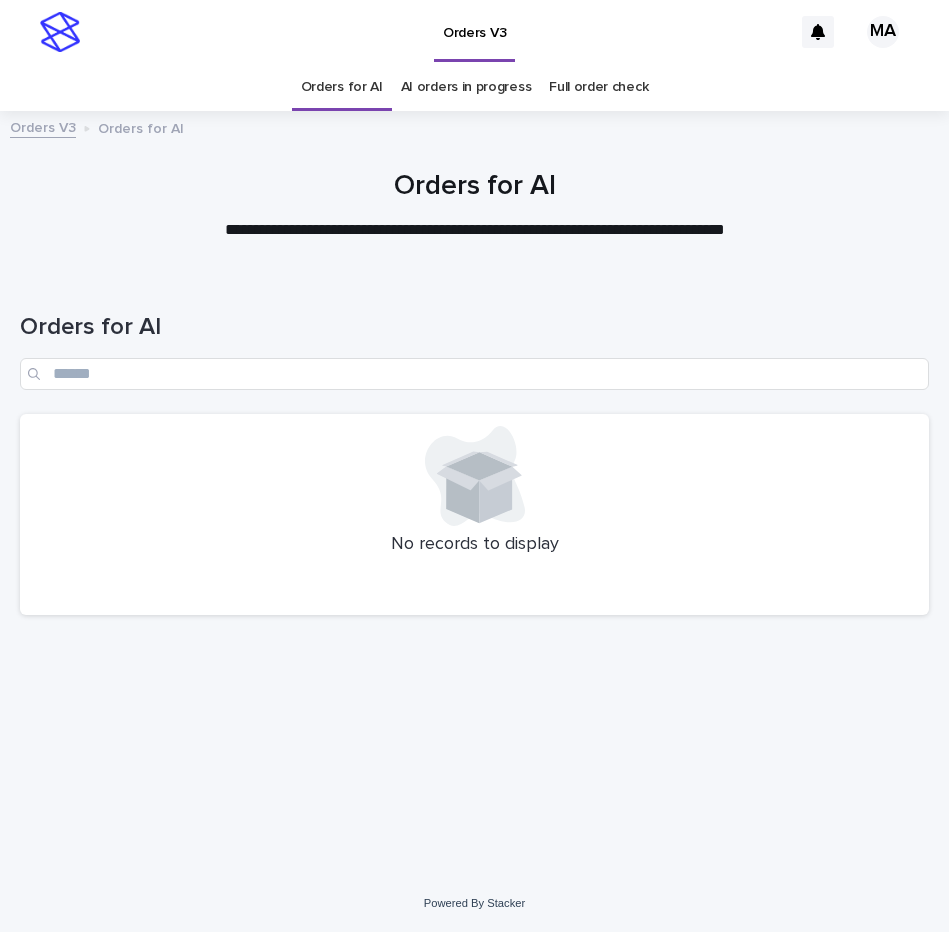 click on "**********" at bounding box center [475, 230] 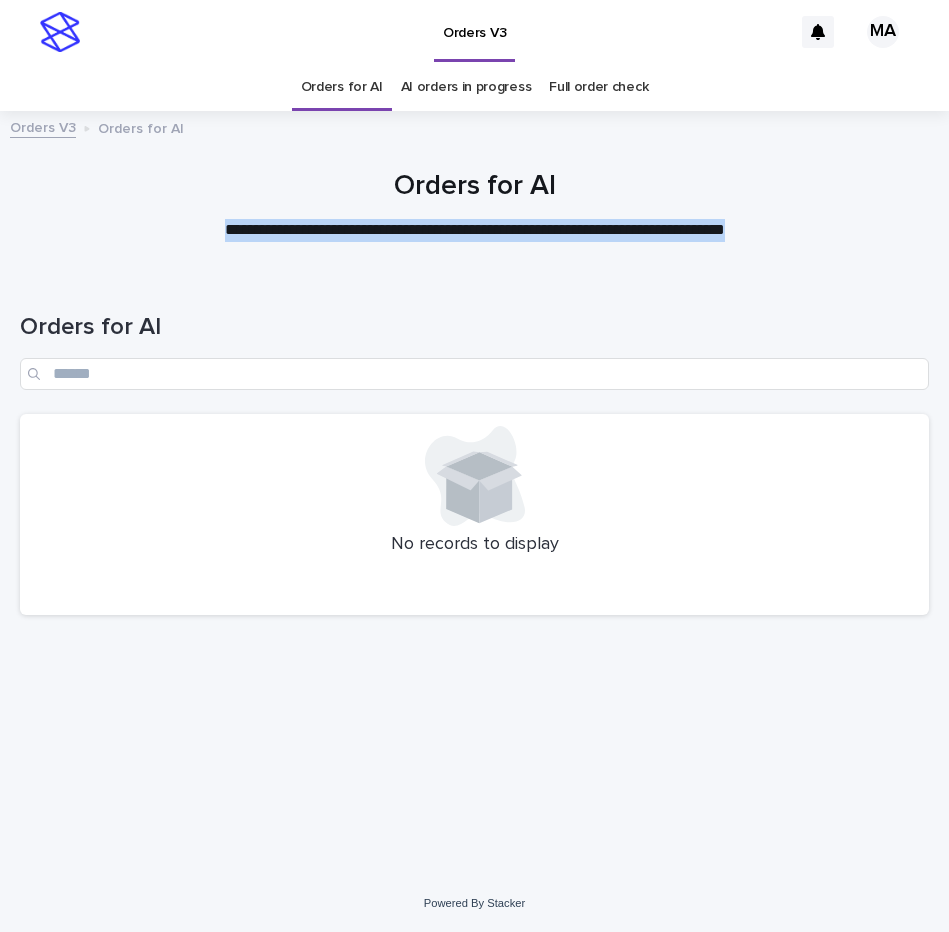 drag, startPoint x: 807, startPoint y: 235, endPoint x: 99, endPoint y: 230, distance: 708.01764 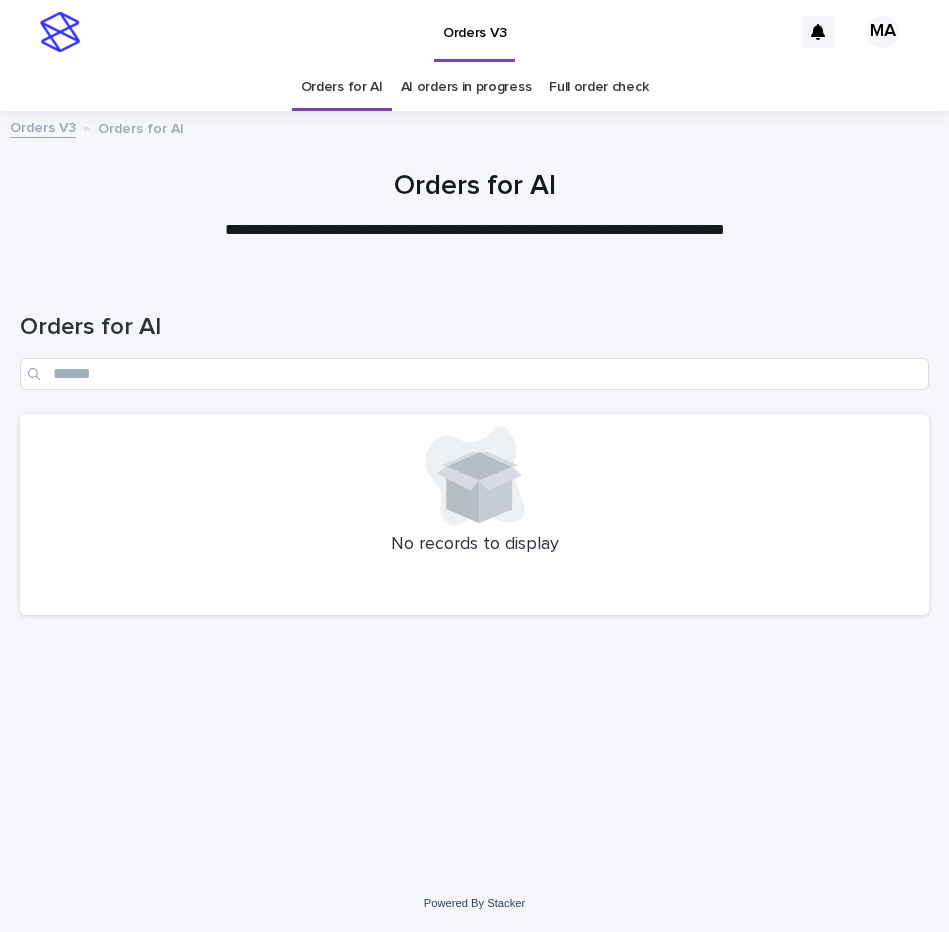 click on "**********" at bounding box center (475, 230) 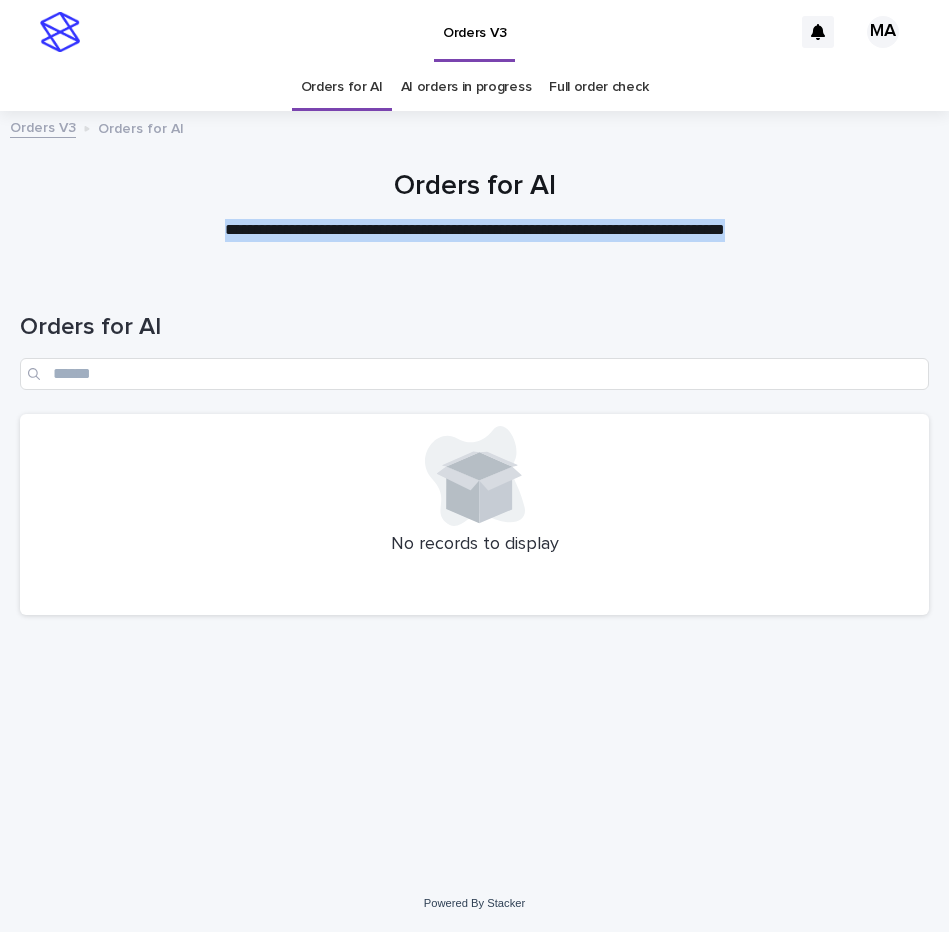 drag, startPoint x: 191, startPoint y: 239, endPoint x: 792, endPoint y: 254, distance: 601.18713 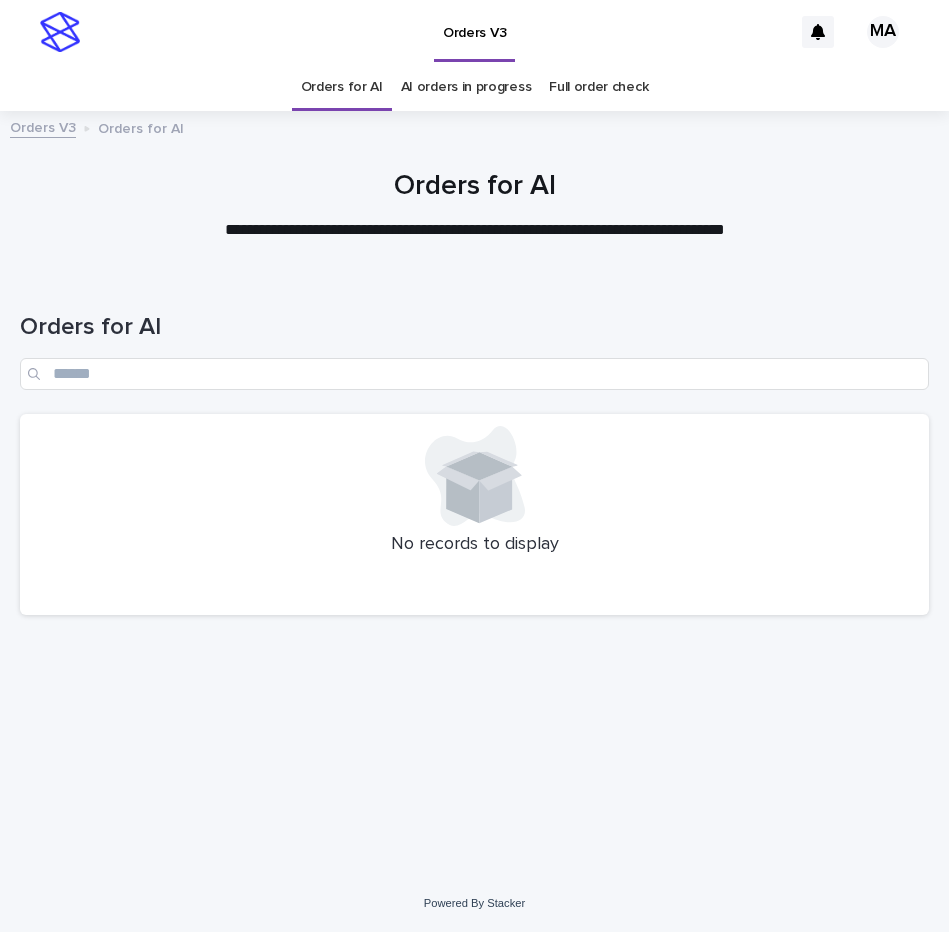 click on "**********" at bounding box center (475, 230) 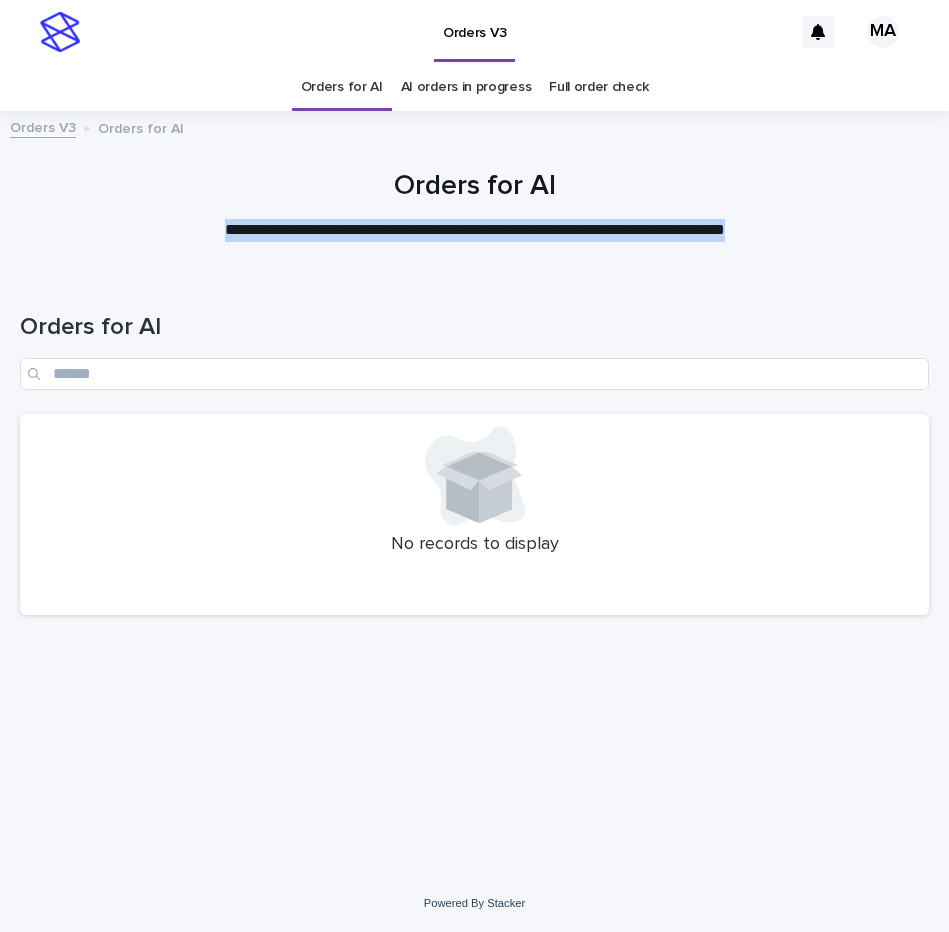 drag, startPoint x: 787, startPoint y: 222, endPoint x: 71, endPoint y: 258, distance: 716.9045 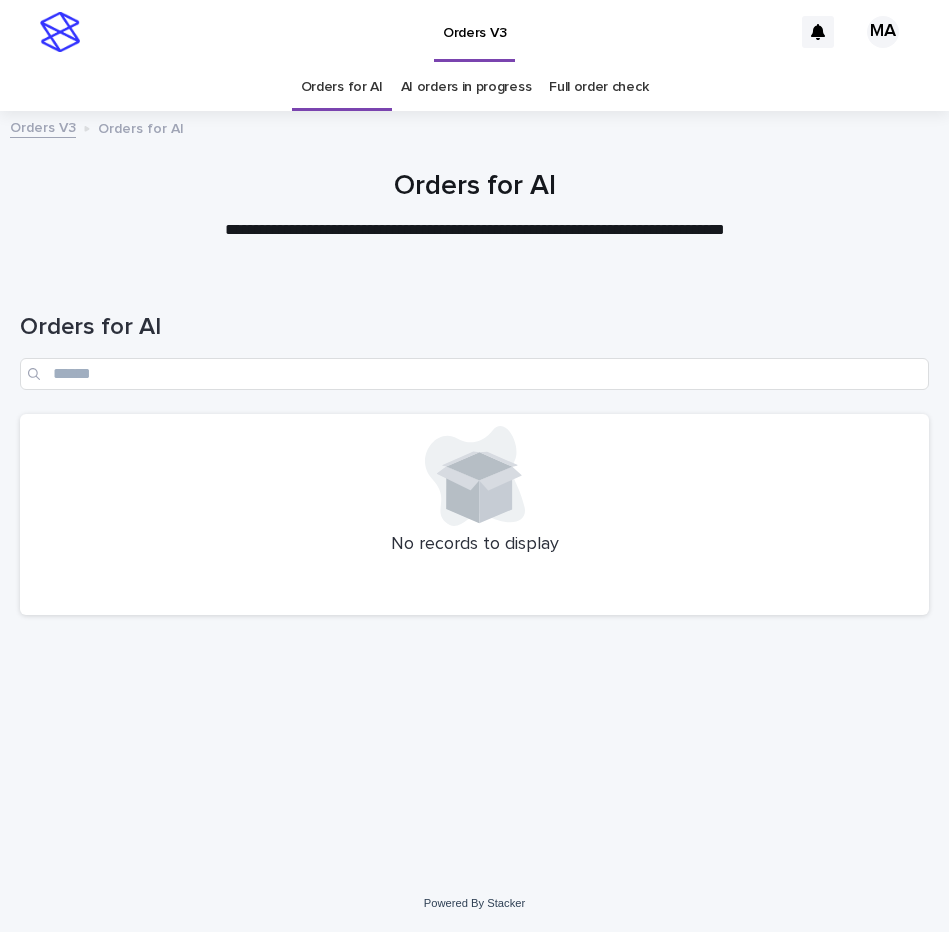click on "**********" at bounding box center [475, 230] 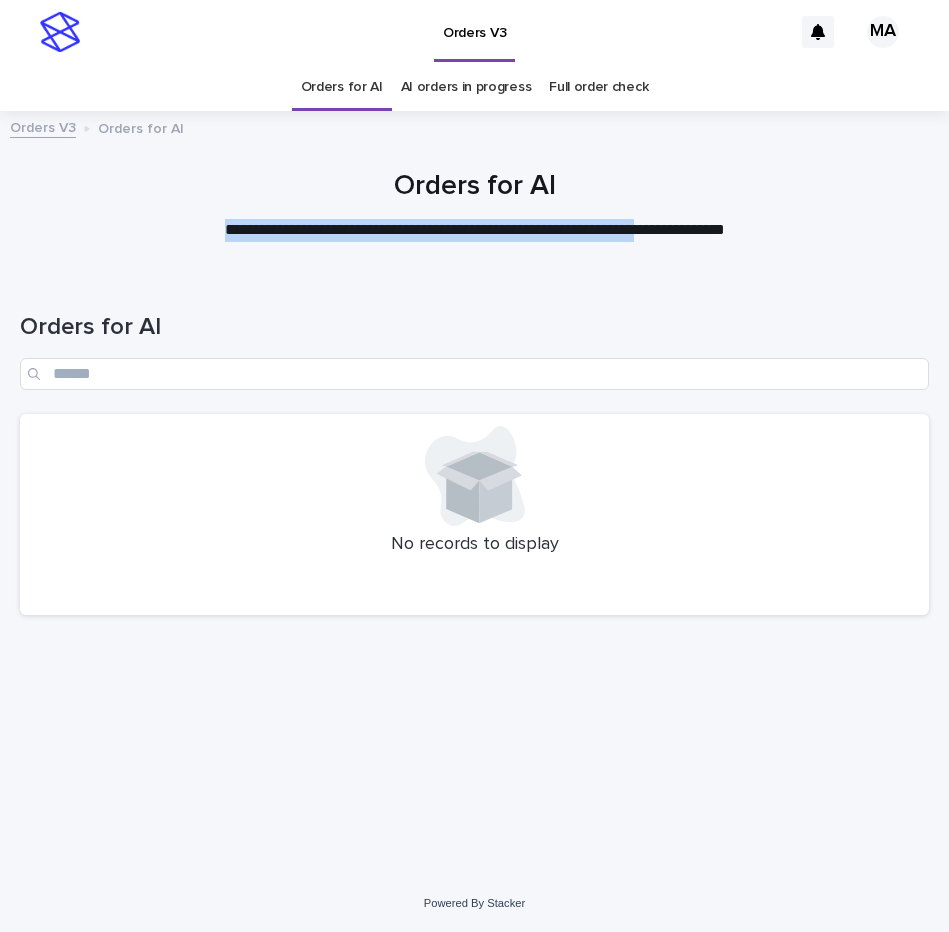 drag, startPoint x: 247, startPoint y: 227, endPoint x: 729, endPoint y: 268, distance: 483.74063 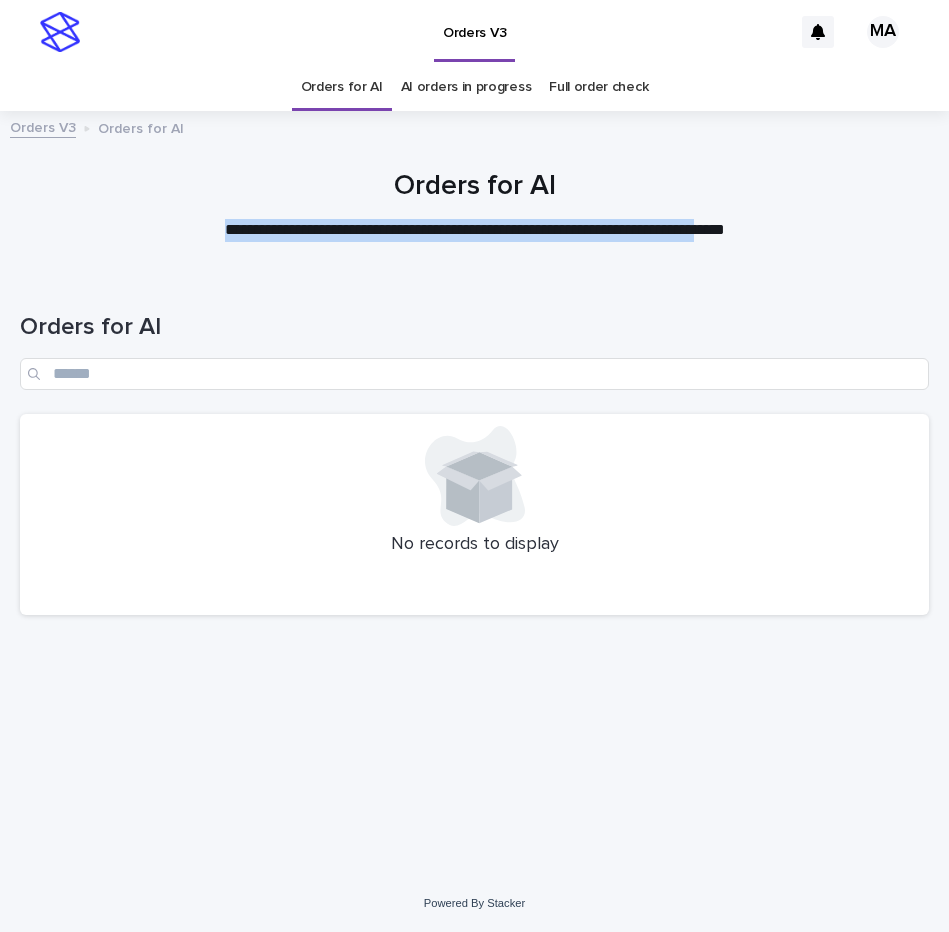 click at bounding box center [474, 197] 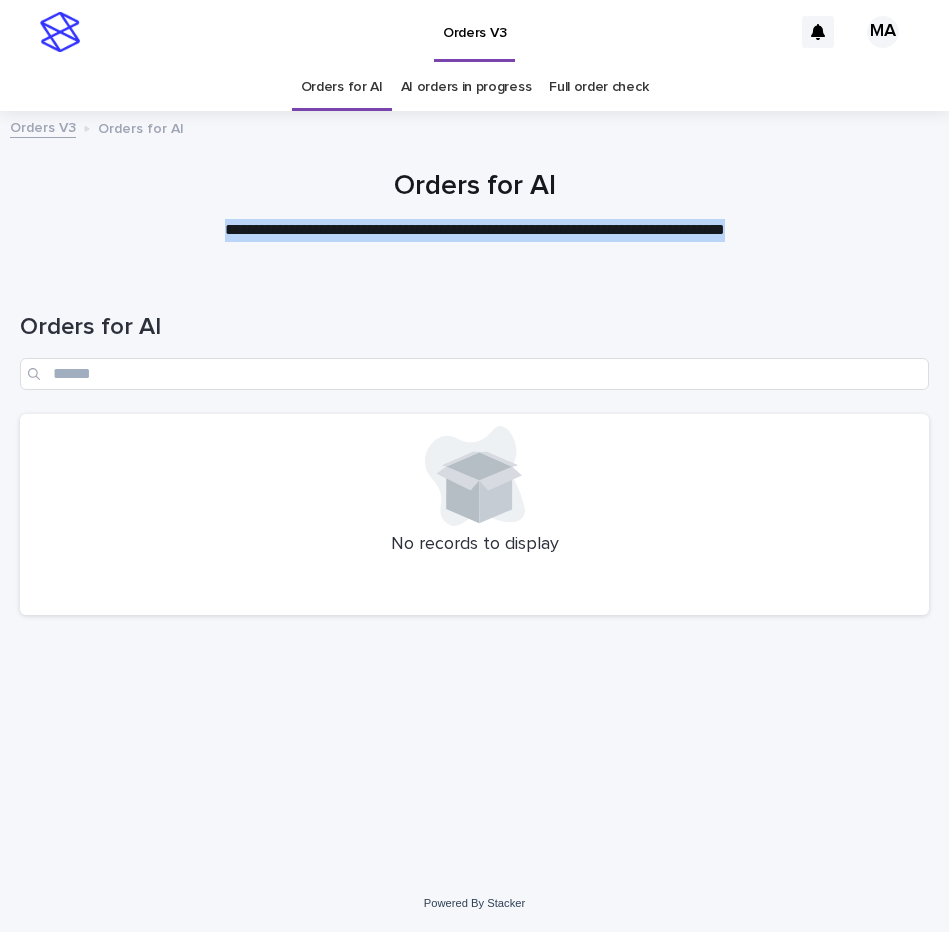 drag, startPoint x: 773, startPoint y: 225, endPoint x: 155, endPoint y: 212, distance: 618.1367 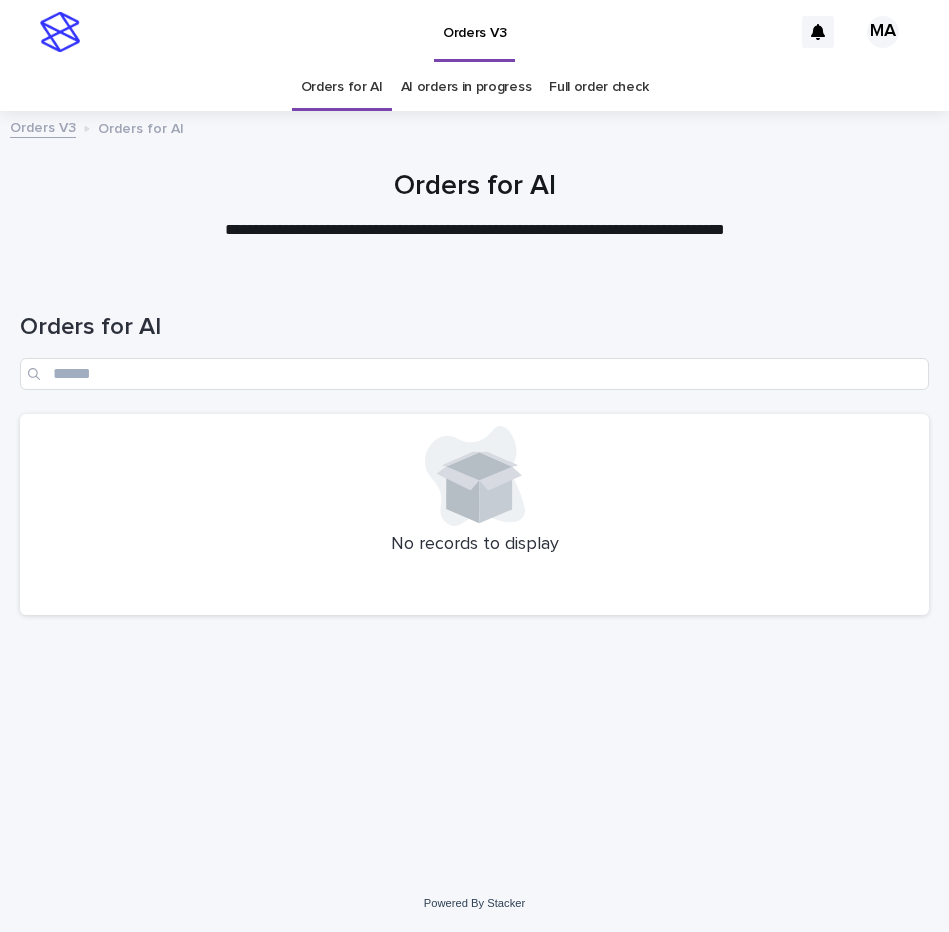 click on "**********" at bounding box center [474, 206] 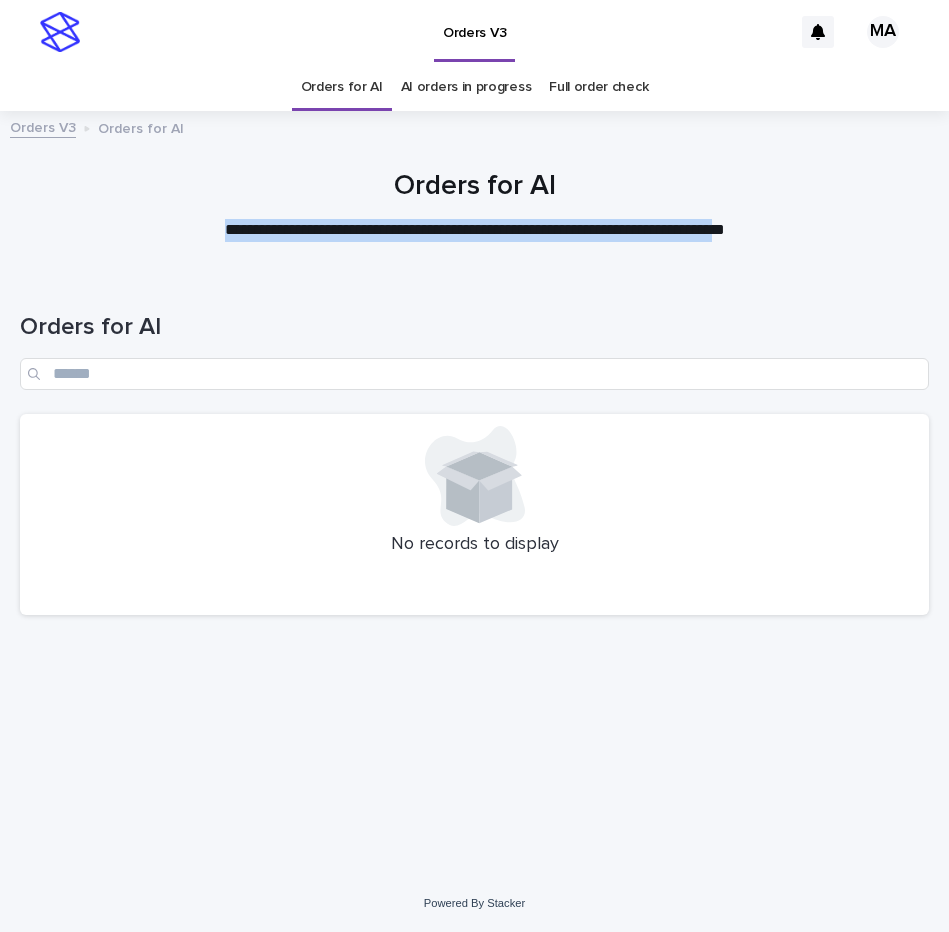 drag, startPoint x: 166, startPoint y: 228, endPoint x: 762, endPoint y: 260, distance: 596.85846 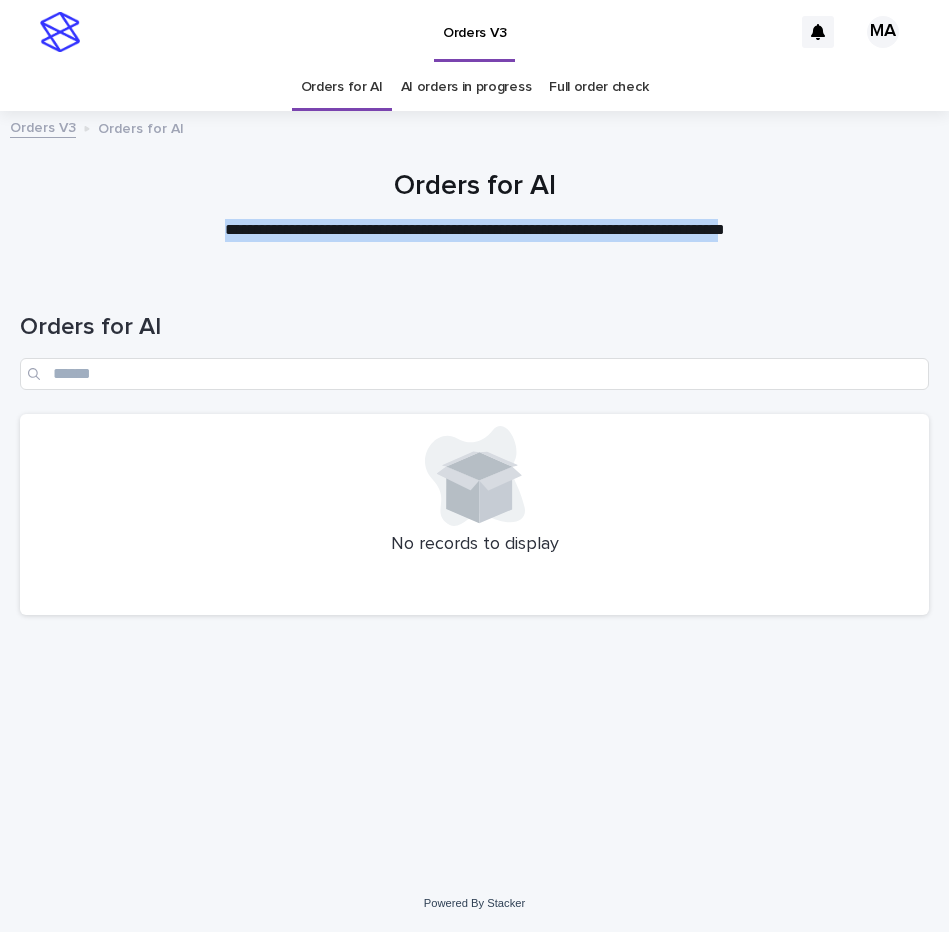 click at bounding box center (474, 197) 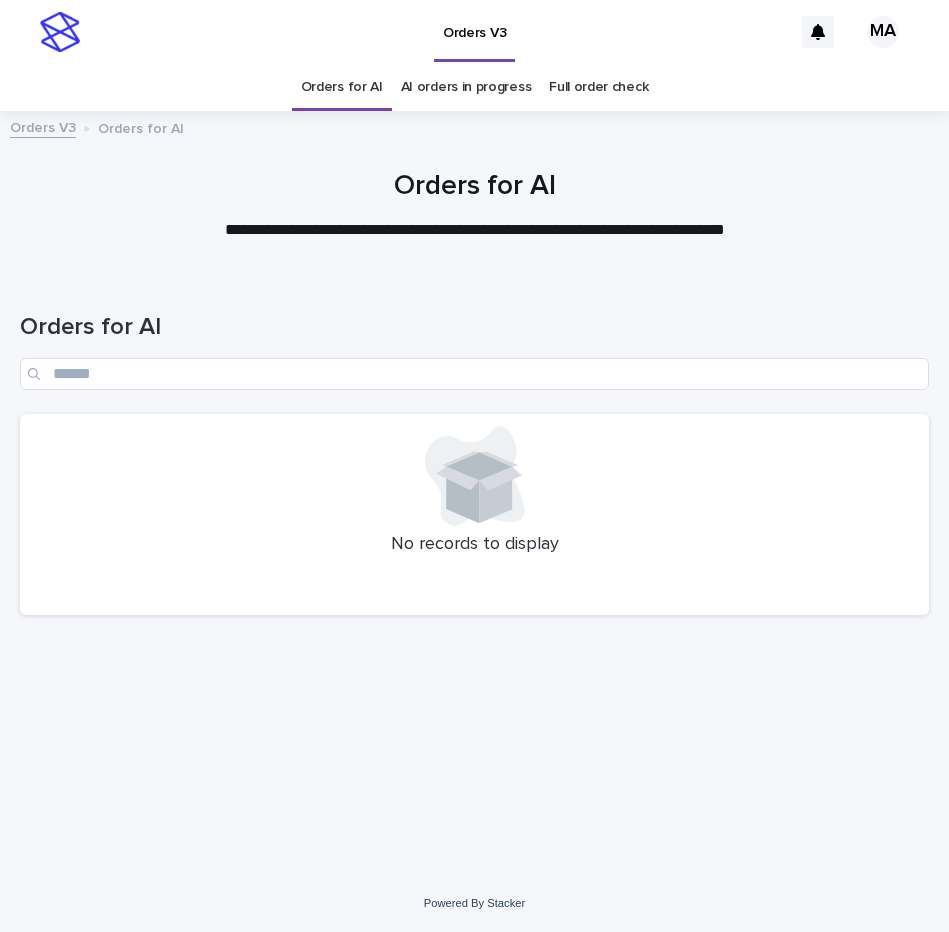 click on "**********" at bounding box center (475, 230) 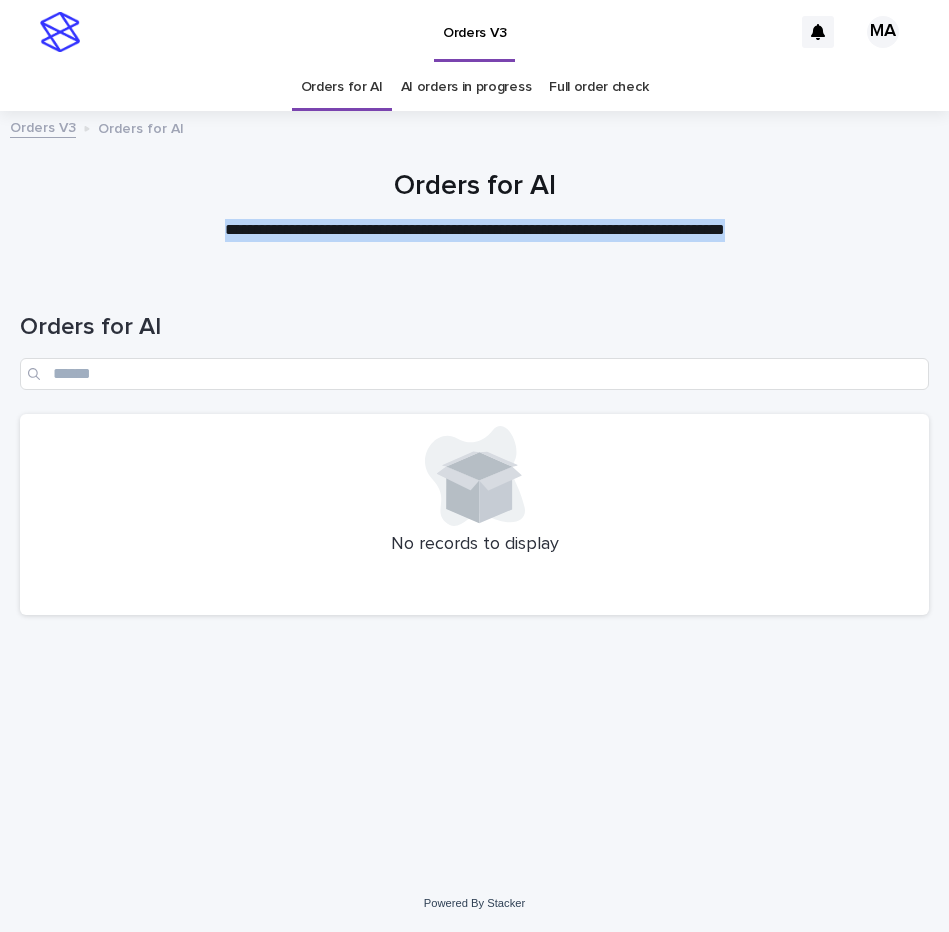 drag, startPoint x: 774, startPoint y: 228, endPoint x: 90, endPoint y: 216, distance: 684.1052 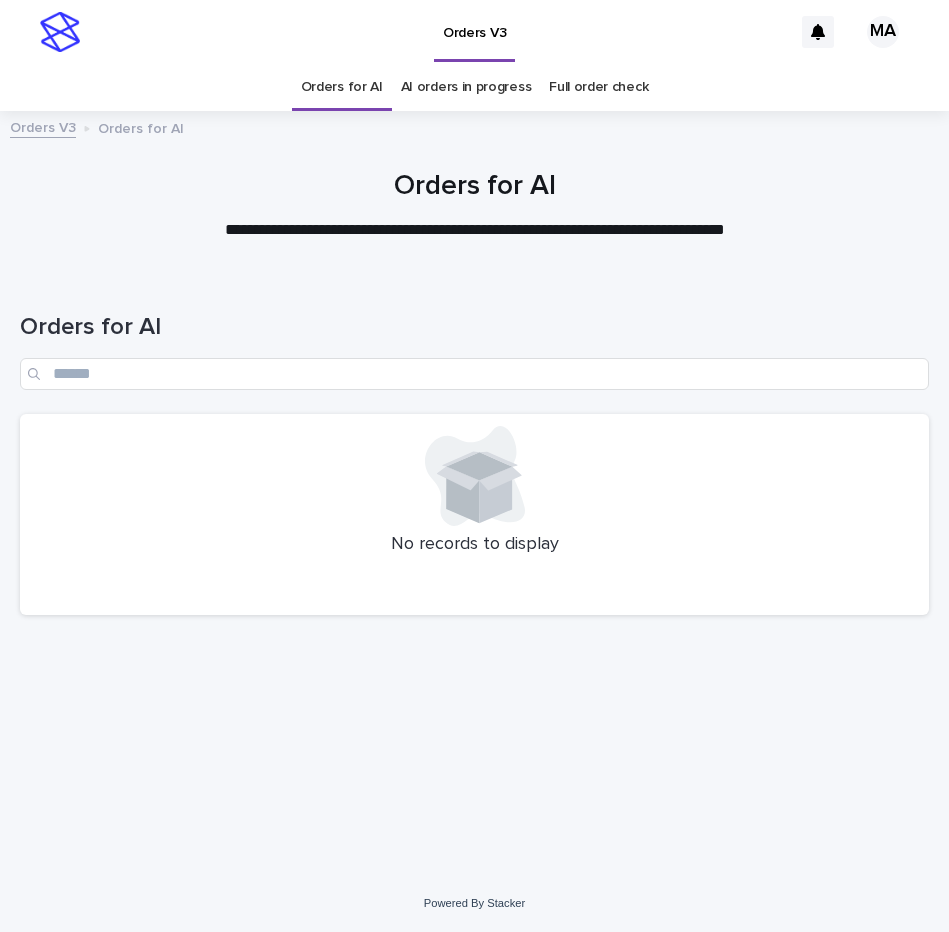 click on "**********" at bounding box center [474, 206] 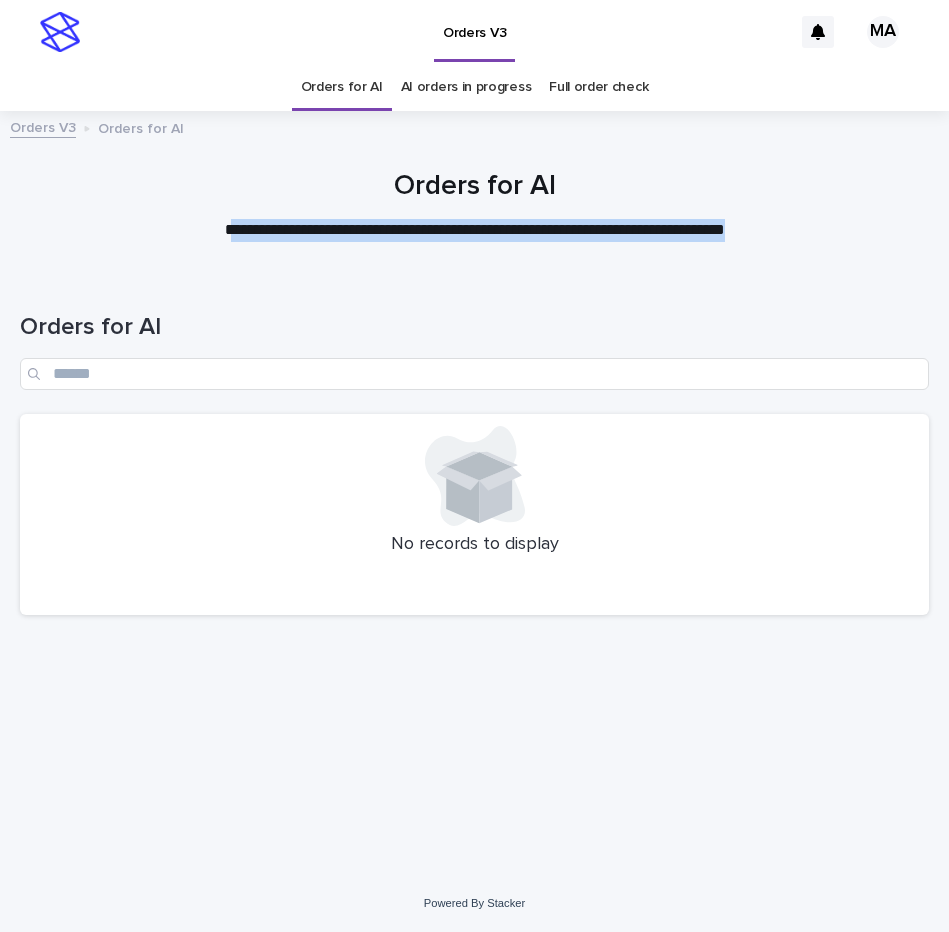 drag, startPoint x: 193, startPoint y: 225, endPoint x: 959, endPoint y: 235, distance: 766.06525 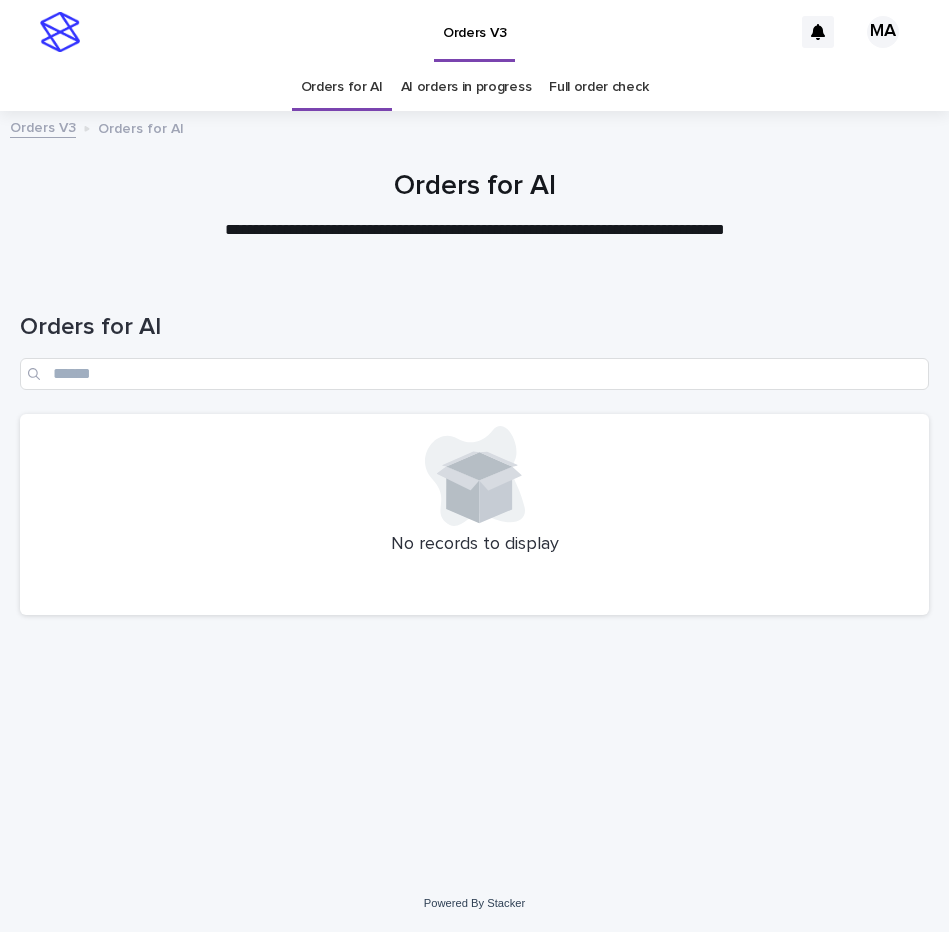 click on "**********" at bounding box center [475, 230] 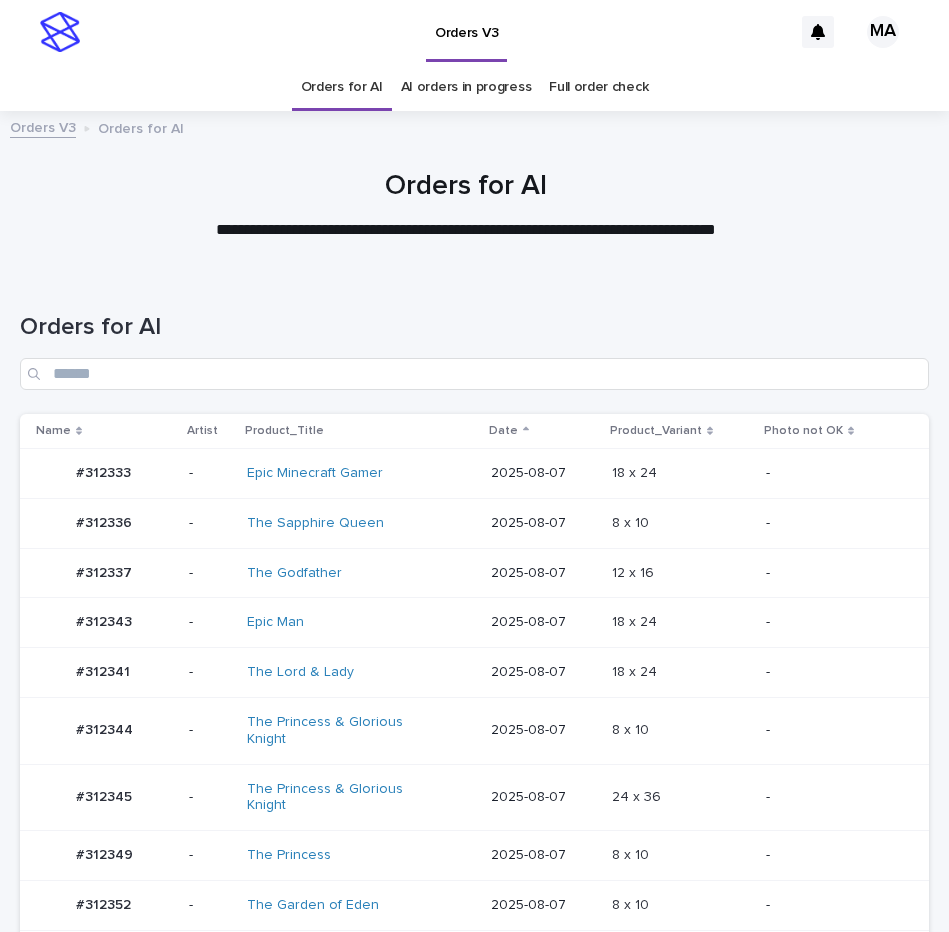 click on "12 x 16 12 x 16" at bounding box center [681, 573] 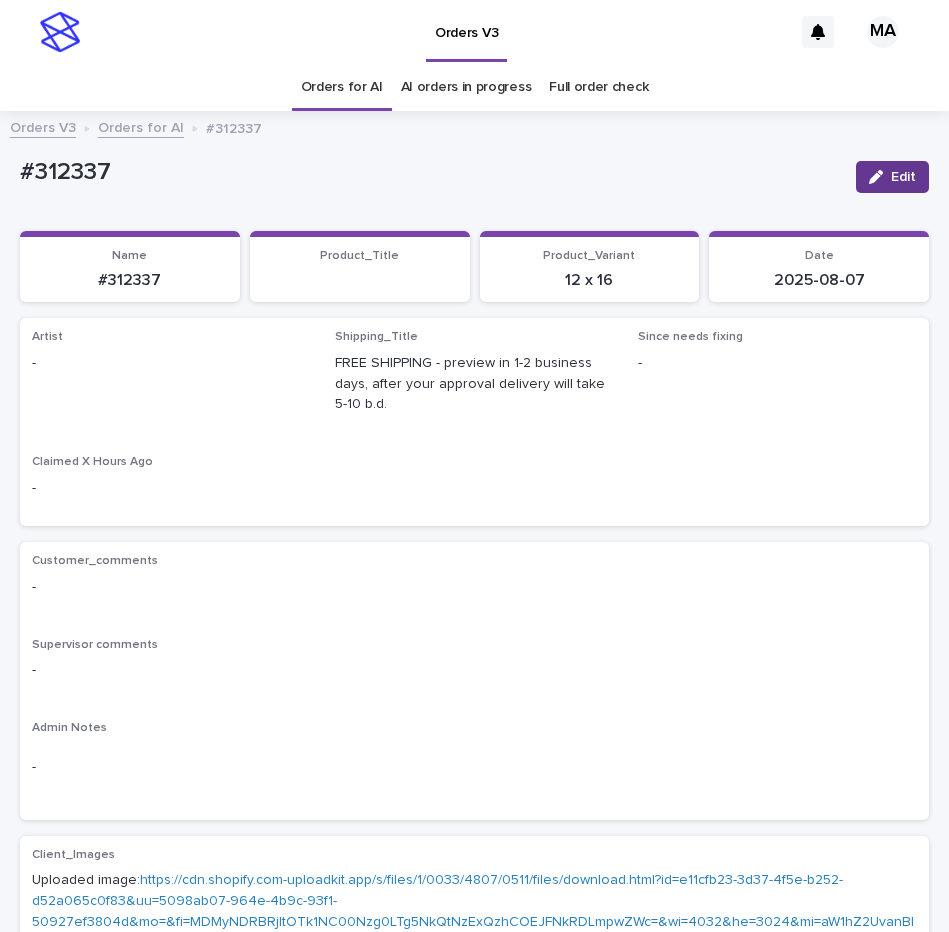 click on "Edit" at bounding box center [892, 177] 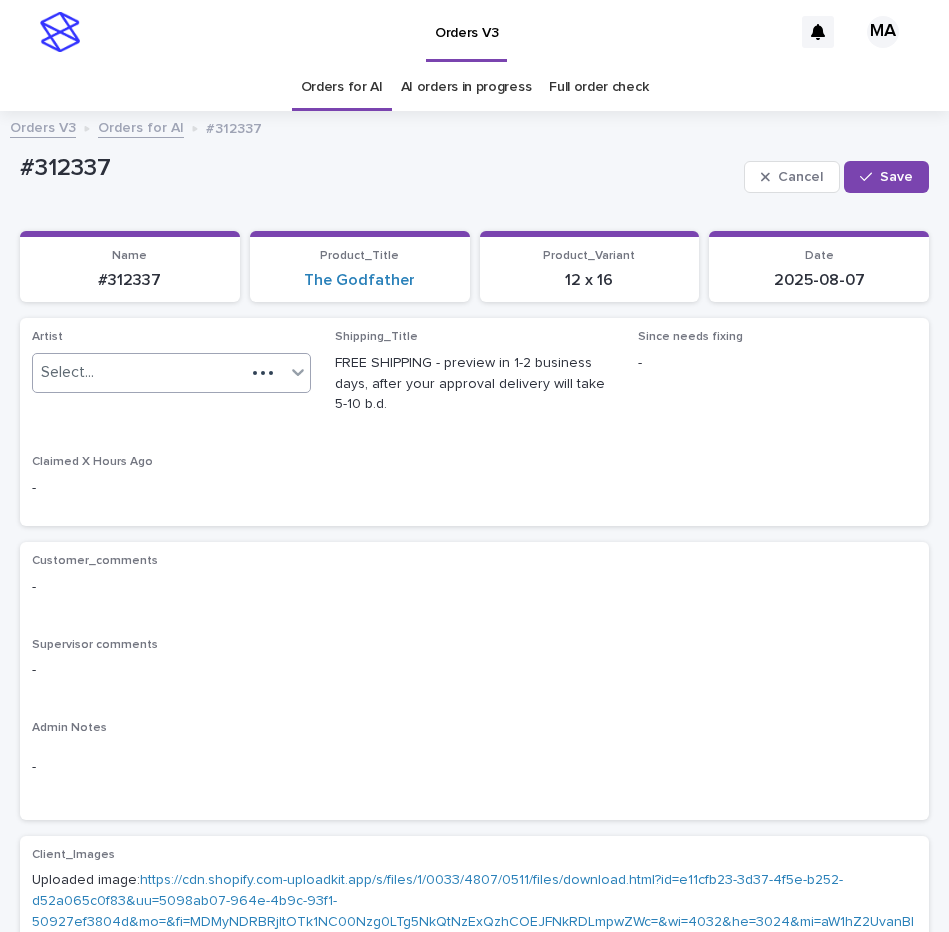 click on "Select..." at bounding box center [139, 372] 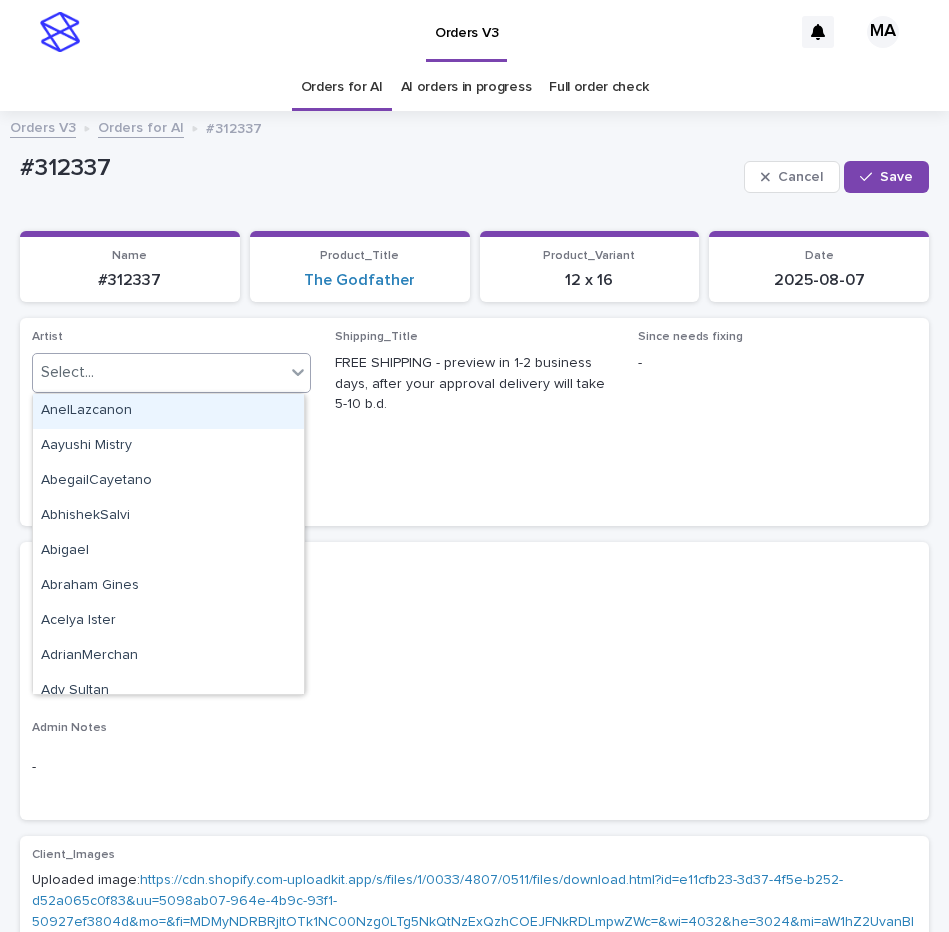 paste on "**********" 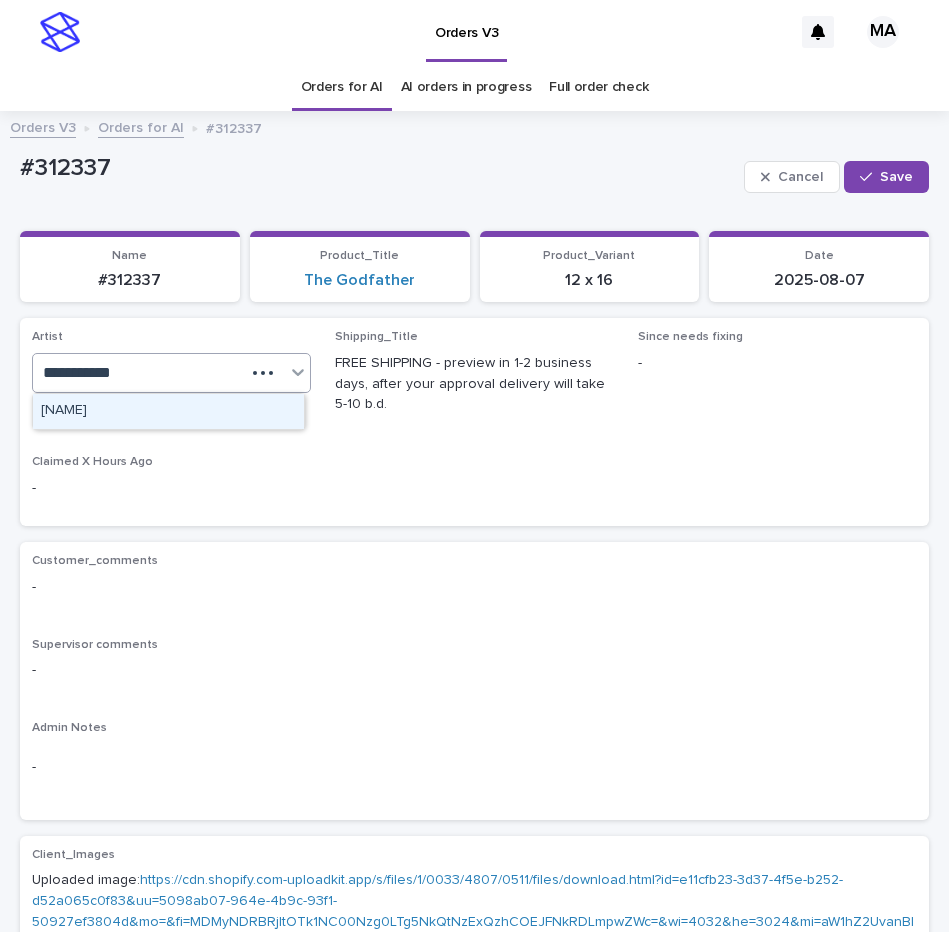 click on "[ARTIST]" at bounding box center (168, 411) 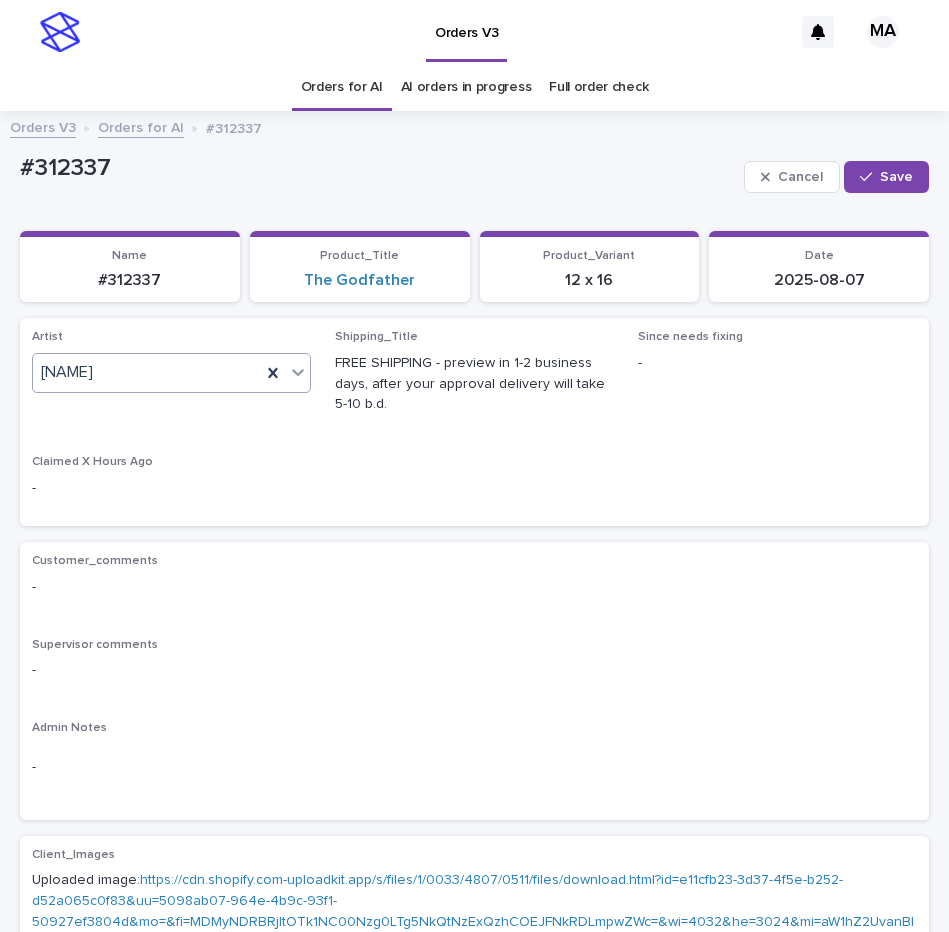 click 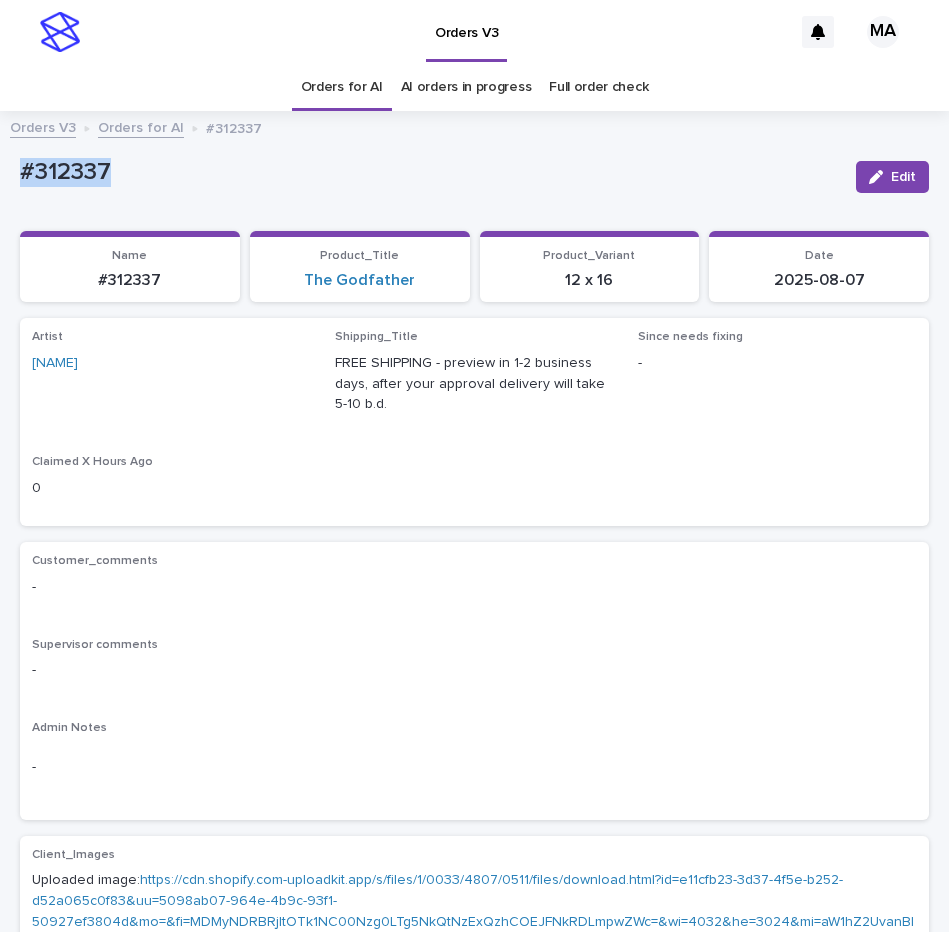 drag, startPoint x: 110, startPoint y: 171, endPoint x: -38, endPoint y: 171, distance: 148 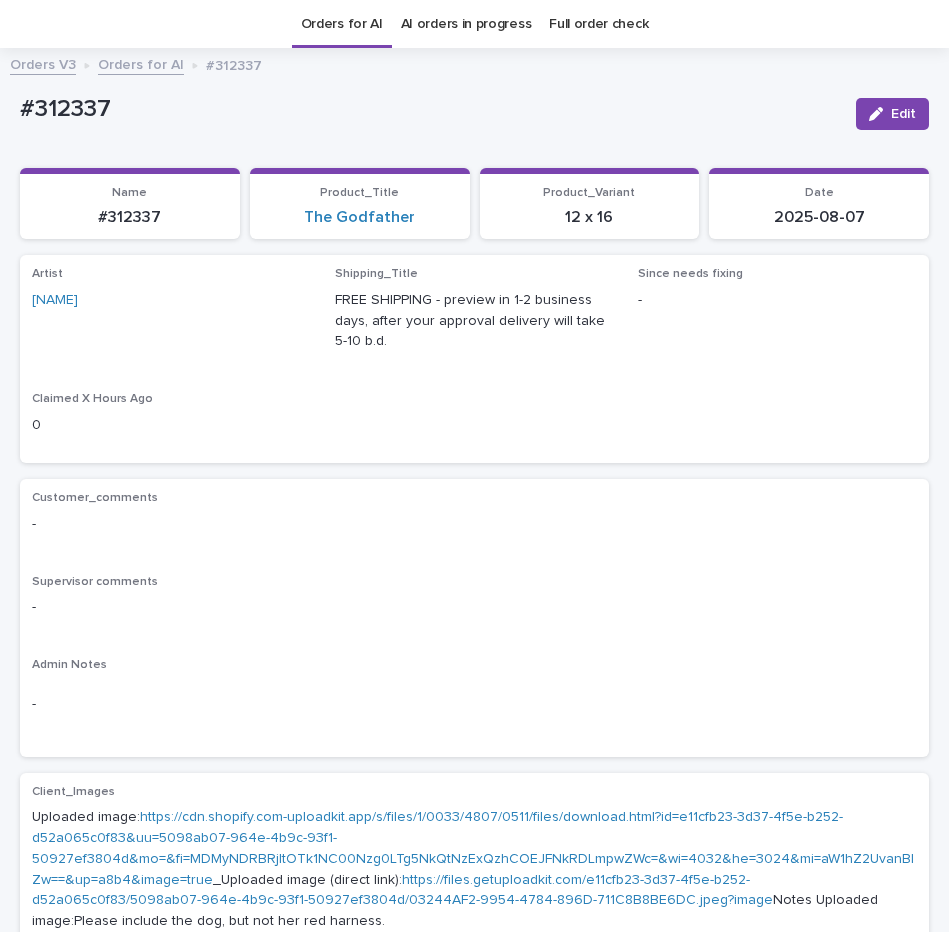 scroll, scrollTop: 64, scrollLeft: 0, axis: vertical 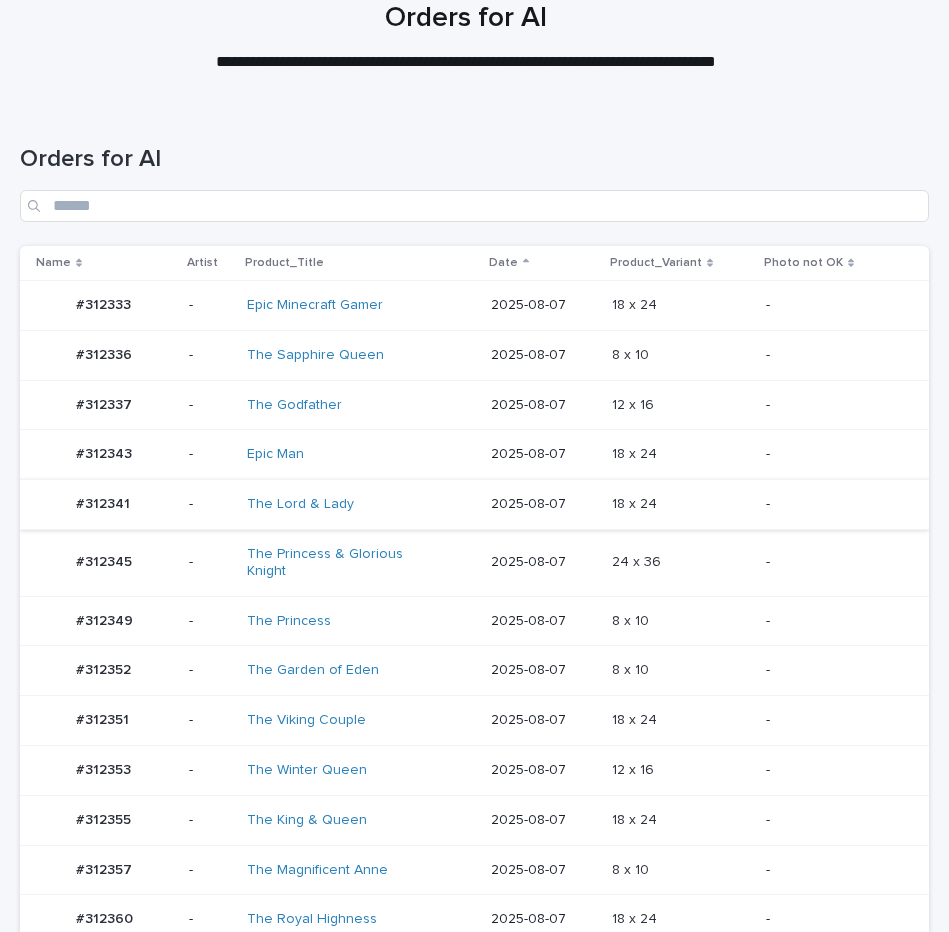 click on "8 x 10 8 x 10" at bounding box center (681, 670) 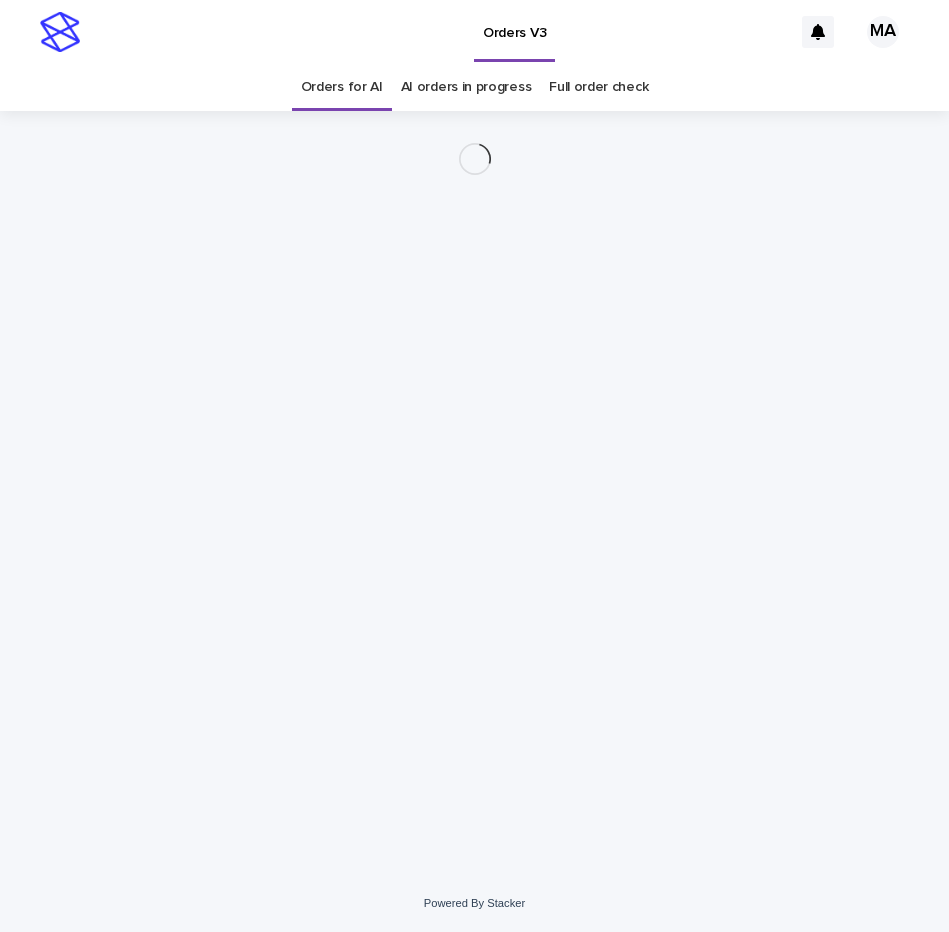 scroll, scrollTop: 0, scrollLeft: 0, axis: both 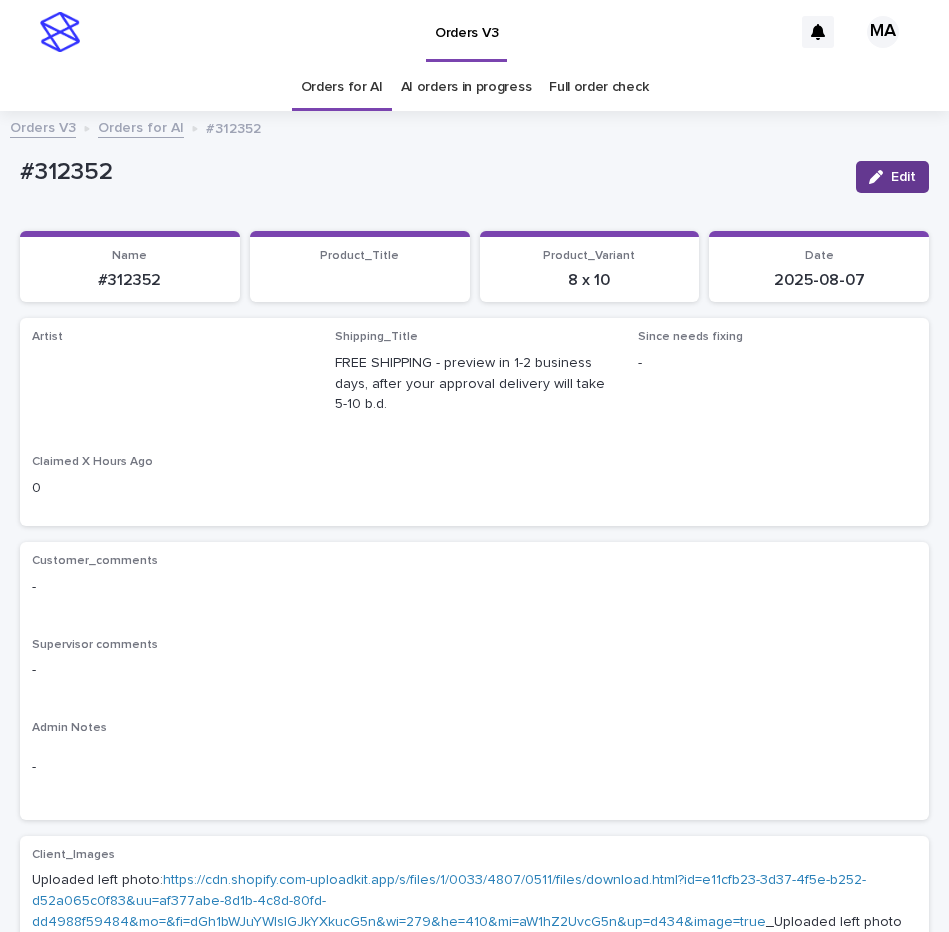 click on "Edit" at bounding box center [903, 177] 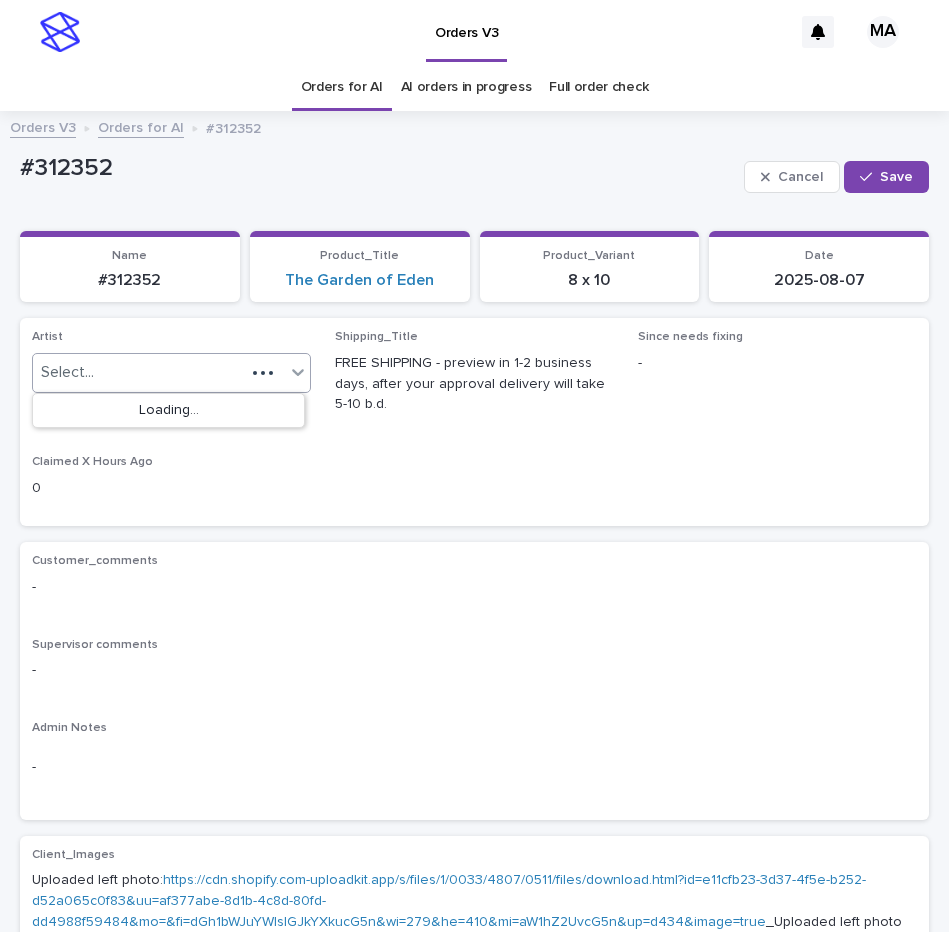 click on "Select..." at bounding box center [139, 372] 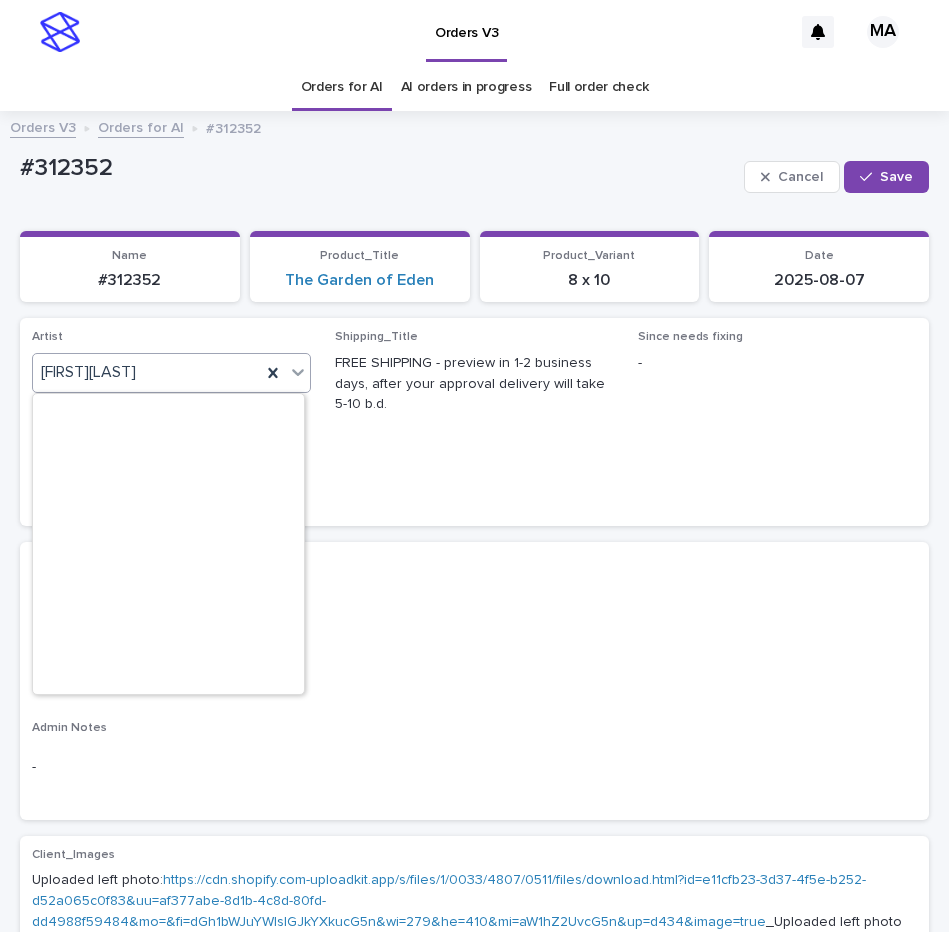 scroll, scrollTop: 4690, scrollLeft: 0, axis: vertical 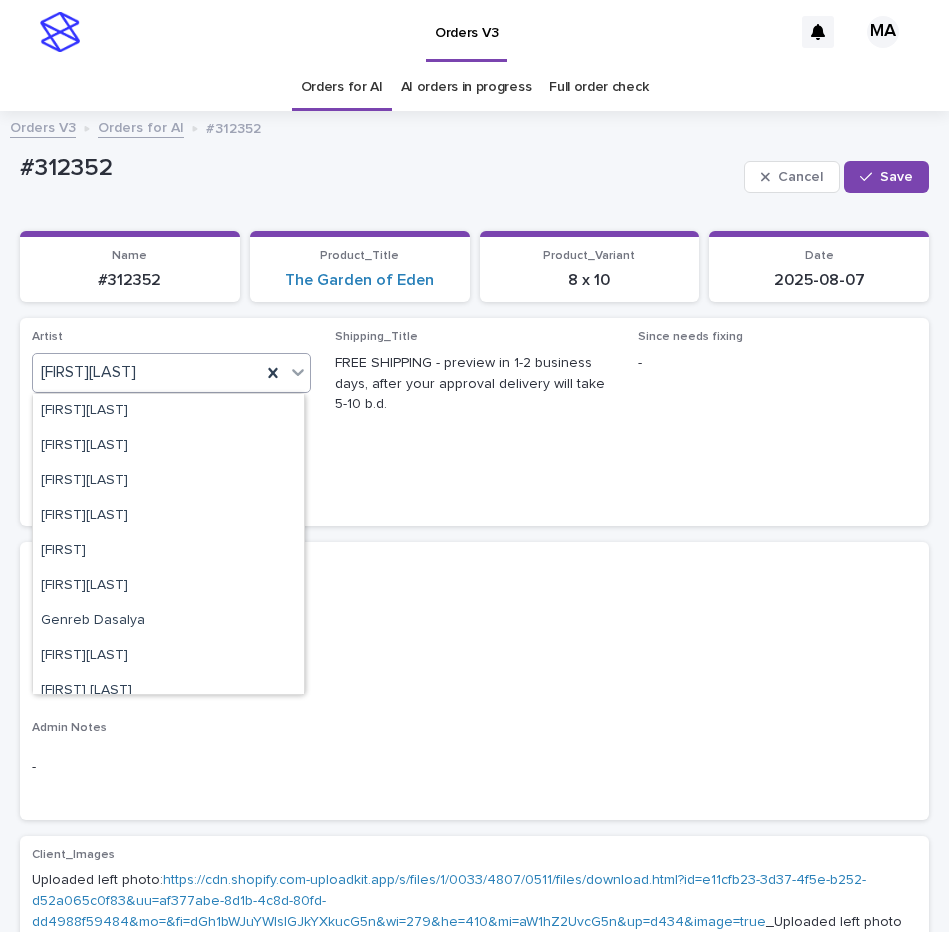 paste on "**********" 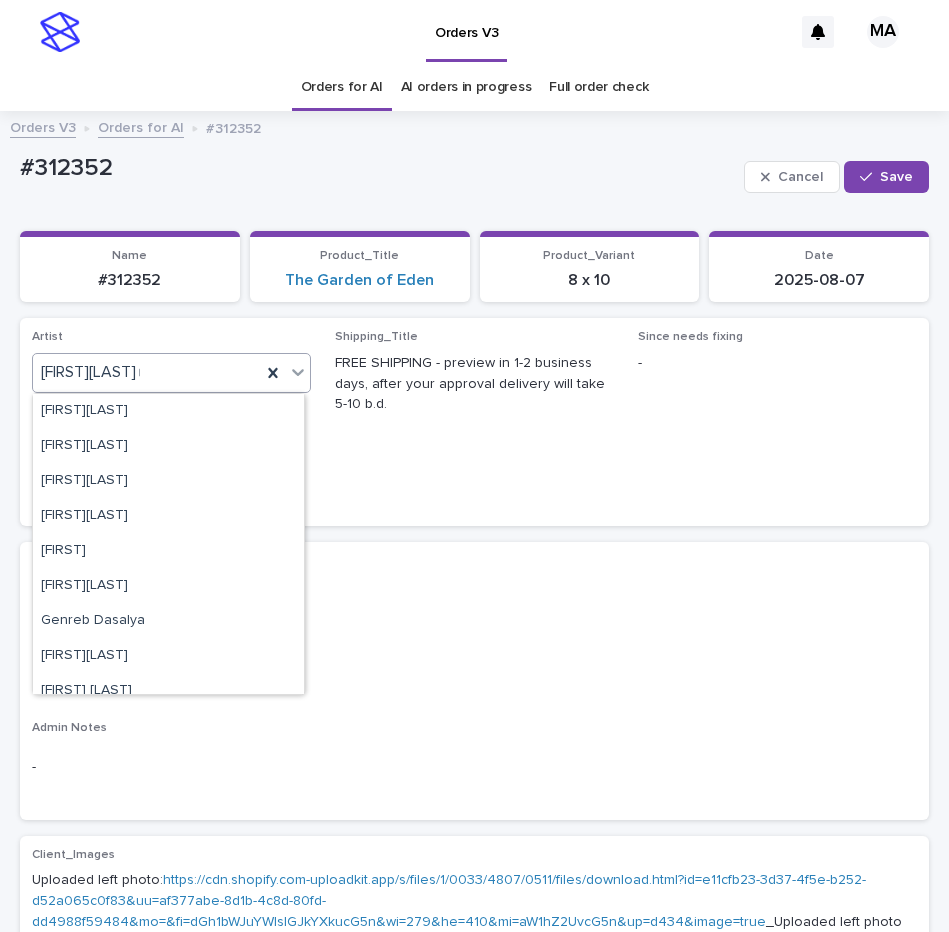 scroll, scrollTop: 0, scrollLeft: 0, axis: both 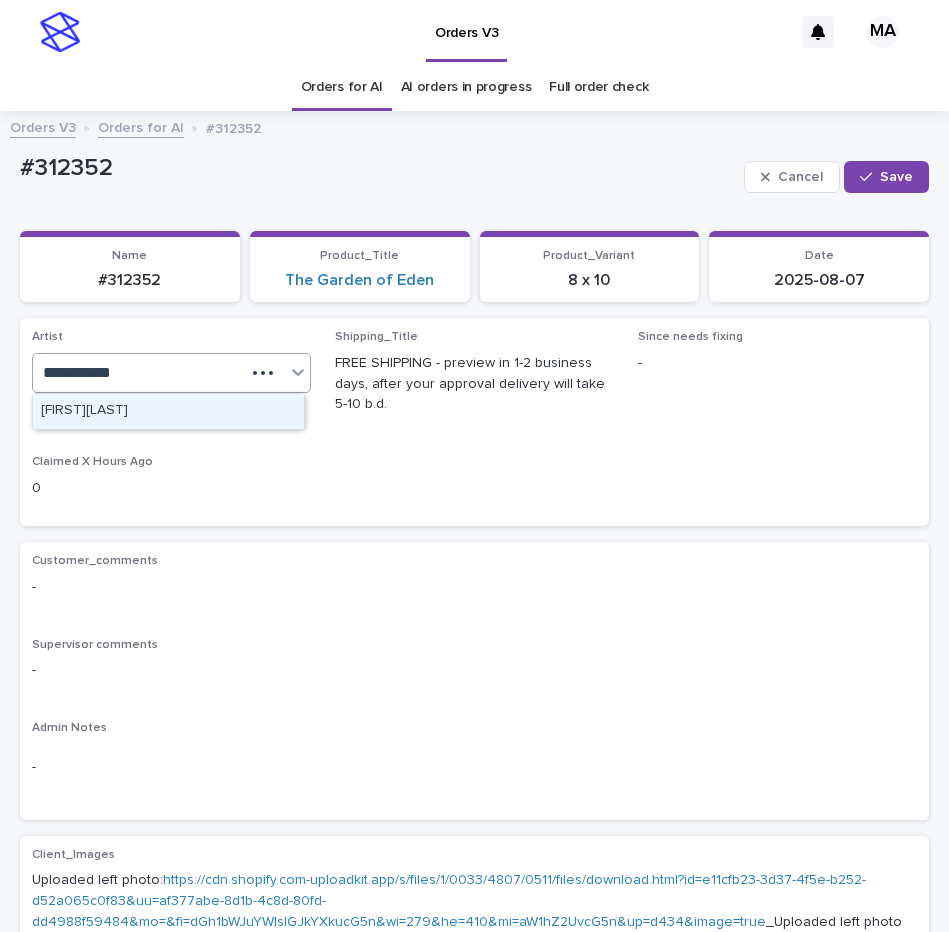 click on "[ARTIST]" at bounding box center [168, 411] 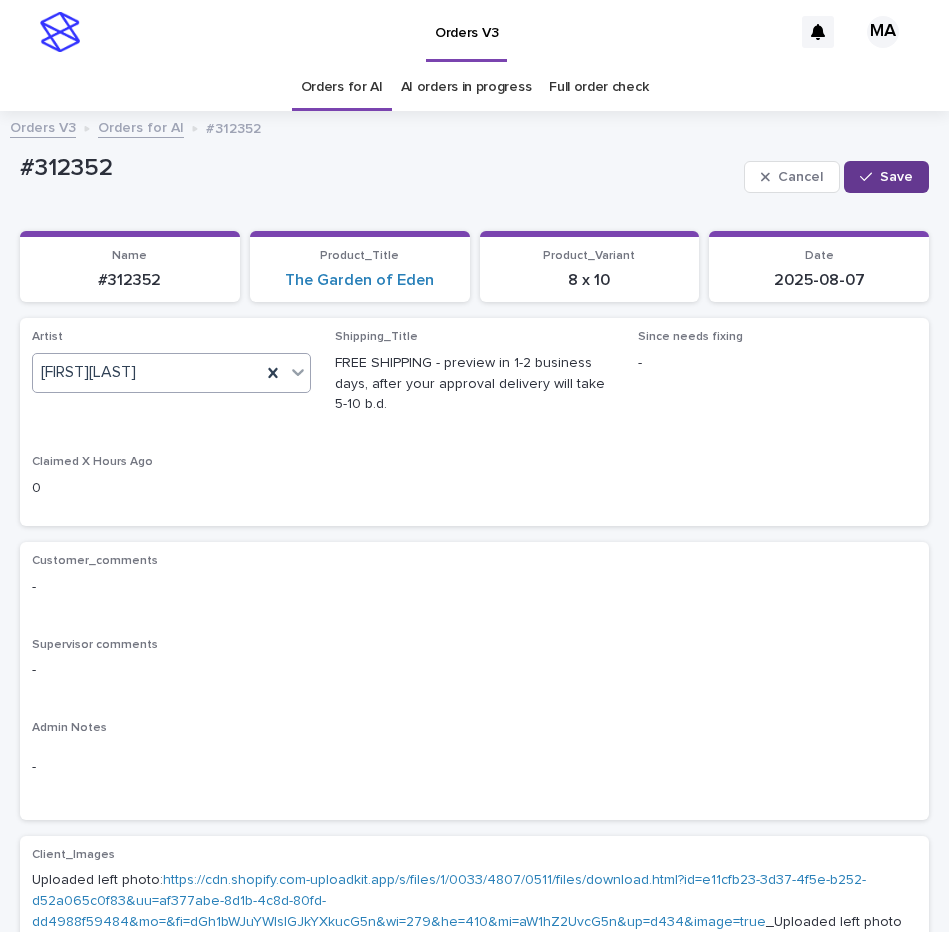 click on "Save" at bounding box center (886, 177) 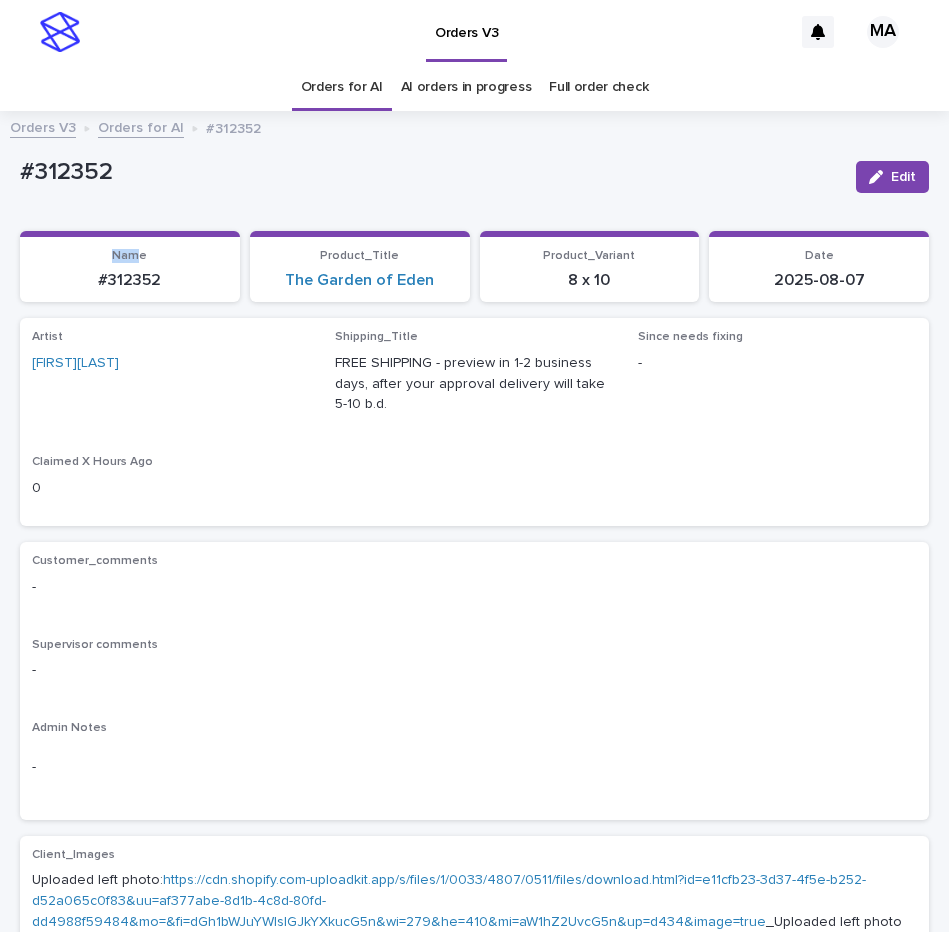 drag, startPoint x: 138, startPoint y: 208, endPoint x: -25, endPoint y: 208, distance: 163 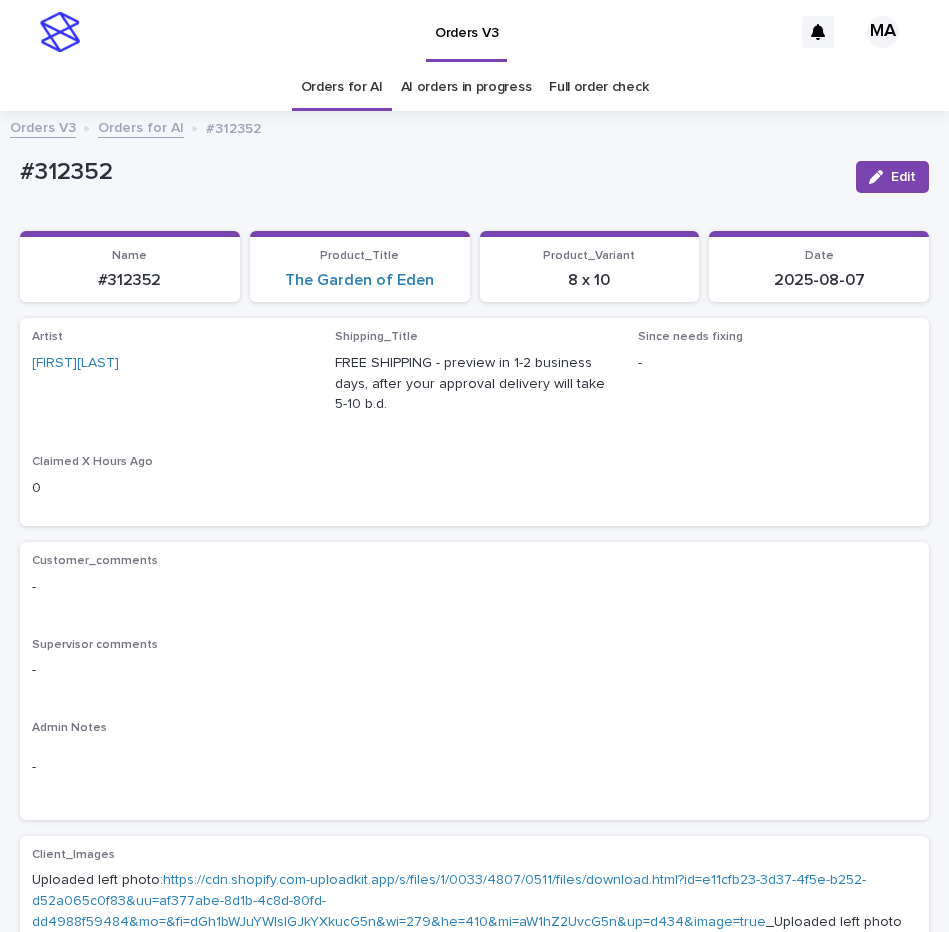 click on "#312352" at bounding box center (430, 172) 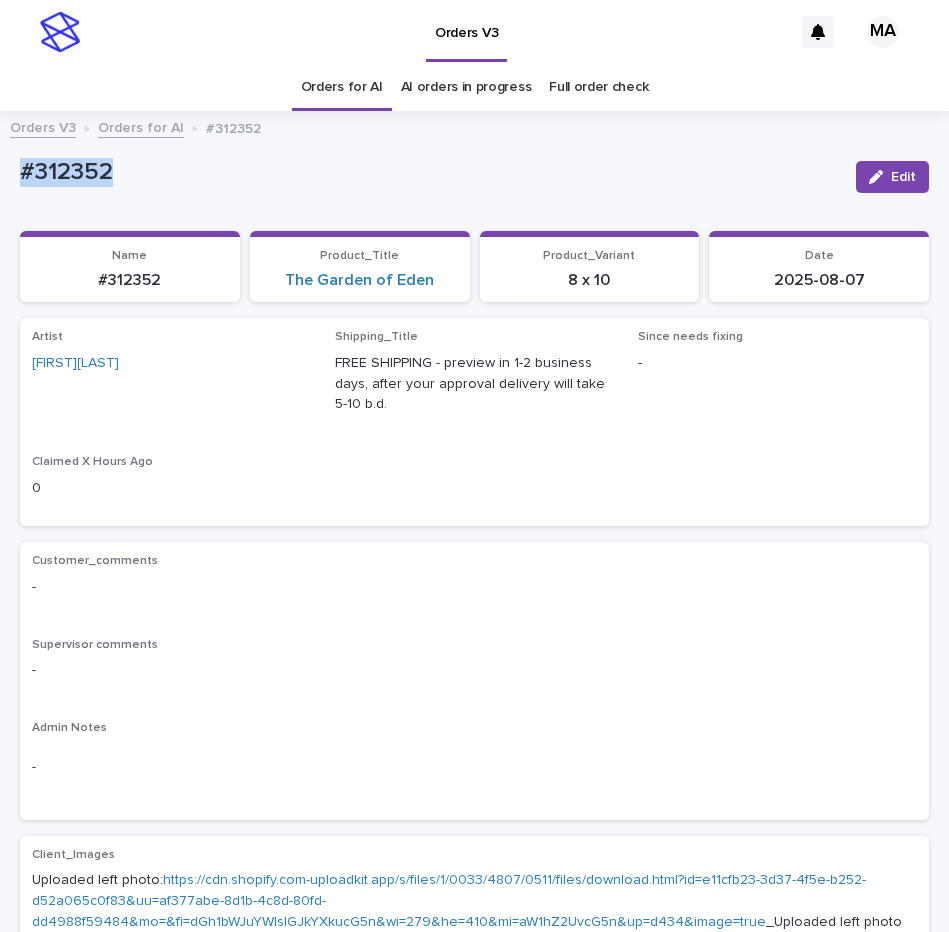 drag, startPoint x: 189, startPoint y: 172, endPoint x: -26, endPoint y: 171, distance: 215.00232 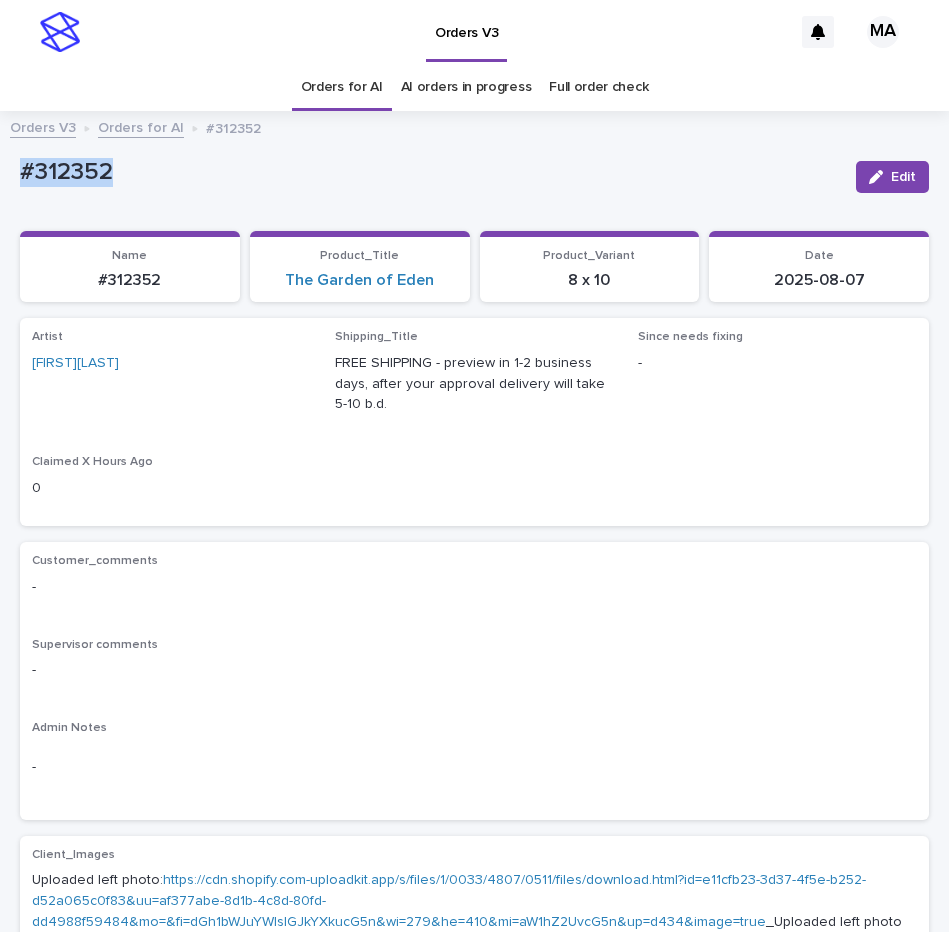 copy on "#312352" 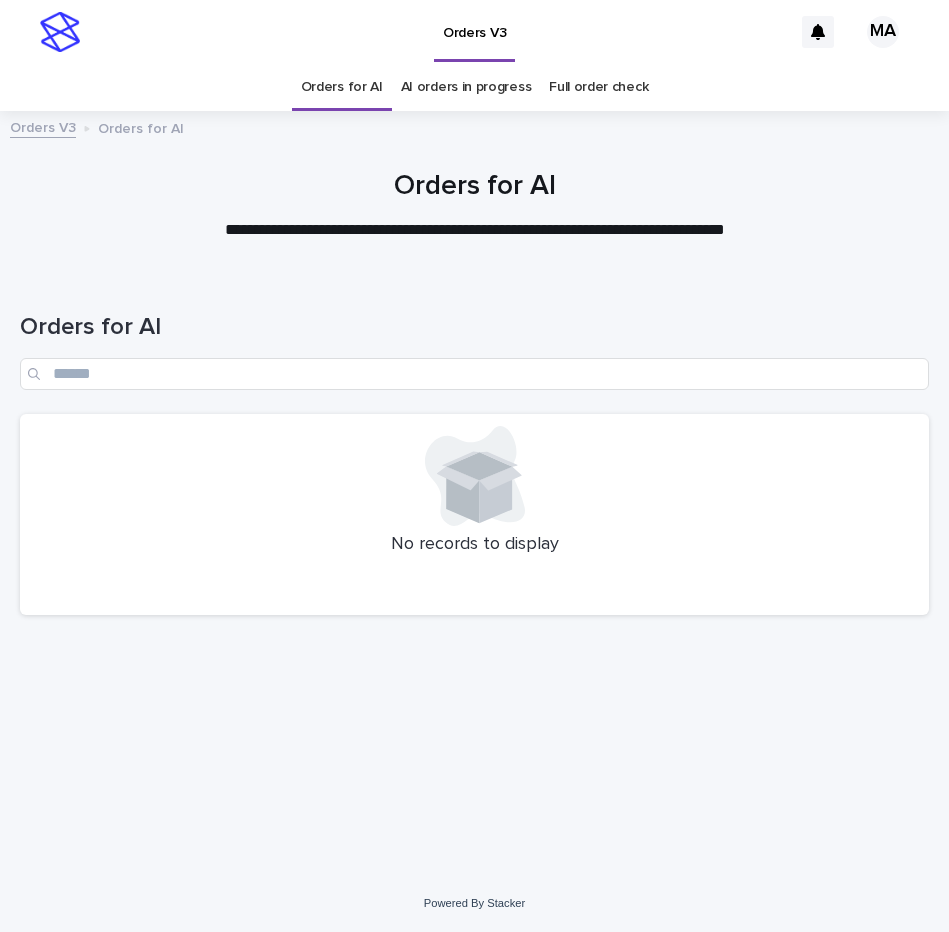 scroll, scrollTop: 0, scrollLeft: 0, axis: both 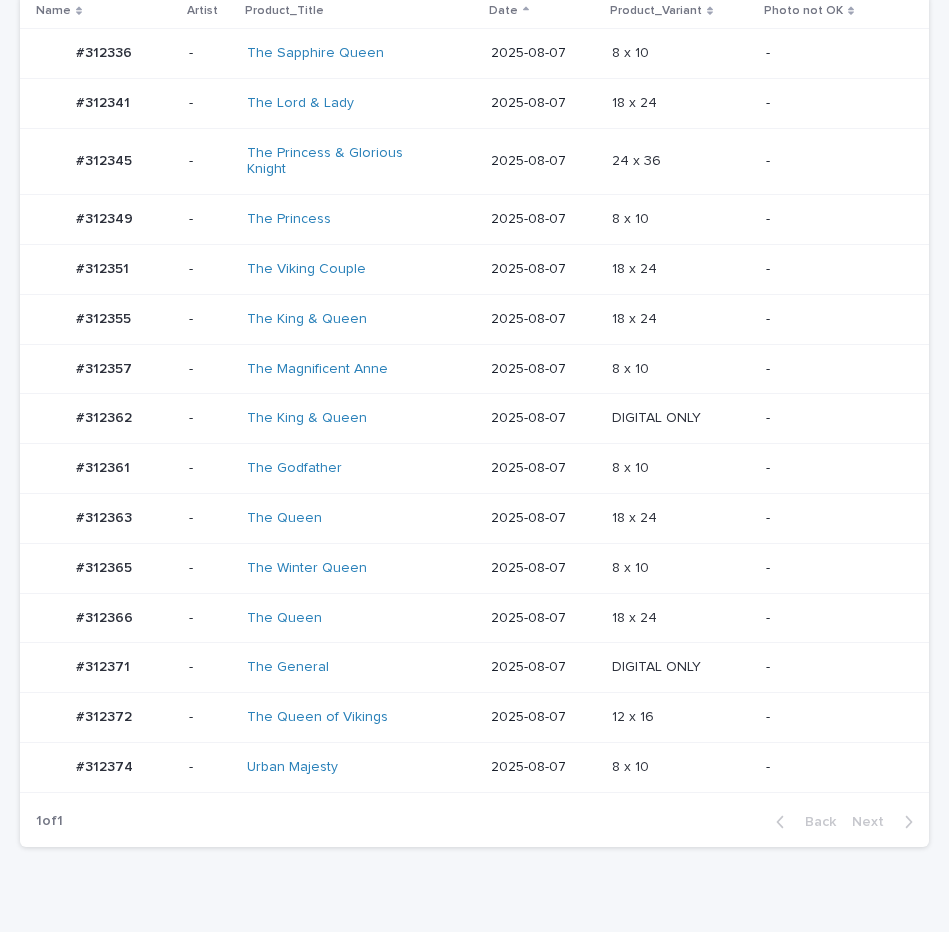 click on "-" at bounding box center (831, 618) 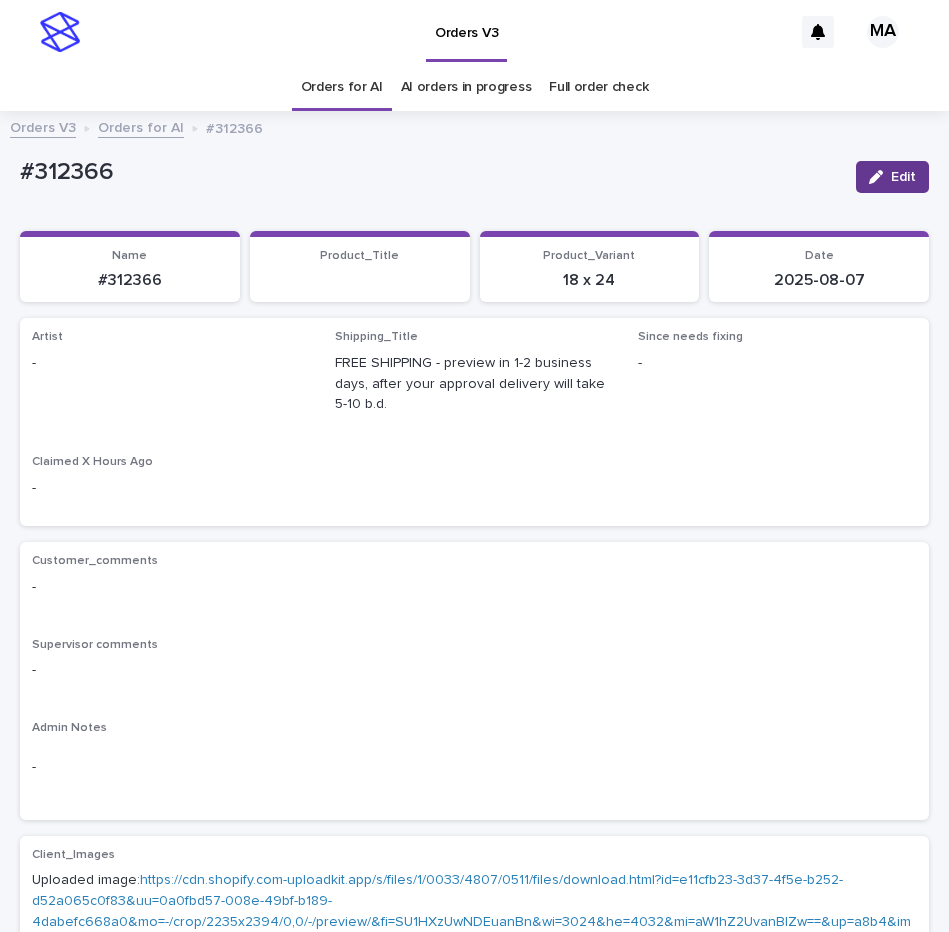 click on "Edit" at bounding box center (903, 177) 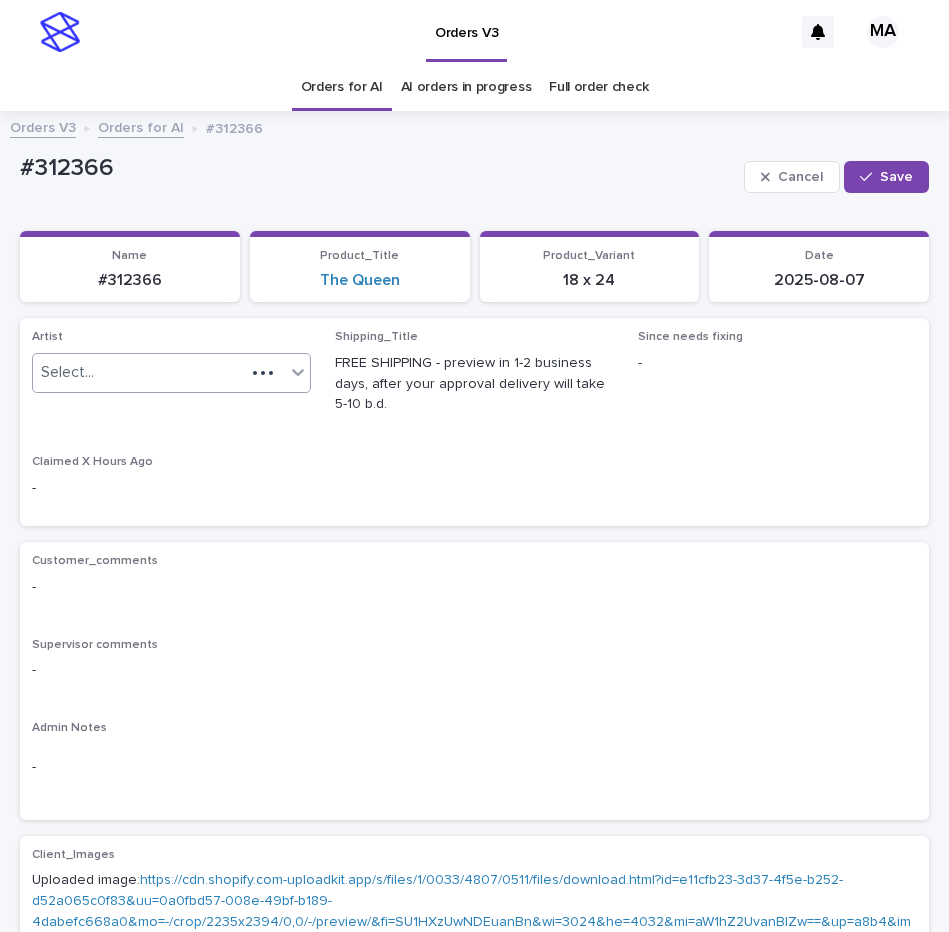 click on "Select..." at bounding box center (139, 372) 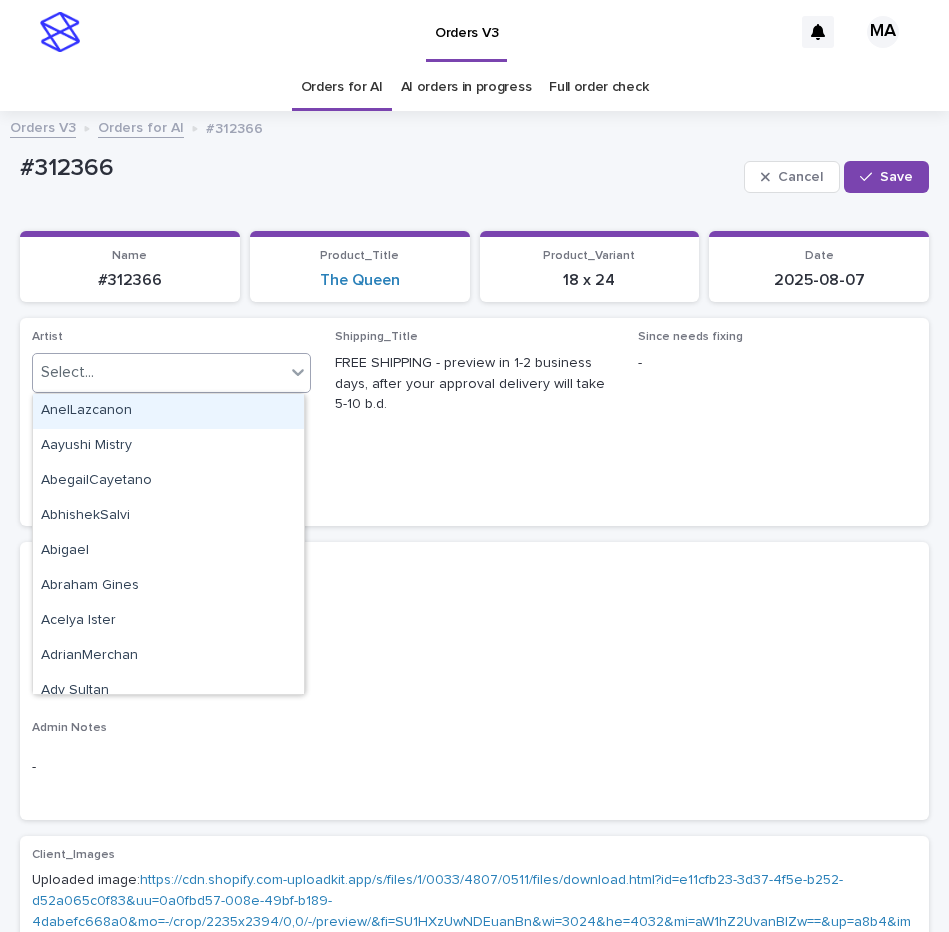 paste on "**********" 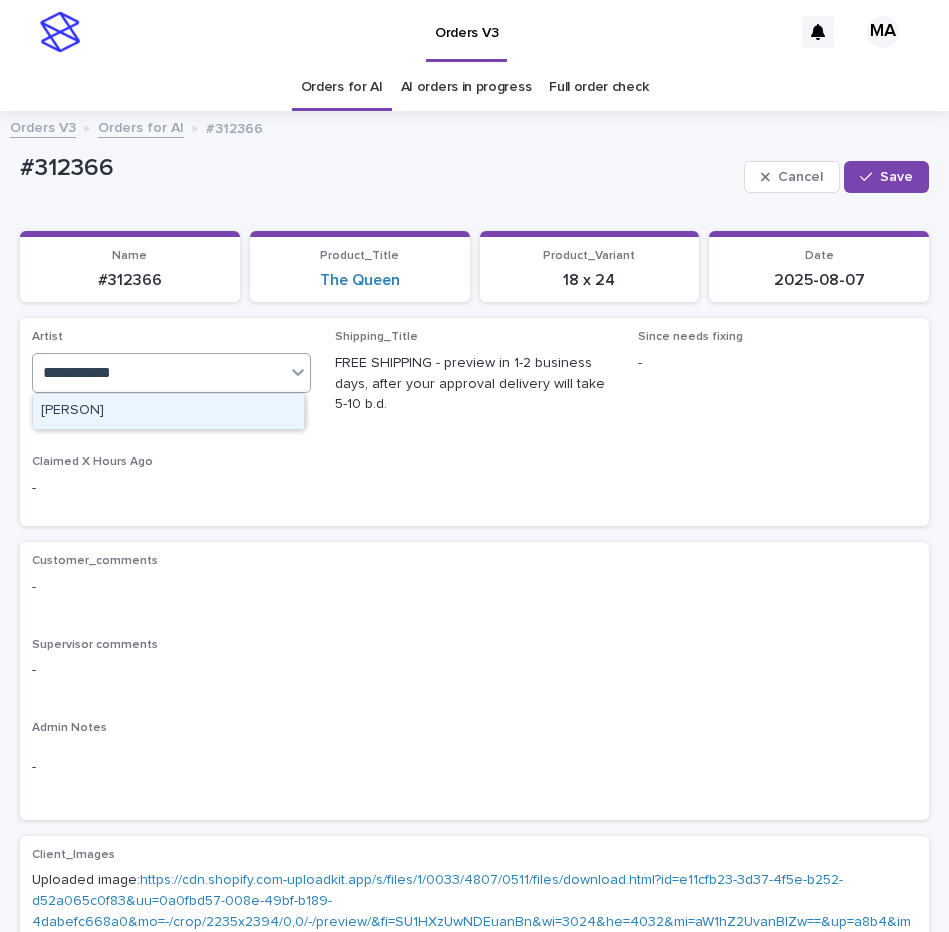 type on "**********" 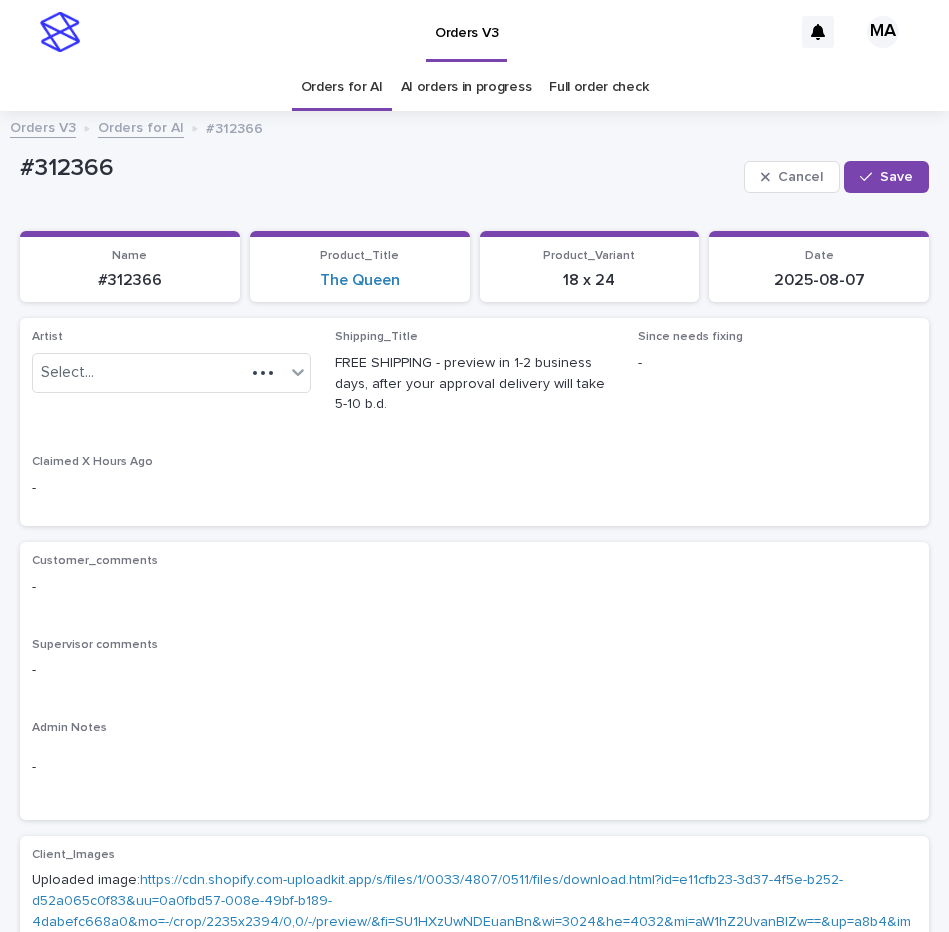 click on "Artist Select..." at bounding box center [171, 380] 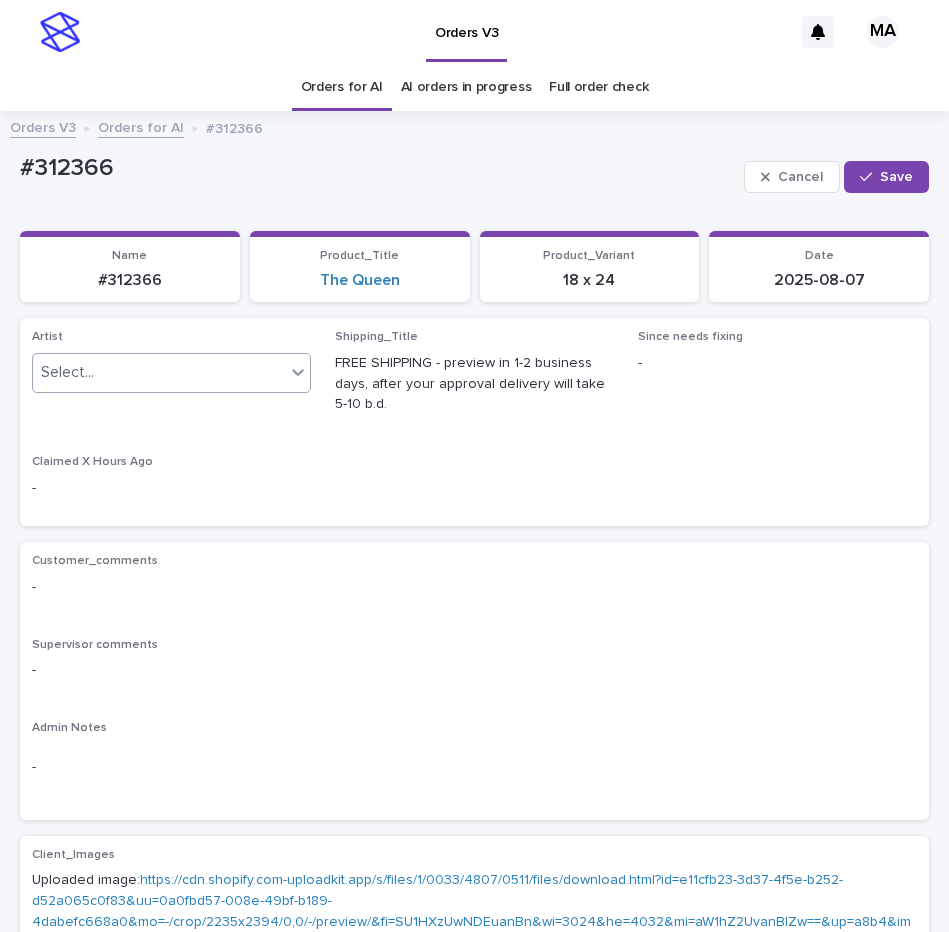 click on "Select..." at bounding box center [159, 372] 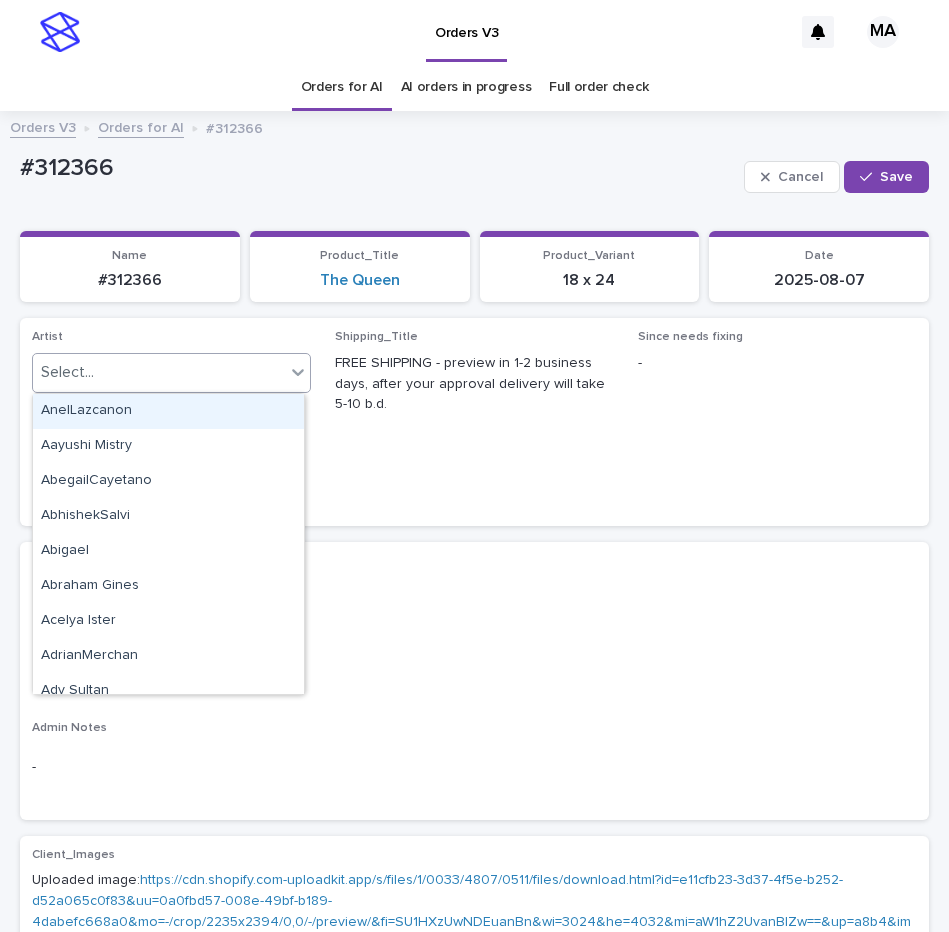 paste on "**********" 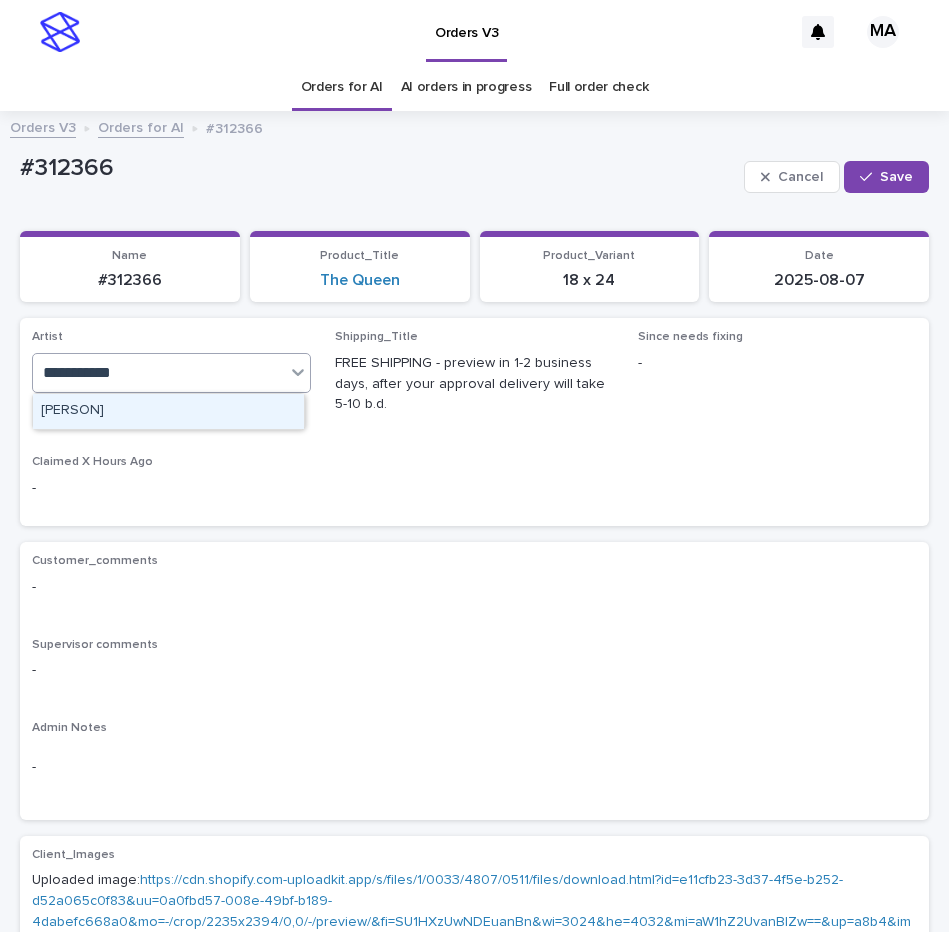 click on "[ARTIST]" at bounding box center [168, 411] 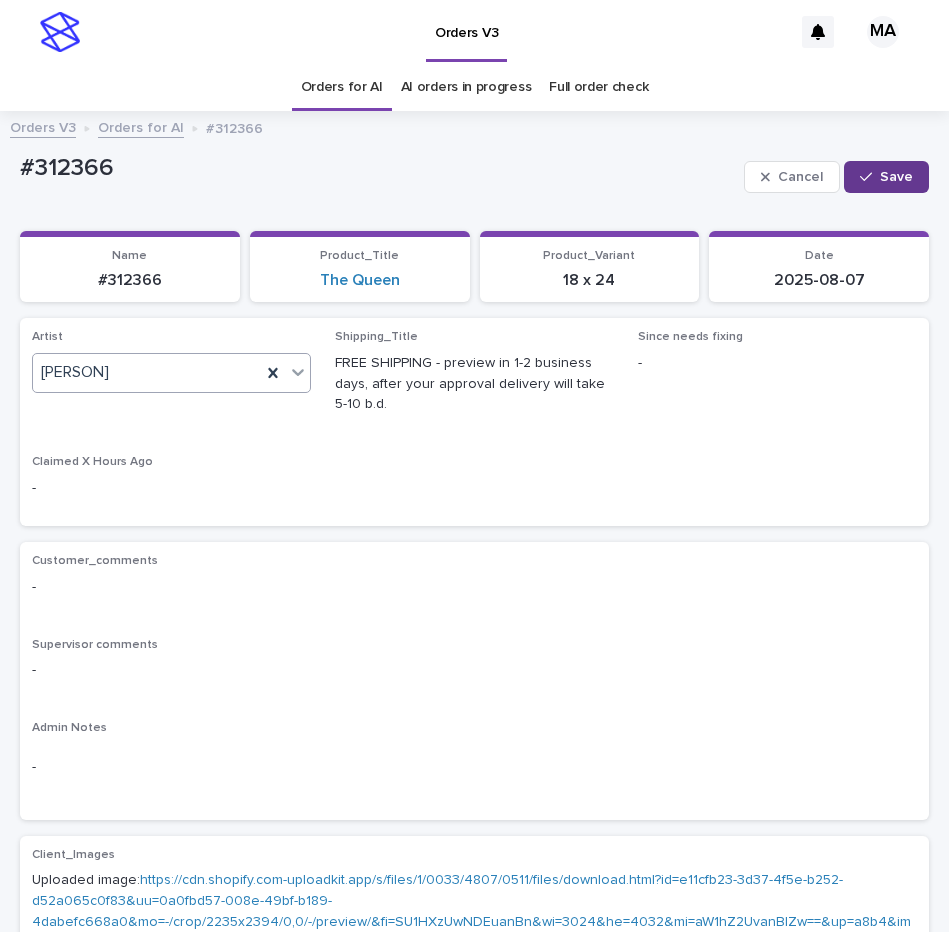 click on "Save" at bounding box center [886, 177] 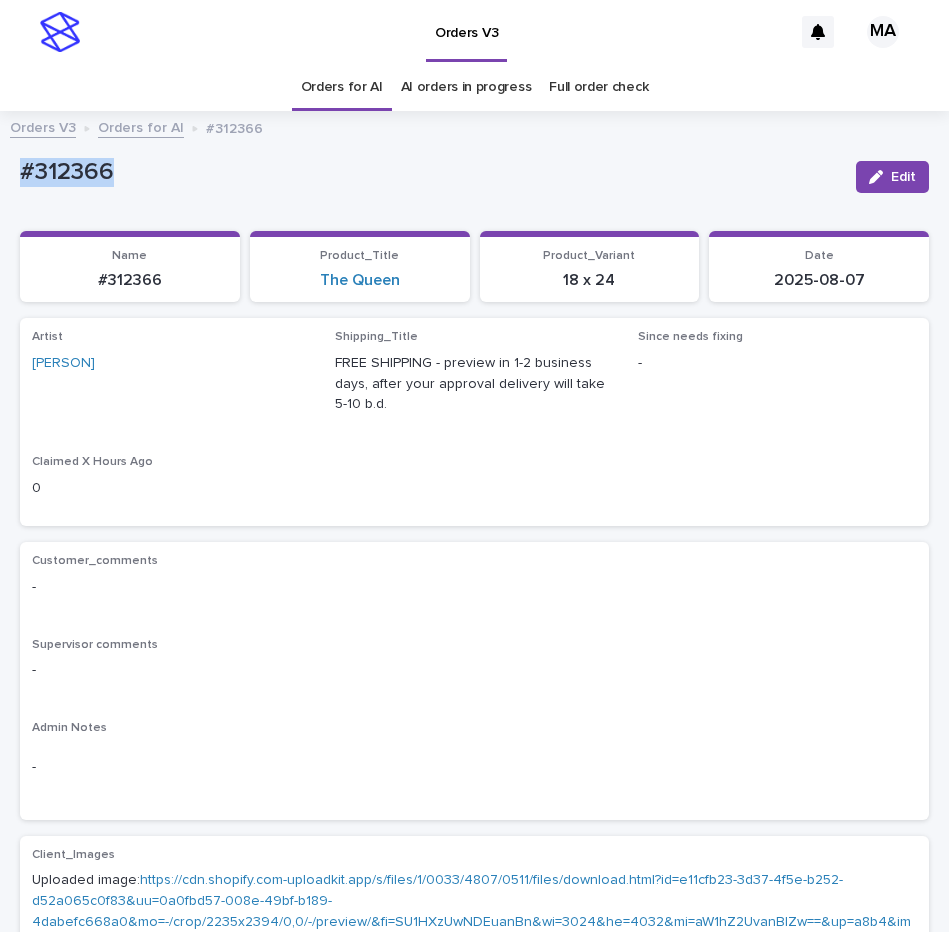 drag, startPoint x: 152, startPoint y: 179, endPoint x: -49, endPoint y: 180, distance: 201.00249 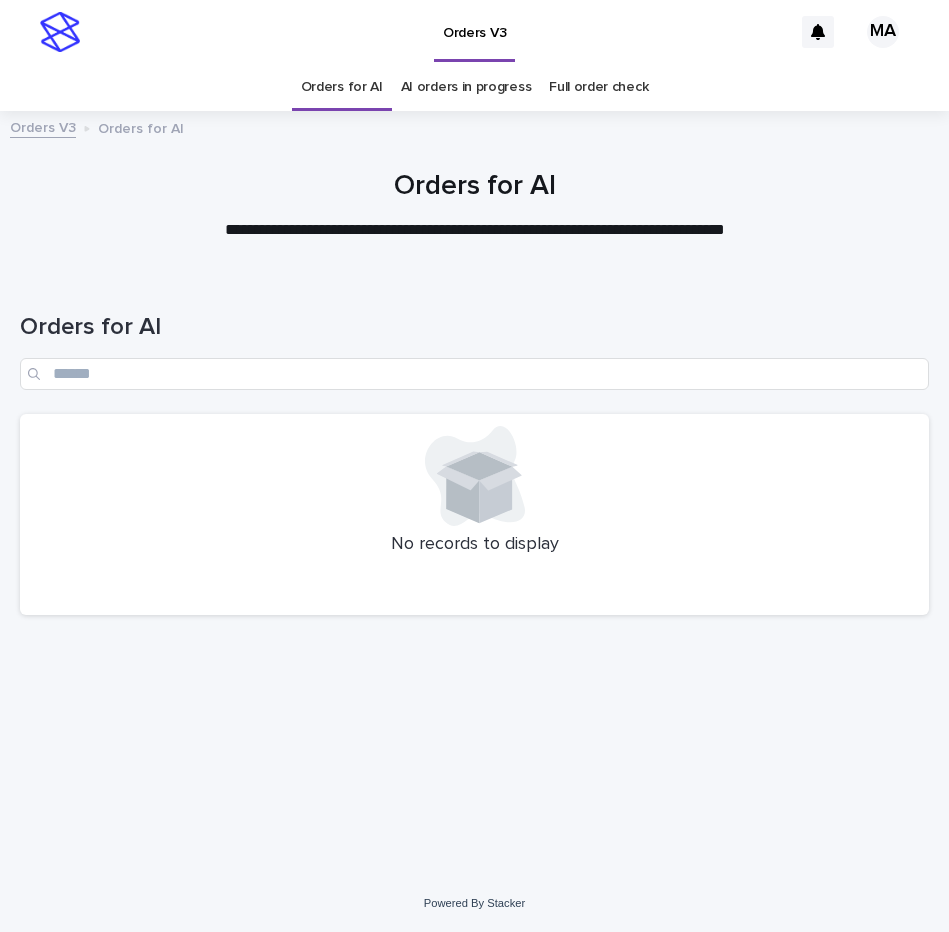 scroll, scrollTop: 0, scrollLeft: 0, axis: both 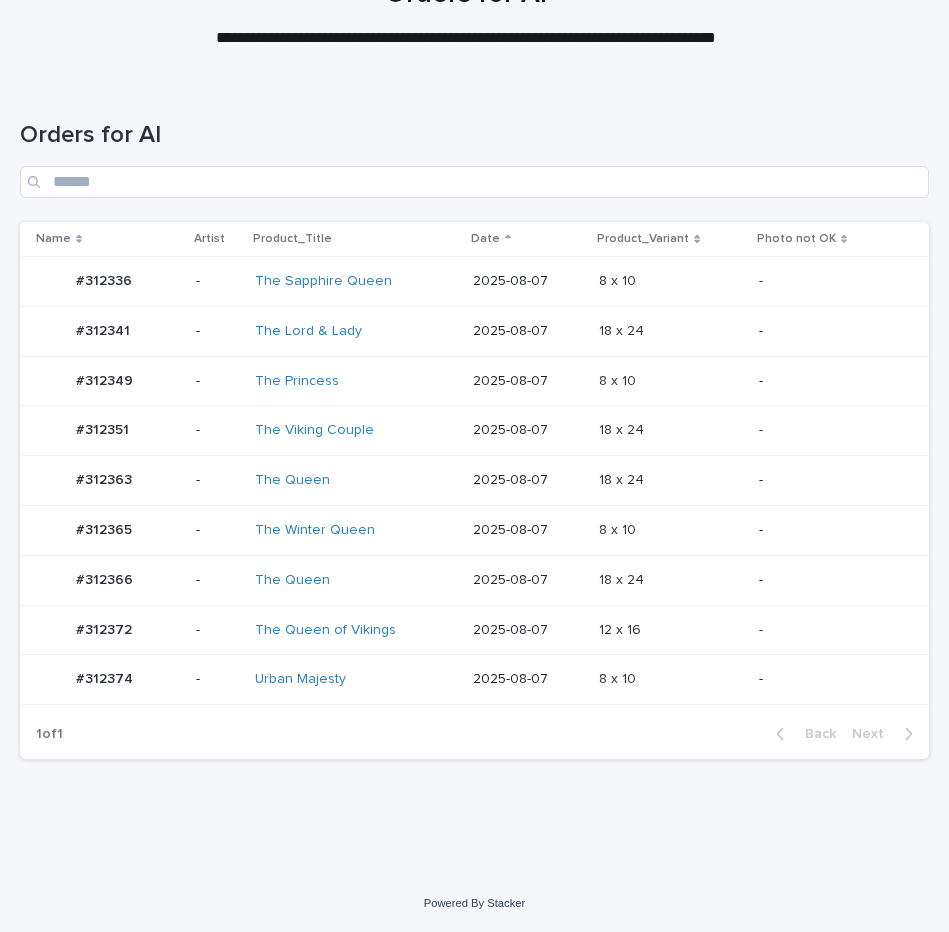 click on "12 x 16 12 x 16" at bounding box center (671, 630) 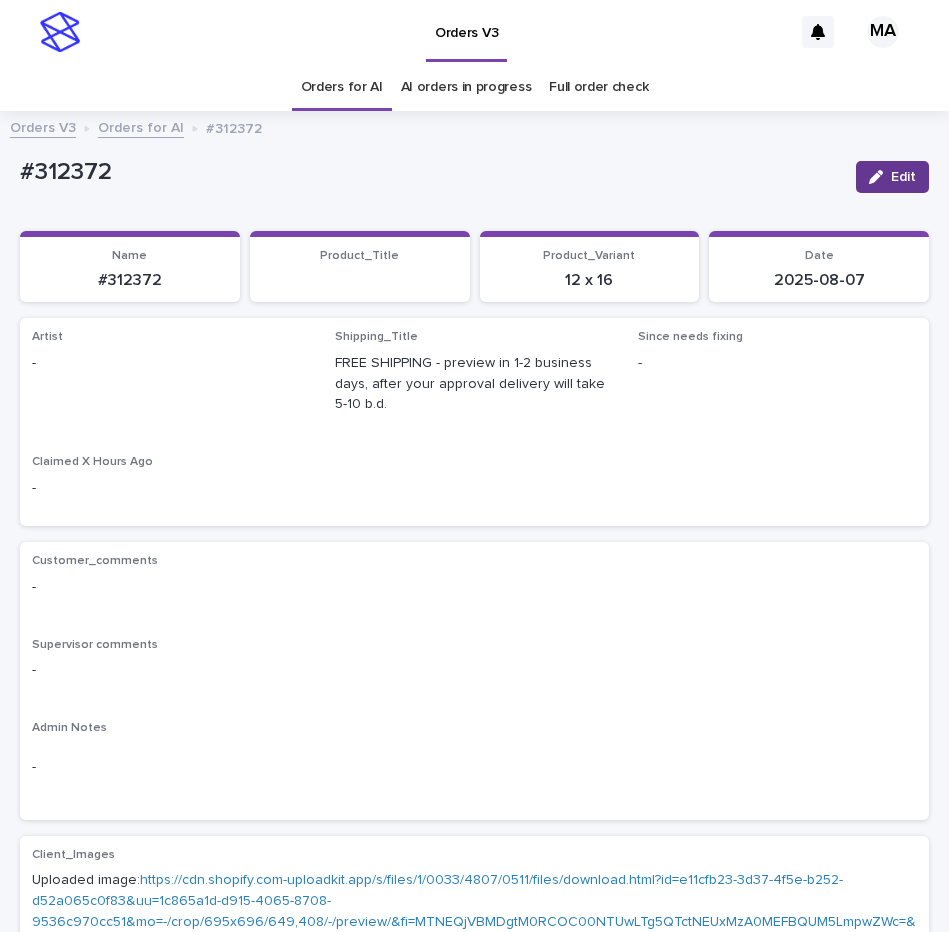 click 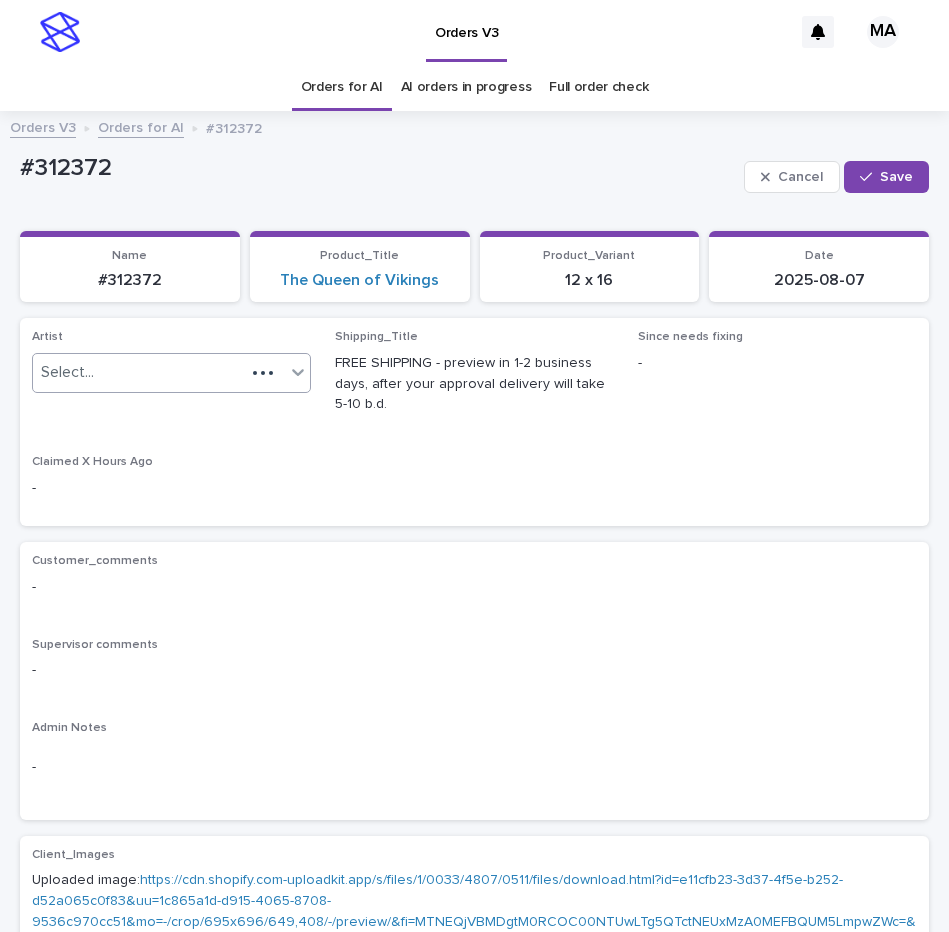 click on "Select..." at bounding box center [139, 372] 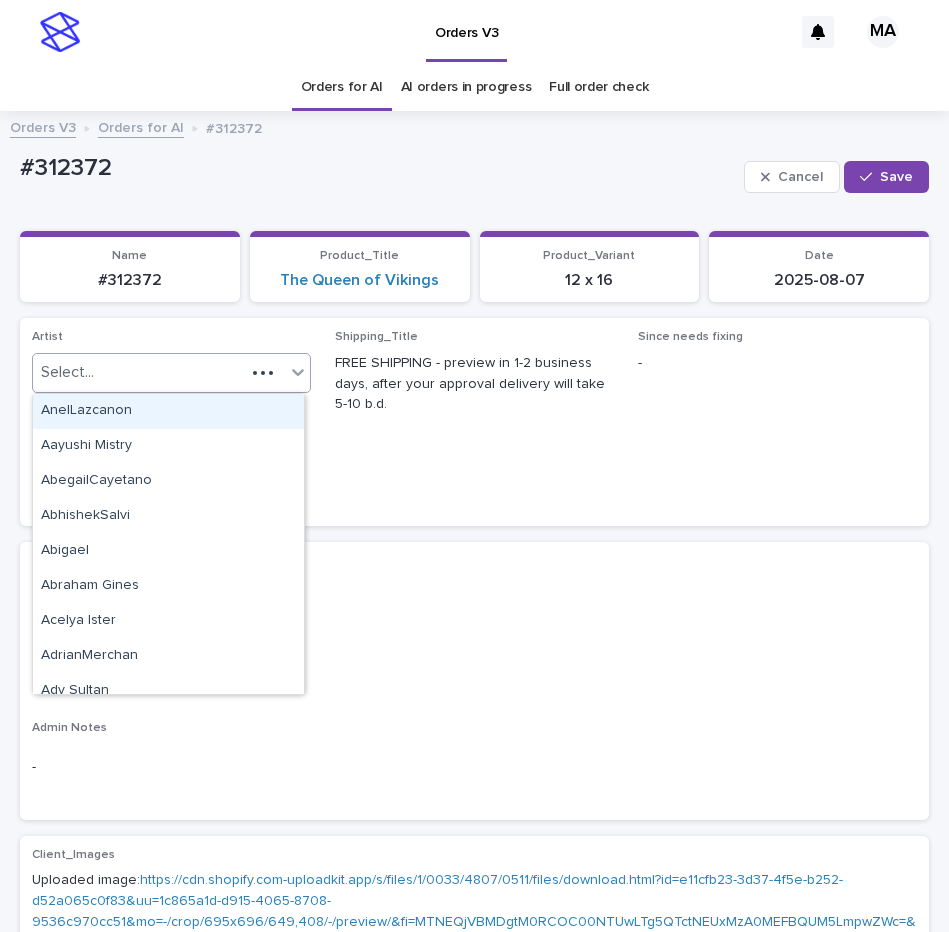 paste on "**********" 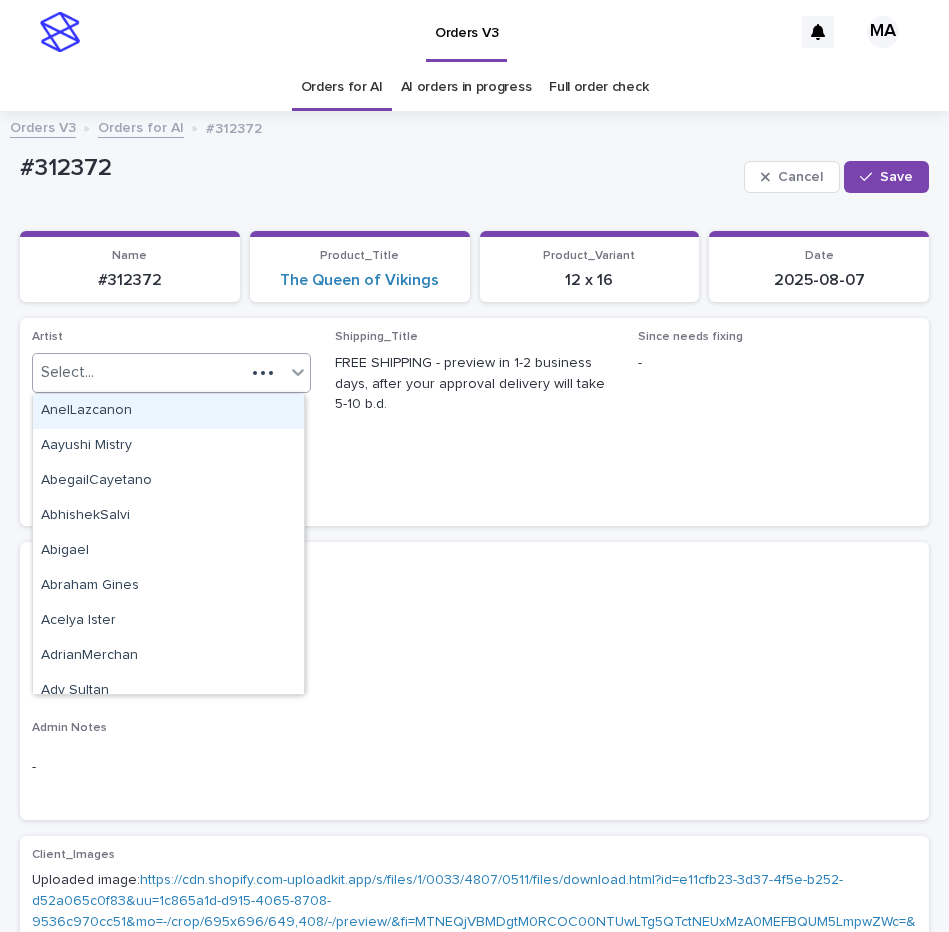 type on "**********" 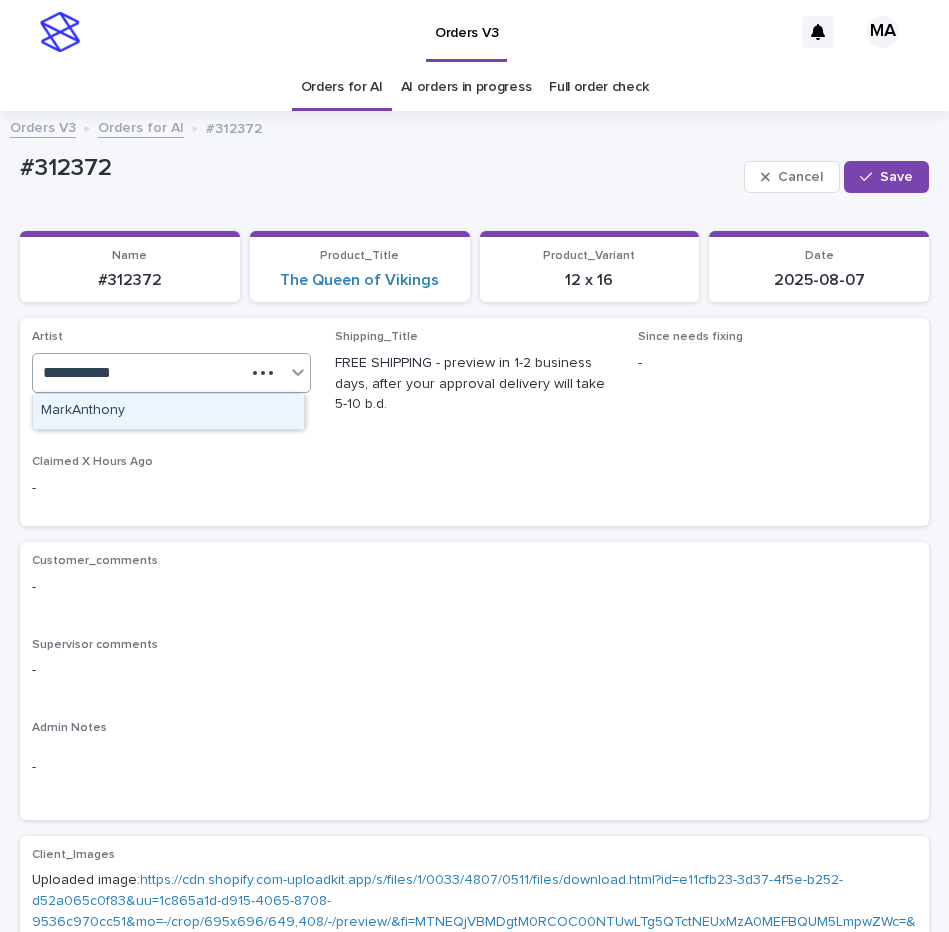 click on "MarkAnthony" at bounding box center (168, 411) 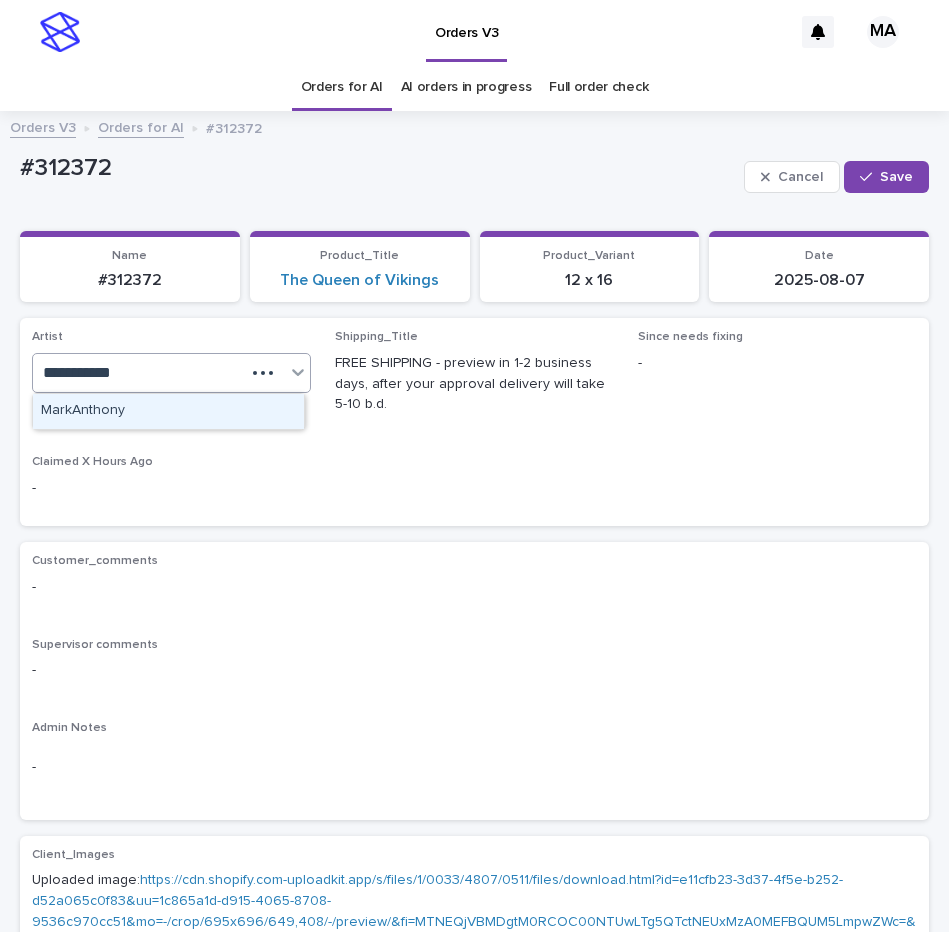 type 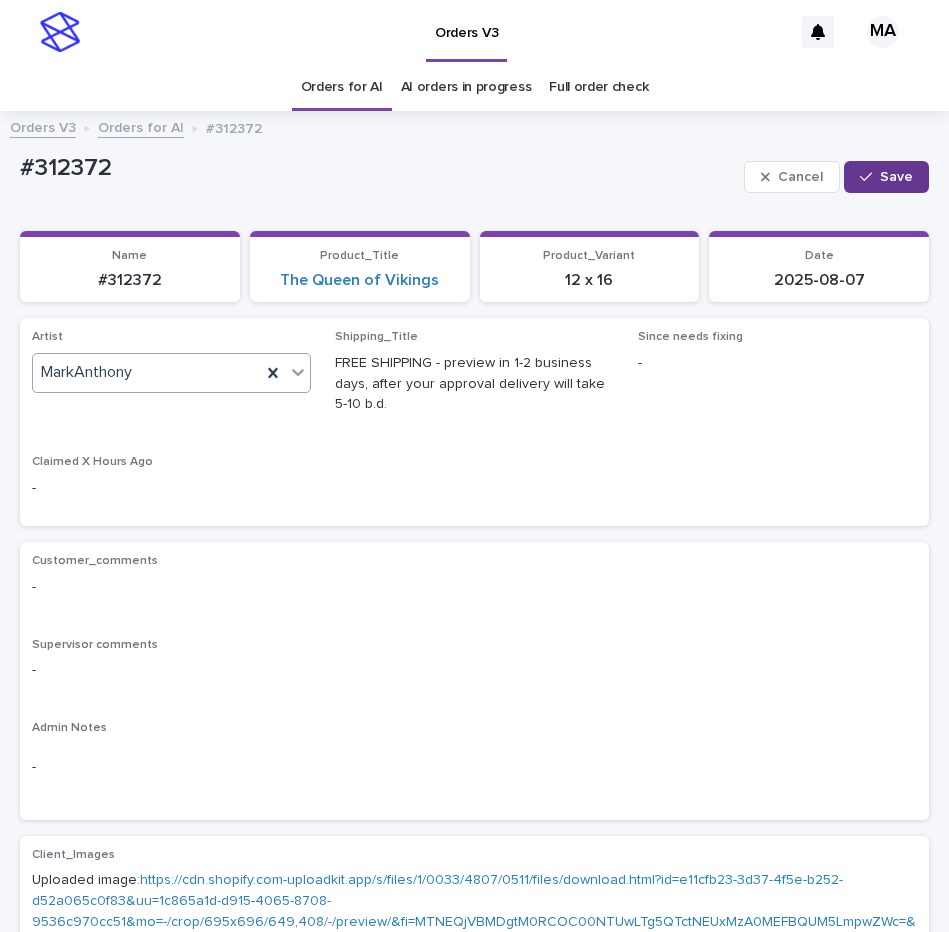 click on "Save" at bounding box center (896, 177) 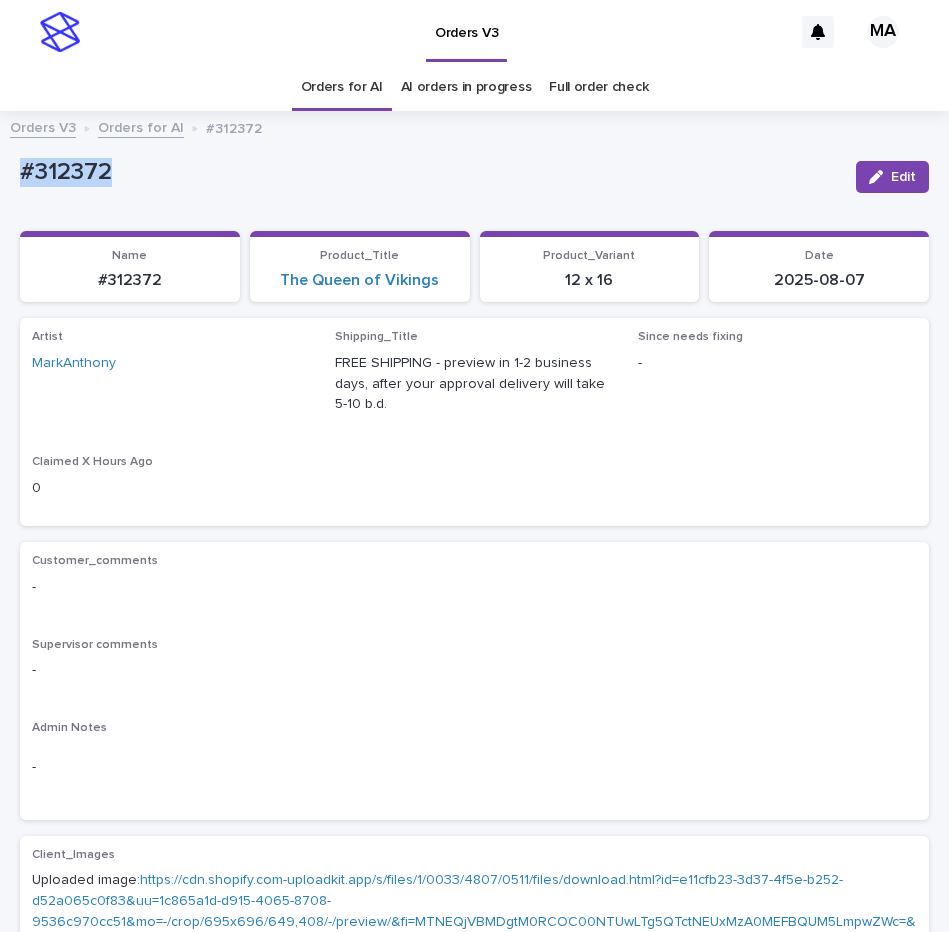 drag, startPoint x: 147, startPoint y: 164, endPoint x: 124, endPoint y: 183, distance: 29.832869 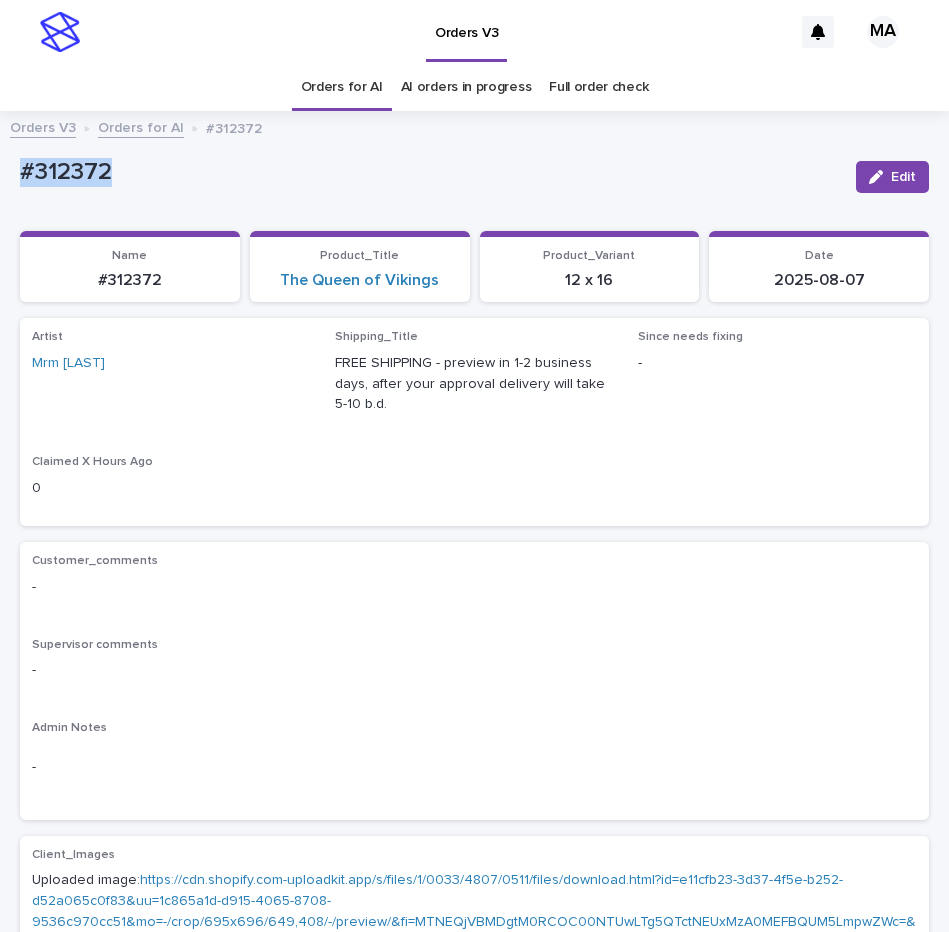 copy on "#312372" 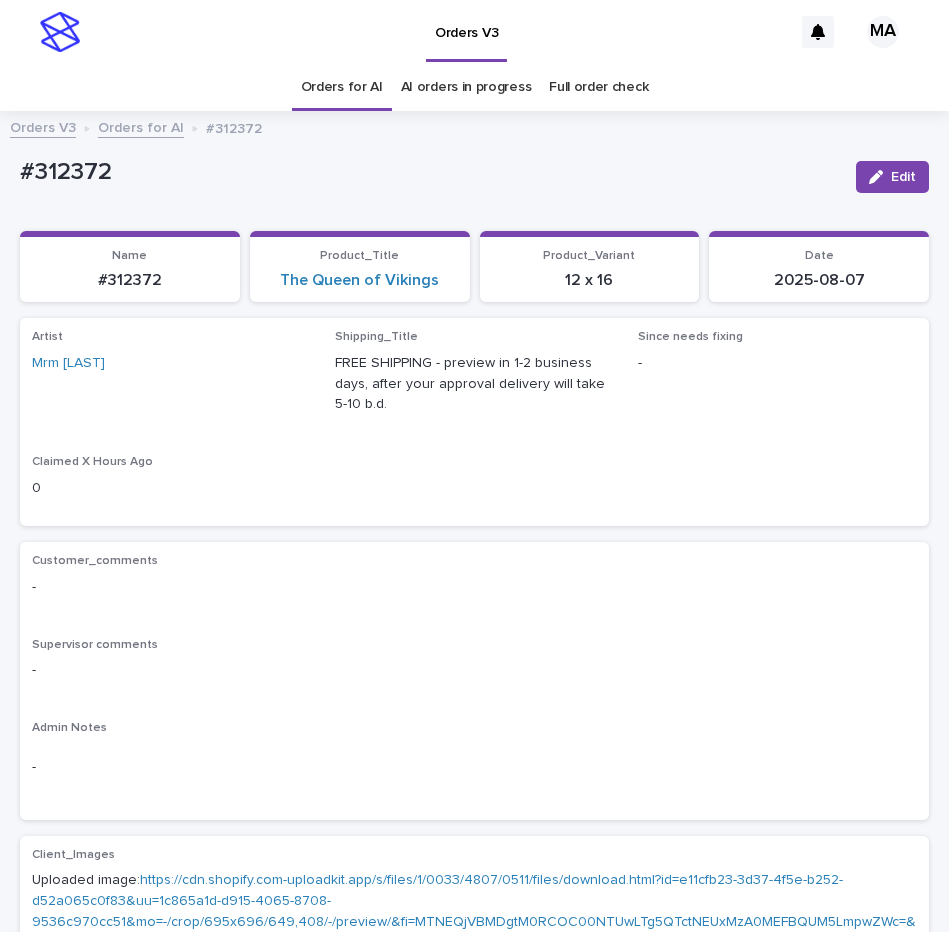 click on "#312372" at bounding box center (430, 176) 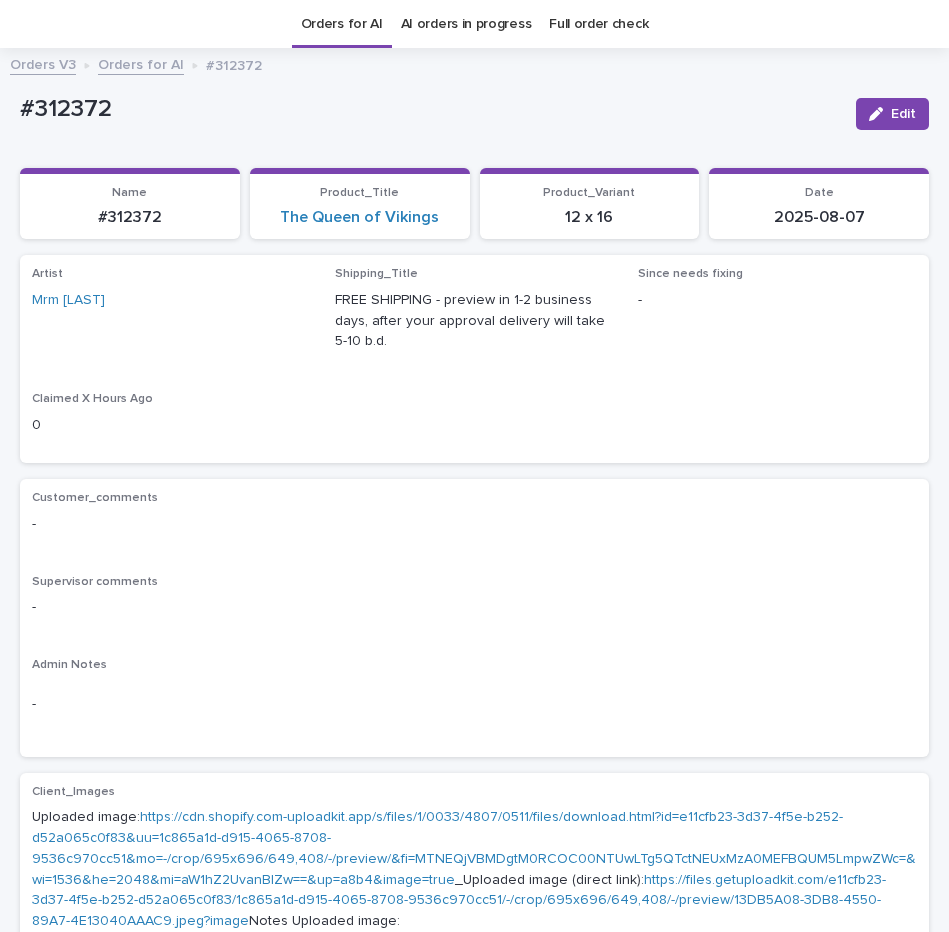 scroll, scrollTop: 64, scrollLeft: 0, axis: vertical 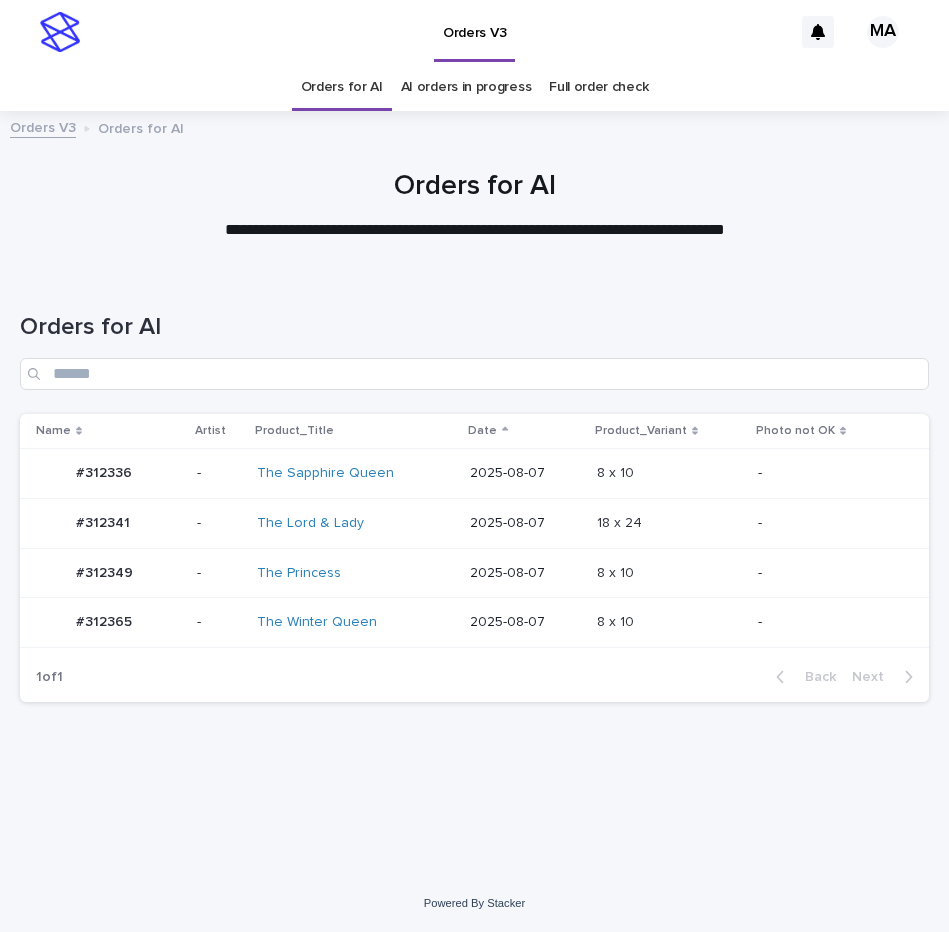 click at bounding box center [669, 473] 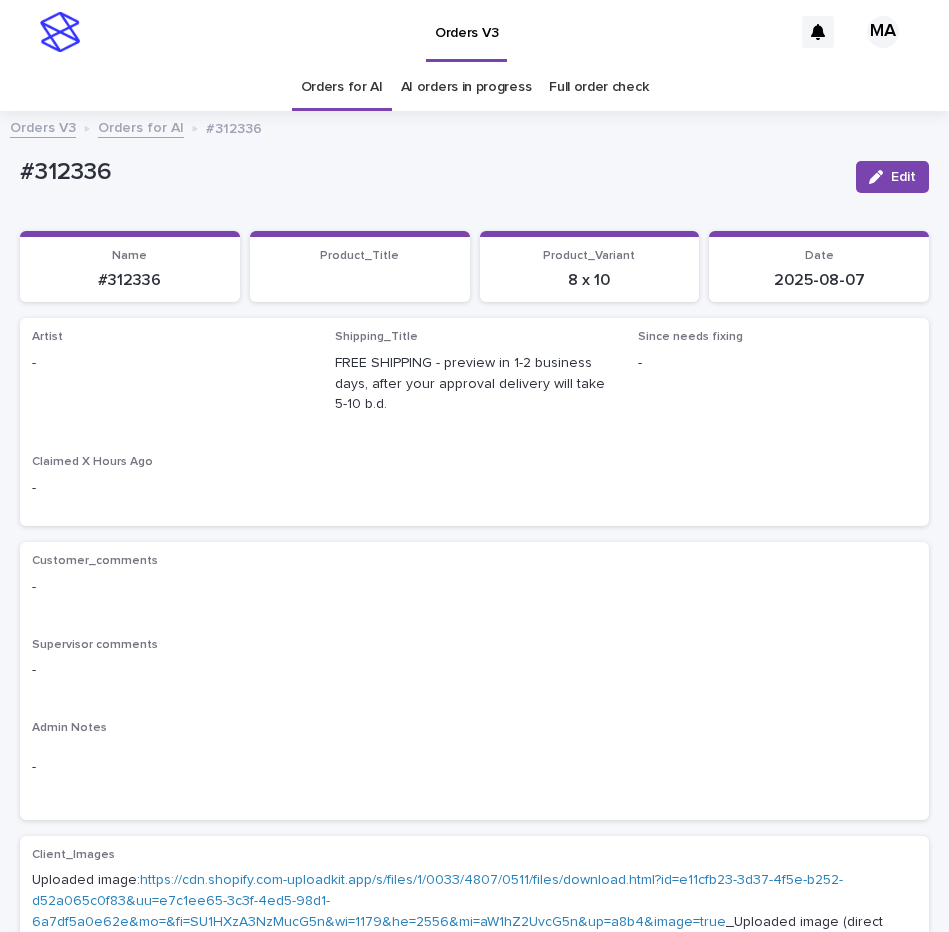 drag, startPoint x: 890, startPoint y: 182, endPoint x: 282, endPoint y: 331, distance: 625.9912 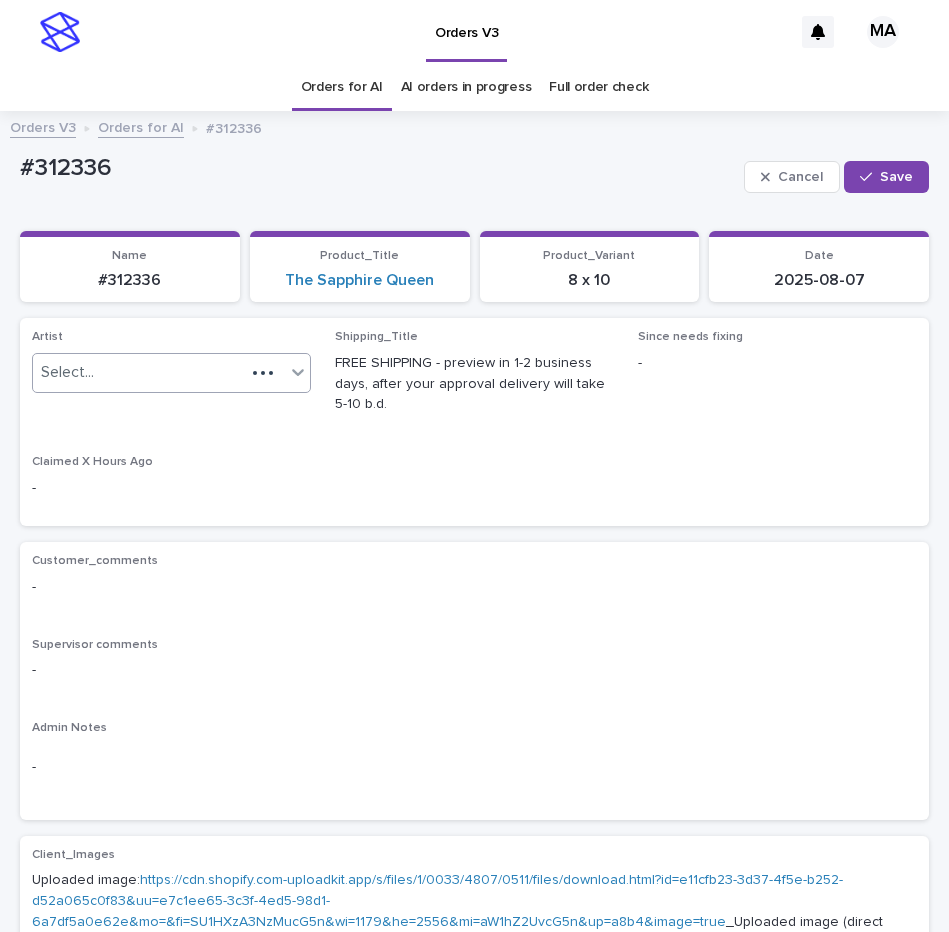 click on "Select..." at bounding box center [139, 372] 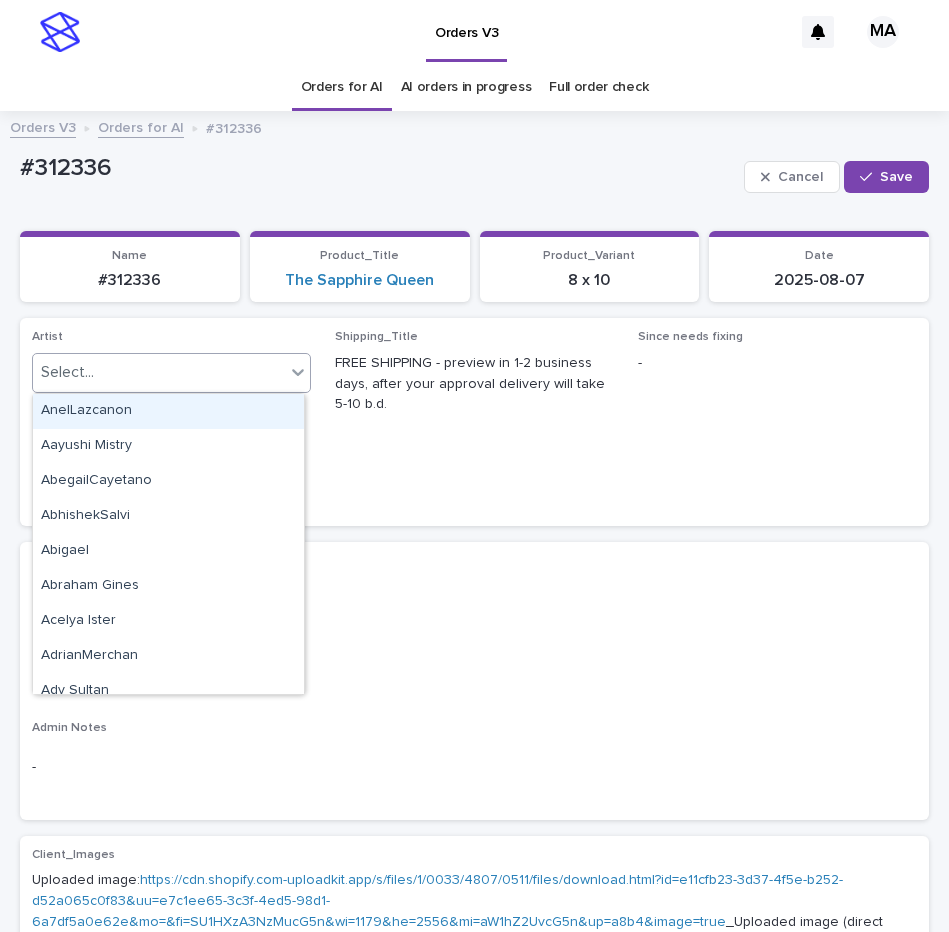paste on "**********" 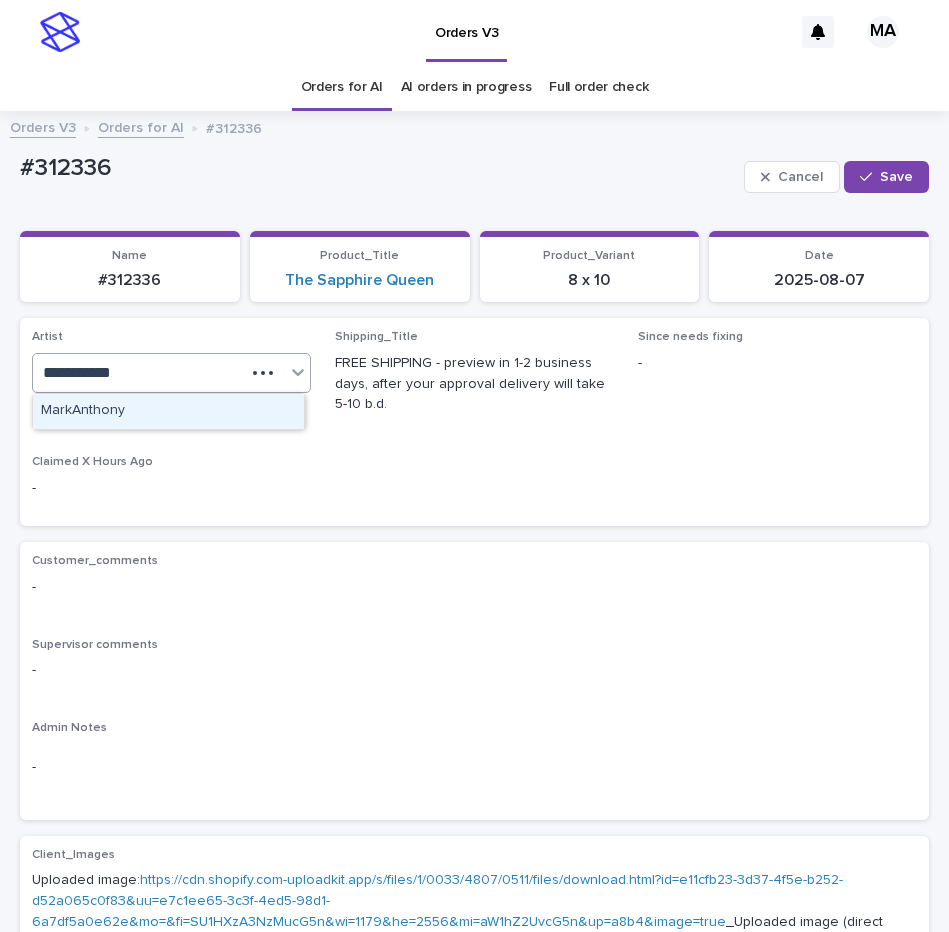 click on "MarkAnthony" at bounding box center [168, 411] 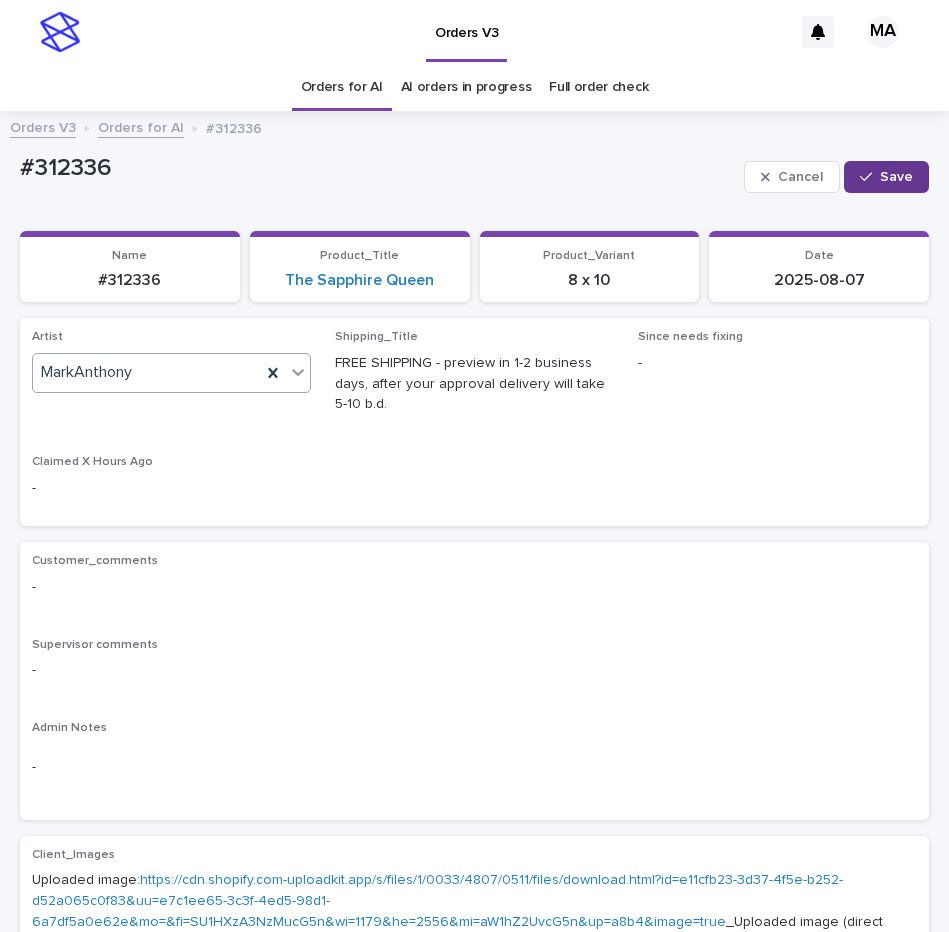 click on "Save" at bounding box center (896, 177) 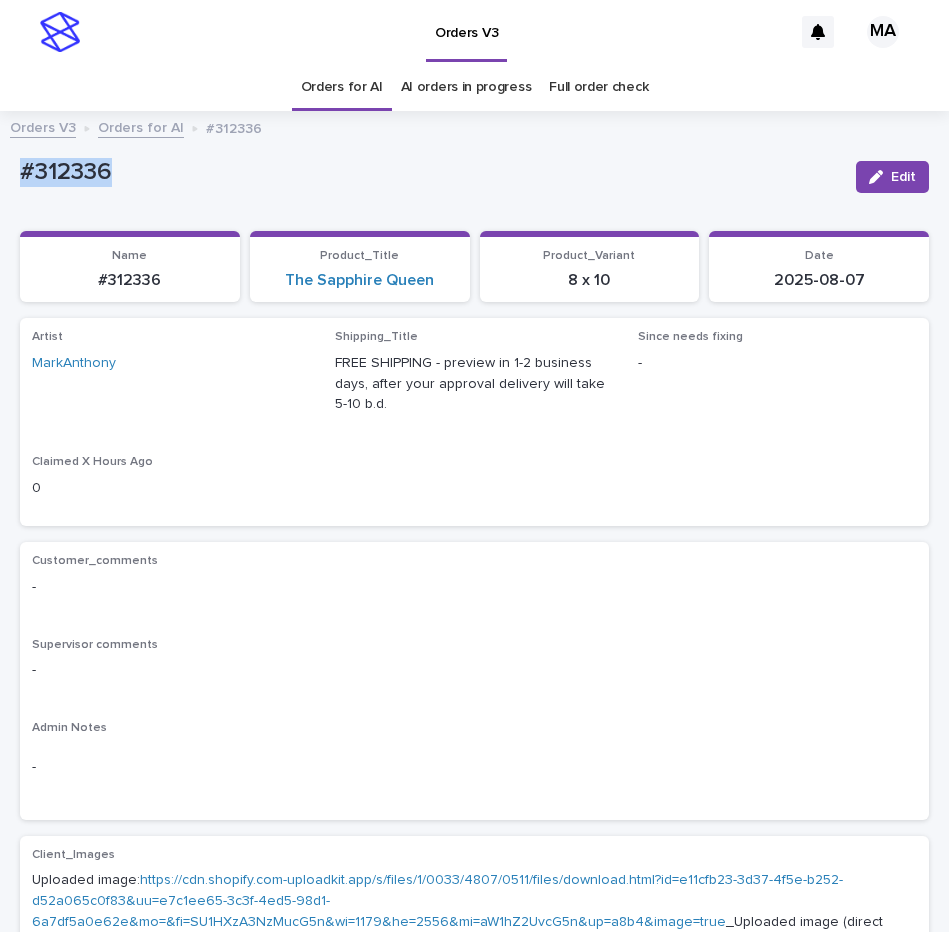drag, startPoint x: 160, startPoint y: 174, endPoint x: -29, endPoint y: 174, distance: 189 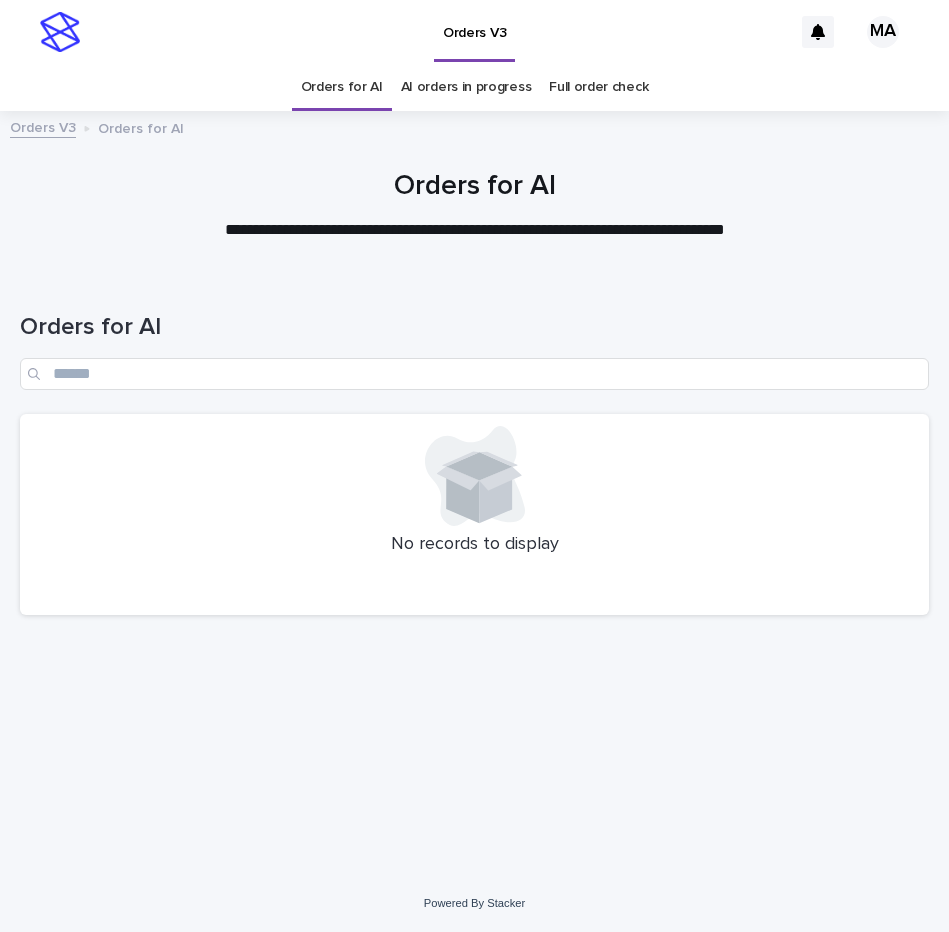 scroll, scrollTop: 0, scrollLeft: 0, axis: both 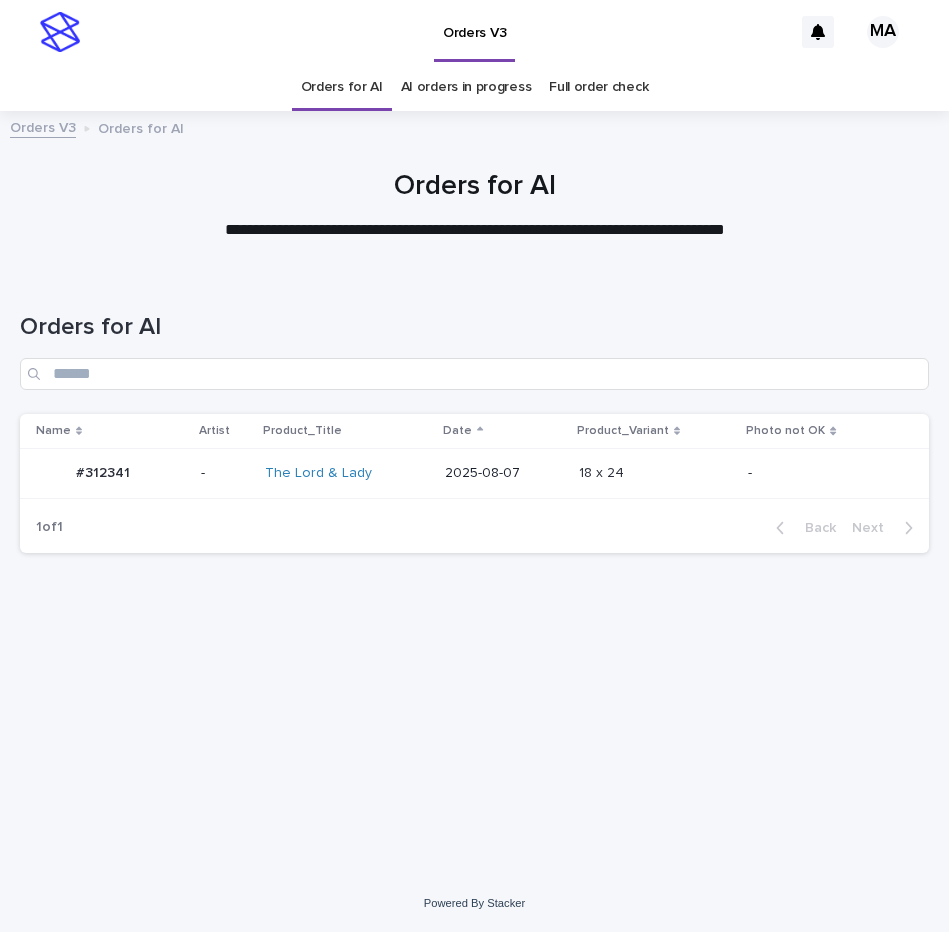 click on "-" at bounding box center (822, 473) 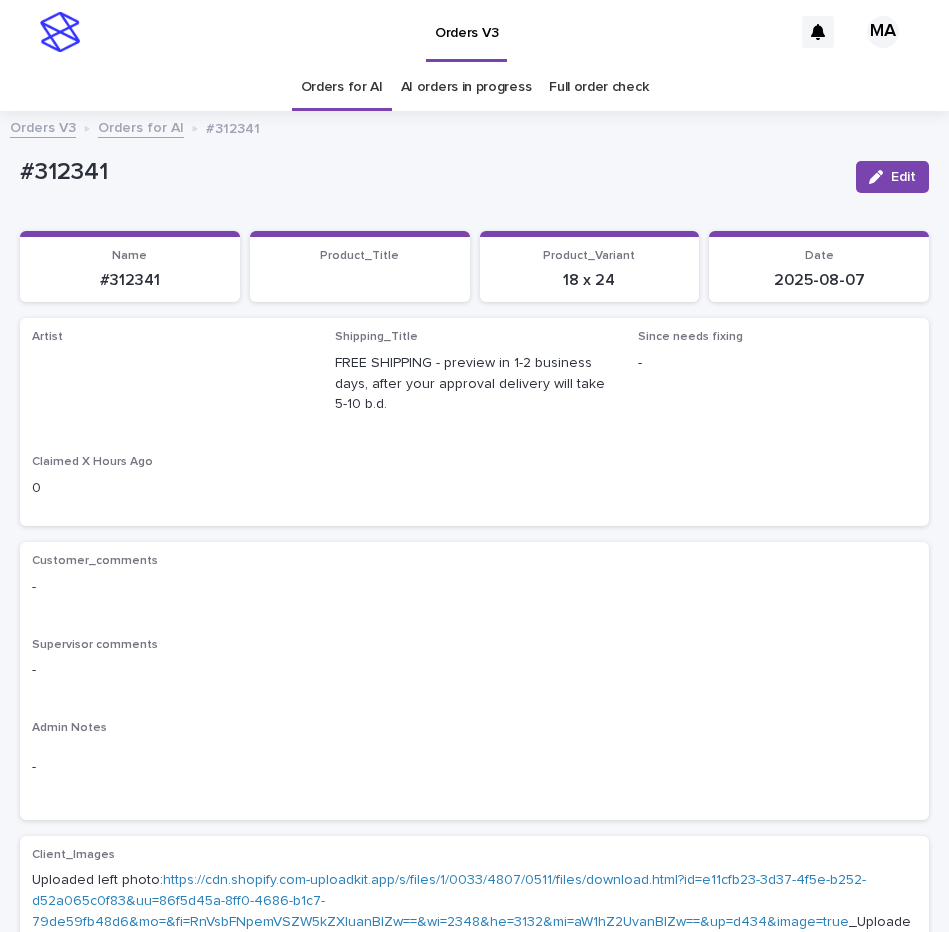 click at bounding box center (880, 177) 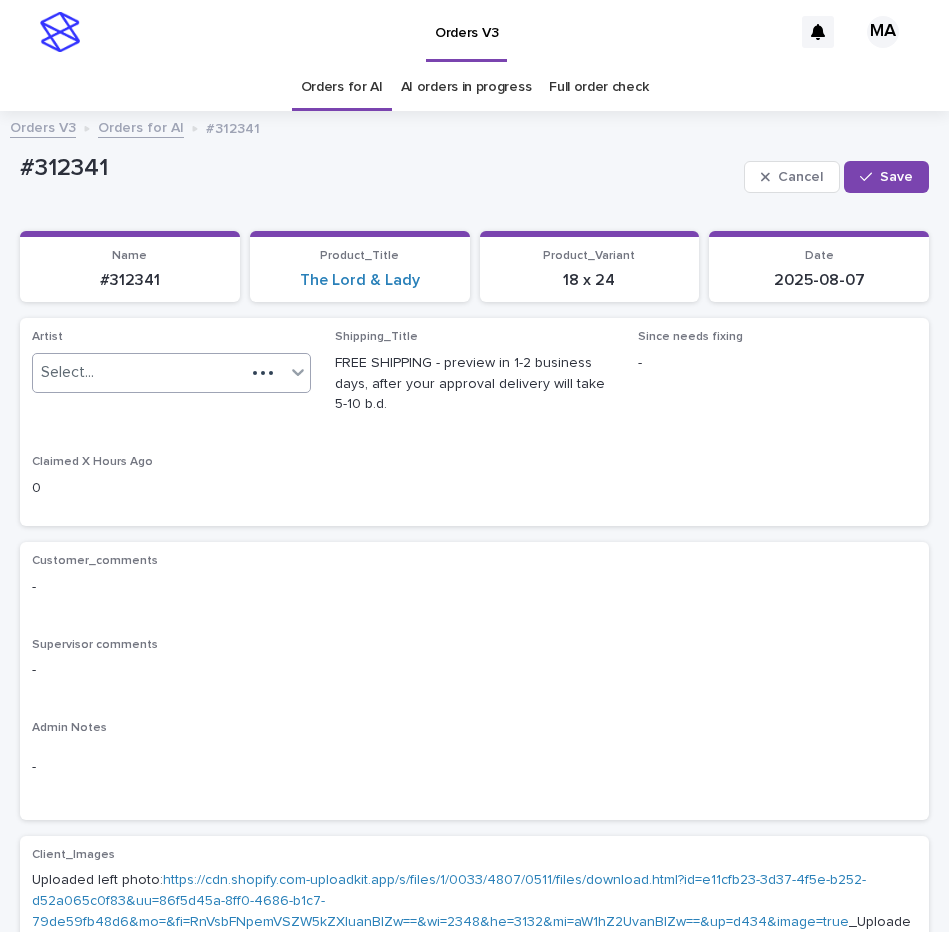 click on "Select..." at bounding box center (139, 372) 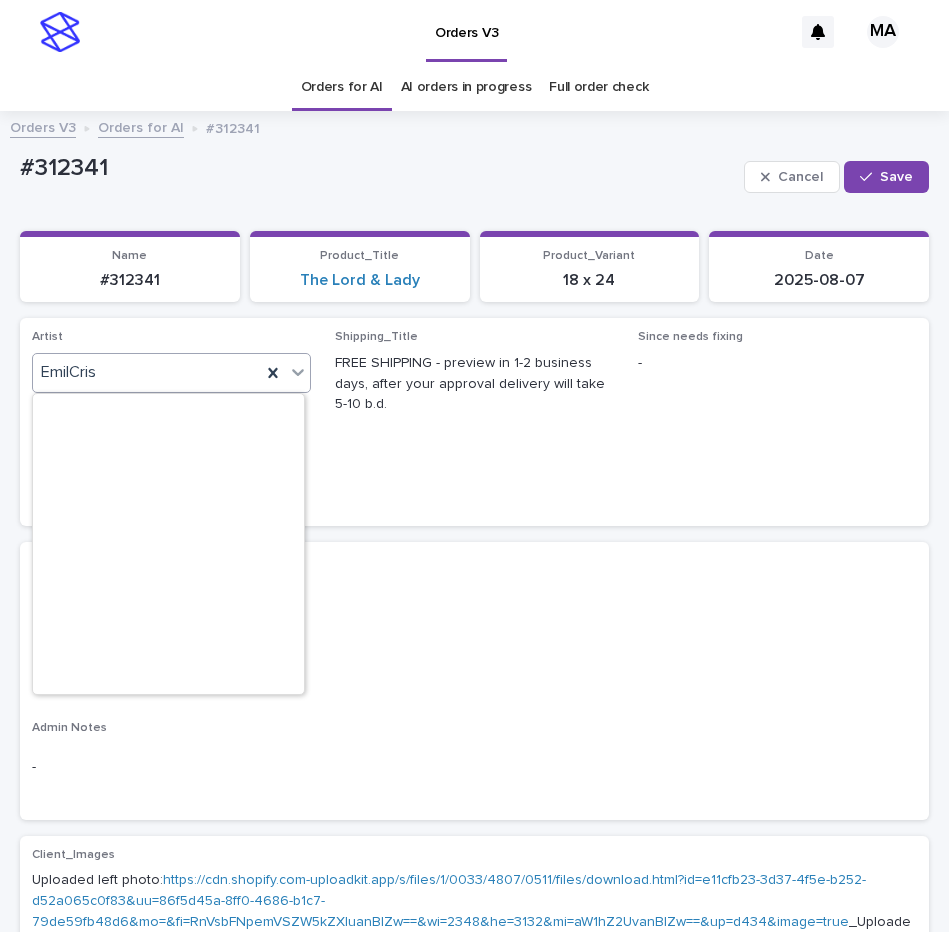 scroll, scrollTop: 4165, scrollLeft: 0, axis: vertical 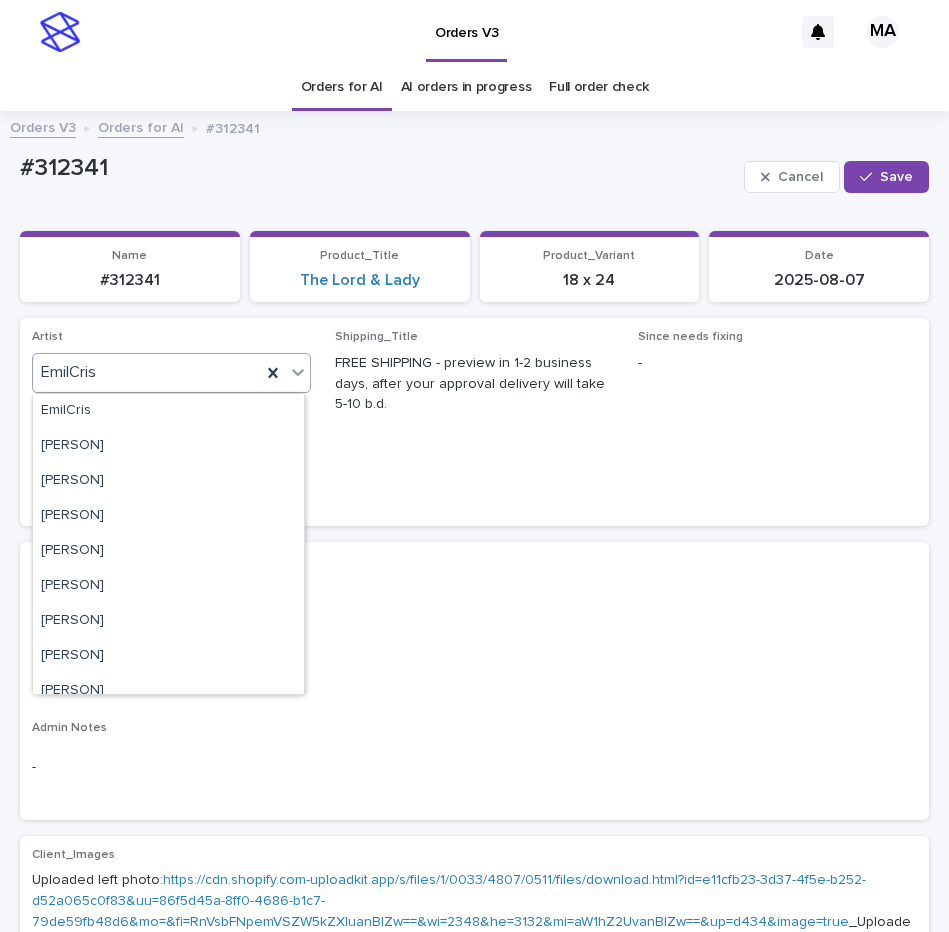 paste on "**********" 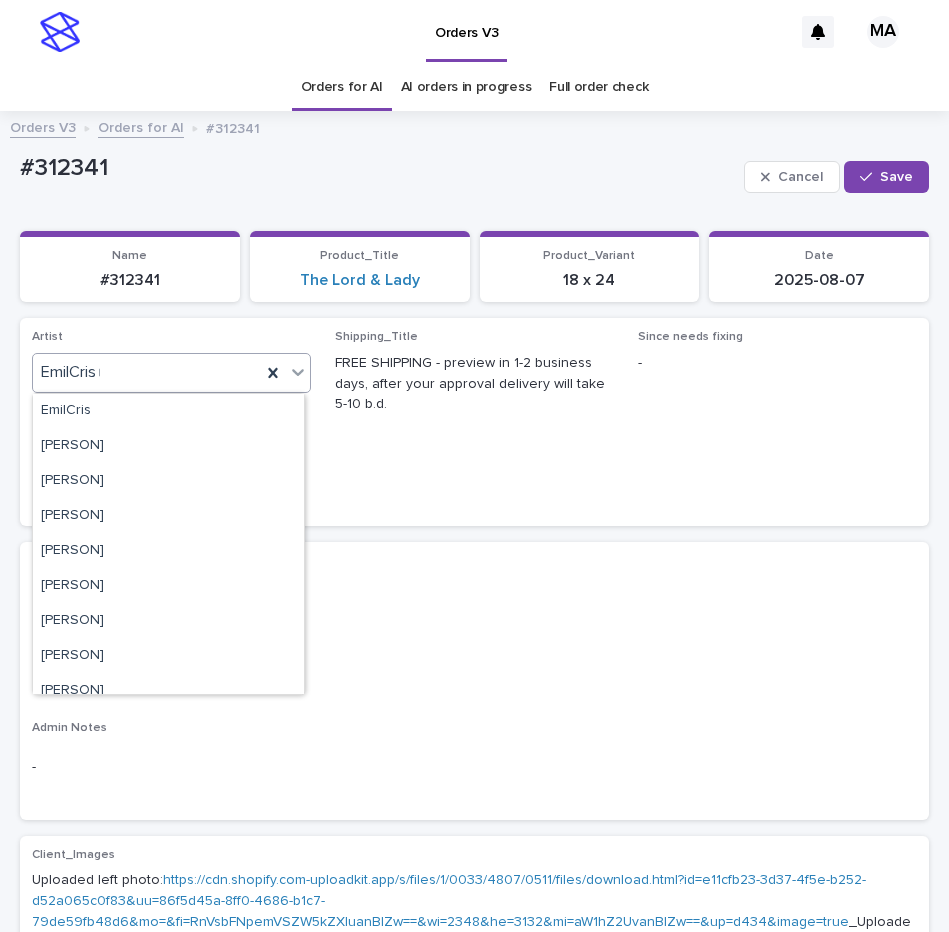 scroll, scrollTop: 0, scrollLeft: 0, axis: both 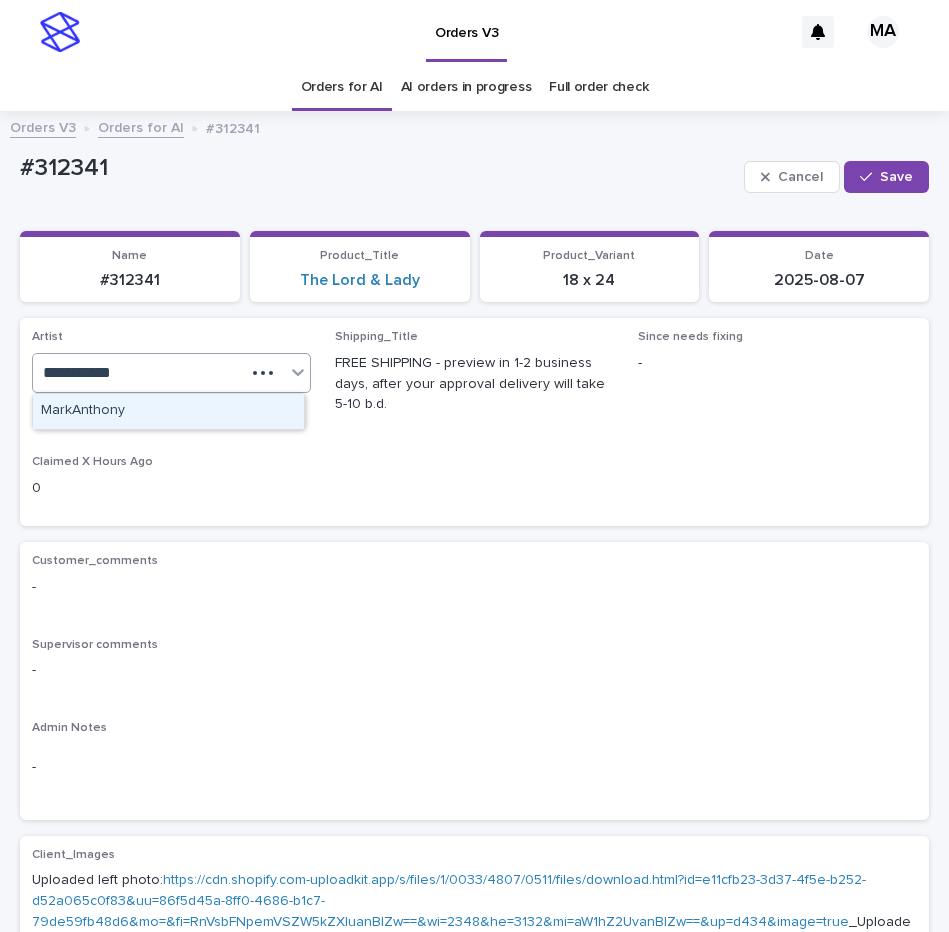 click on "MarkAnthony" at bounding box center (168, 411) 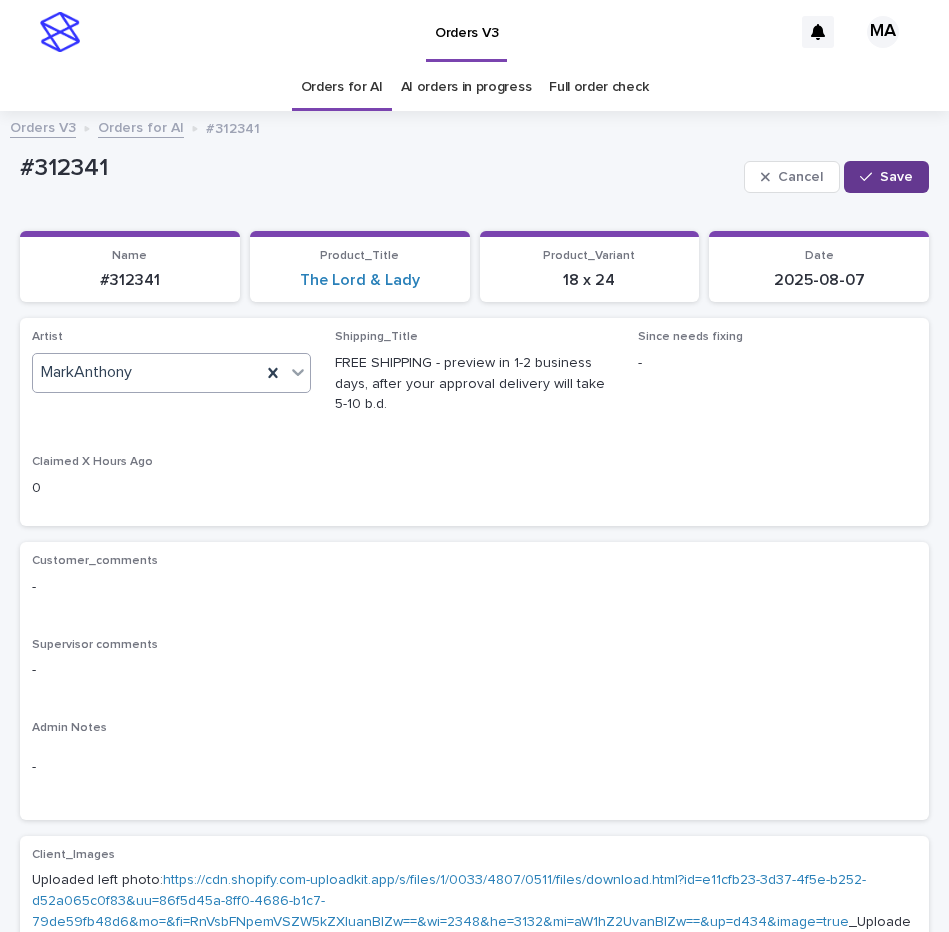 click on "Save" at bounding box center [886, 177] 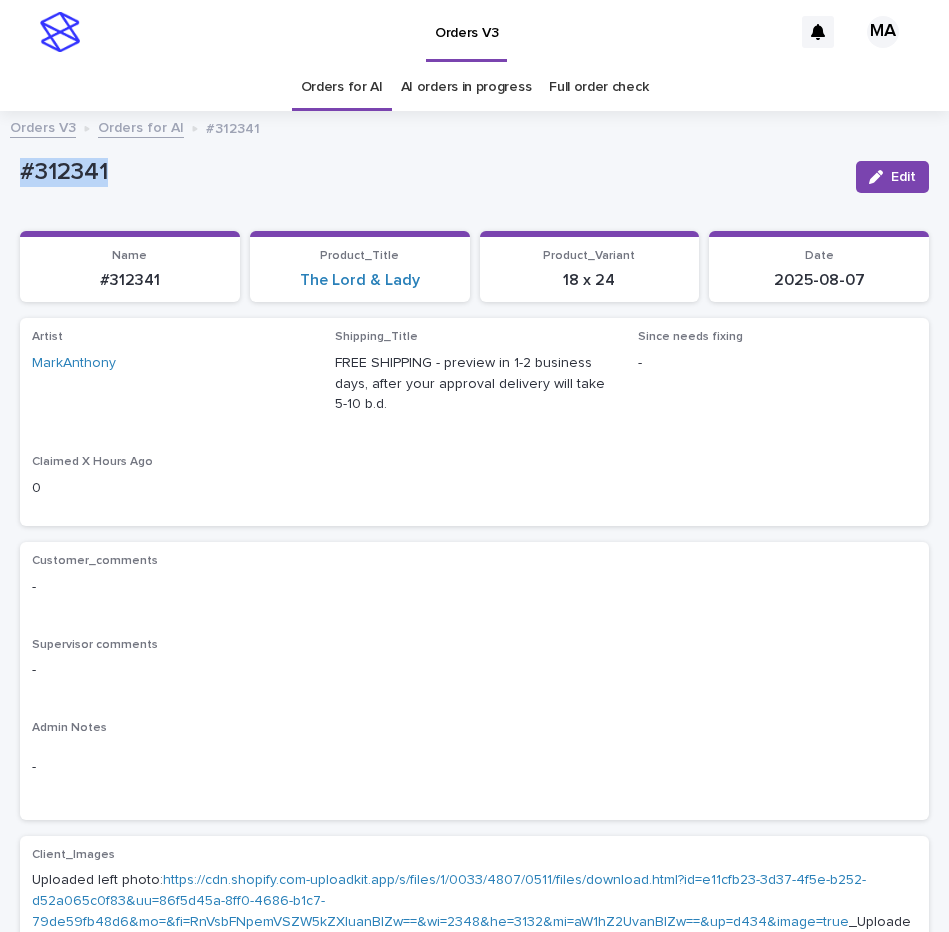 drag, startPoint x: 26, startPoint y: 185, endPoint x: -60, endPoint y: 191, distance: 86.209045 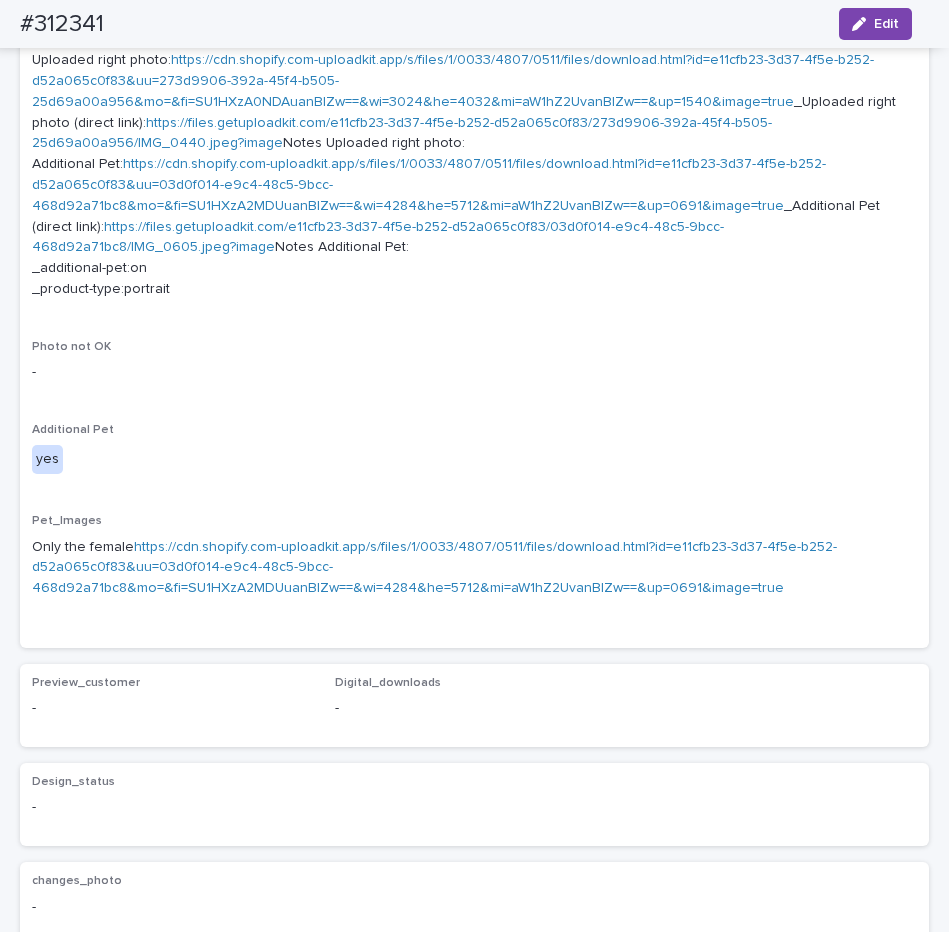 scroll, scrollTop: 1260, scrollLeft: 0, axis: vertical 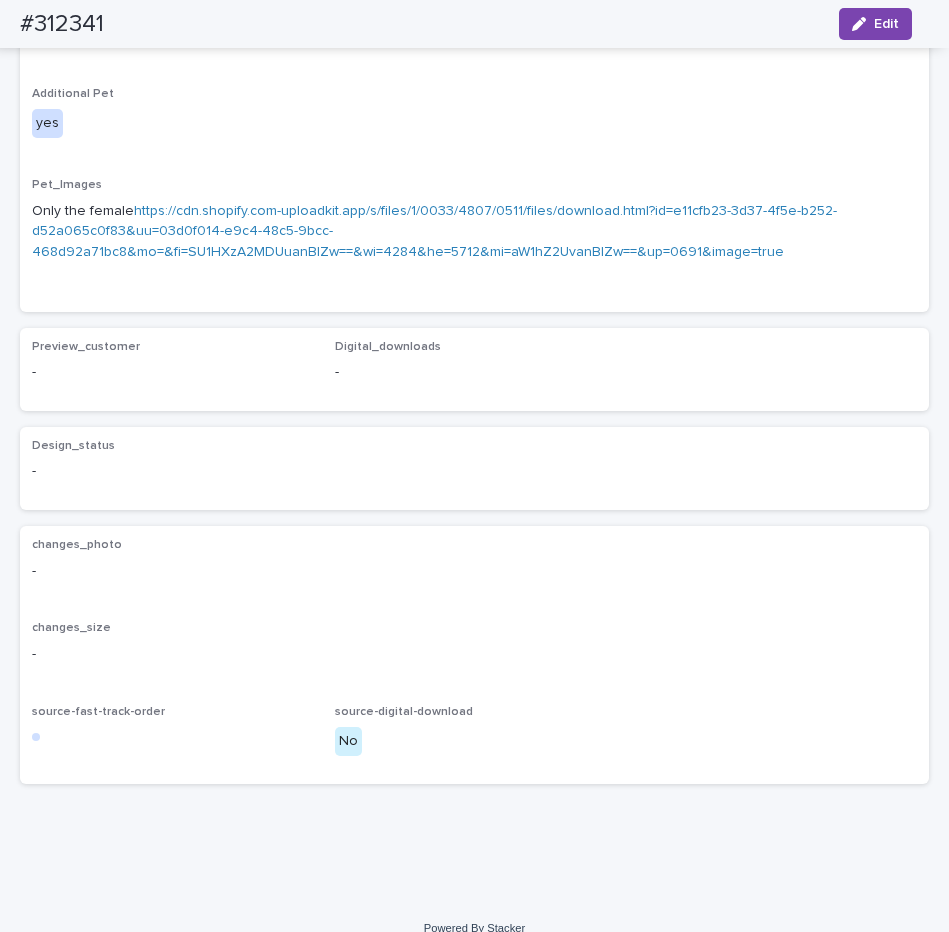 click on "https://cdn.shopify.com-uploadkit.app/s/files/1/0033/4807/0511/files/download.html?id=e11cfb23-3d37-4f5e-b252-d52a065c0f83&uu=03d0f014-e9c4-48c5-9bcc-468d92a71bc8&mo=&fi=SU1HXzA2MDUuanBlZw==&wi=4284&he=5712&mi=aW1hZ2UvanBlZw==&up=0691&image=true" at bounding box center [434, 232] 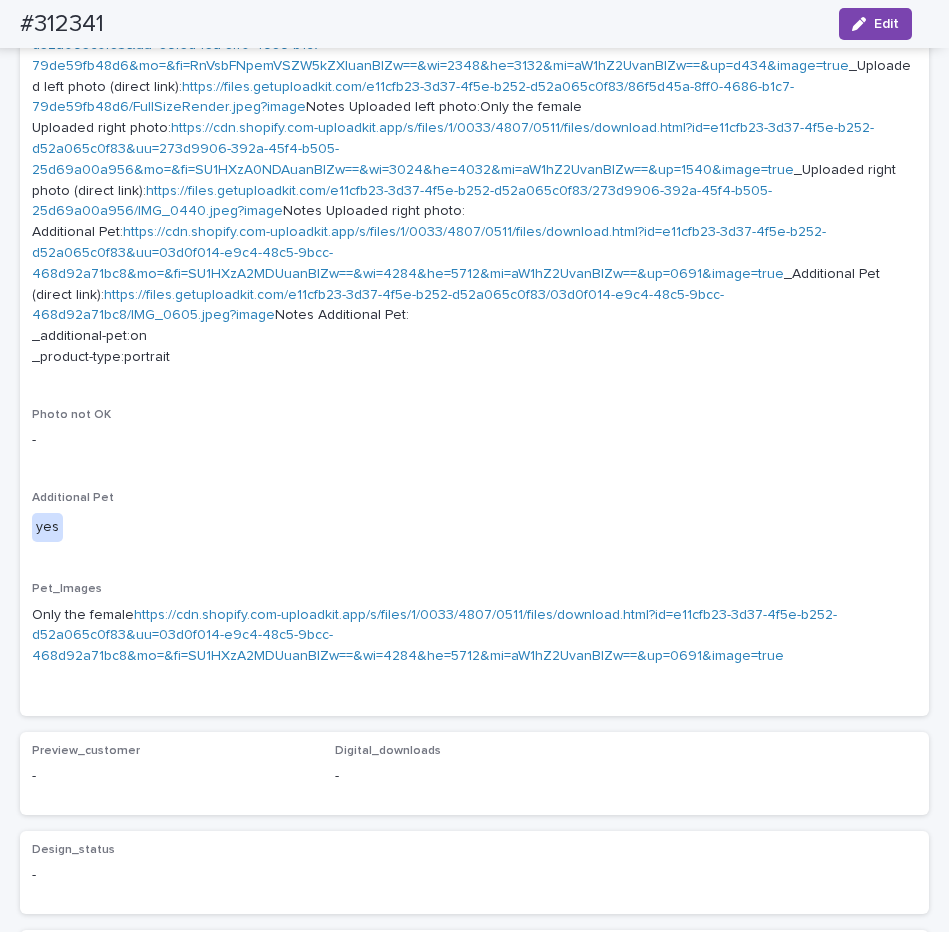 scroll, scrollTop: 756, scrollLeft: 0, axis: vertical 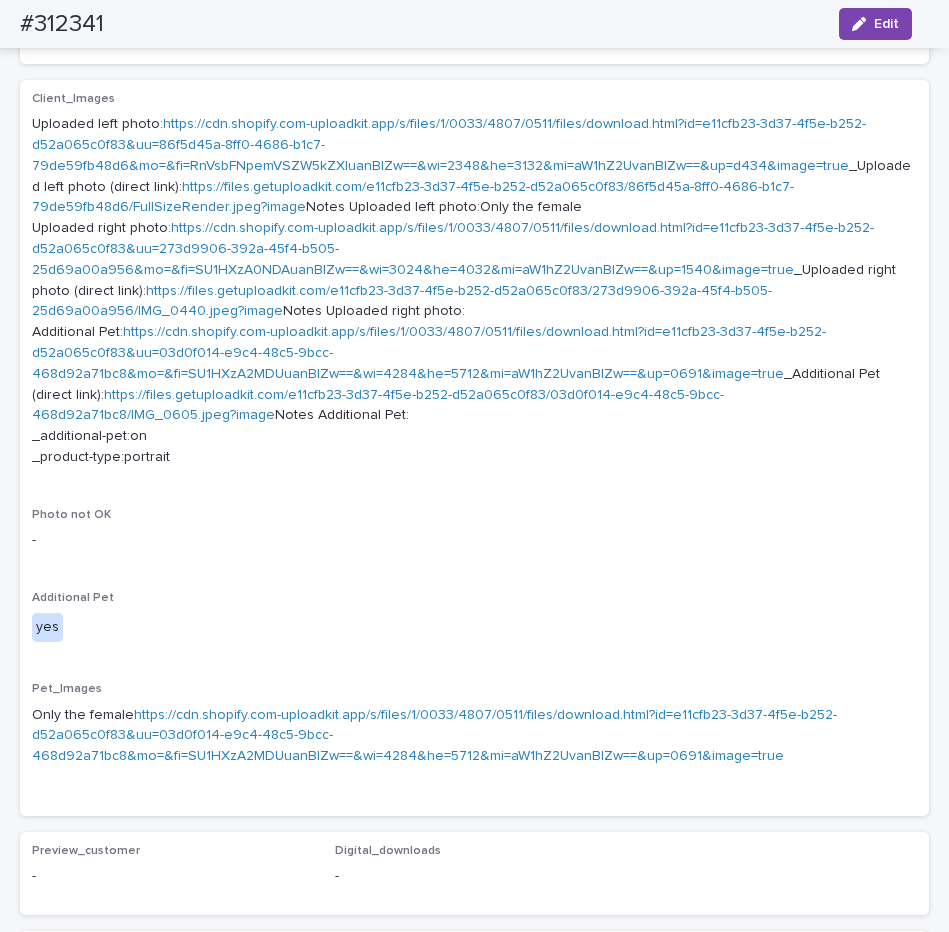 click on "https://cdn.shopify.com-uploadkit.app/s/files/1/0033/4807/0511/files/download.html?id=e11cfb23-3d37-4f5e-b252-d52a065c0f83&uu=03d0f014-e9c4-48c5-9bcc-468d92a71bc8&mo=&fi=SU1HXzA2MDUuanBlZw==&wi=4284&he=5712&mi=aW1hZ2UvanBlZw==&up=0691&image=true" at bounding box center (429, 353) 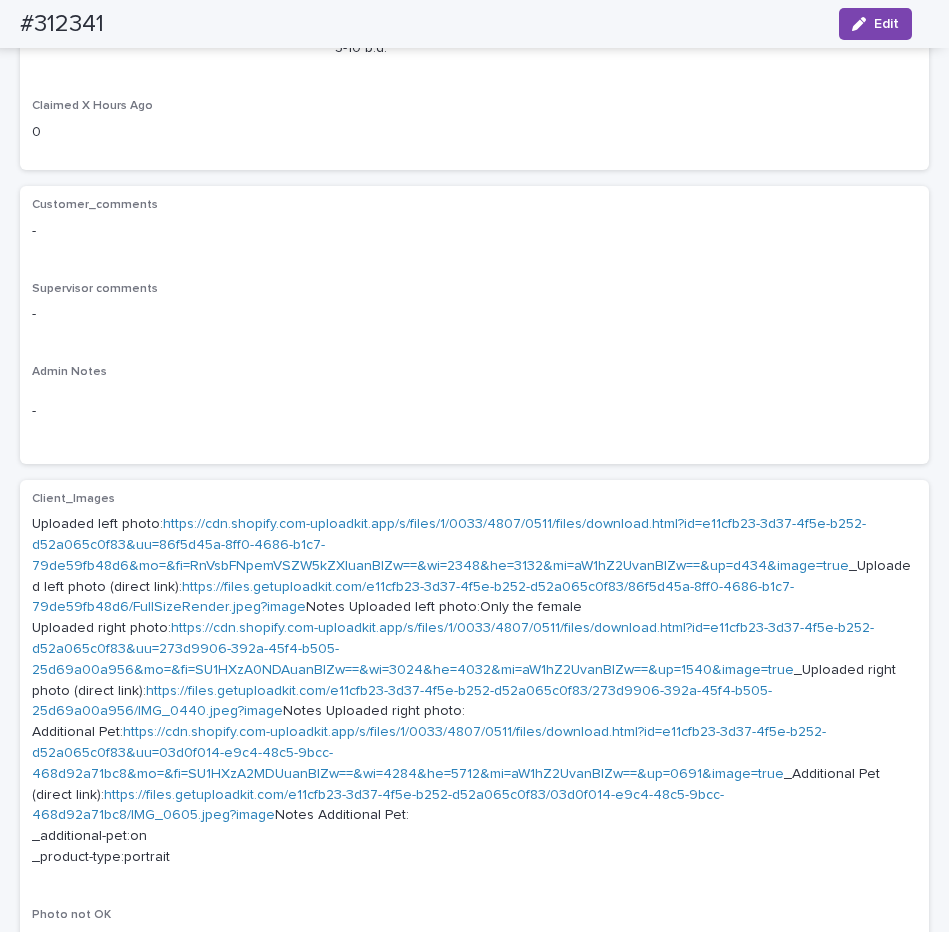 scroll, scrollTop: 336, scrollLeft: 0, axis: vertical 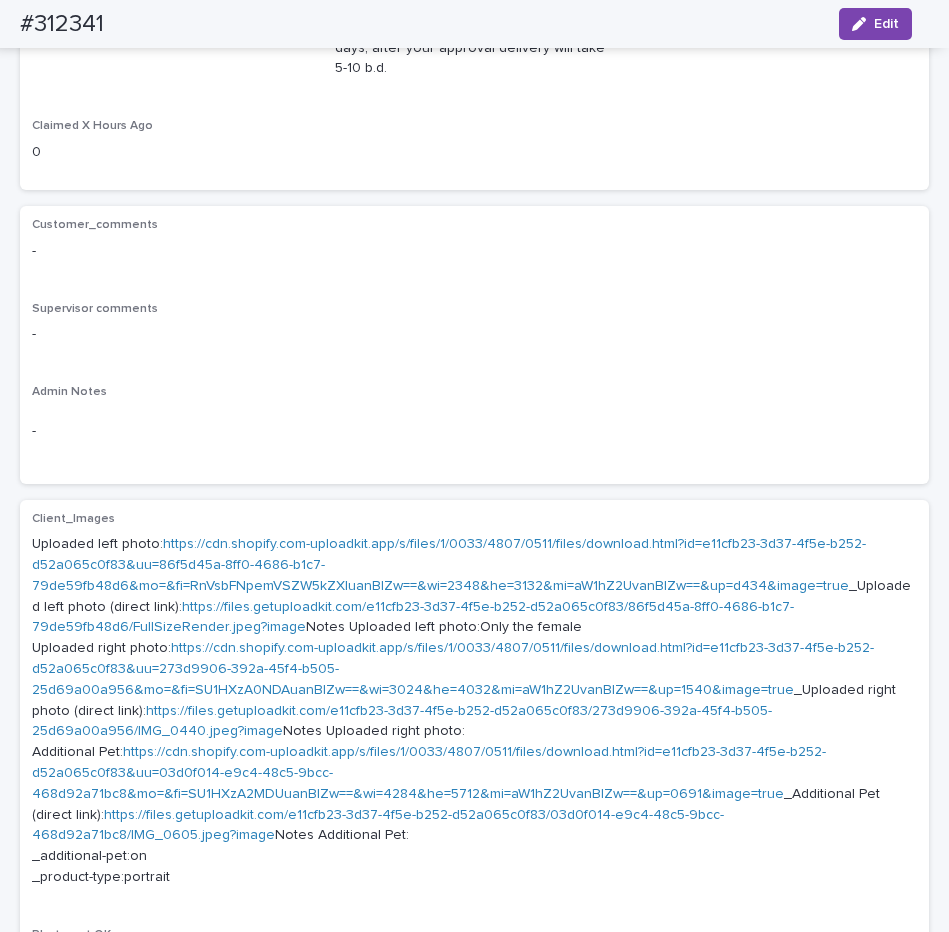 click on "https://cdn.shopify.com-uploadkit.app/s/files/1/0033/4807/0511/files/download.html?id=e11cfb23-3d37-4f5e-b252-d52a065c0f83&uu=86f5d45a-8ff0-4686-b1c7-79de59fb48d6&mo=&fi=RnVsbFNpemVSZW5kZXIuanBlZw==&wi=2348&he=3132&mi=aW1hZ2UvanBlZw==&up=d434&image=true" at bounding box center [449, 565] 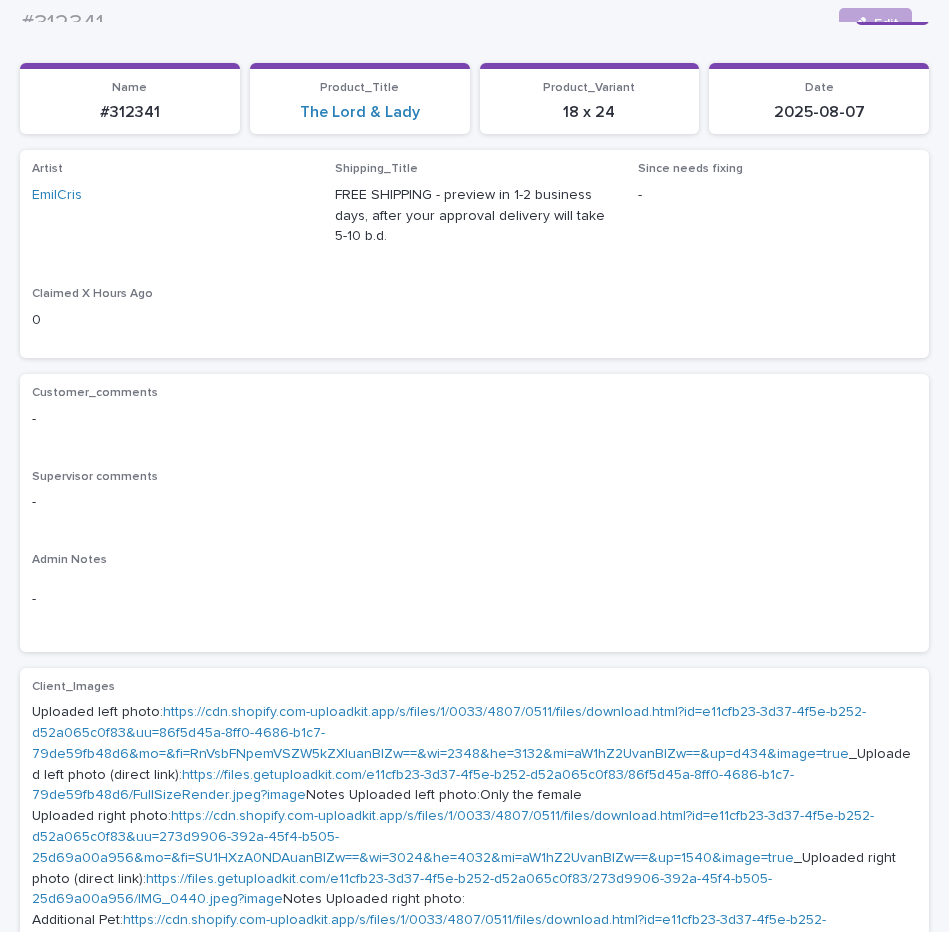 scroll, scrollTop: 0, scrollLeft: 0, axis: both 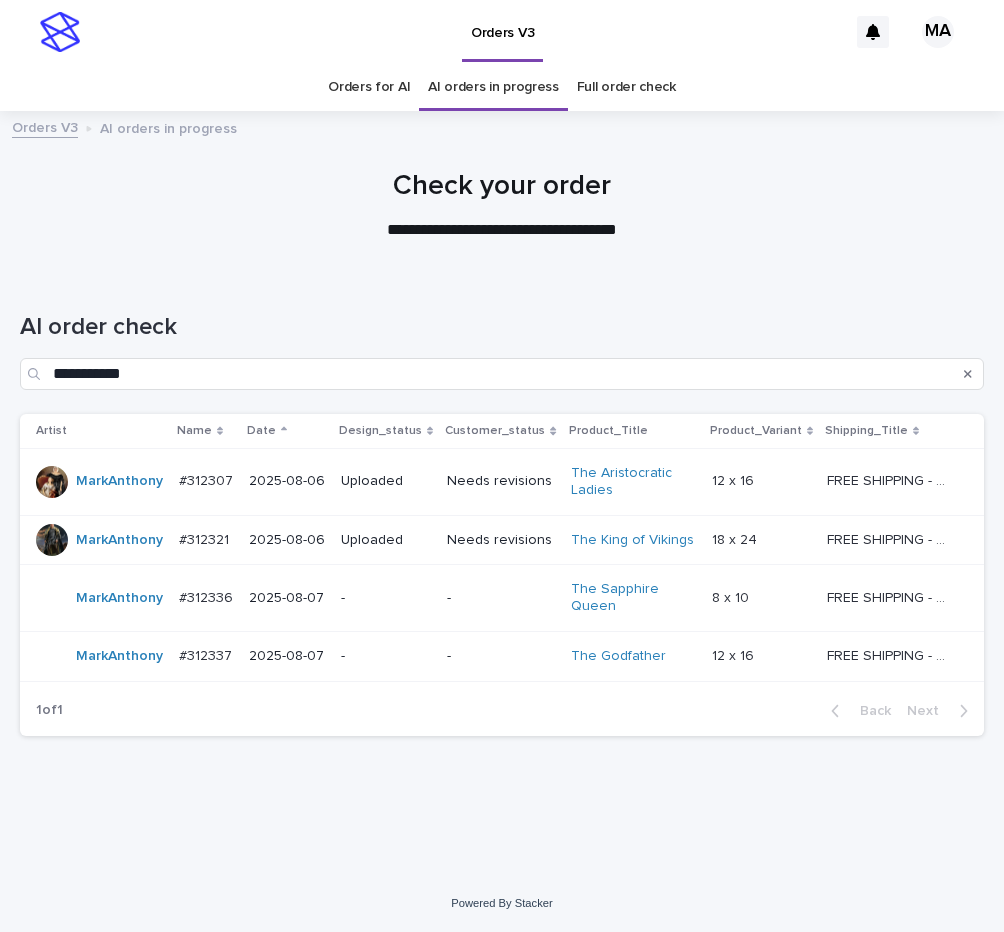 click on "Artist Name Date Design_status Customer_status Product_Title Product_Variant Shipping_Title [FIRST]   #312307 #312307   2025-08-06 Uploaded Needs revisions The Aristocratic Ladies   12 x 16 12 x 16   FREE SHIPPING - preview in 1-2 business days, after your approval delivery will take 5-10 b.d. FREE SHIPPING - preview in 1-2 business days, after your approval delivery will take 5-10 b.d.   [FIRST]   #312321 #312321   2025-08-06 Uploaded Needs revisions The King of Vikings   18 x 24 18 x 24   FREE SHIPPING - preview in 1-2 business days, after your approval delivery will take 5-10 b.d. FREE SHIPPING - preview in 1-2 business days, after your approval delivery will take 5-10 b.d.   [FIRST]   #312336 #312336   2025-08-07 - - The Sapphire Queen   8 x 10 8 x 10   FREE SHIPPING - preview in 1-2 business days, after your approval delivery will take 5-10 b.d.   [FIRST]   #312337 #312337   2025-08-07 - - The Godfather" at bounding box center (502, 574) 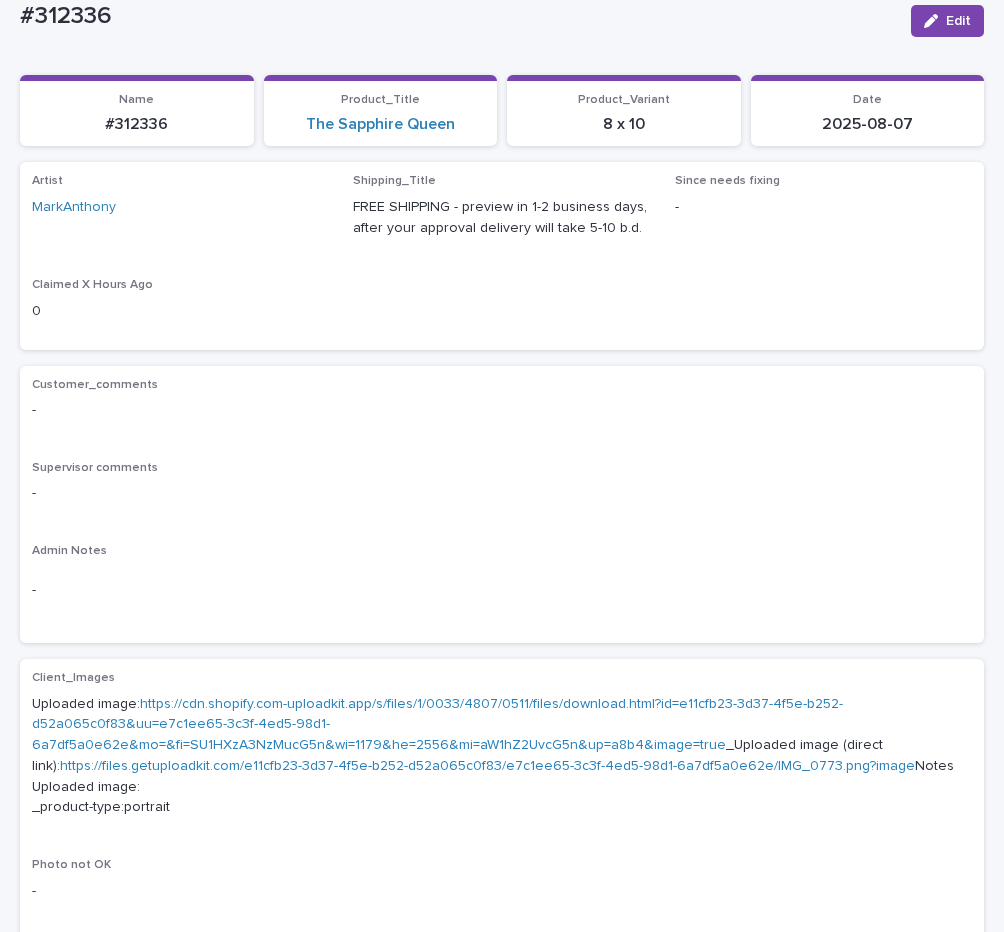 scroll, scrollTop: 336, scrollLeft: 0, axis: vertical 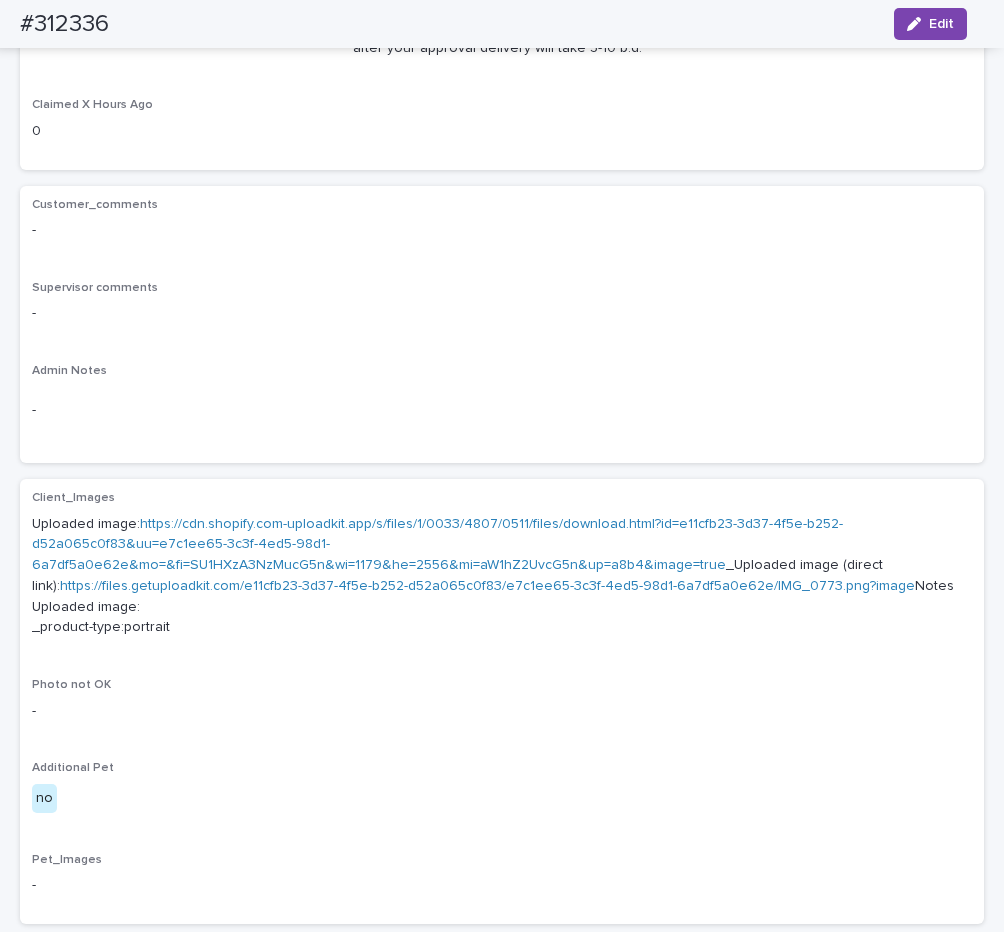 click on "https://cdn.shopify.com-uploadkit.app/s/files/1/0033/4807/0511/files/download.html?id=e11cfb23-3d37-4f5e-b252-d52a065c0f83&uu=e7c1ee65-3c3f-4ed5-98d1-6a7df5a0e62e&mo=&fi=SU1HXzA3NzMucG5n&wi=1179&he=2556&mi=aW1hZ2UvcG5n&up=a8b4&image=true" at bounding box center [437, 545] 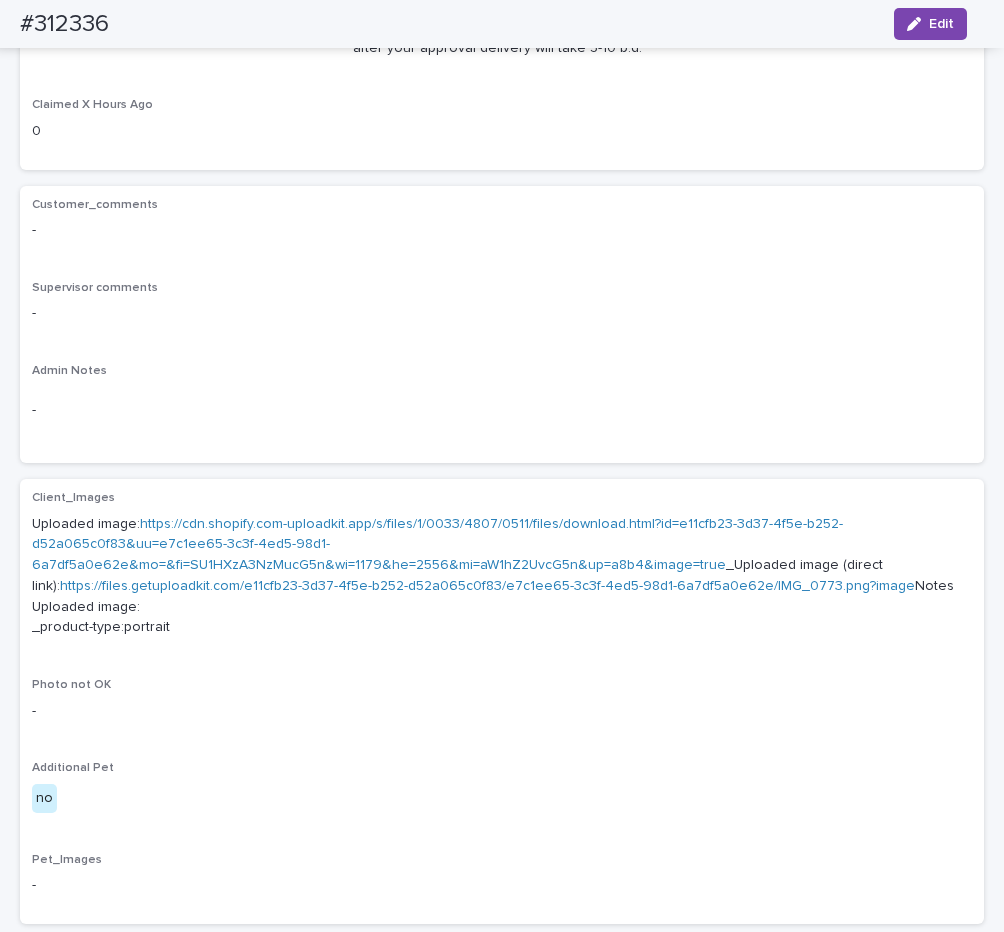 scroll, scrollTop: 0, scrollLeft: 0, axis: both 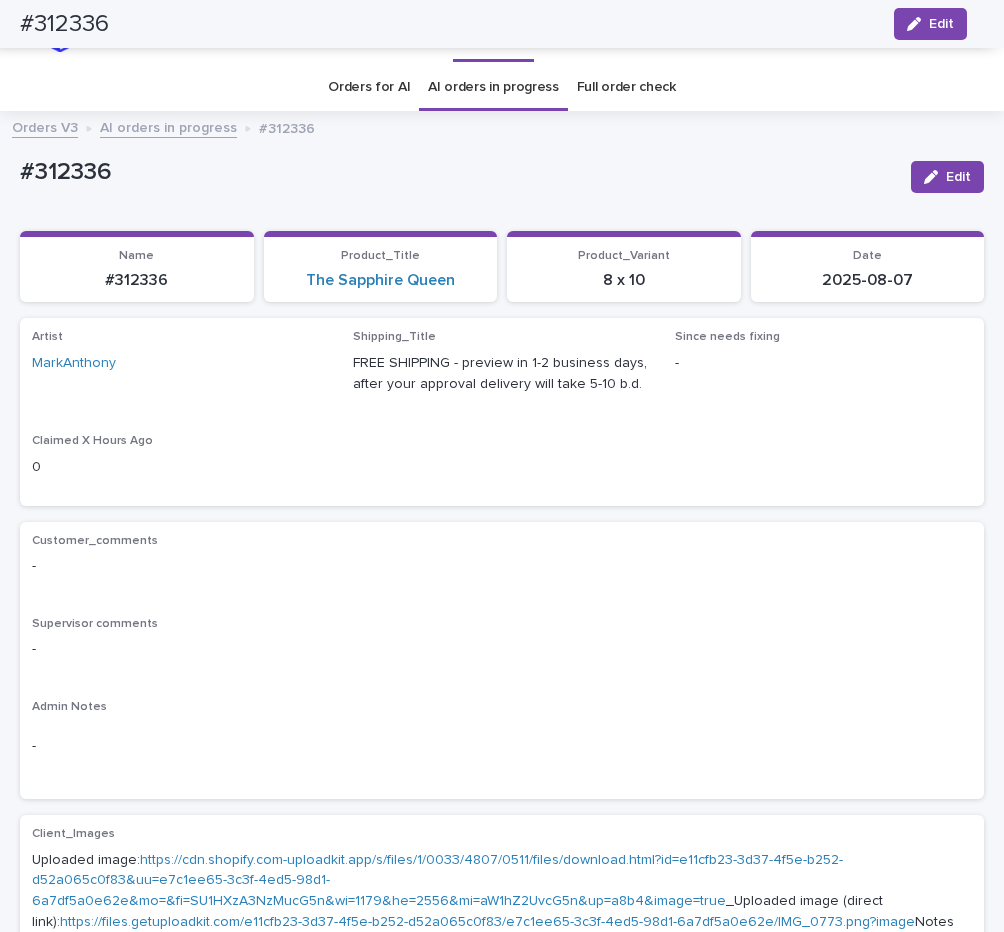 click on "AI orders in progress" at bounding box center (168, 126) 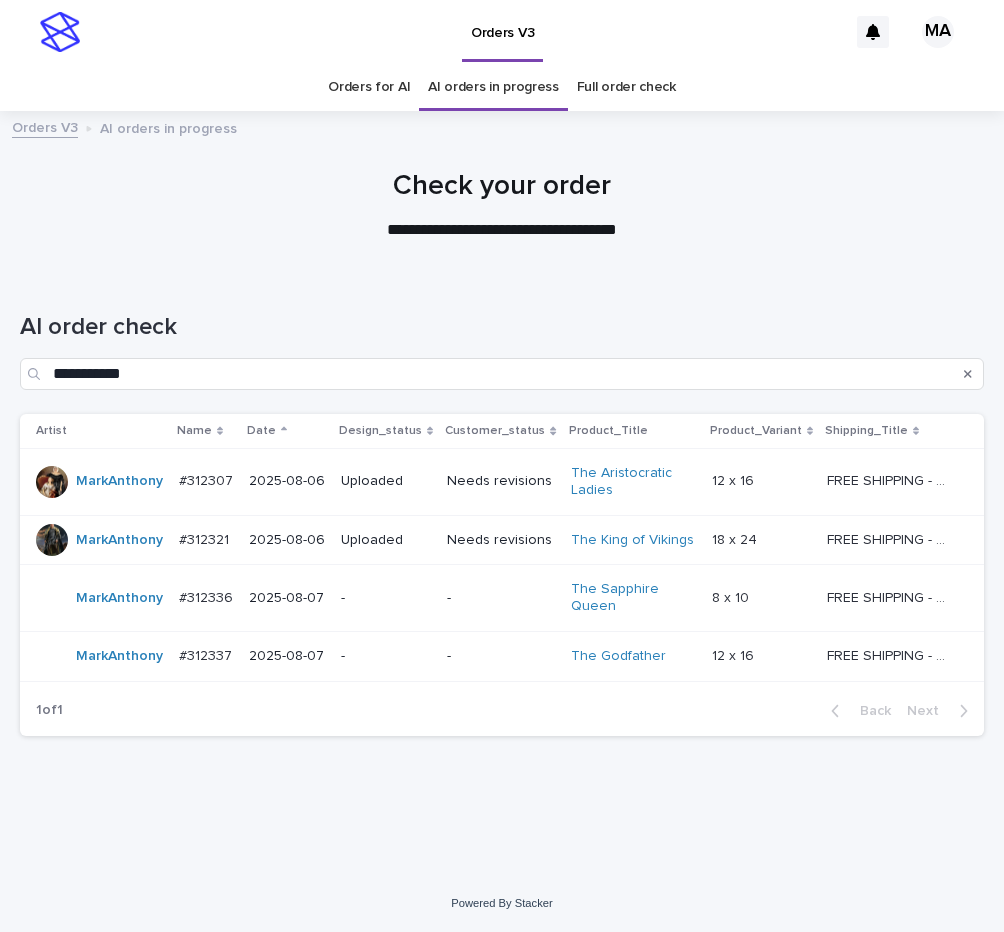 click on "-" at bounding box center [500, 656] 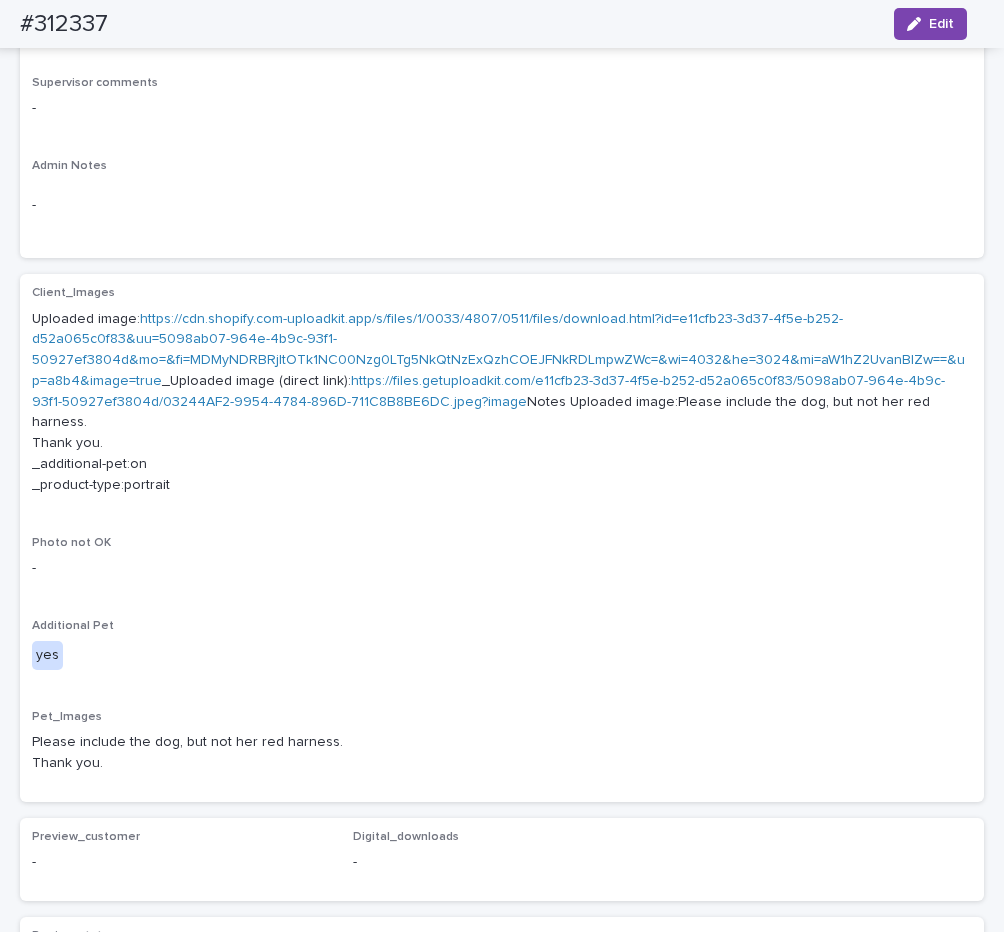 scroll, scrollTop: 489, scrollLeft: 0, axis: vertical 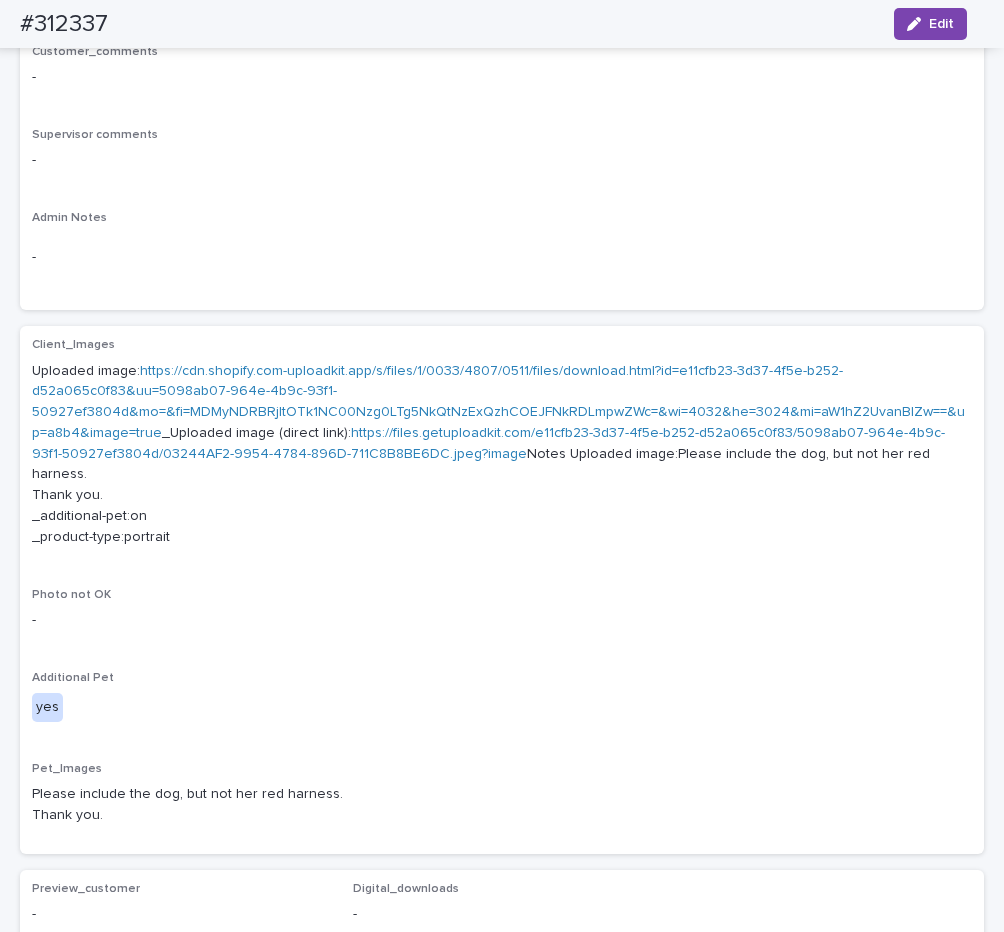 click on "Supervisor comments" at bounding box center (502, 135) 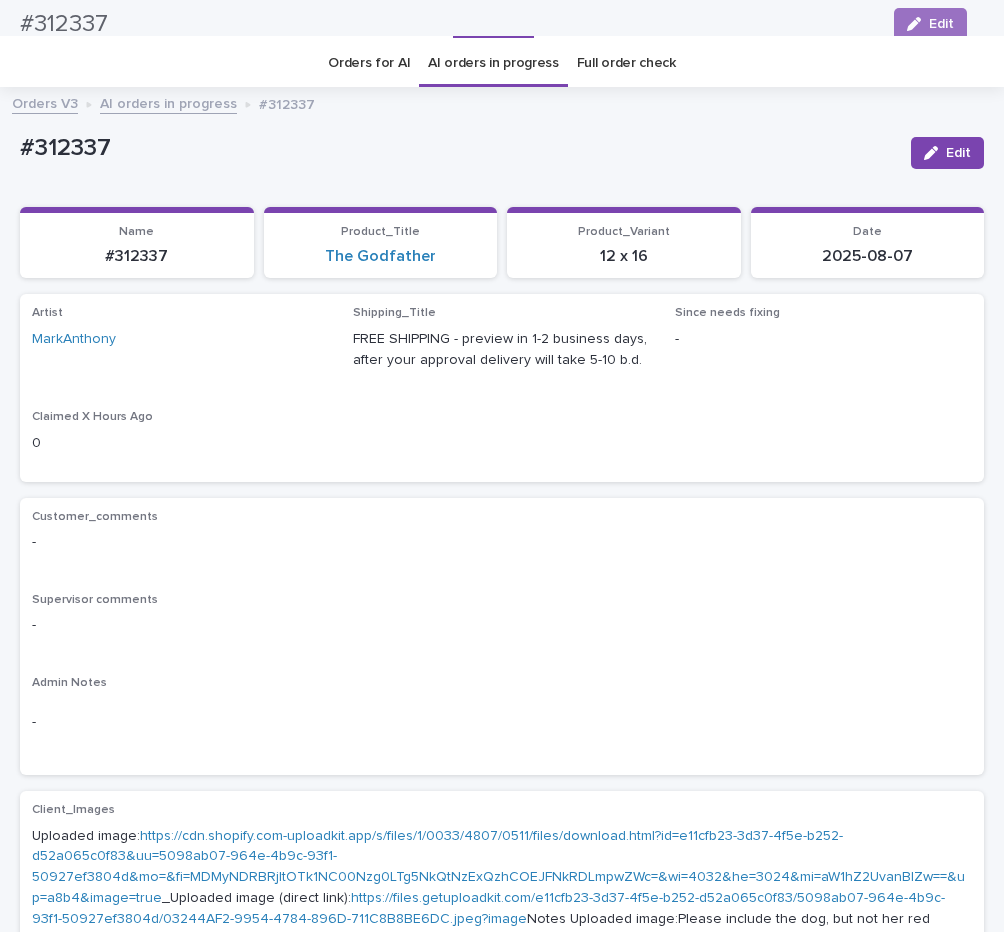 scroll, scrollTop: 0, scrollLeft: 0, axis: both 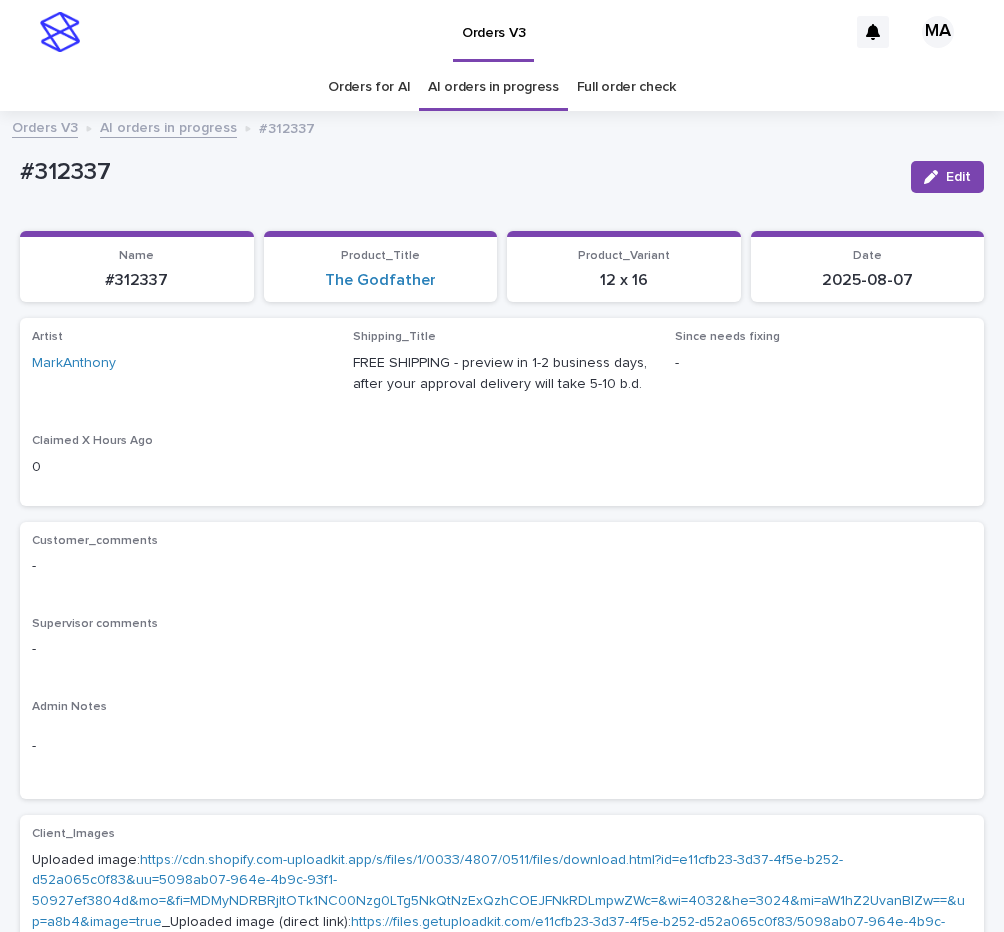 click on "AI orders in progress" at bounding box center [168, 126] 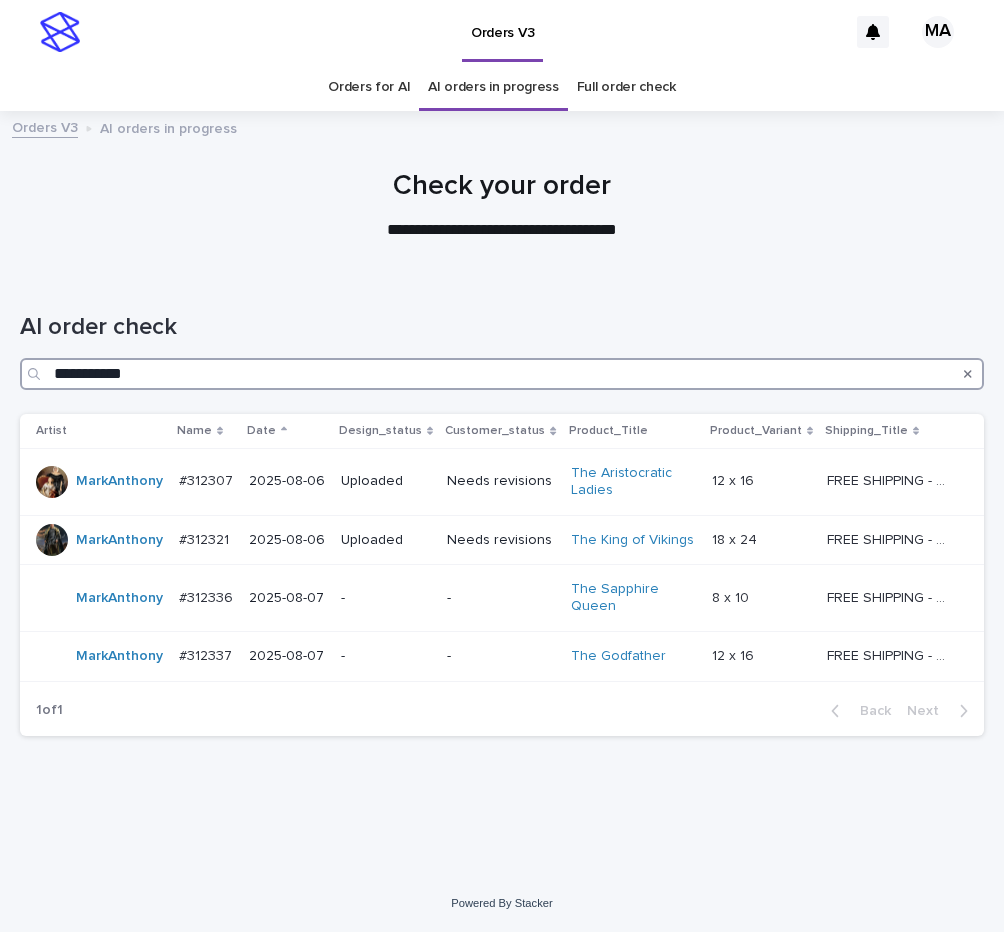 drag, startPoint x: 143, startPoint y: 365, endPoint x: -41, endPoint y: 379, distance: 184.53185 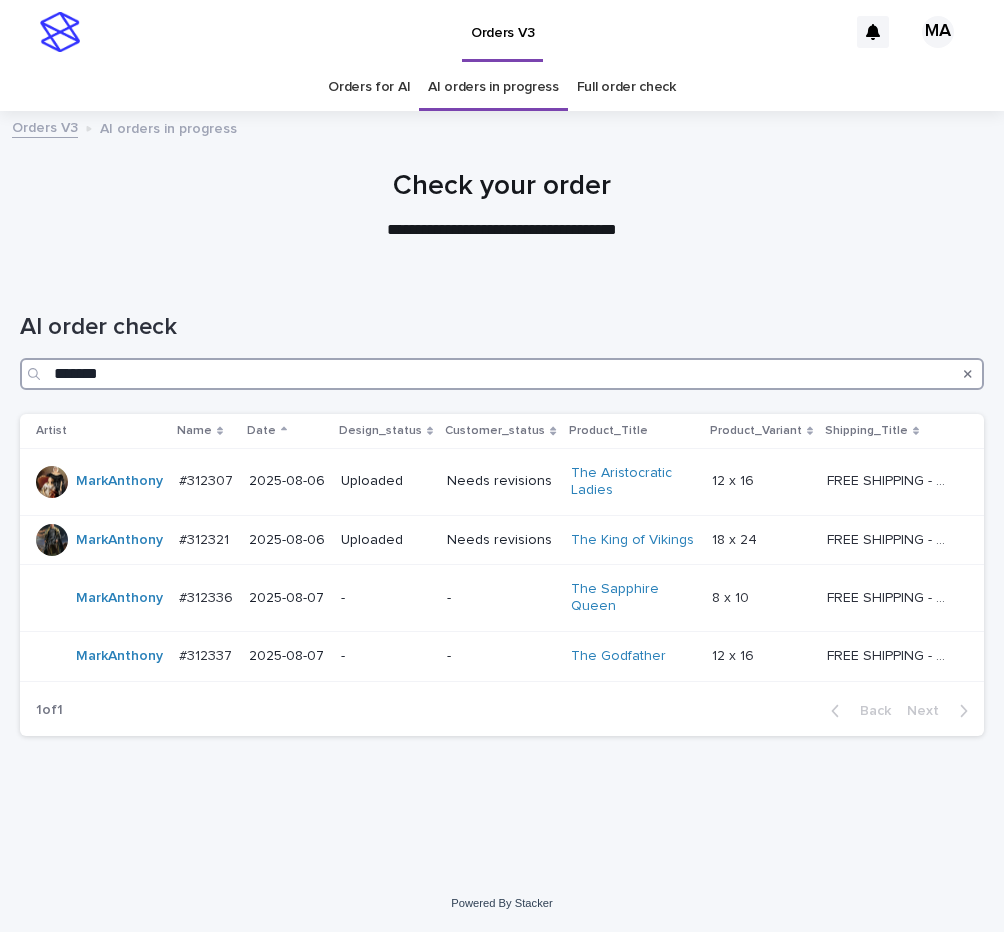 type on "*******" 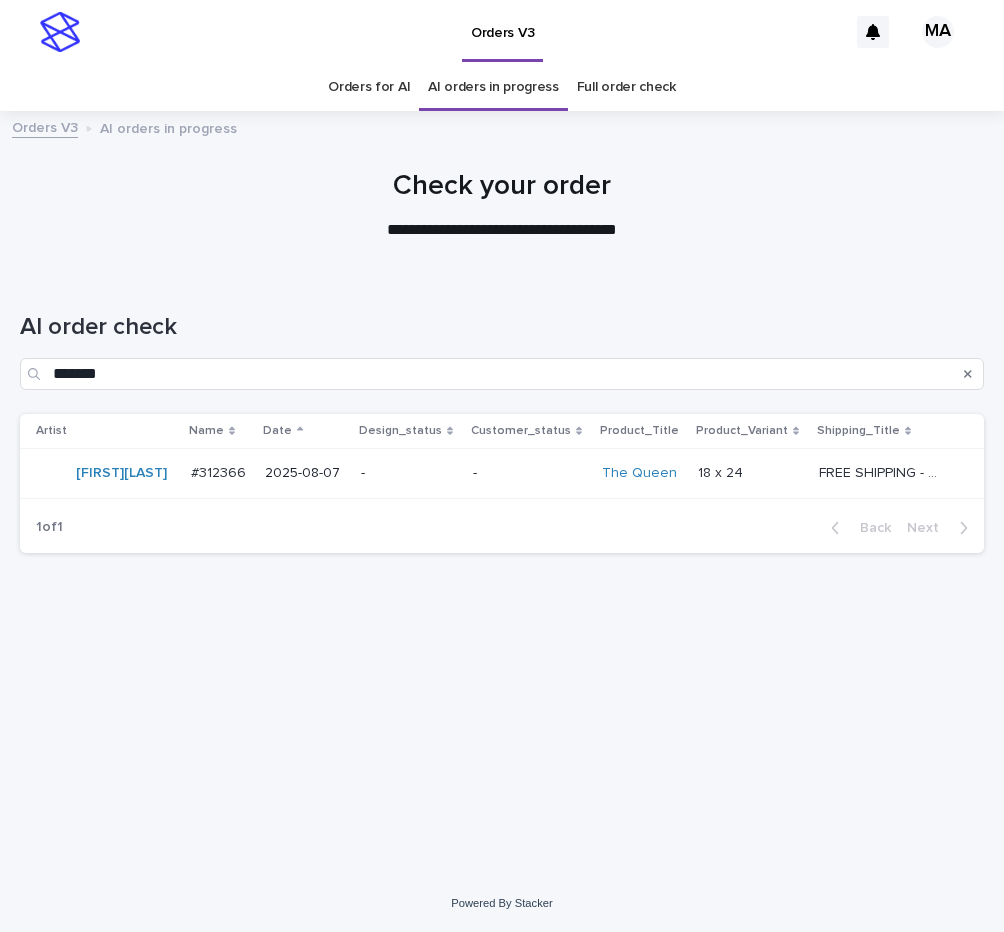 click on "-" at bounding box center (409, 473) 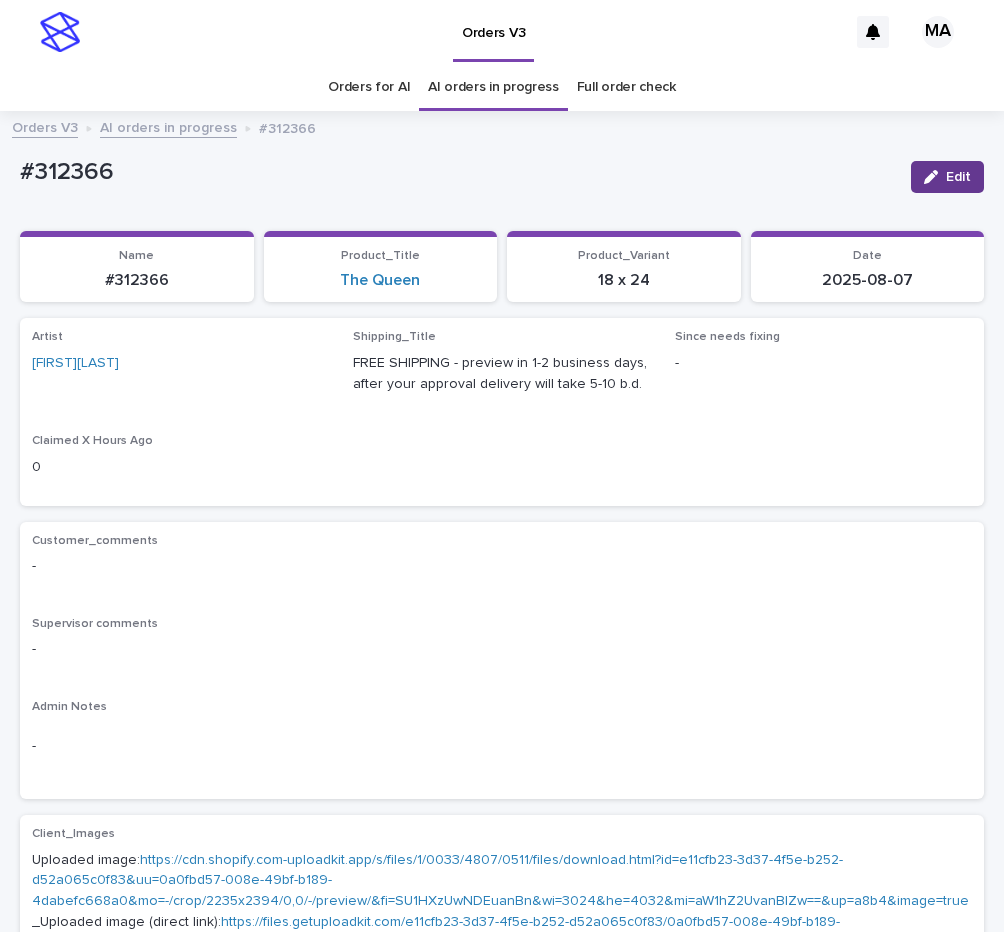 click on "Edit" at bounding box center [958, 177] 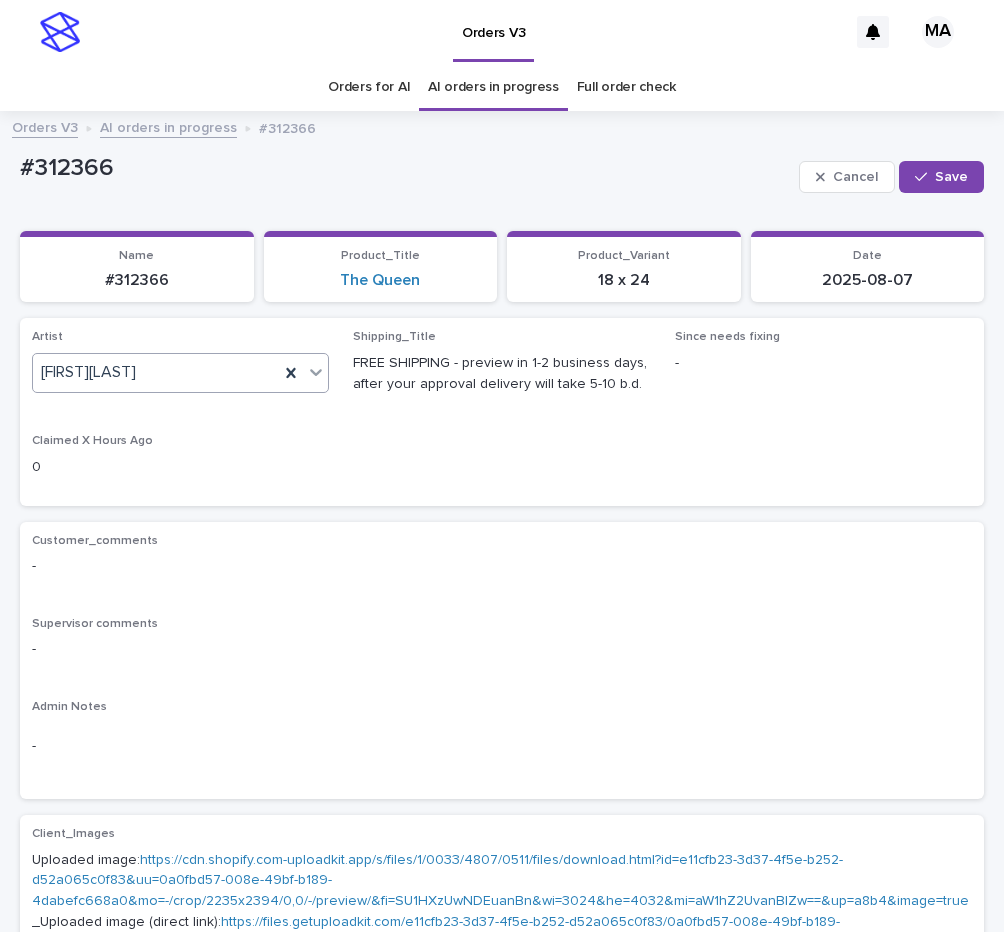 click on "[FIRST][LAST]" at bounding box center [156, 372] 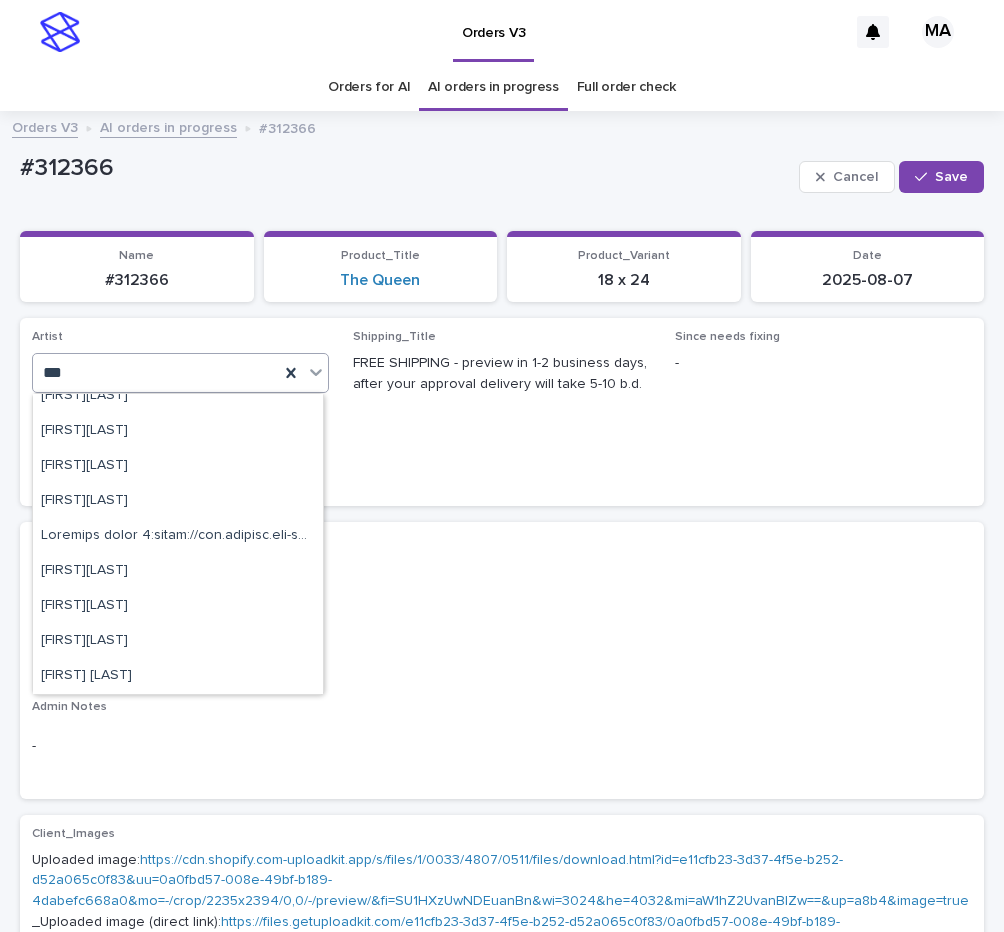 scroll, scrollTop: 960, scrollLeft: 0, axis: vertical 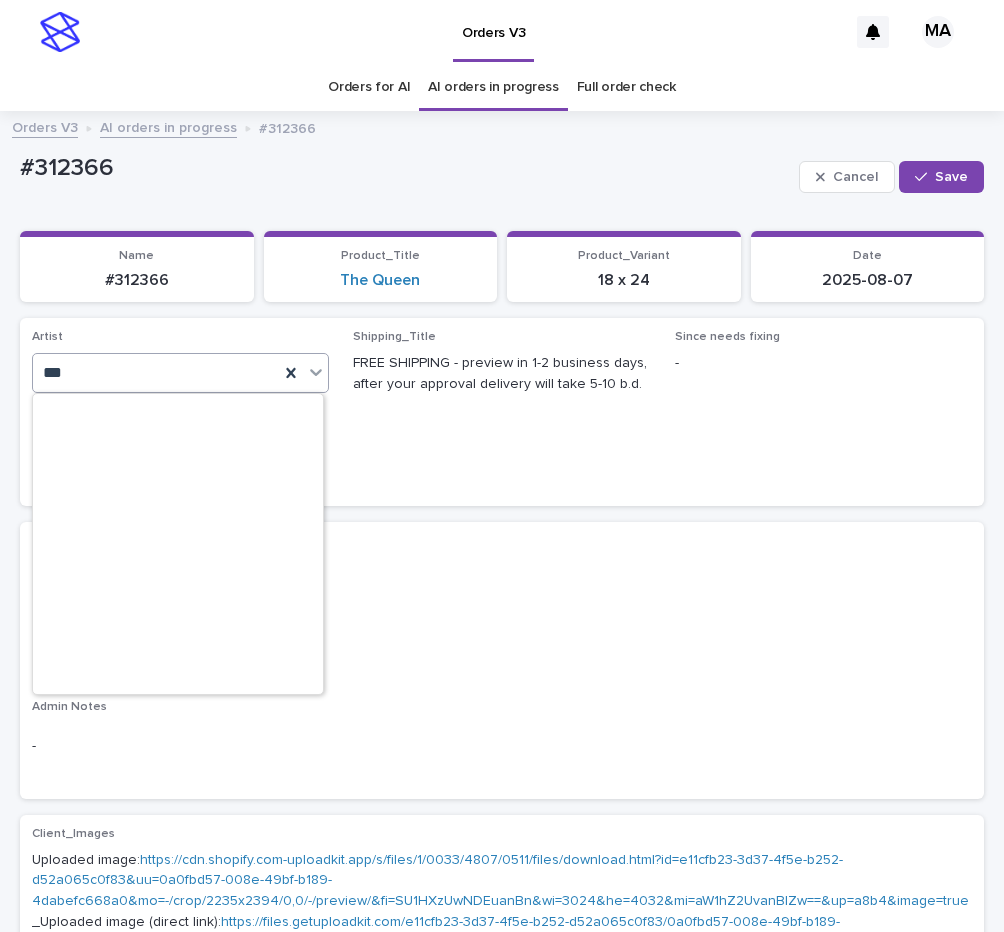 type on "****" 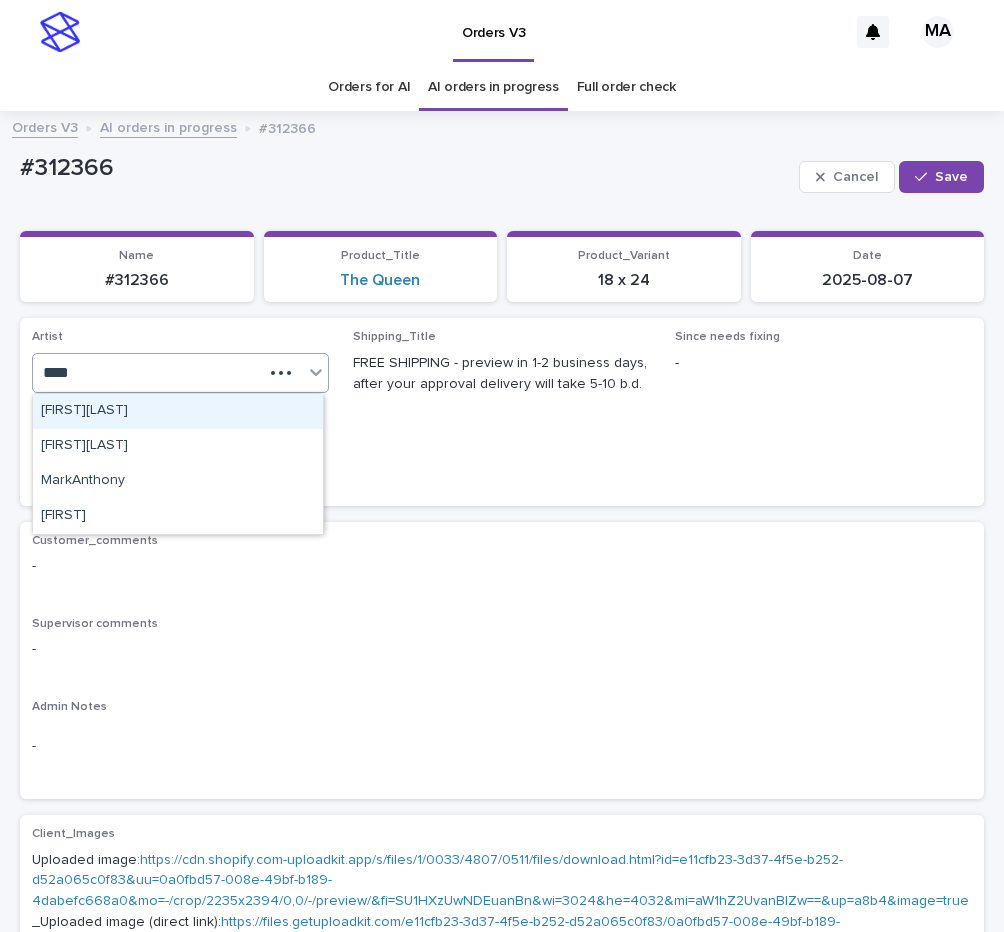 scroll, scrollTop: 0, scrollLeft: 0, axis: both 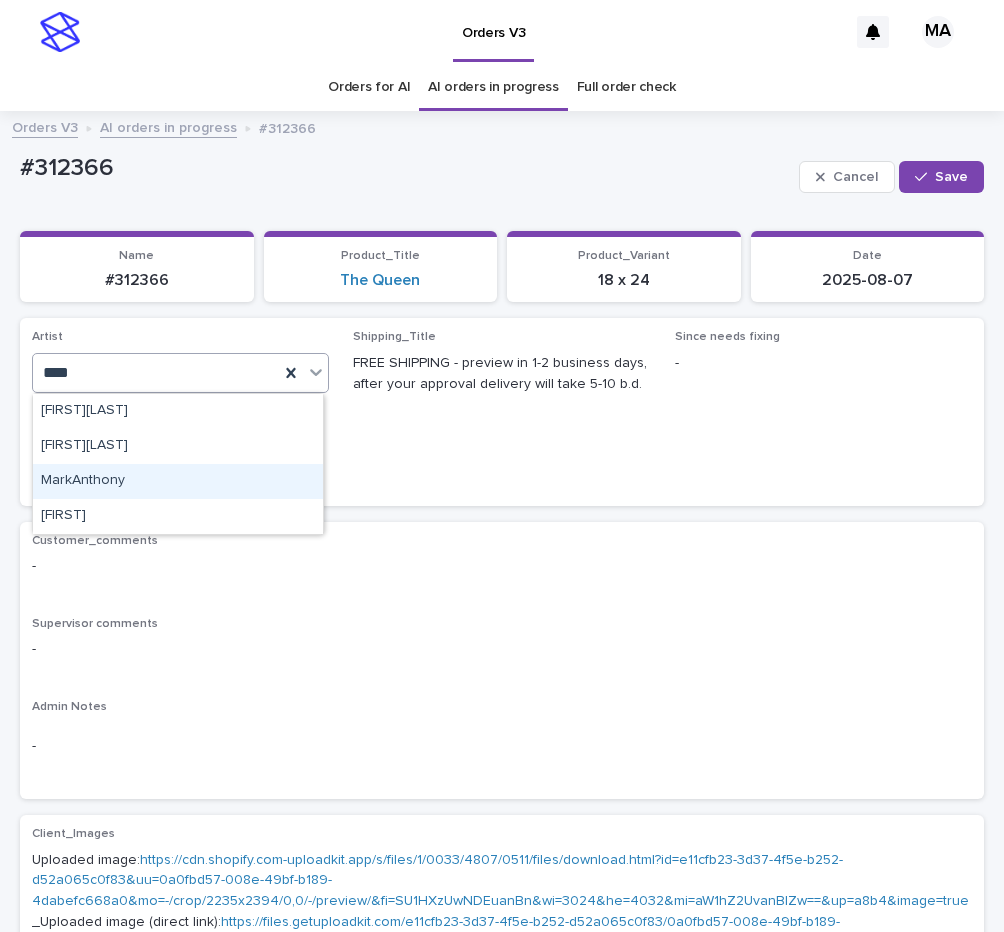 click on "MarkAnthony" at bounding box center (178, 481) 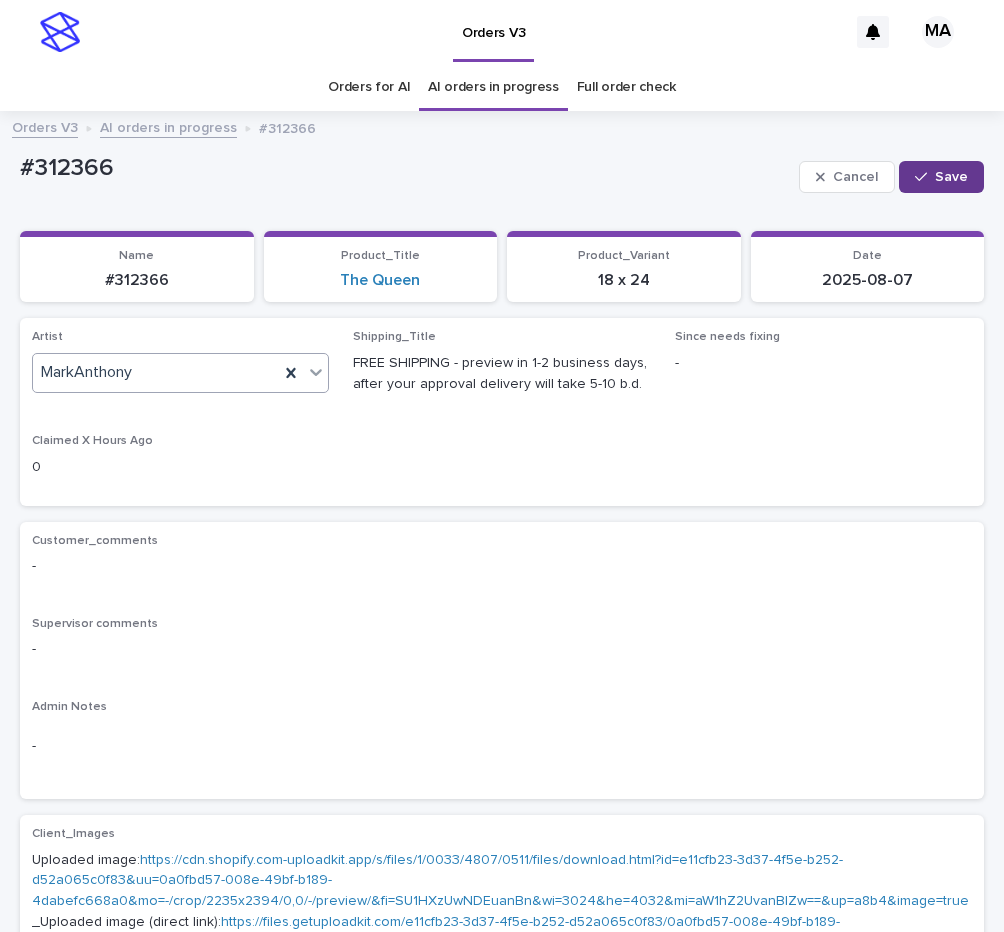 click on "Save" at bounding box center [951, 177] 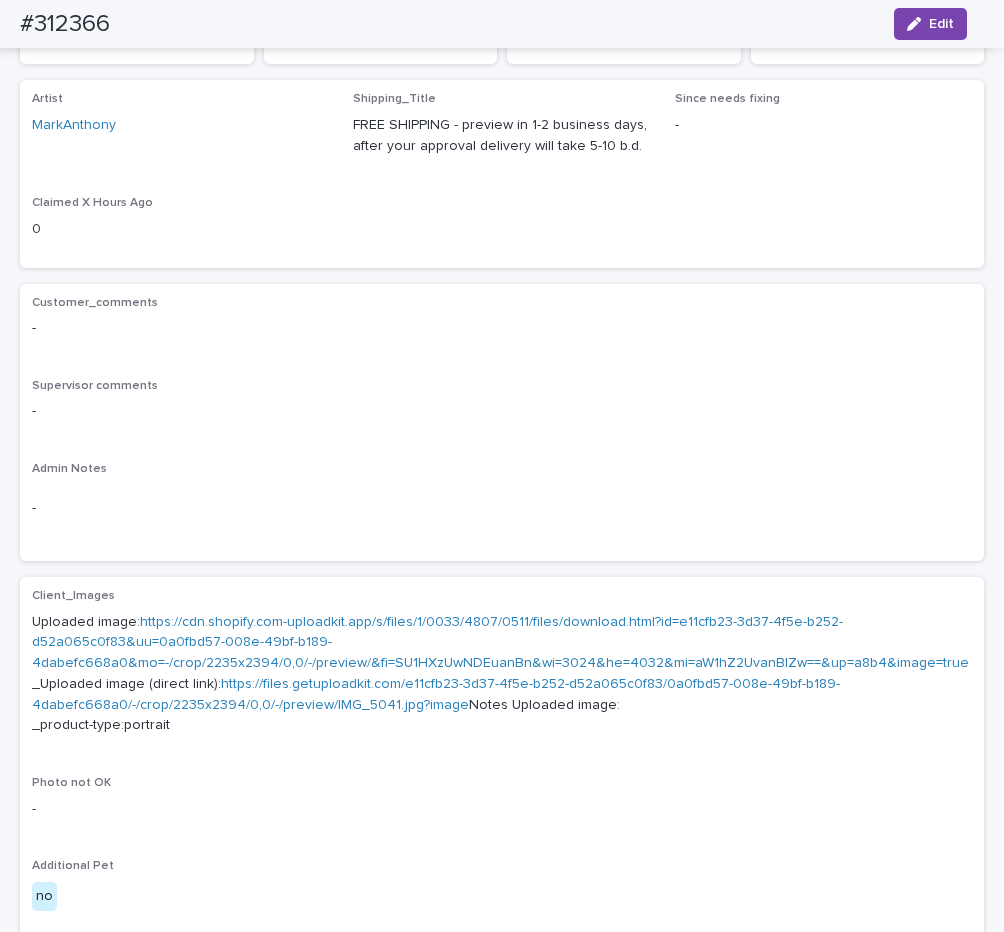 scroll, scrollTop: 0, scrollLeft: 0, axis: both 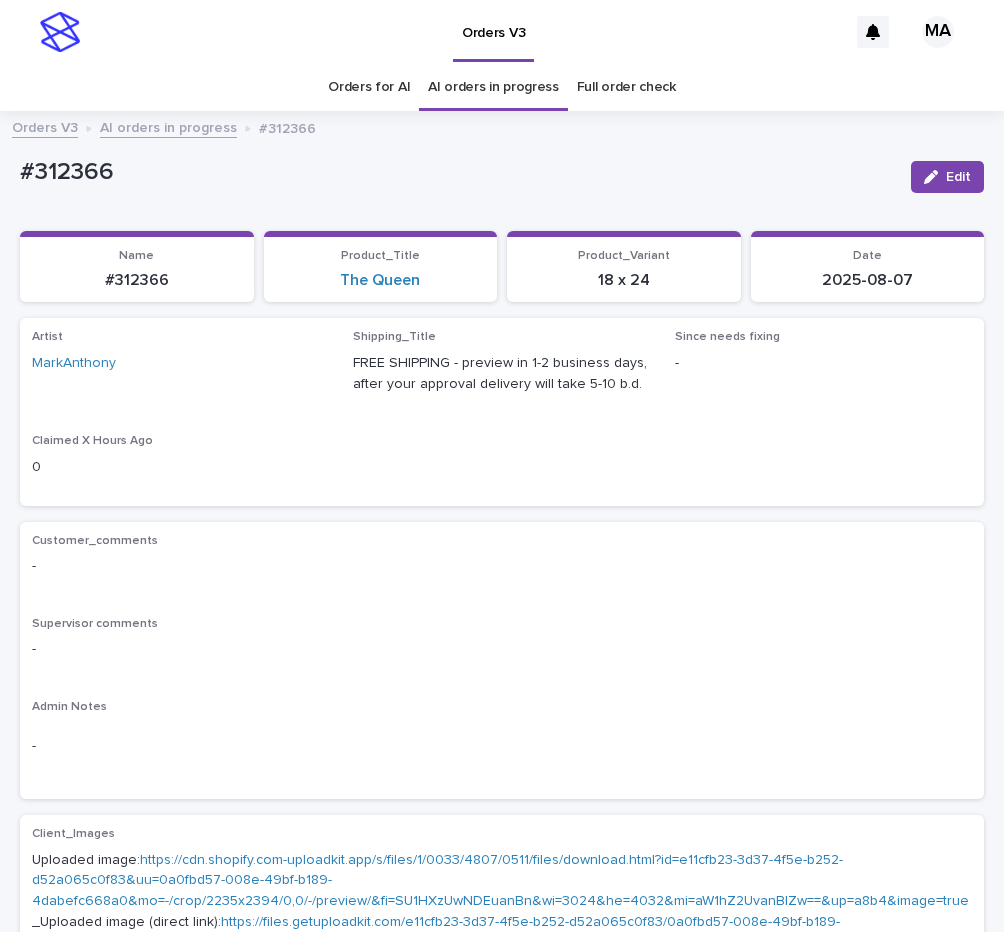 click on "AI orders in progress" at bounding box center [168, 126] 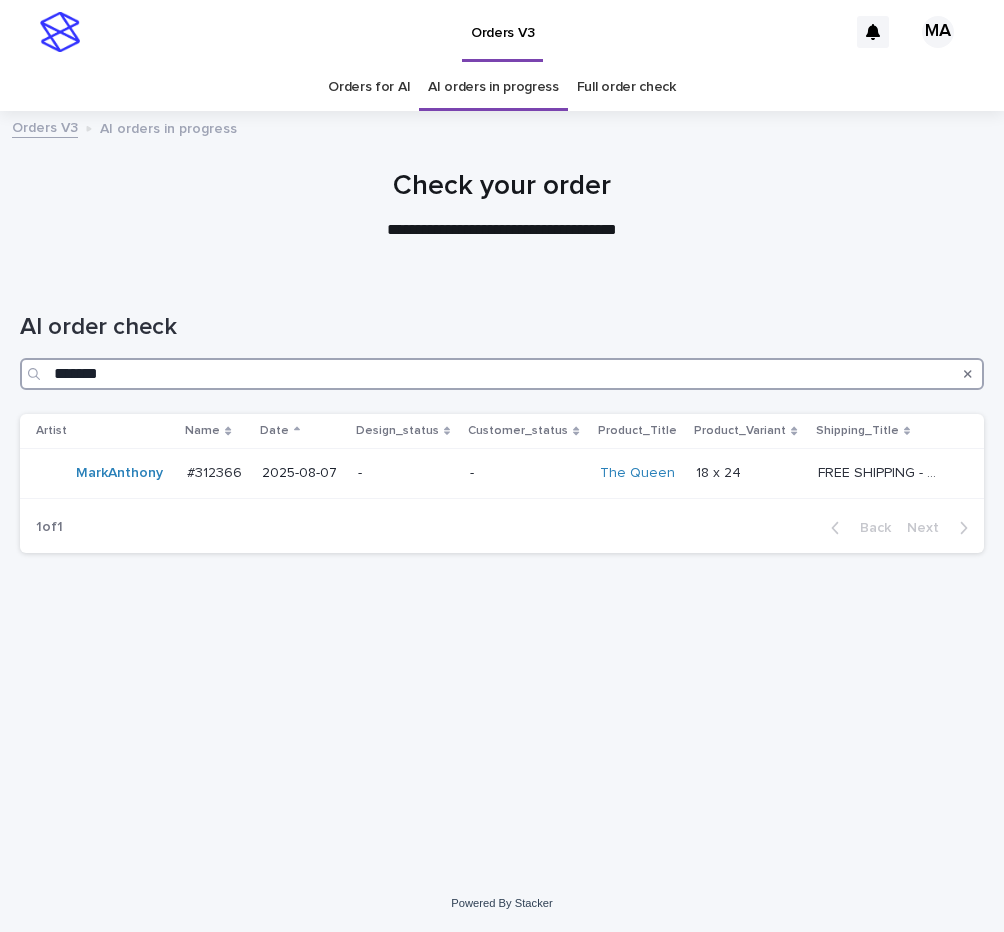 drag, startPoint x: 137, startPoint y: 372, endPoint x: -24, endPoint y: 373, distance: 161.00311 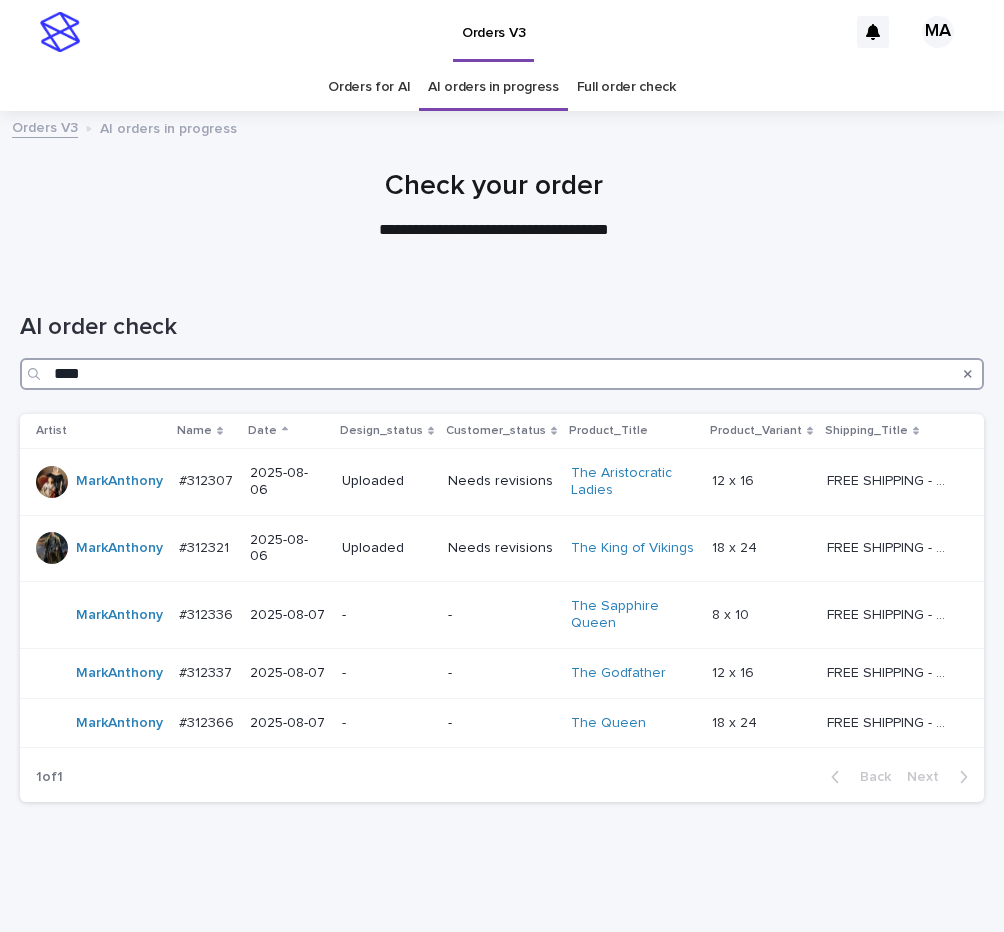 drag, startPoint x: 105, startPoint y: 377, endPoint x: -64, endPoint y: 366, distance: 169.3576 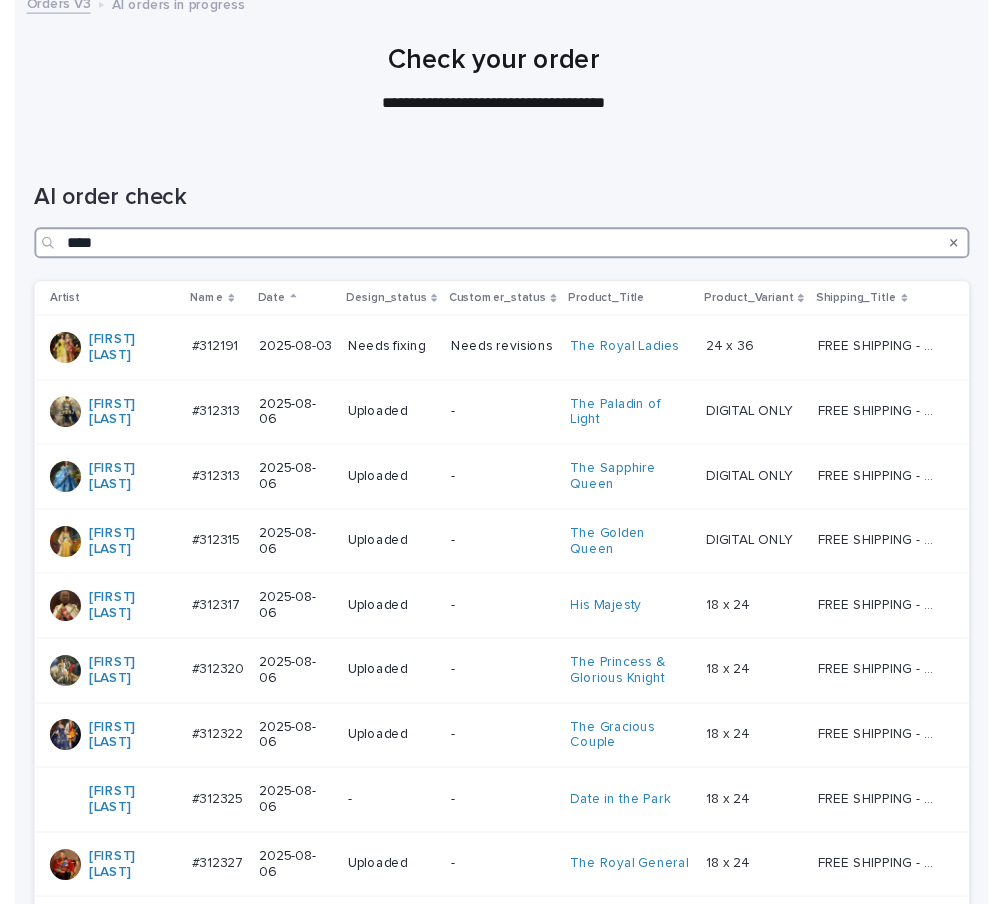 scroll, scrollTop: 0, scrollLeft: 0, axis: both 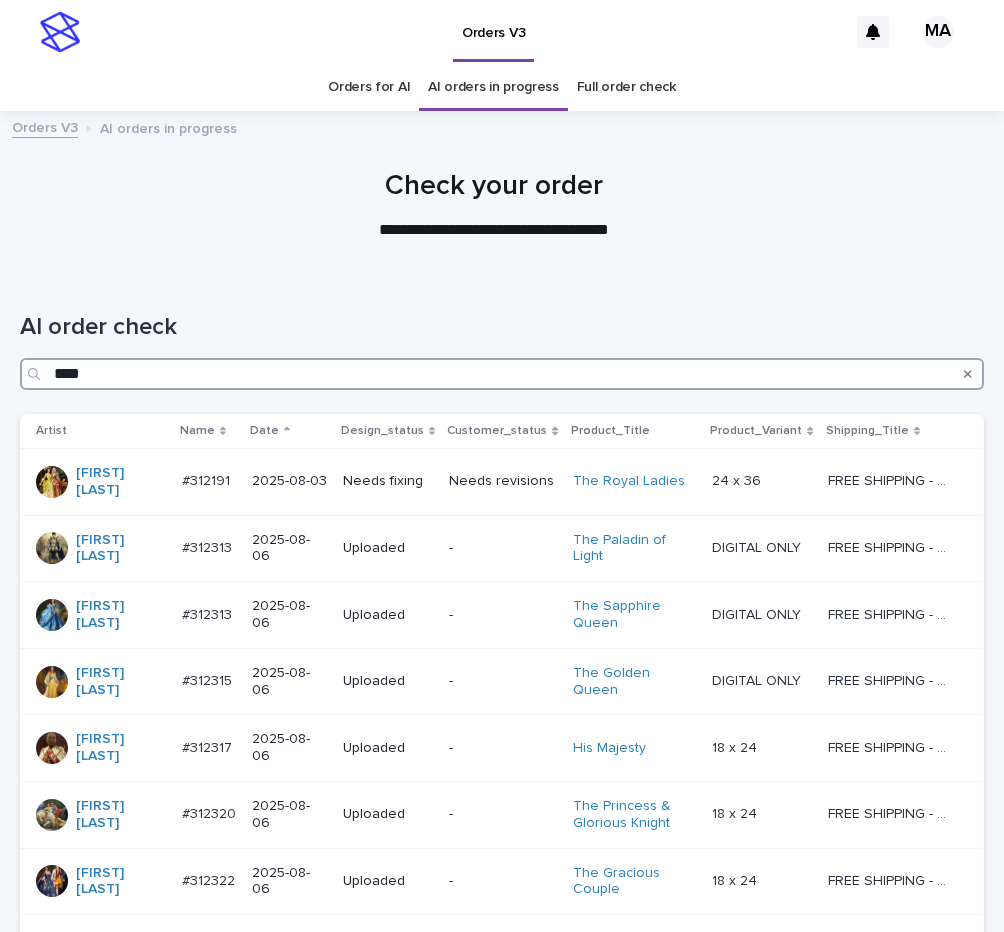 type on "****" 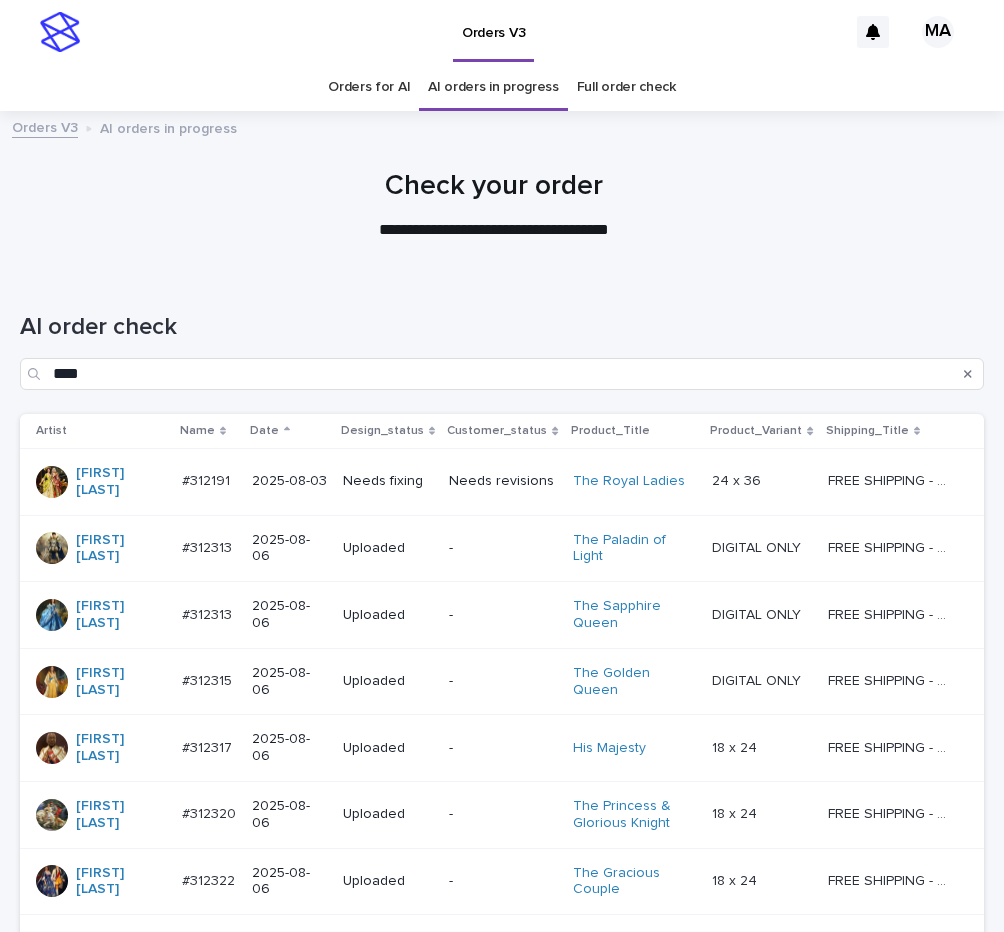 click at bounding box center (968, 374) 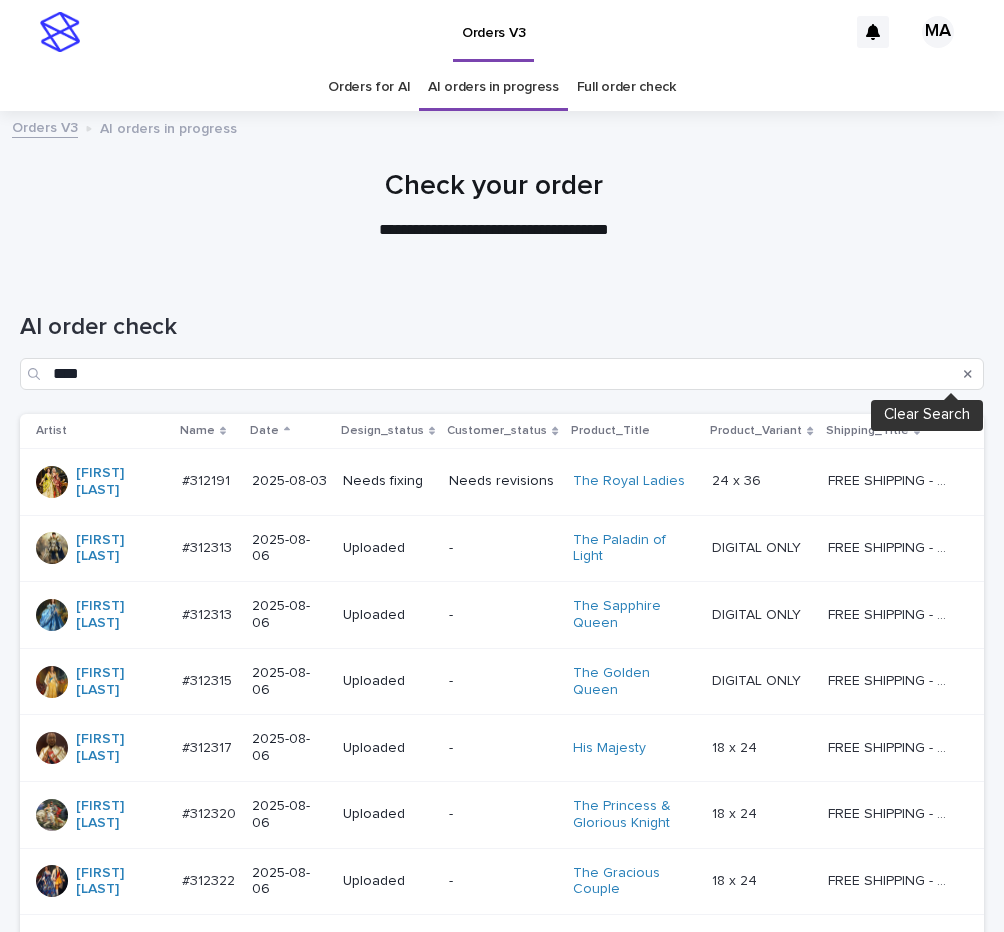 click 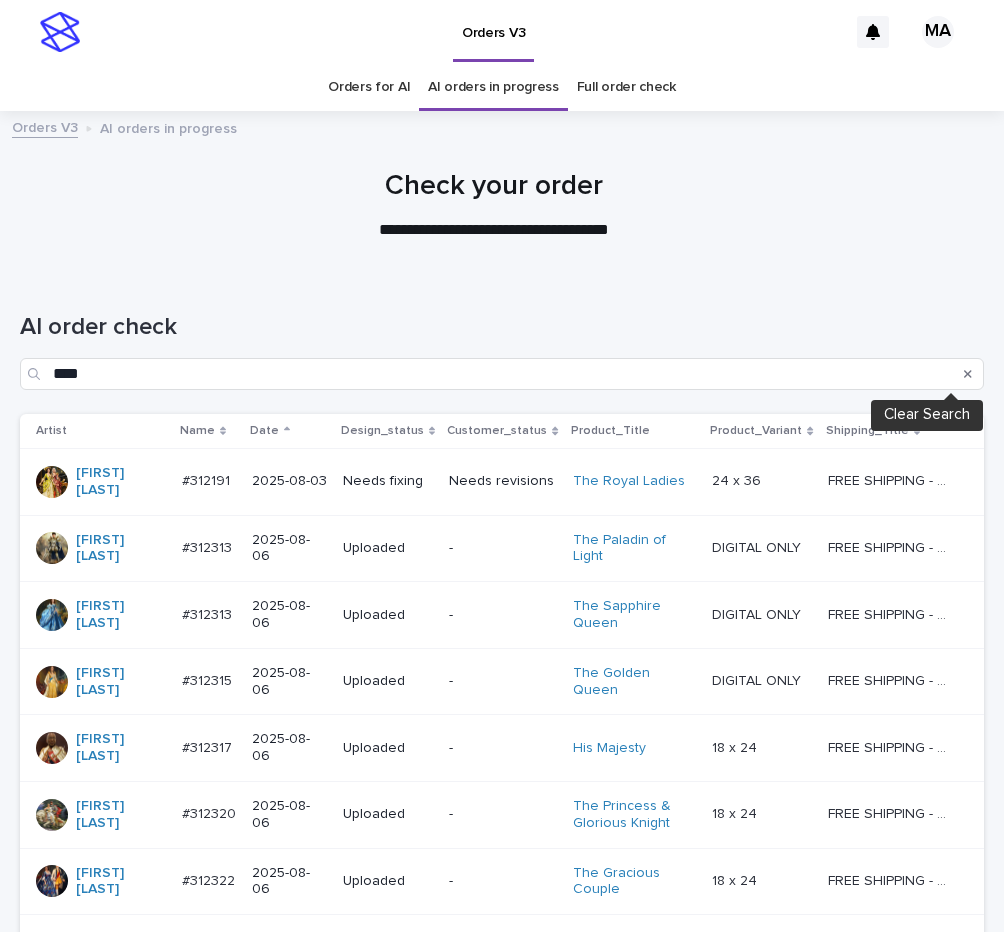 type 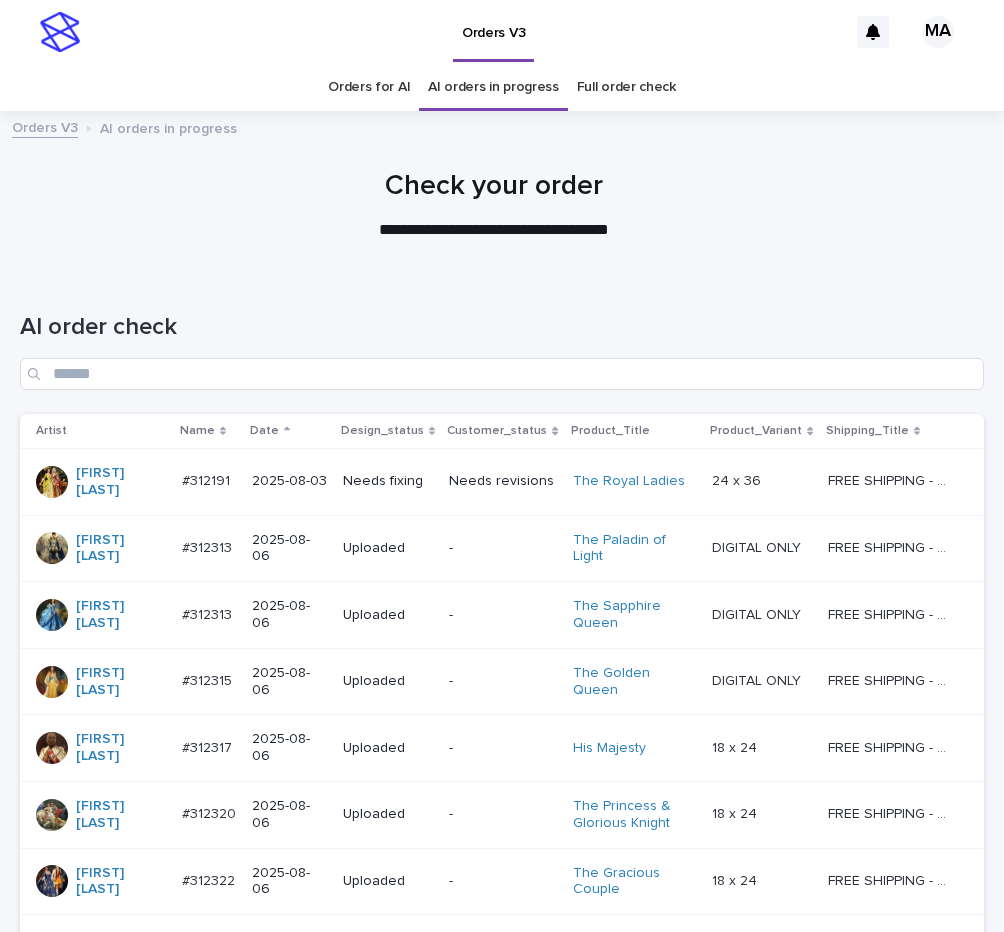 click on "AI orders in progress" at bounding box center (493, 87) 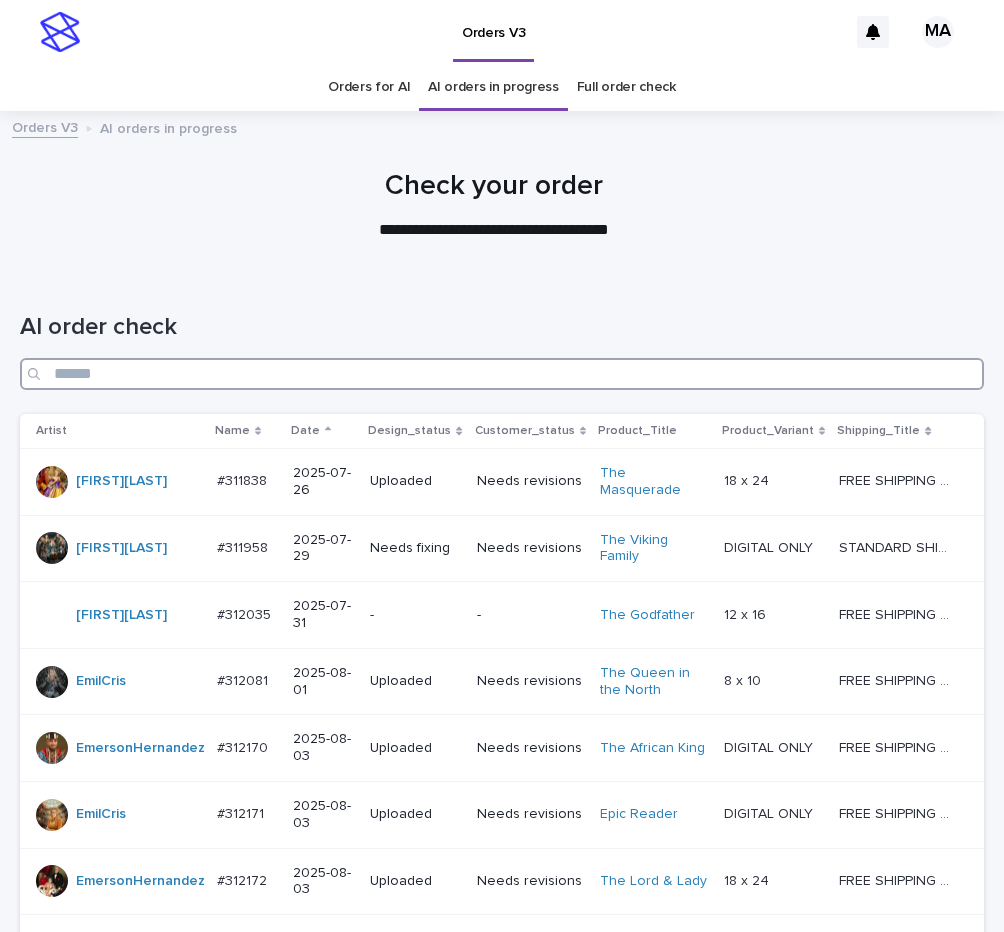 click at bounding box center [502, 374] 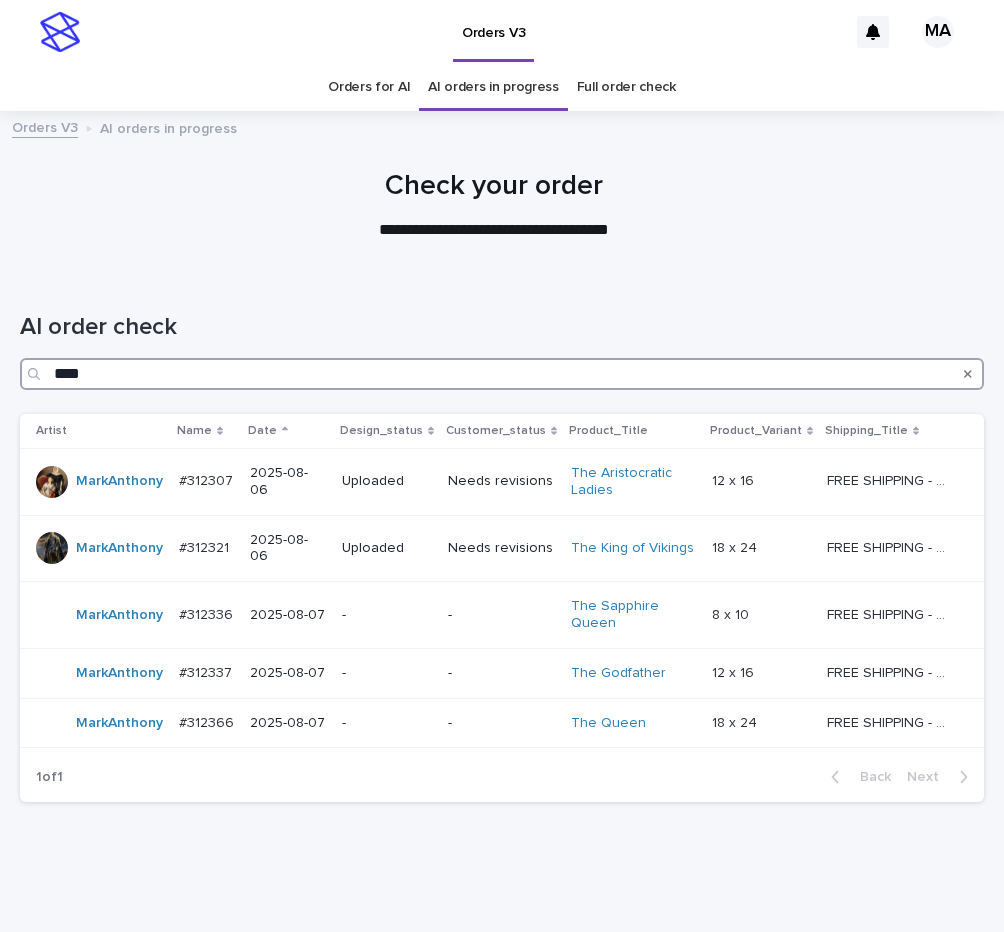 type on "****" 